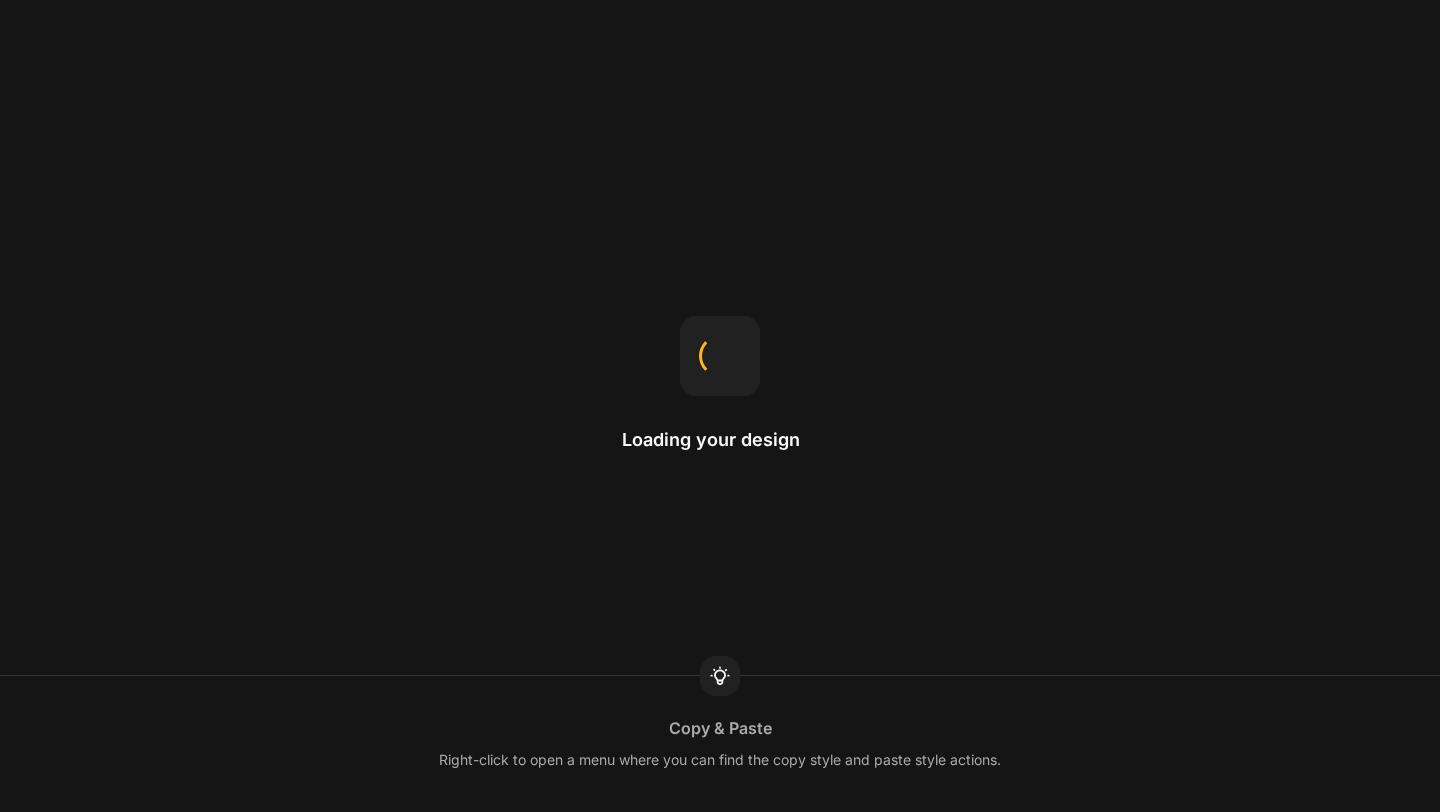 scroll, scrollTop: 0, scrollLeft: 0, axis: both 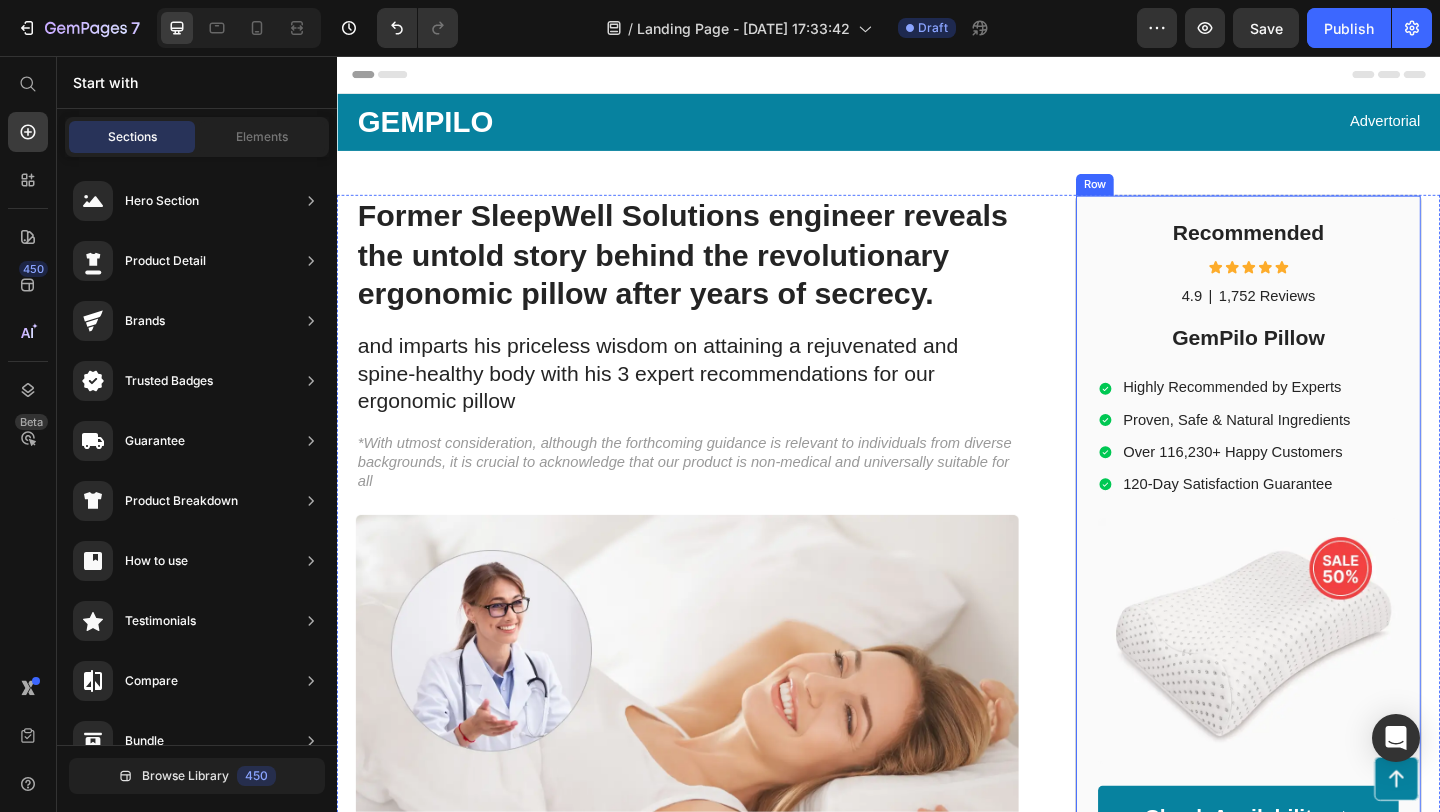 click at bounding box center (1328, 692) 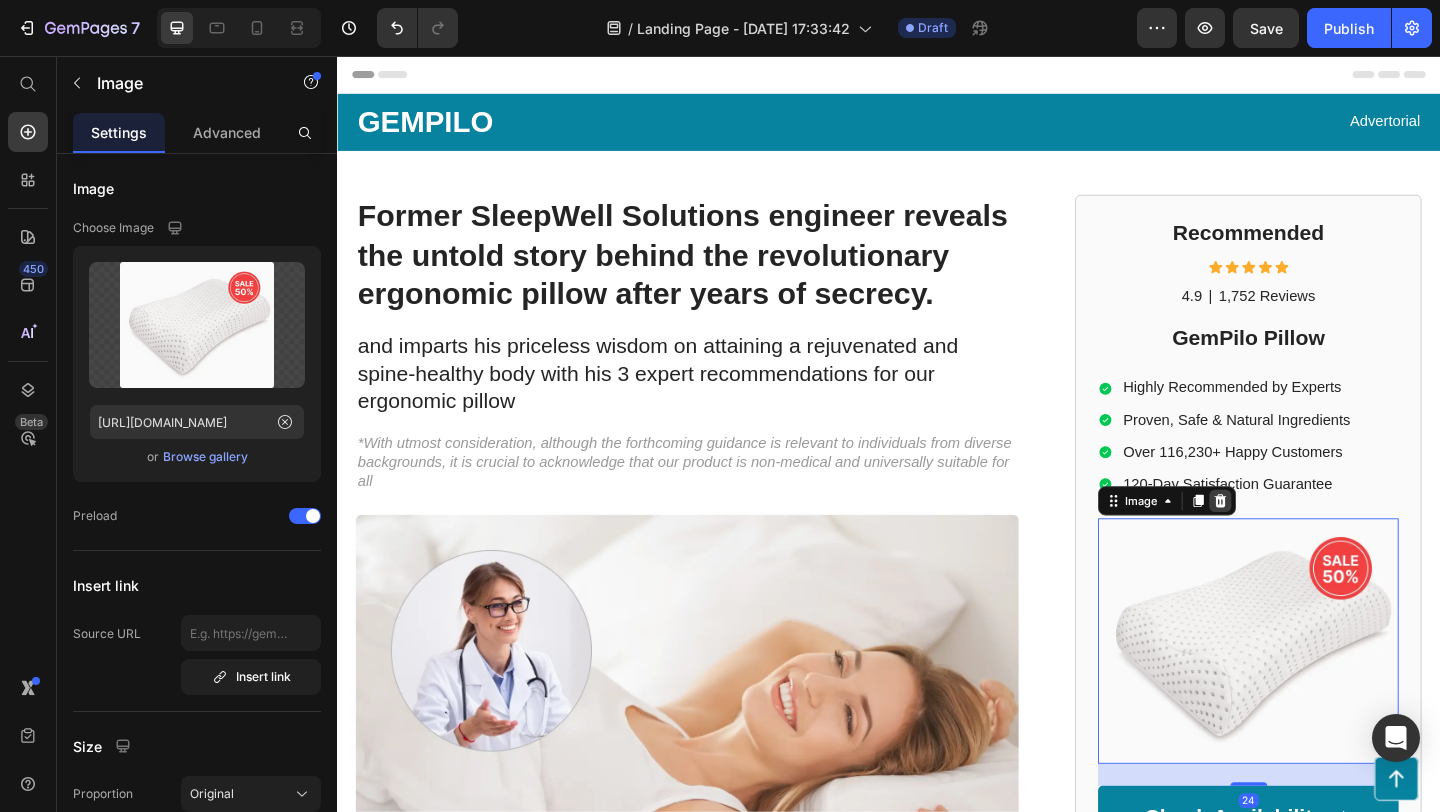click 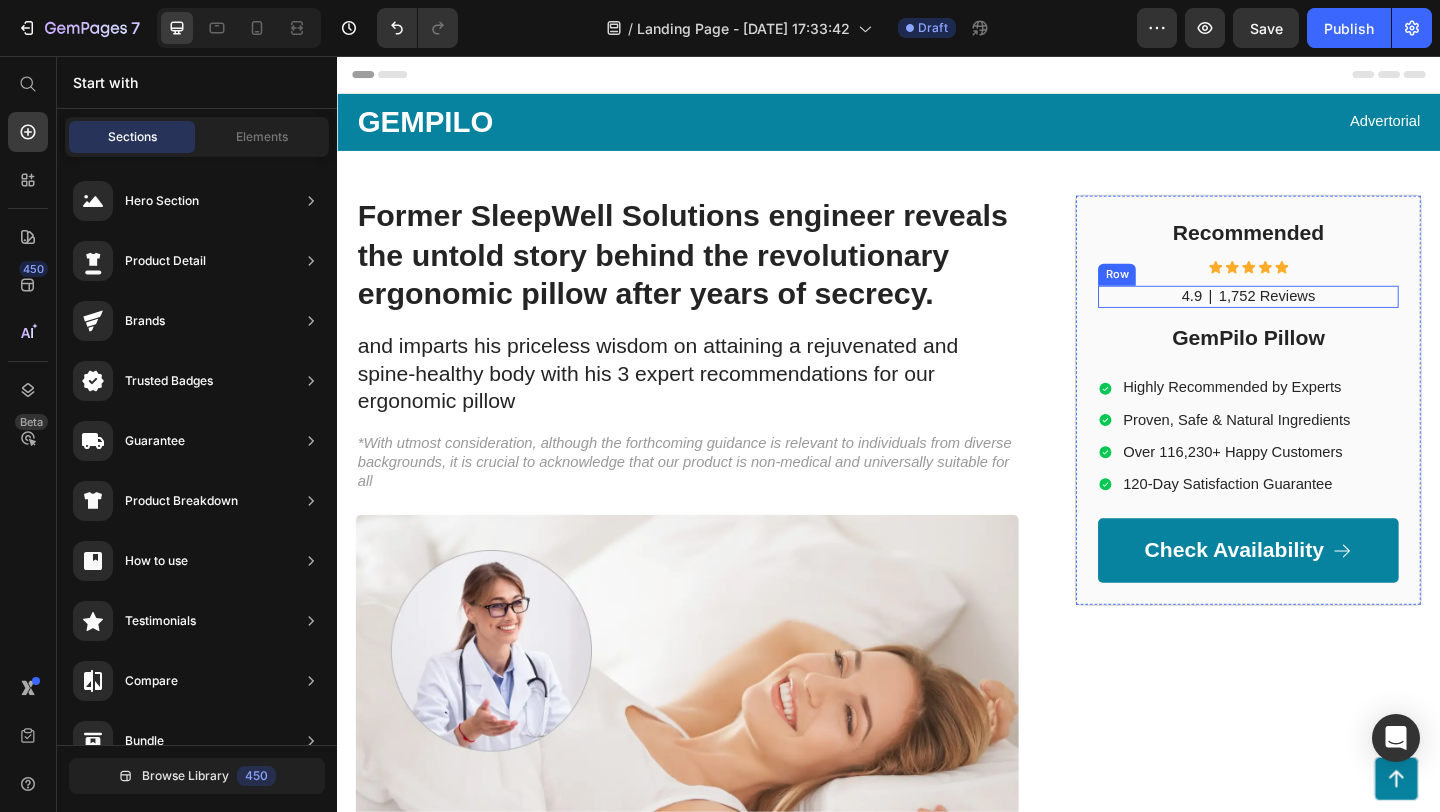 click on "4.9 Text Block | Text Block 1,752 Reviews Text Block Row" at bounding box center (1328, 318) 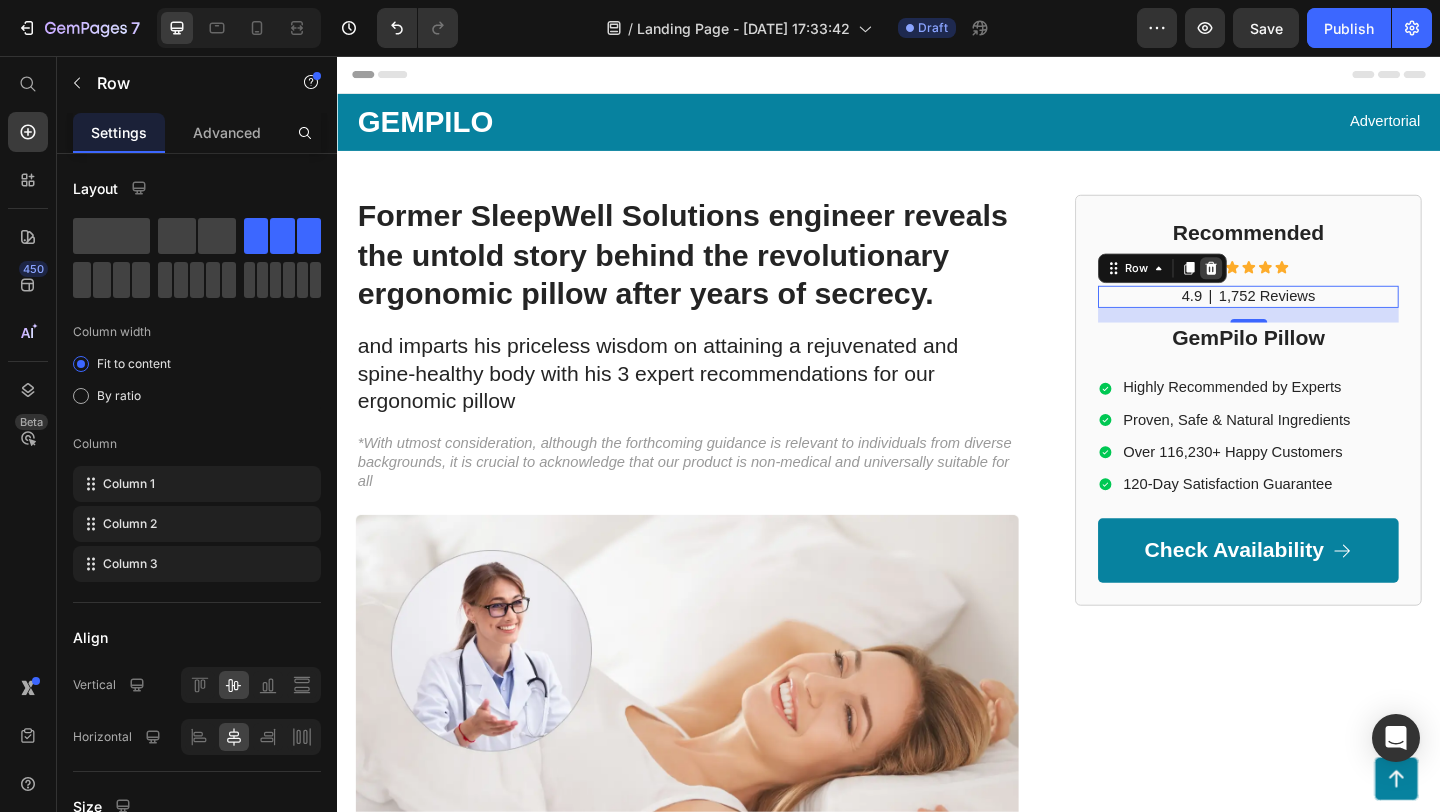 click 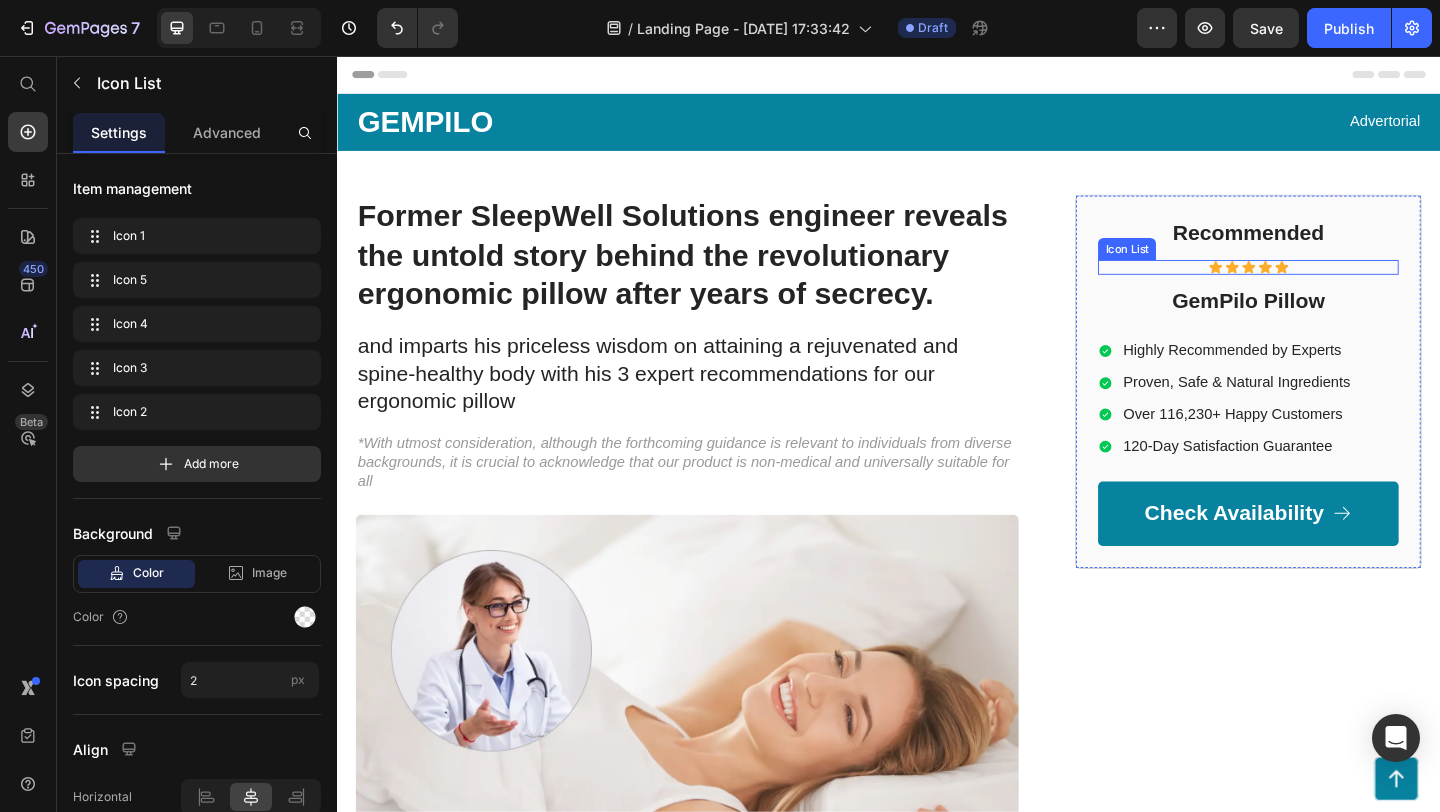 click on "Icon Icon Icon Icon Icon" at bounding box center (1328, 286) 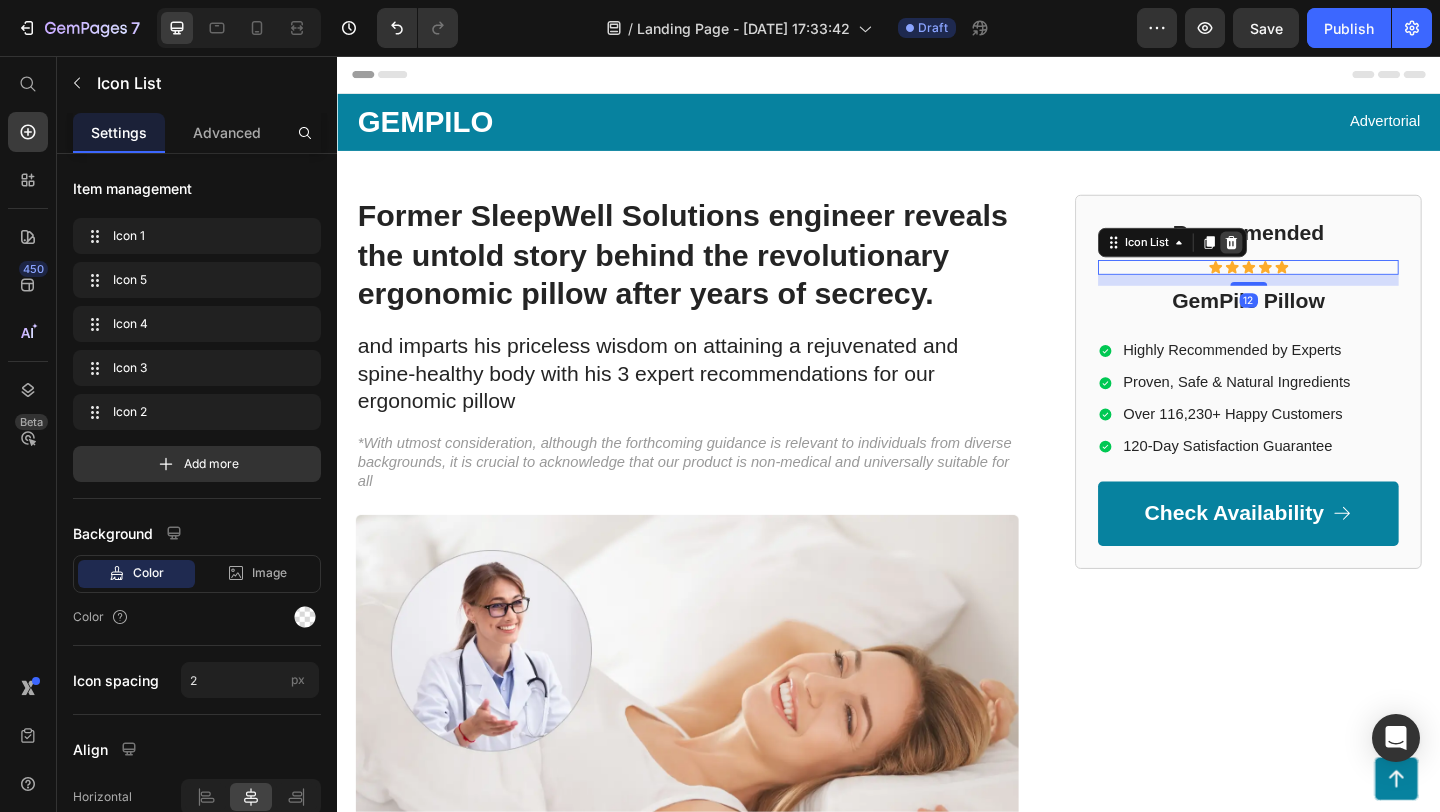 click at bounding box center (1310, 259) 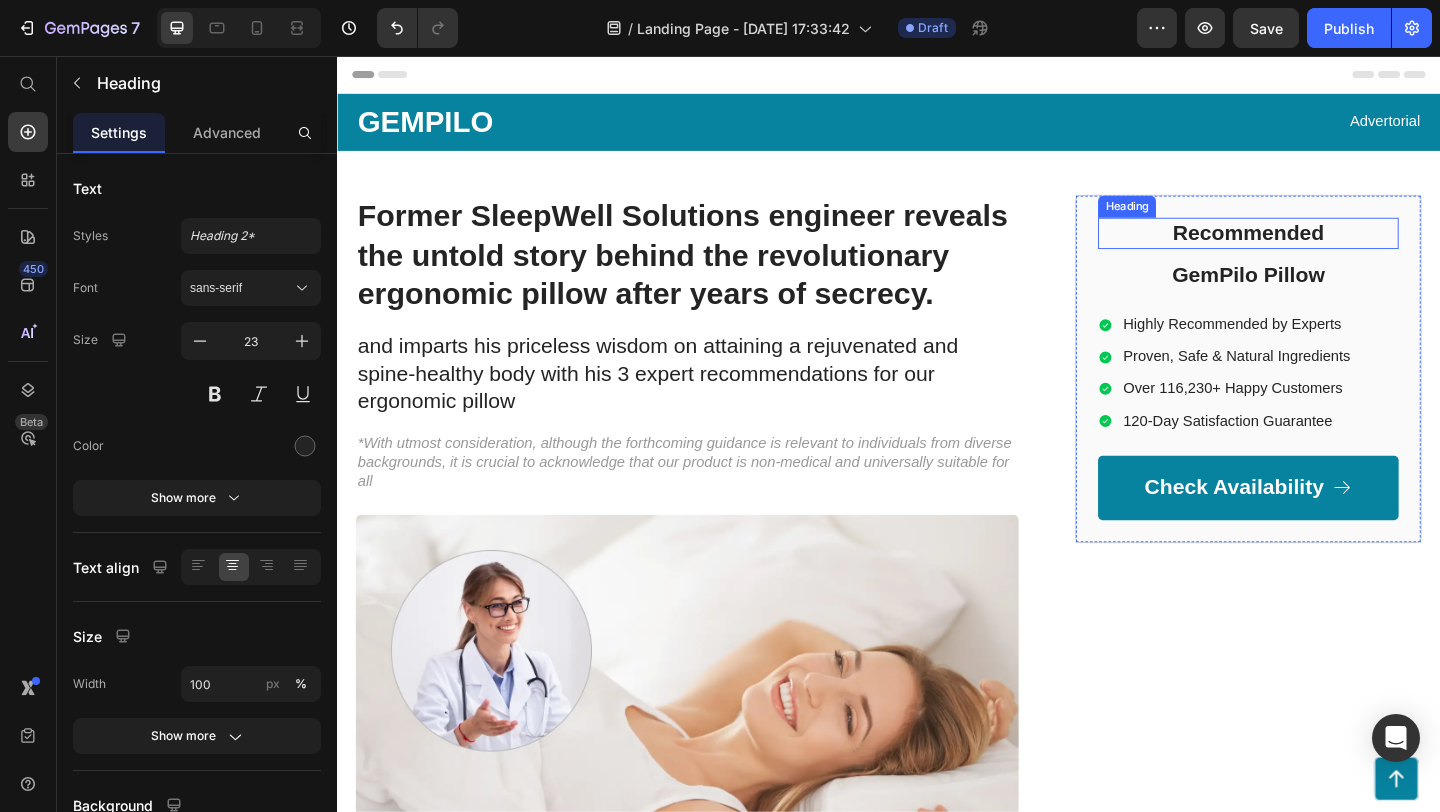 click on "Heading" at bounding box center (1196, 220) 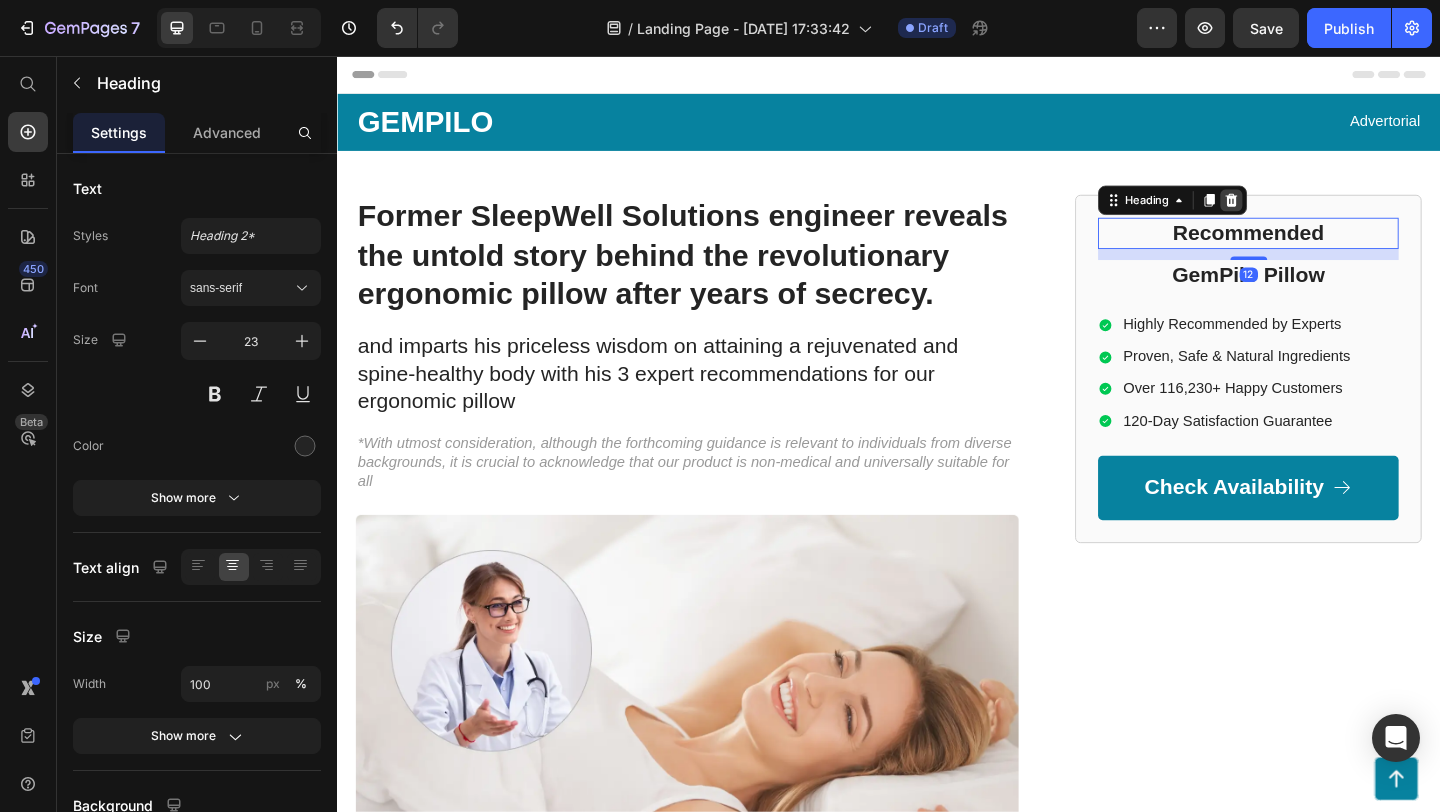 click 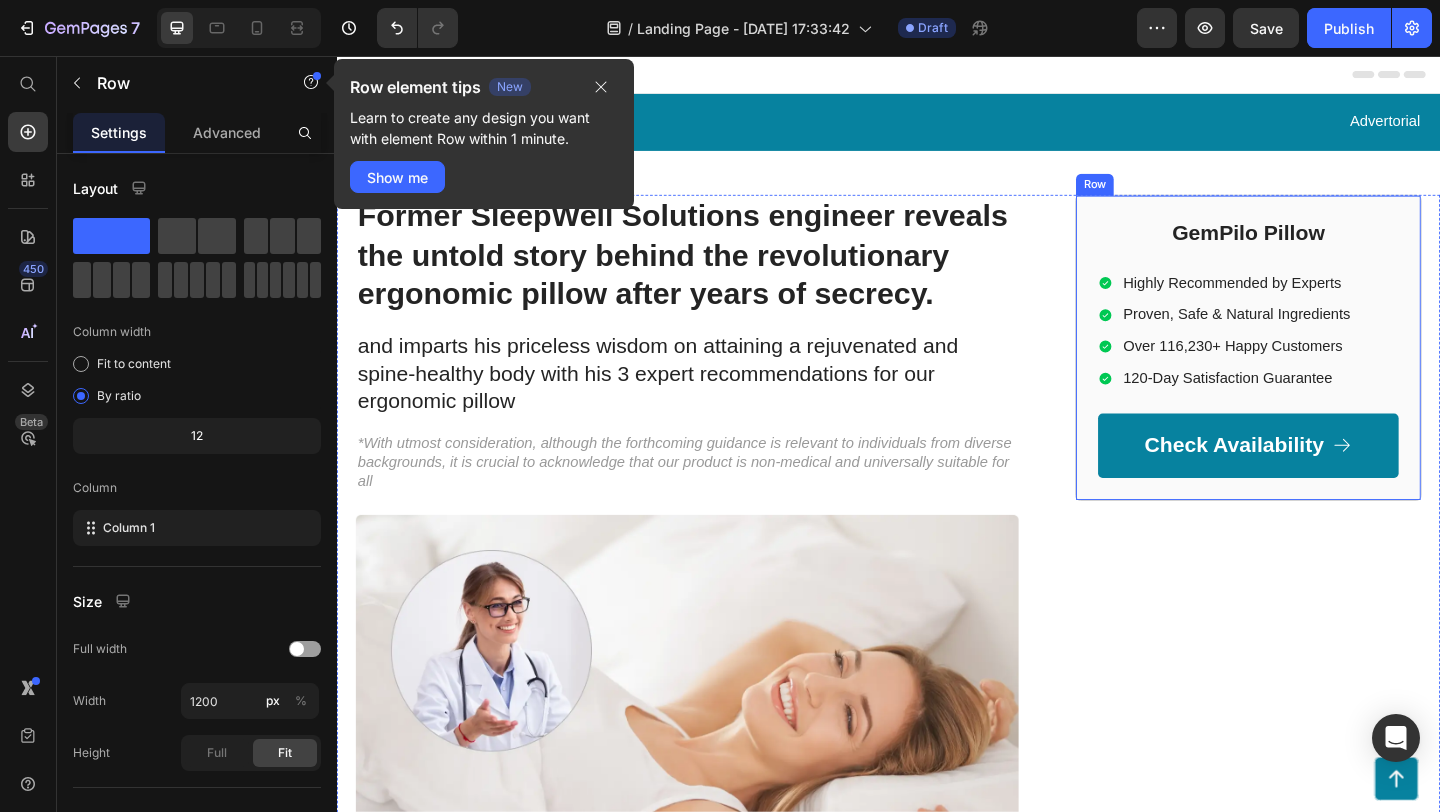 click on "GemPilo Pillow Heading Highly Recommended by Experts Proven, Safe & Natural Ingredients Over 116,230+ Happy Customers 120-Day Satisfaction Guarantee Item List
Check Availability Button Row" at bounding box center [1328, 373] 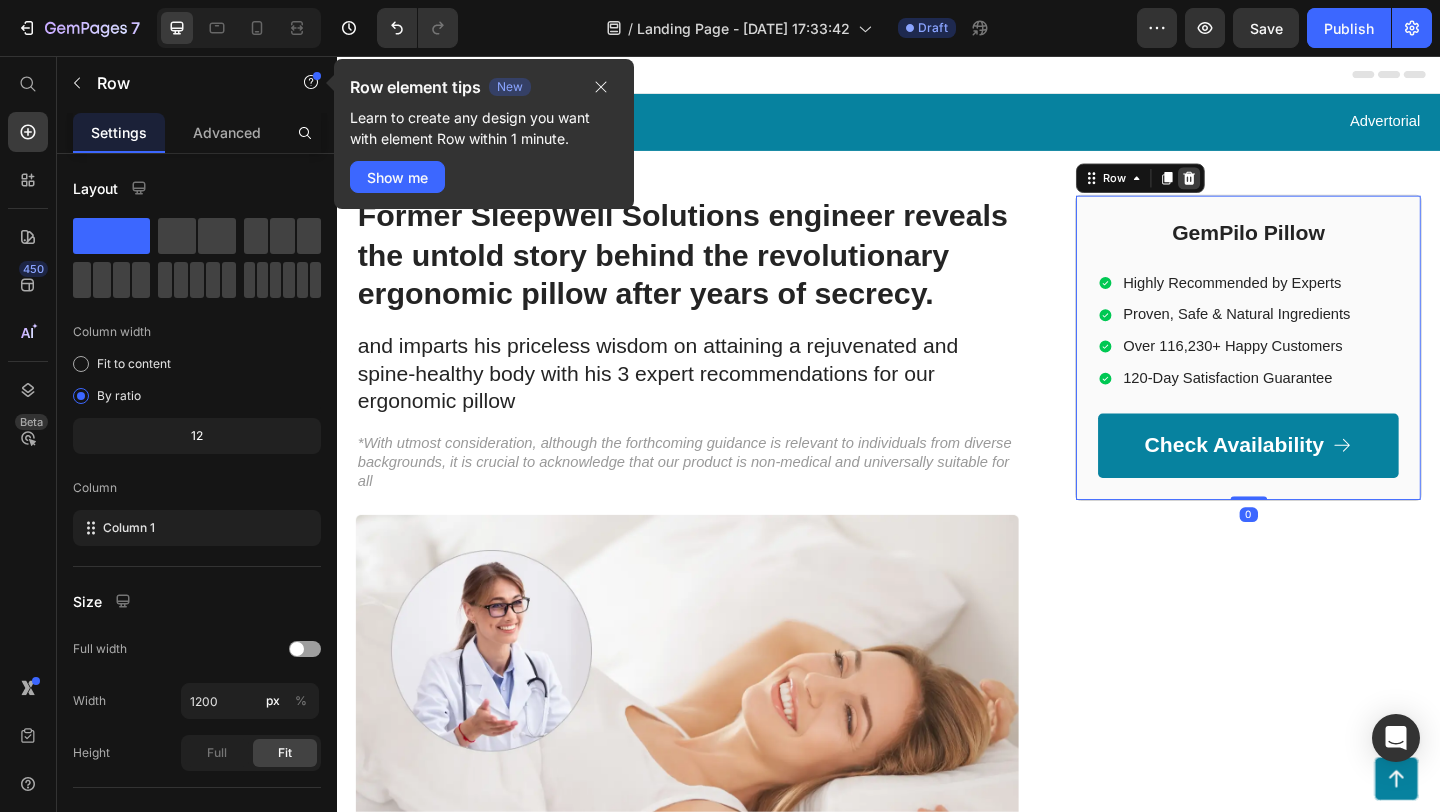 click 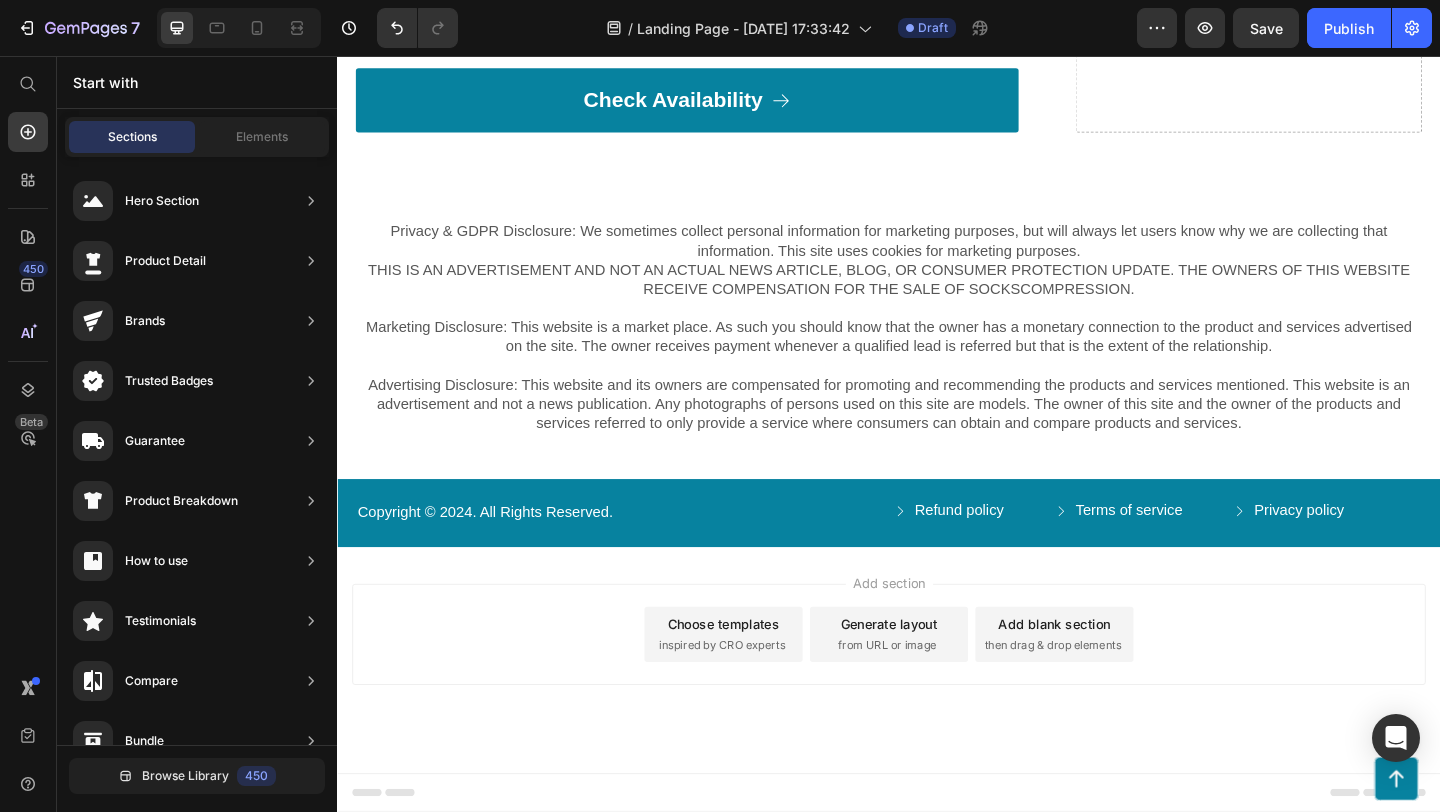 scroll, scrollTop: 8528, scrollLeft: 0, axis: vertical 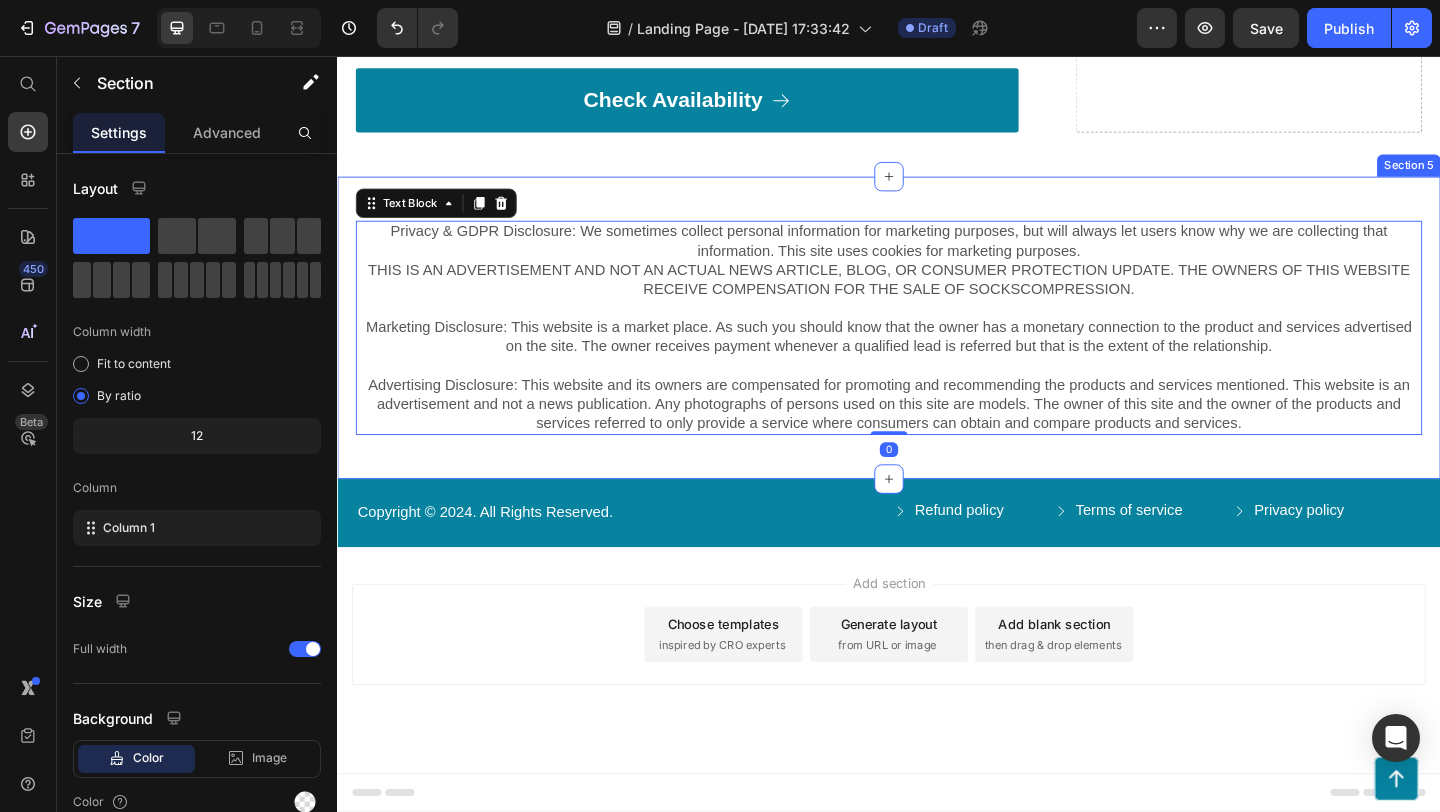 click on "Privacy & GDPR Disclosure: We sometimes collect personal information for marketing purposes, but will always let users know why we are collecting that information. This site uses cookies for marketing purposes. THIS IS AN ADVERTISEMENT AND NOT AN ACTUAL NEWS ARTICLE, BLOG, OR CONSUMER PROTECTION UPDATE. THE OWNERS OF THIS WEBSITE RECEIVE COMPENSATION FOR THE SALE OF SOCKSCOMPRESSION. Marketing Disclosure: This website is a market place. As such you should know that the owner has a monetary connection to the product and services advertised on the site. The owner receives payment whenever a qualified lead is referred but that is the extent of the relationship. Text Block   0 Row Section 5" at bounding box center (937, 351) 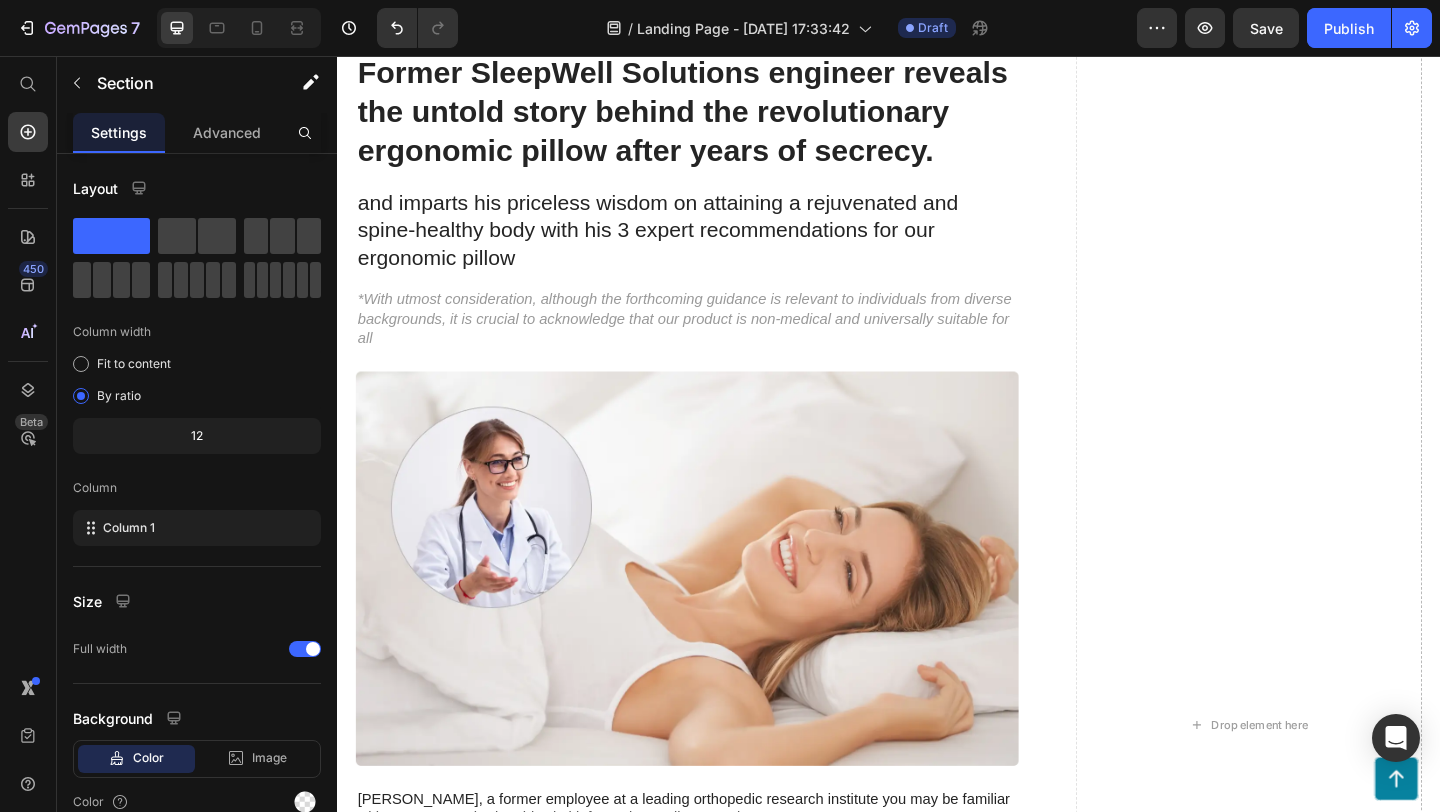 scroll, scrollTop: 0, scrollLeft: 0, axis: both 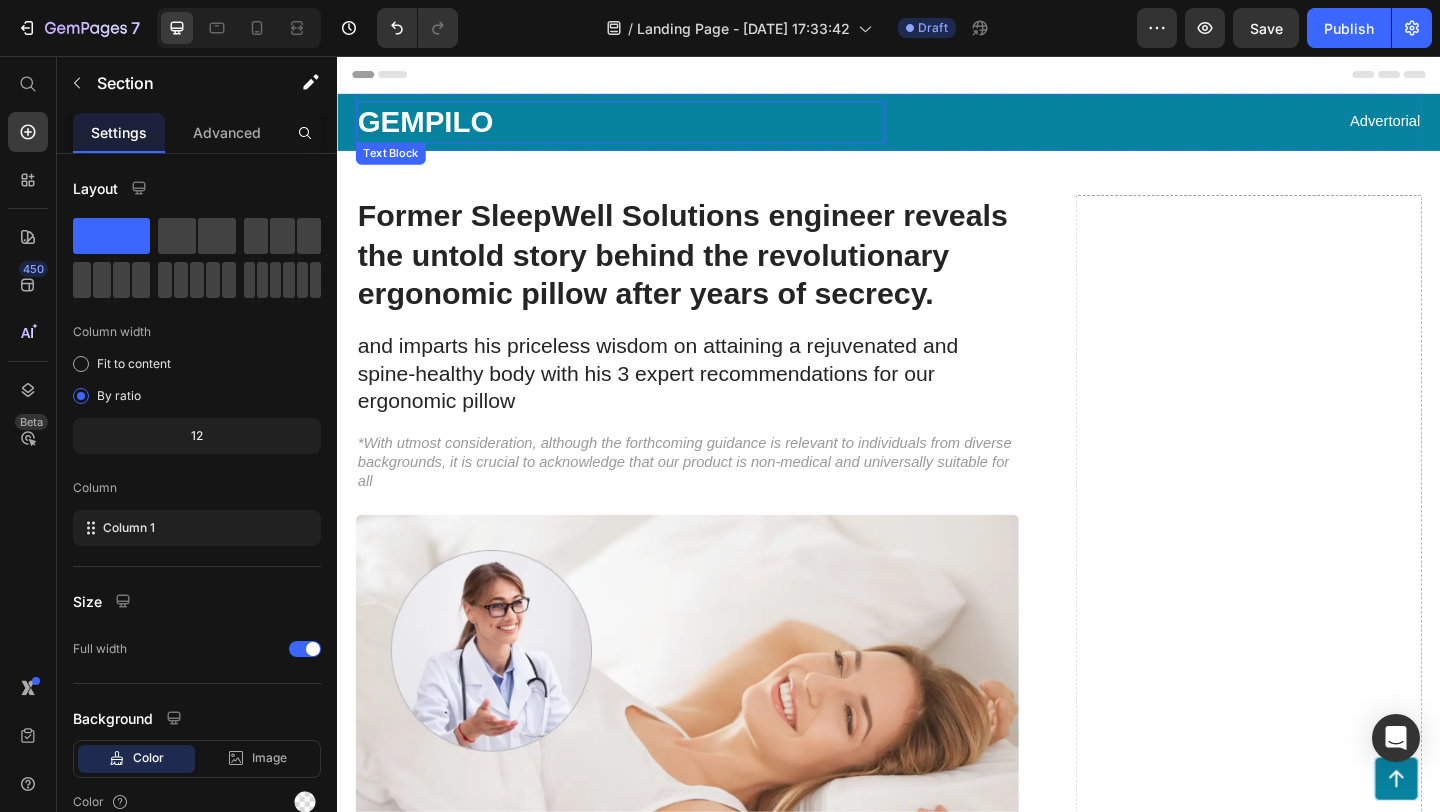 click on "GEMPILO" at bounding box center [645, 128] 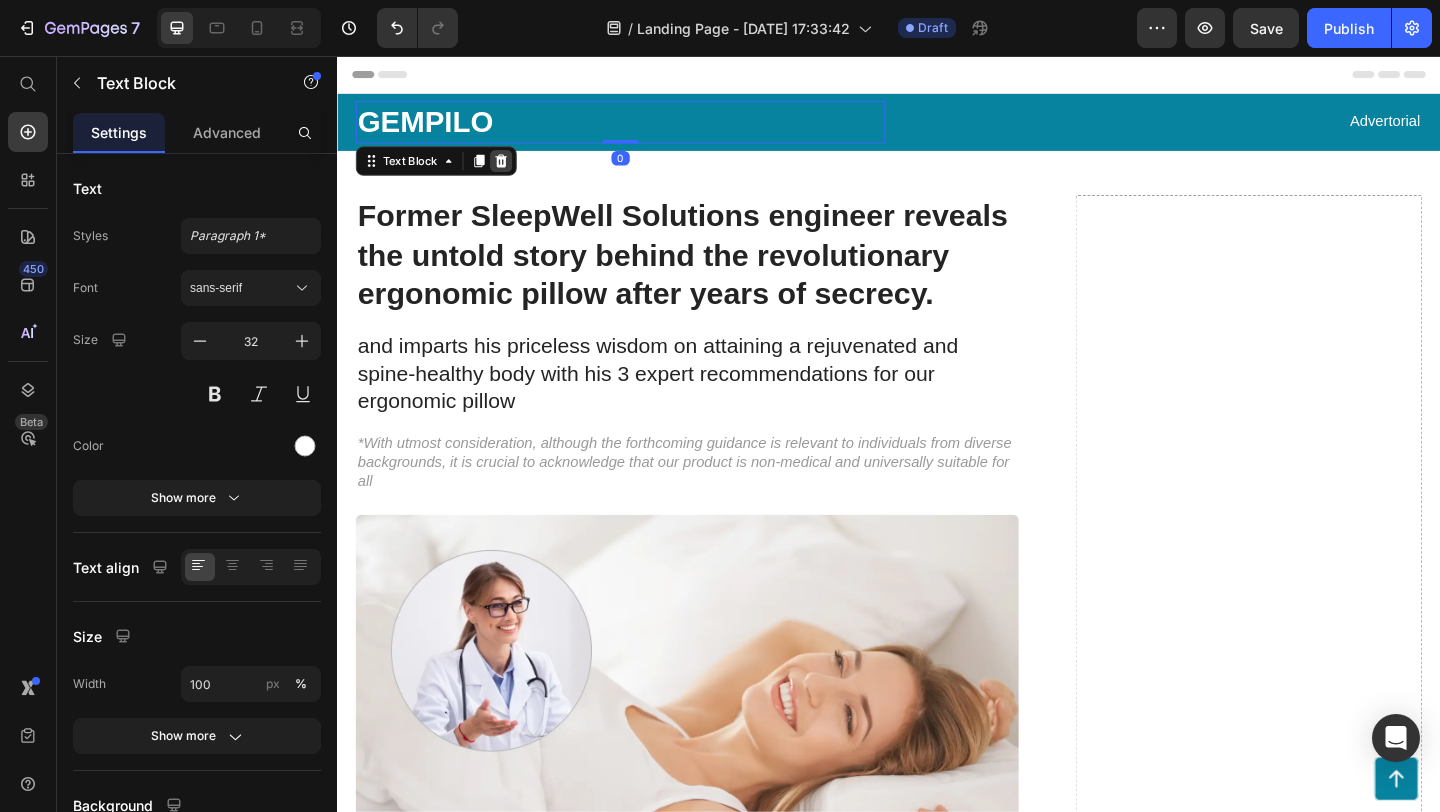 click 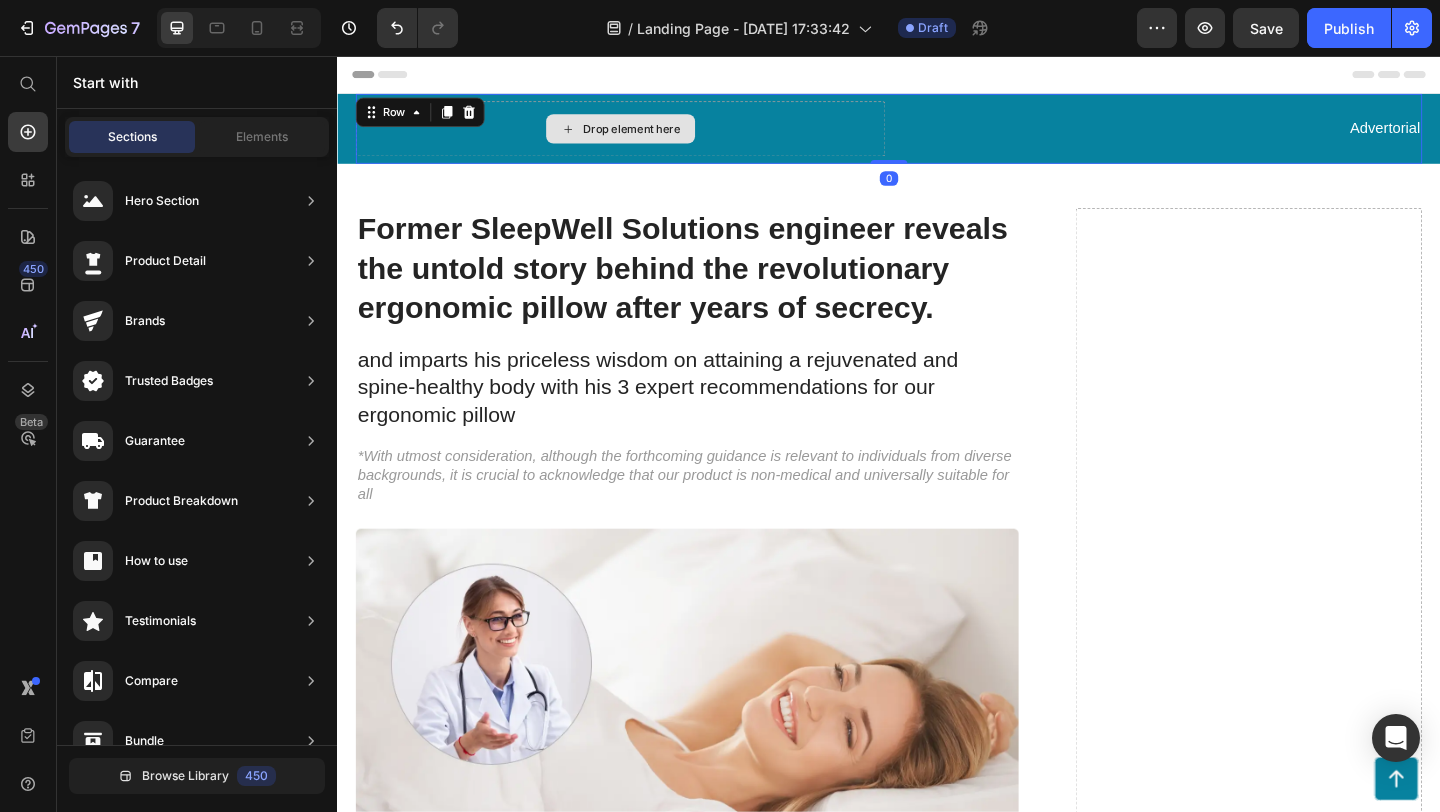 click on "Drop element here Advertorial Text Block Row   0" at bounding box center (937, 135) 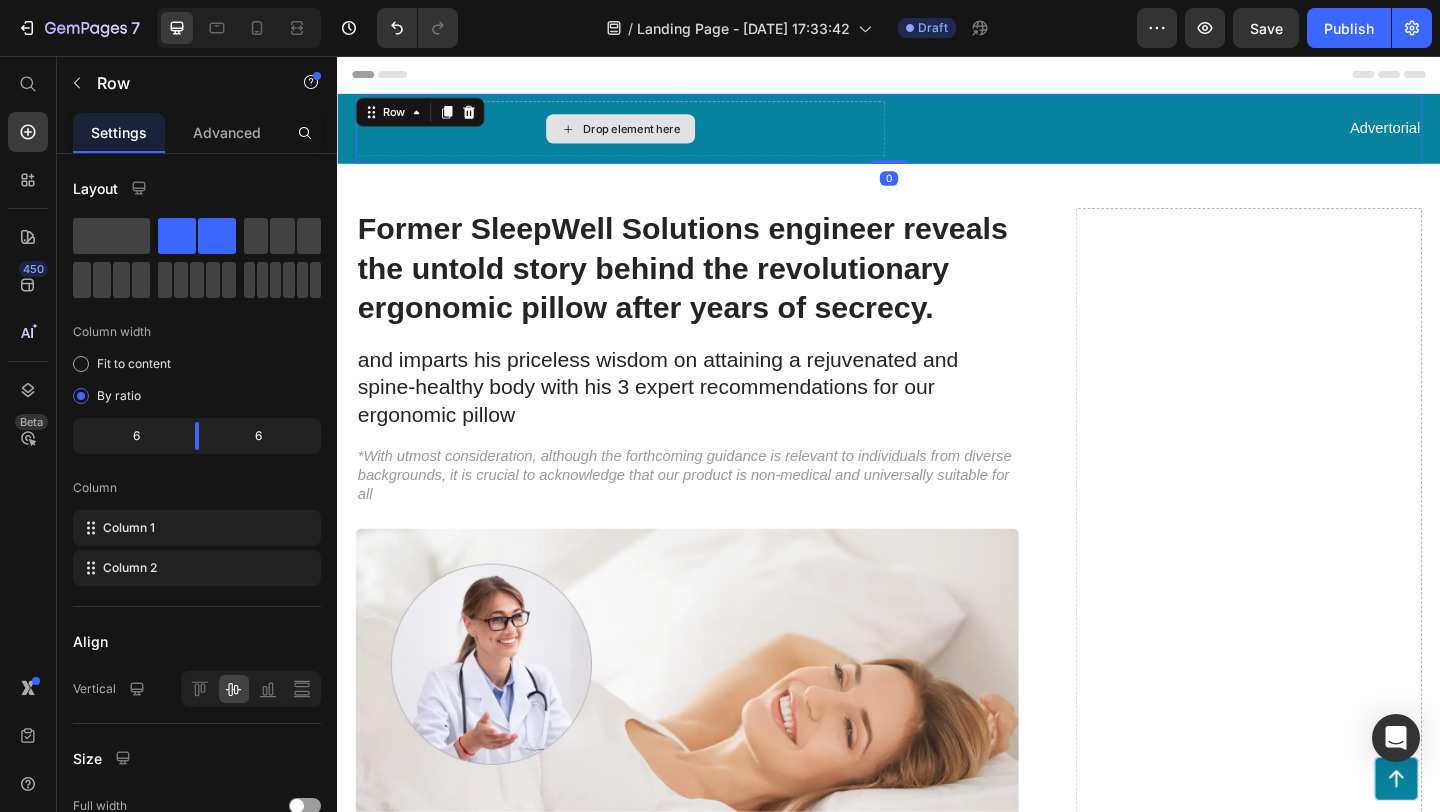 click on "Drop element here" at bounding box center [645, 135] 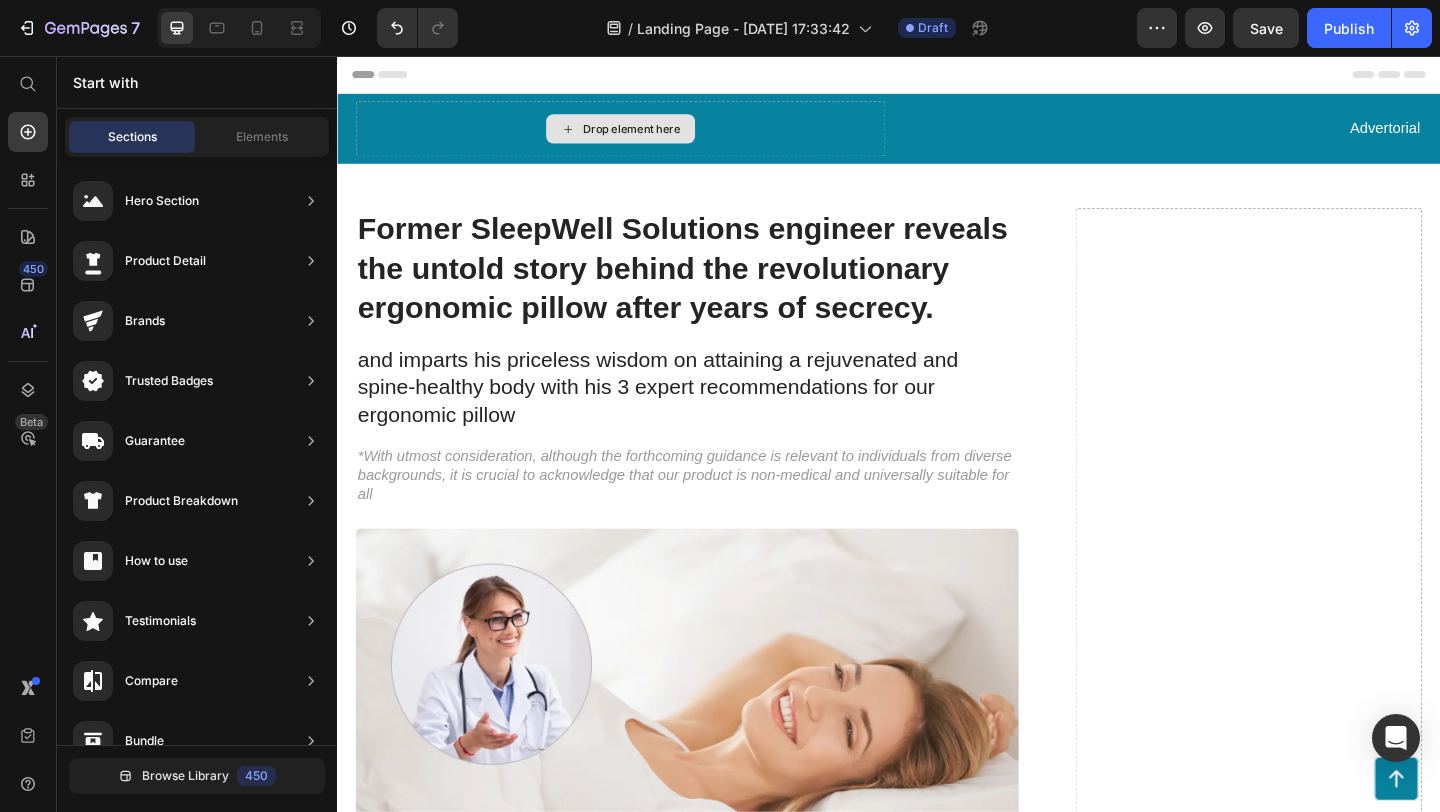 click on "Drop element here" at bounding box center (657, 135) 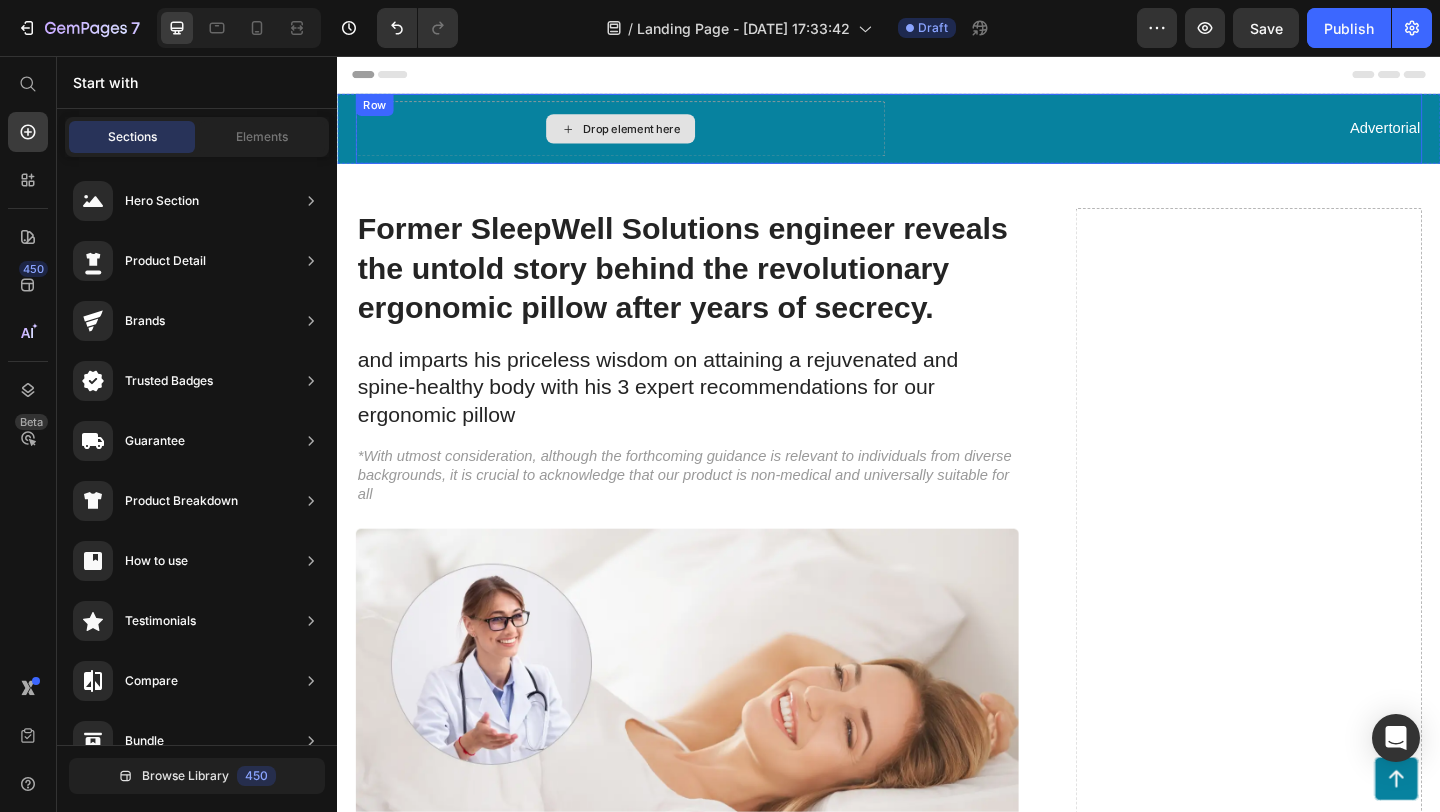 click on "Drop element here" at bounding box center (645, 135) 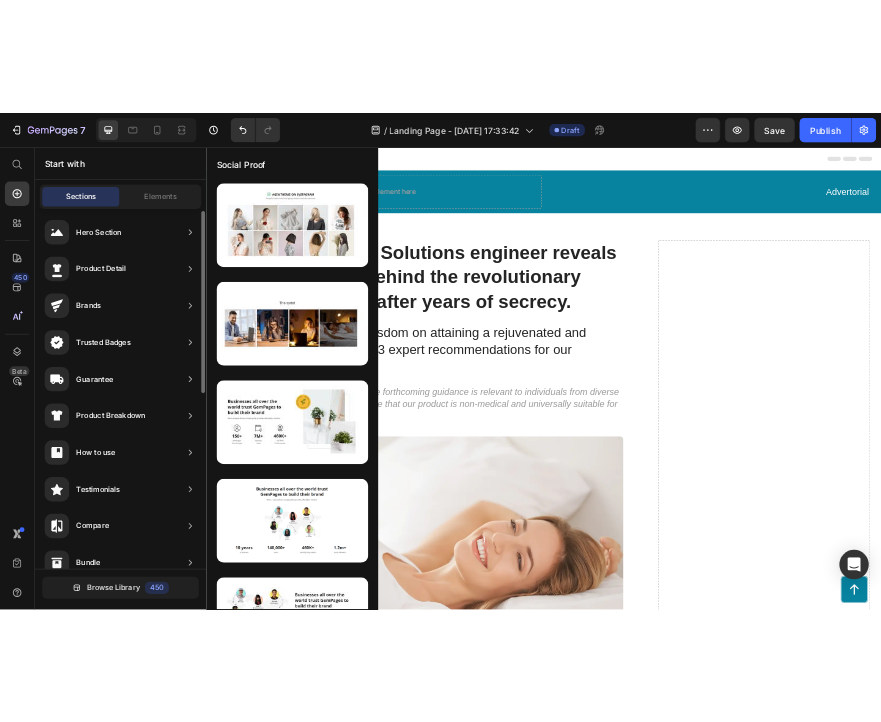scroll, scrollTop: 0, scrollLeft: 0, axis: both 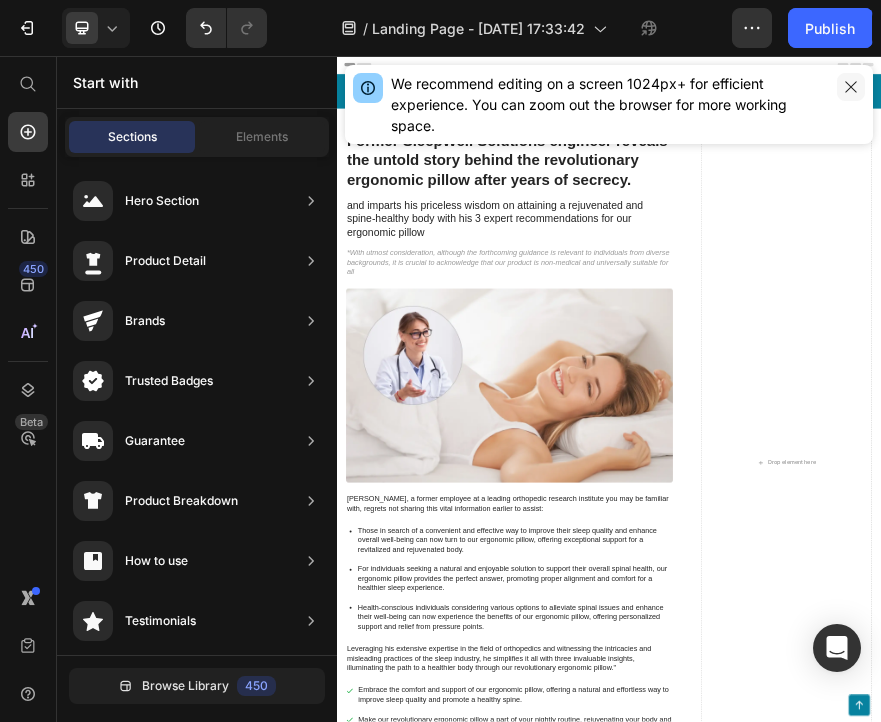 click 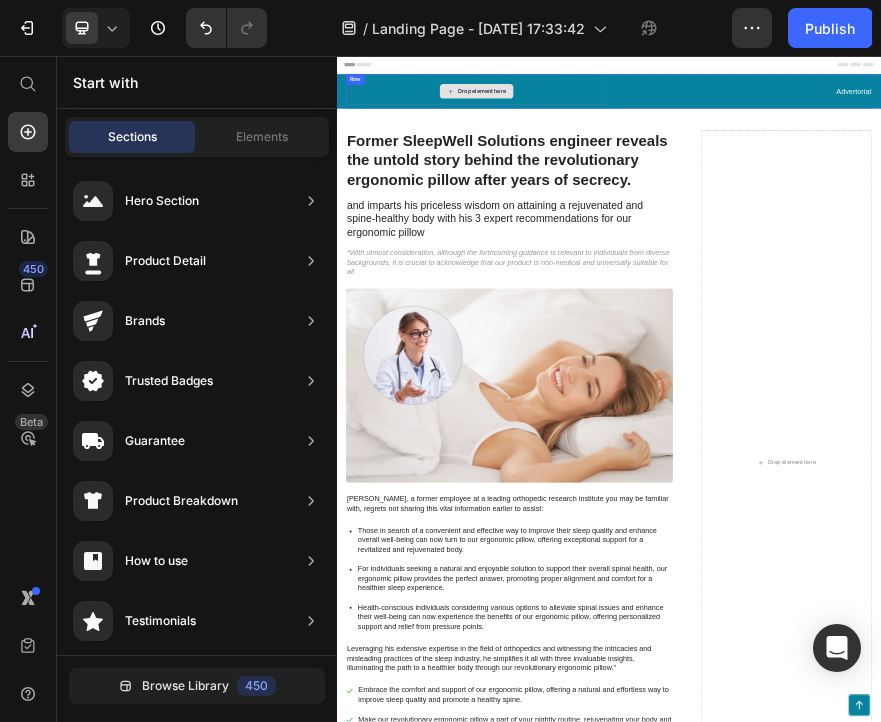 click on "Drop element here" at bounding box center [645, 135] 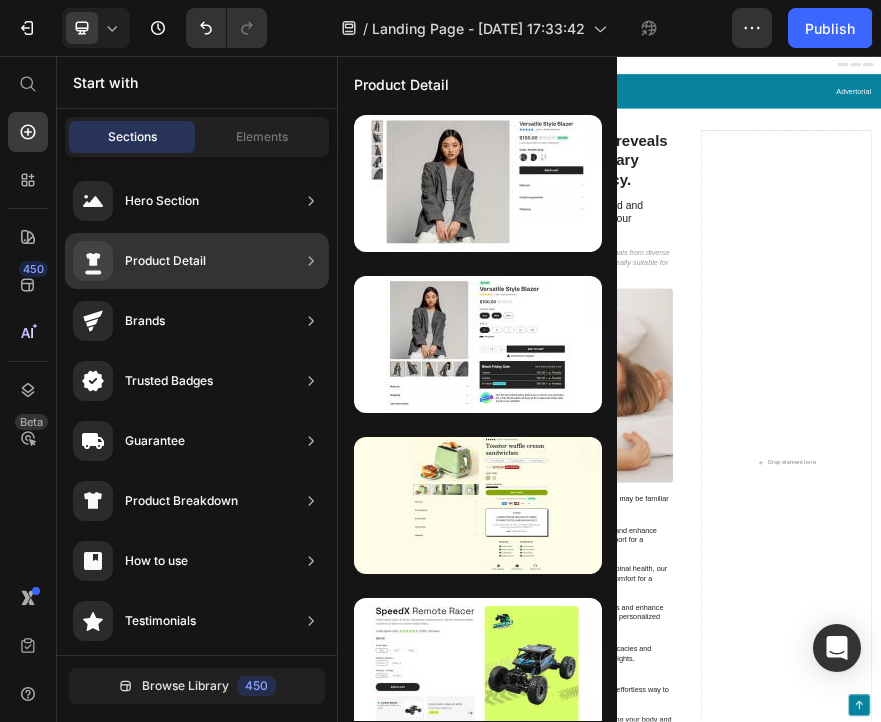 click on "Sections Elements" at bounding box center (197, 137) 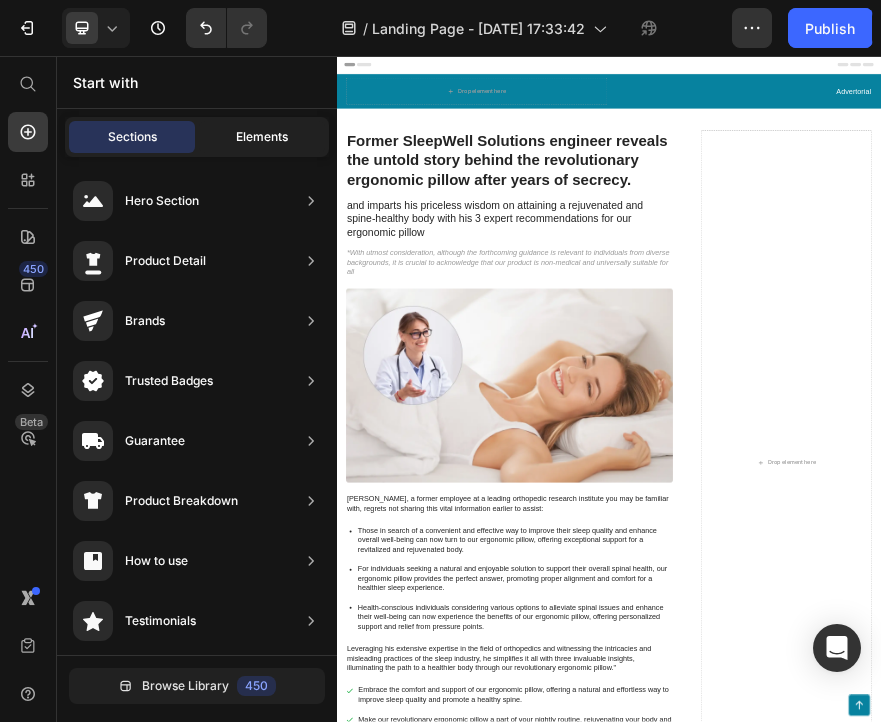 click on "Elements" at bounding box center [262, 137] 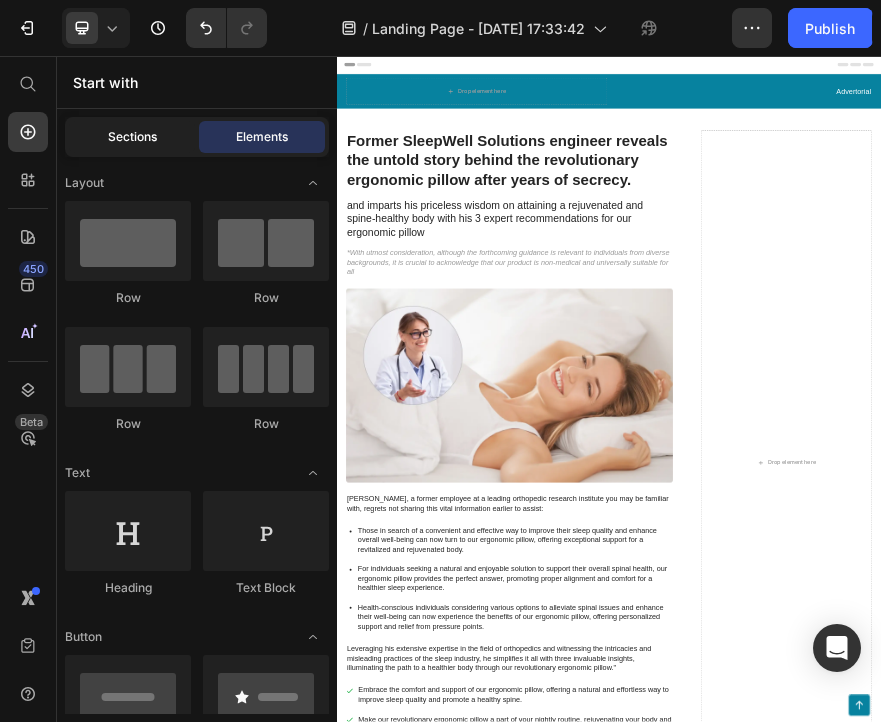 click on "Sections" at bounding box center (132, 137) 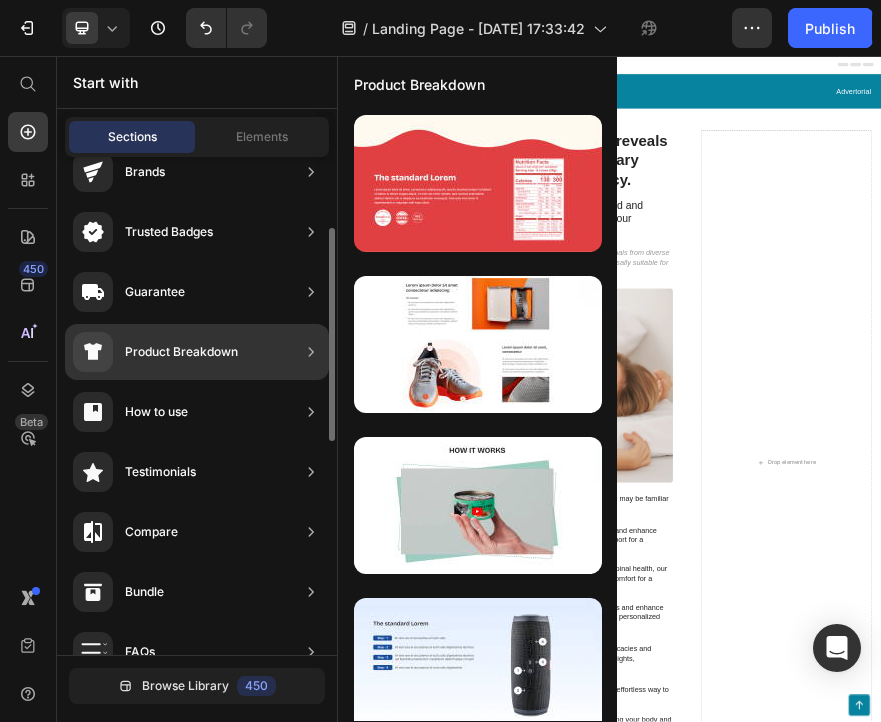 scroll, scrollTop: 156, scrollLeft: 0, axis: vertical 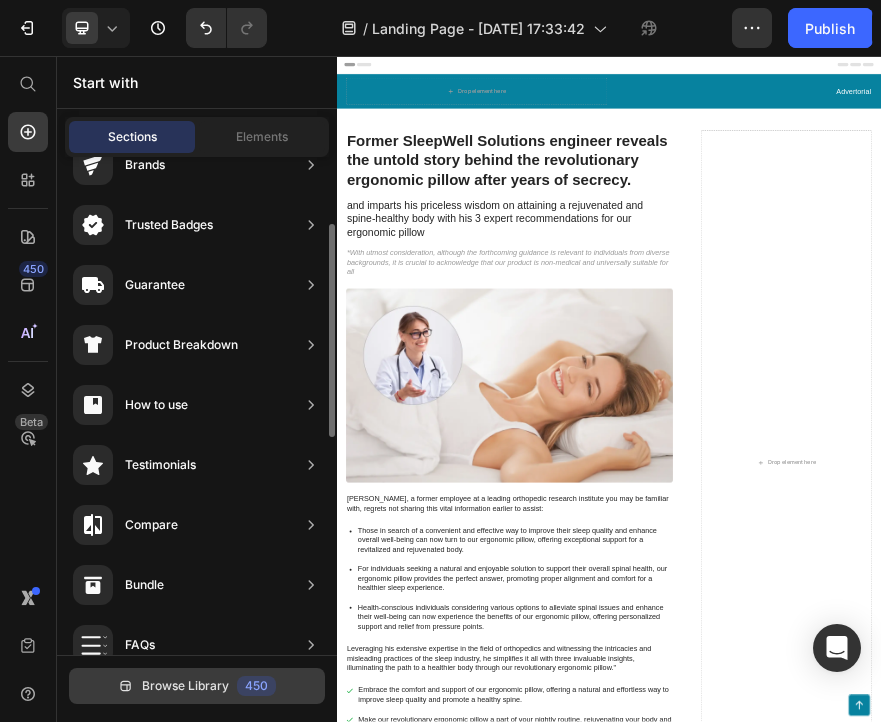 click on "Browse Library" at bounding box center [185, 686] 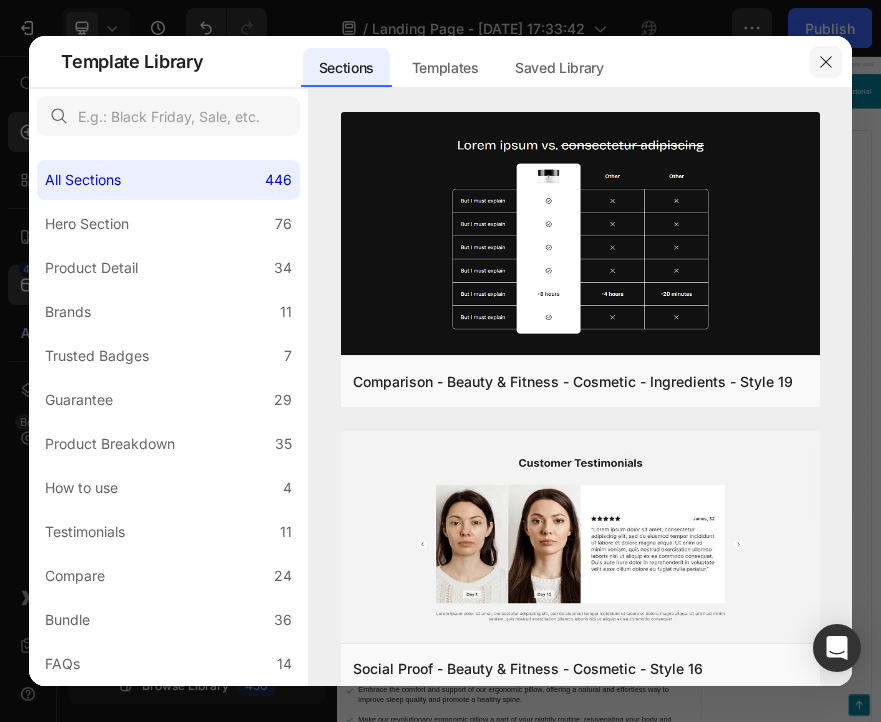 click 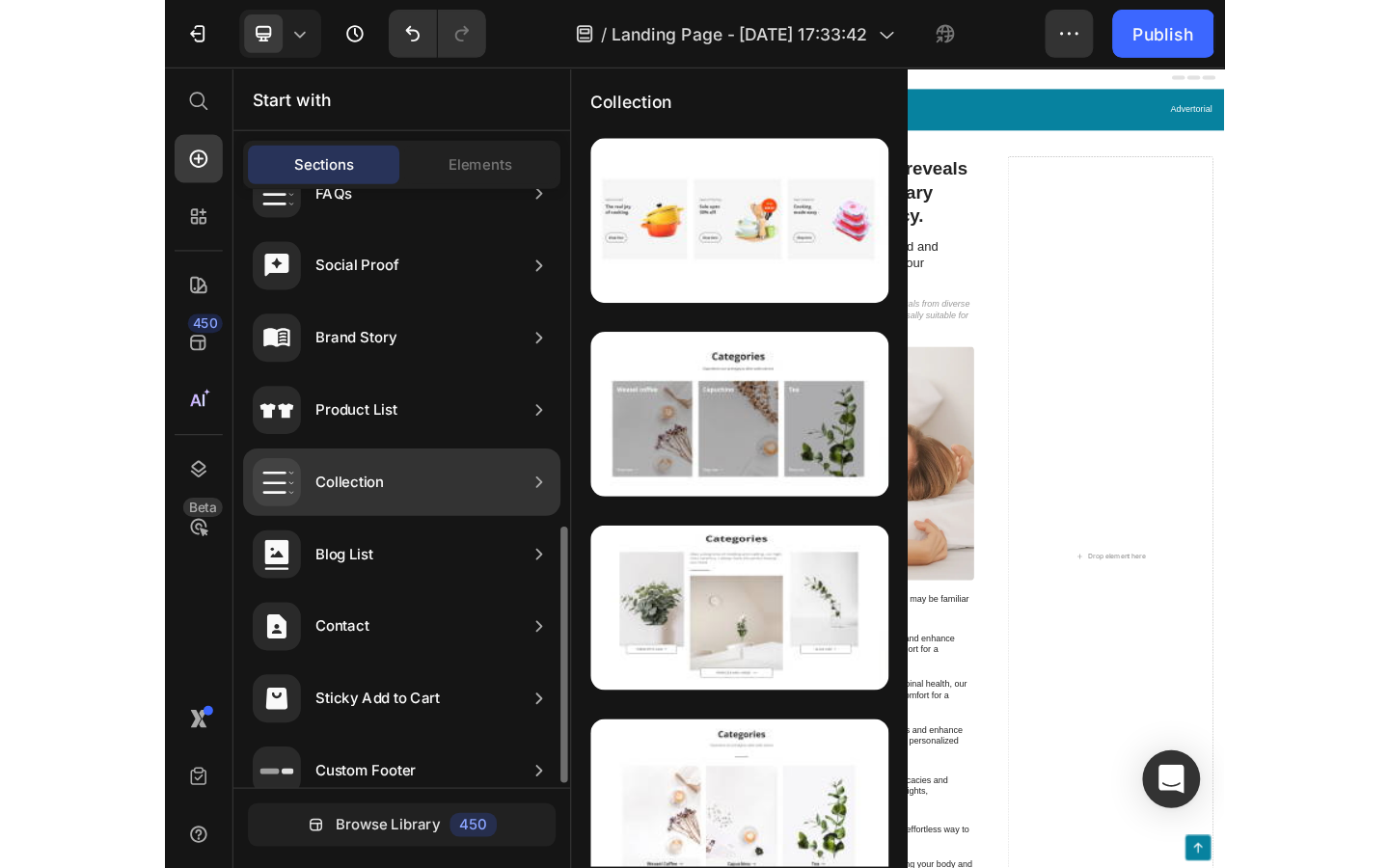 scroll, scrollTop: 638, scrollLeft: 0, axis: vertical 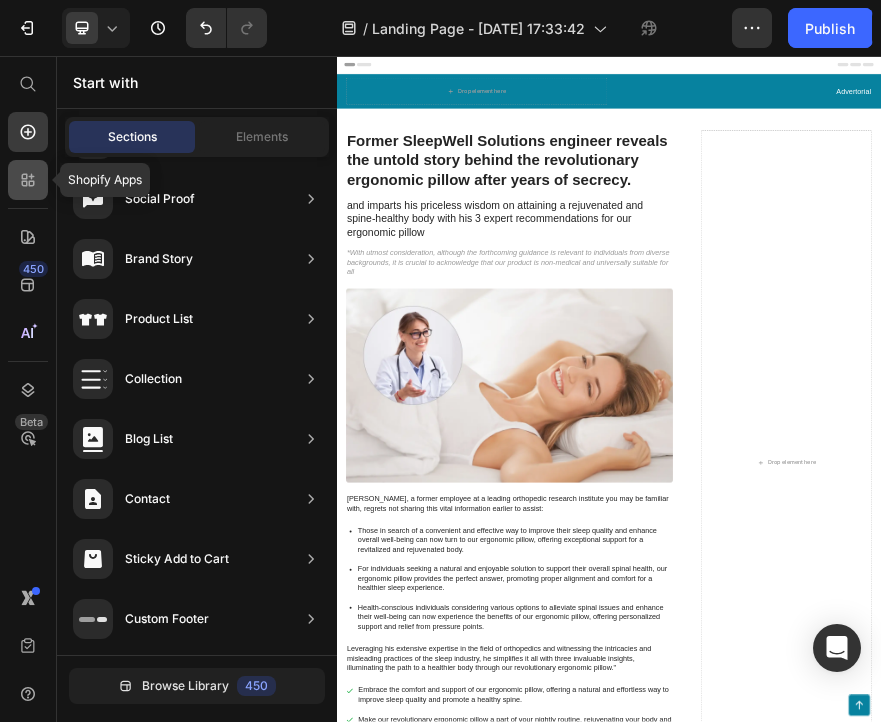 click 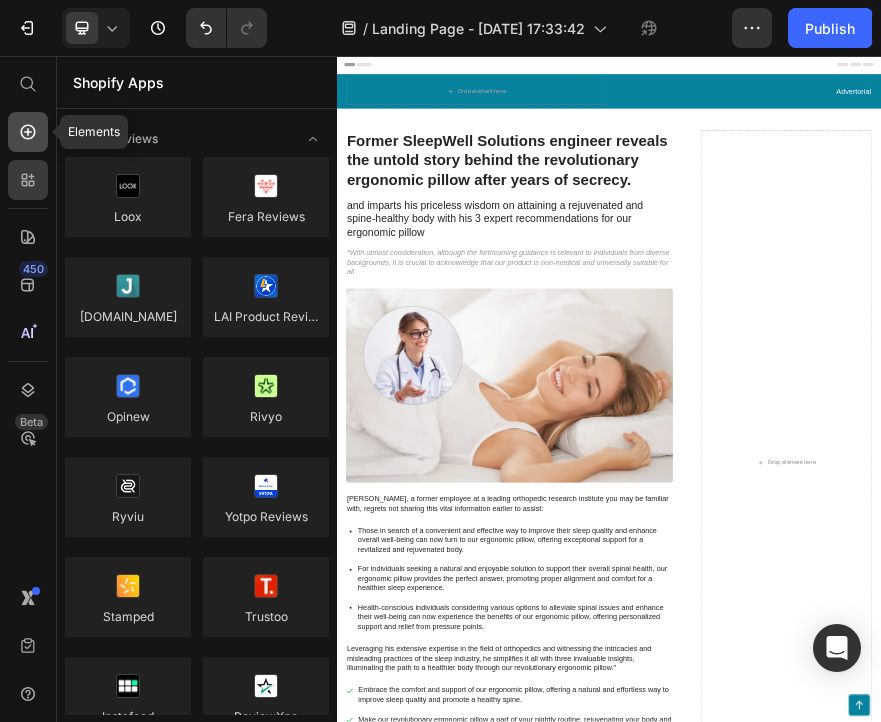 click 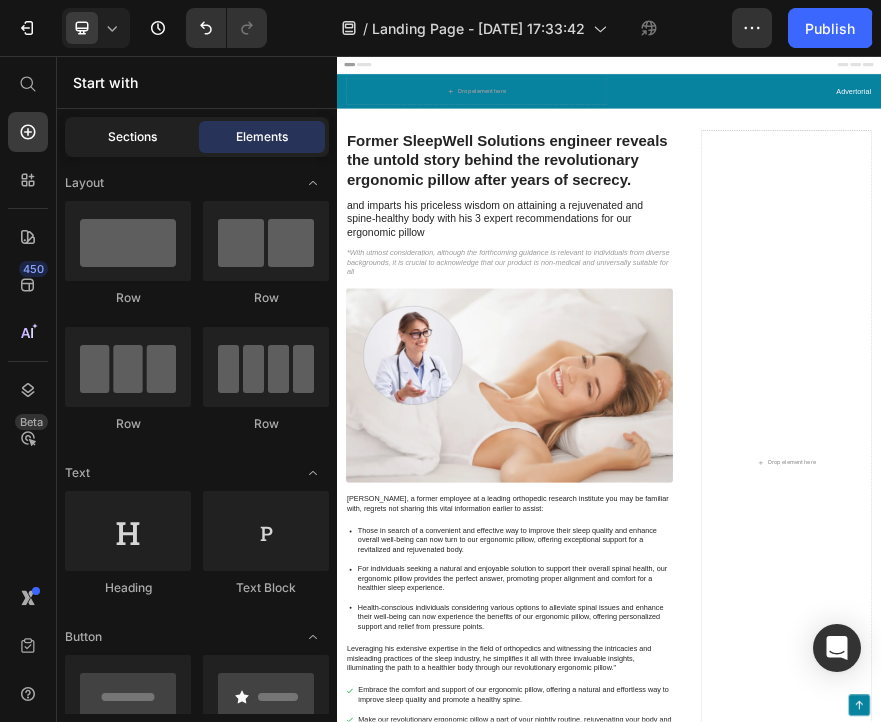 click on "Sections" 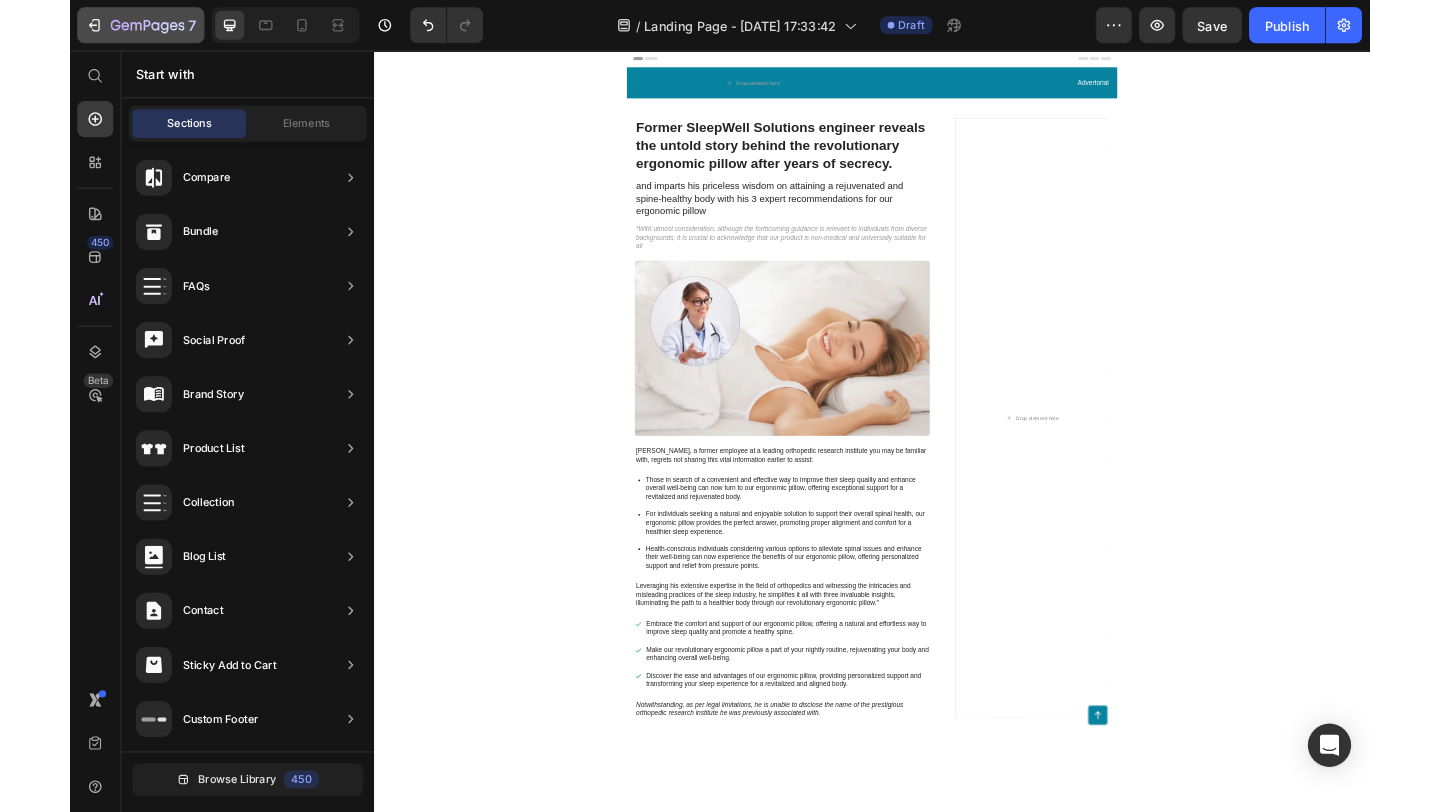 scroll, scrollTop: 484, scrollLeft: 0, axis: vertical 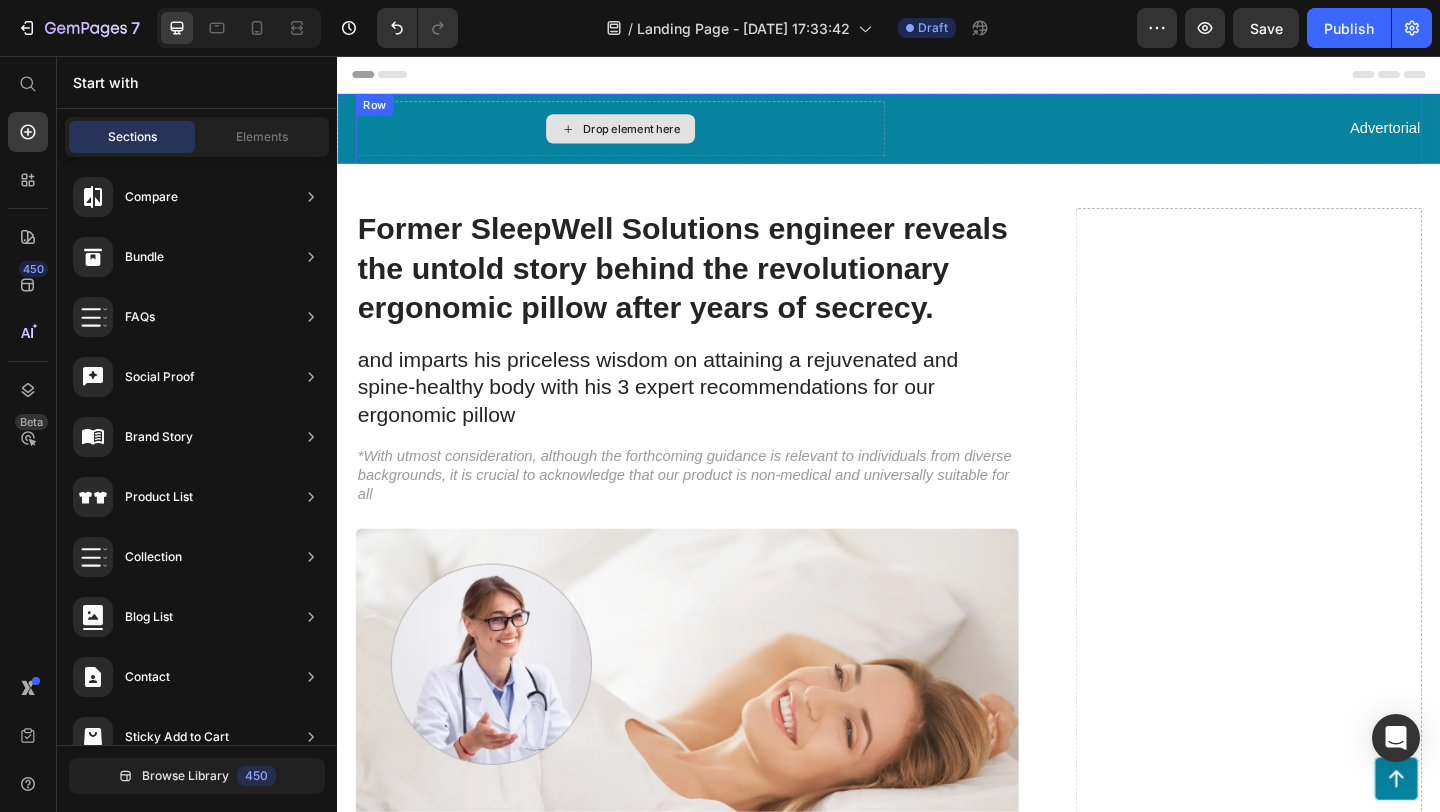 click 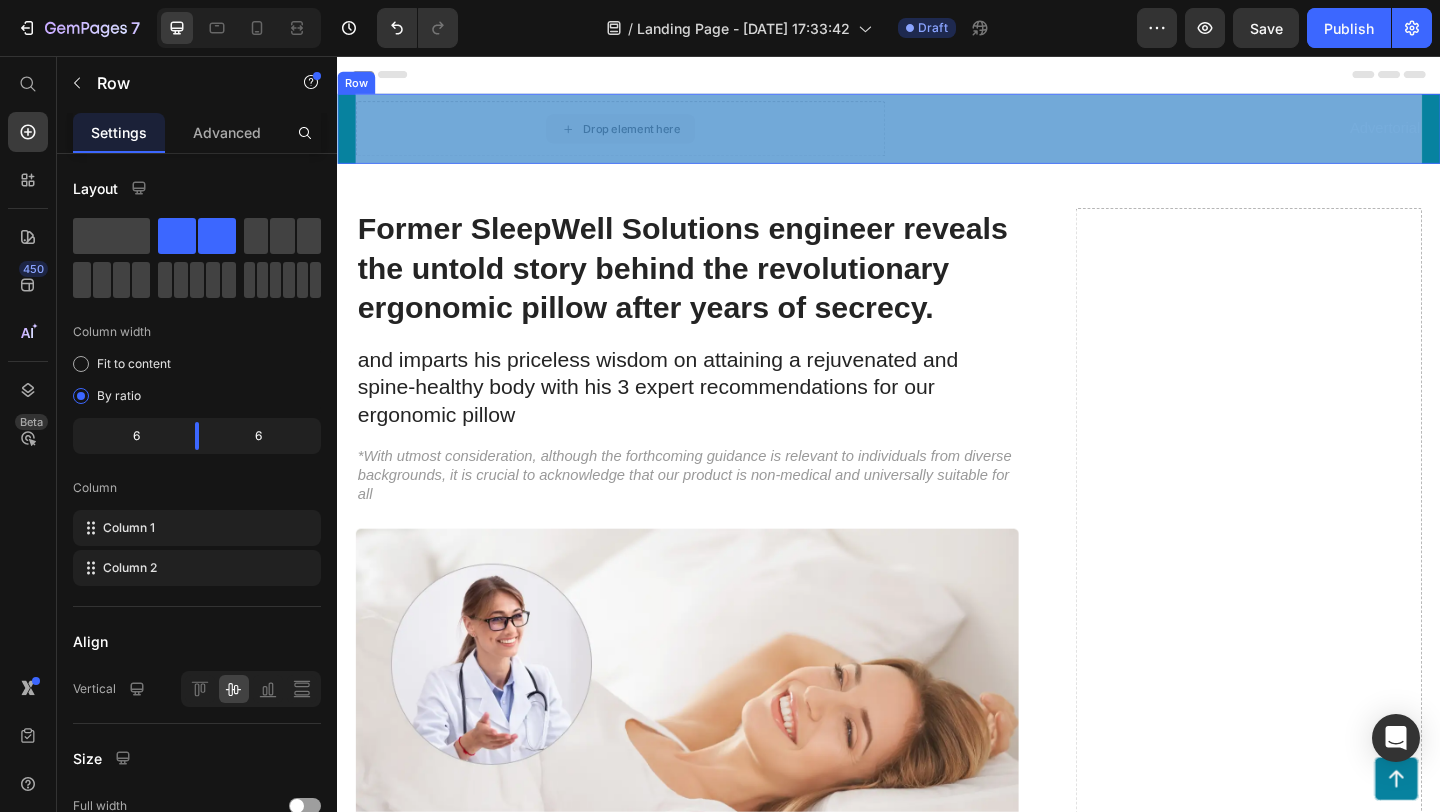 click at bounding box center (337, 56) 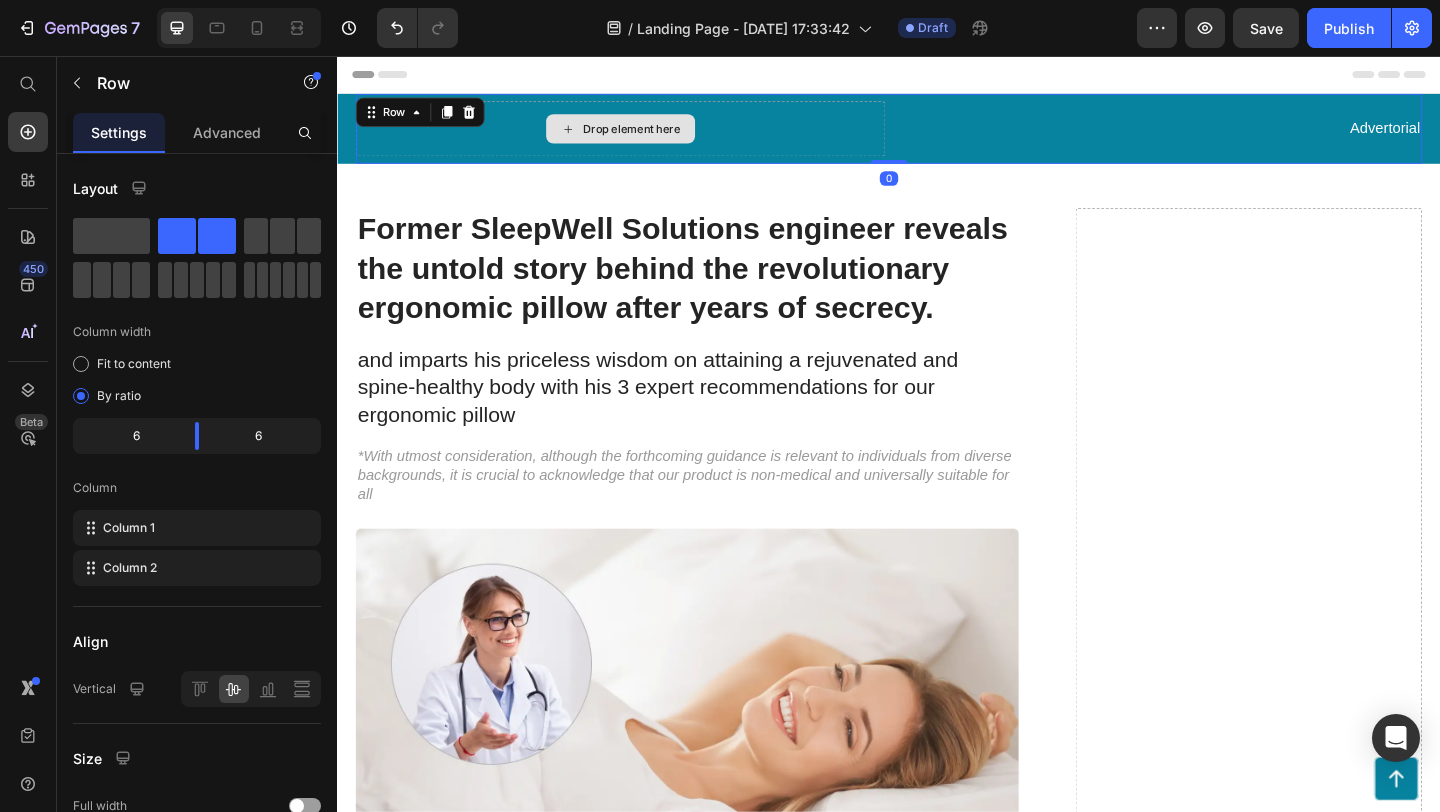 click 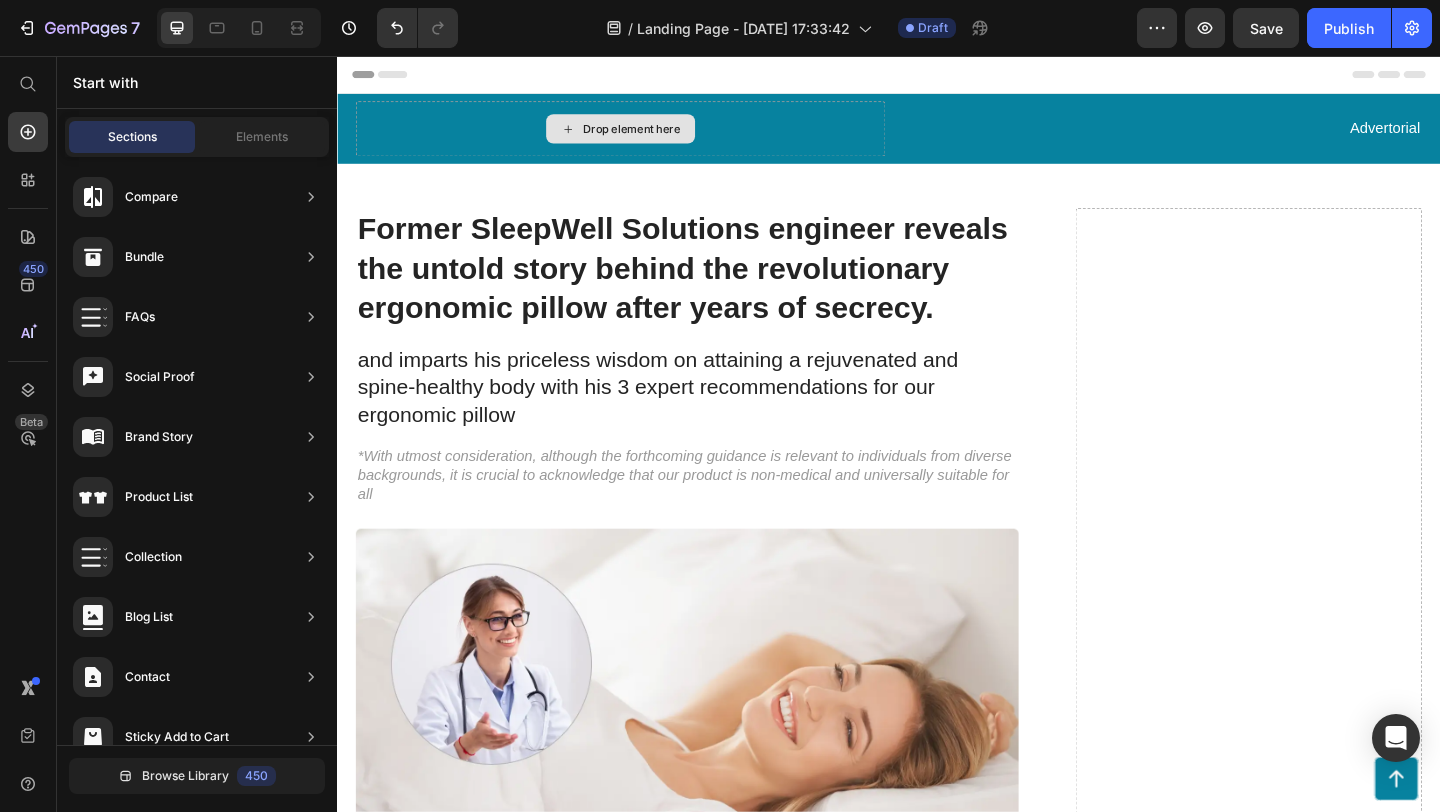 click 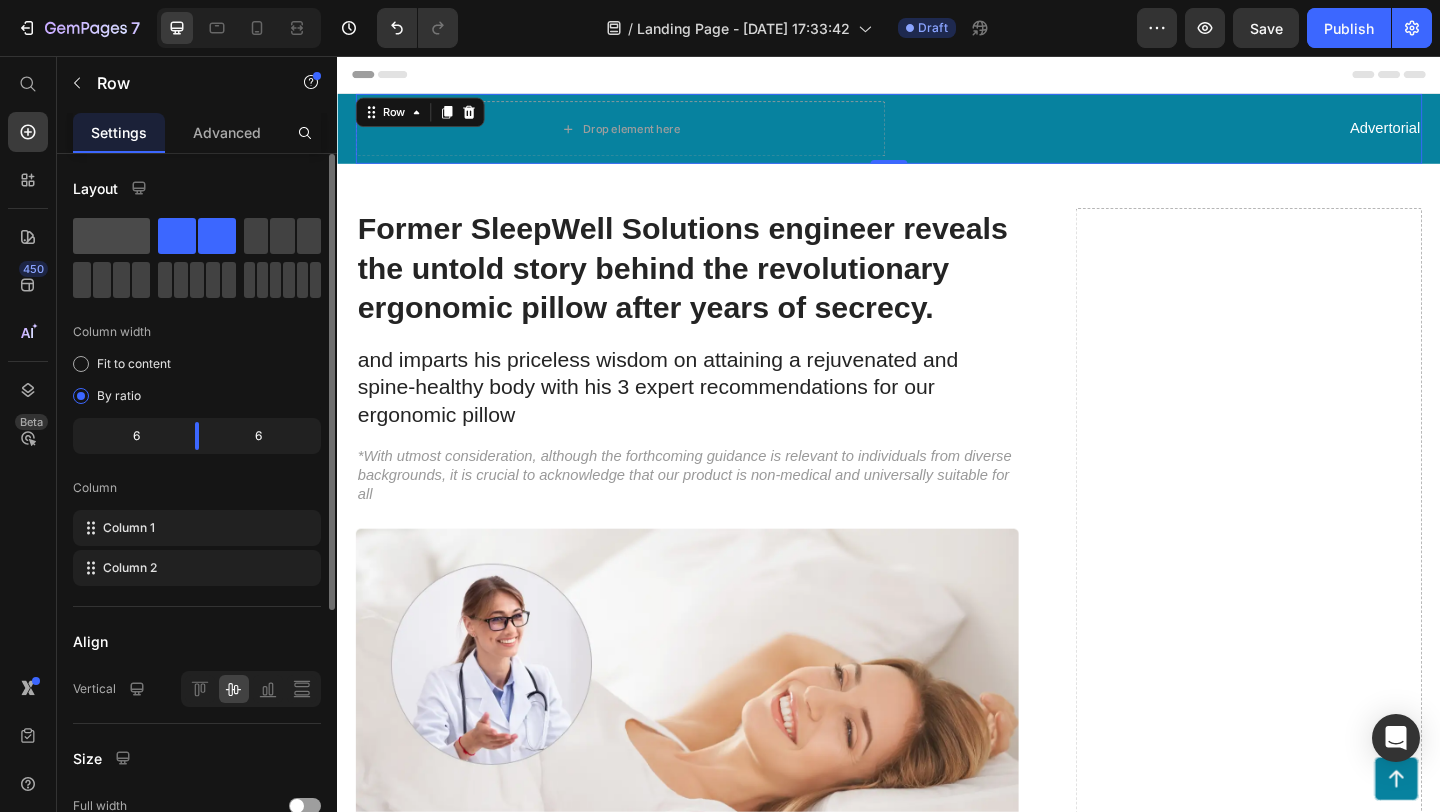 click 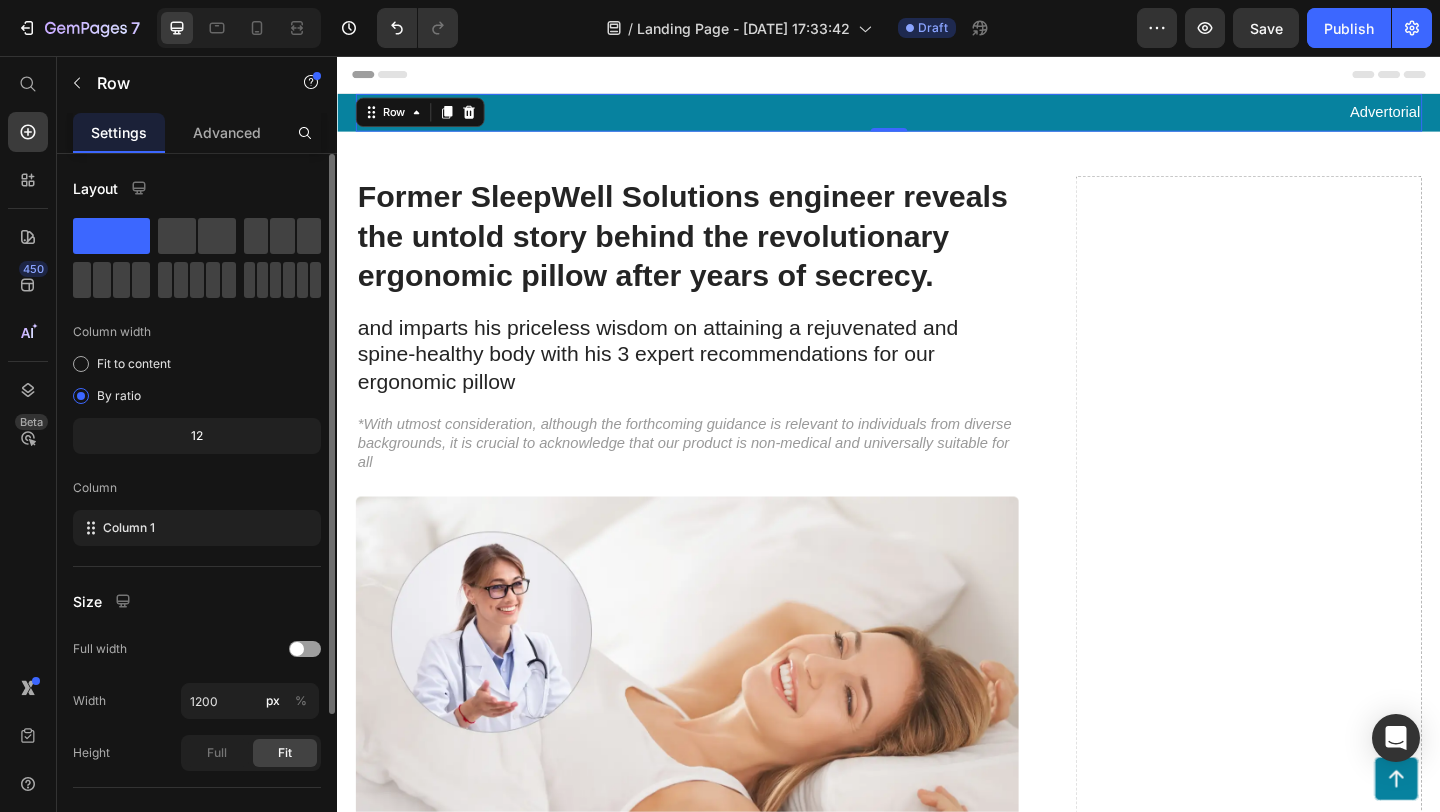 click 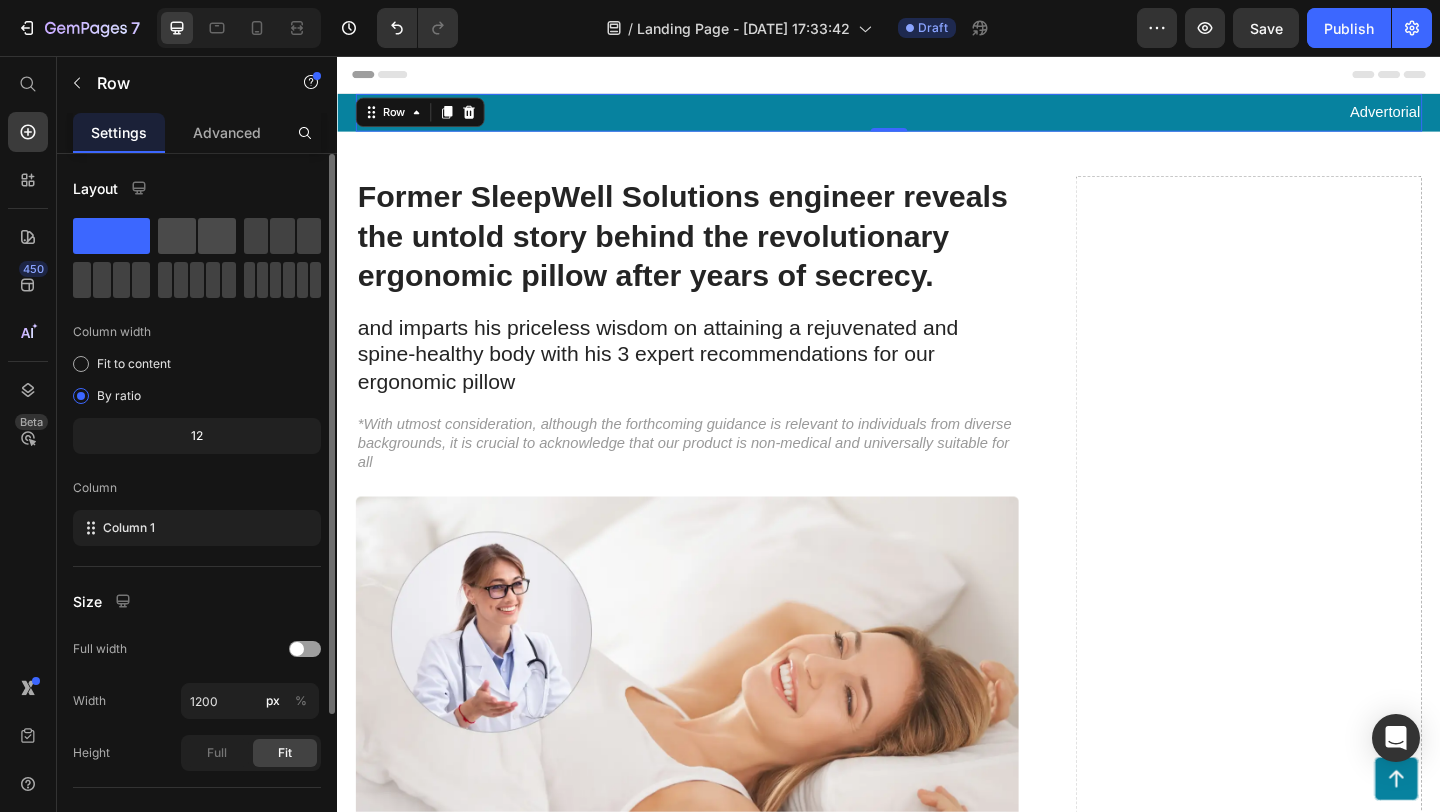 click 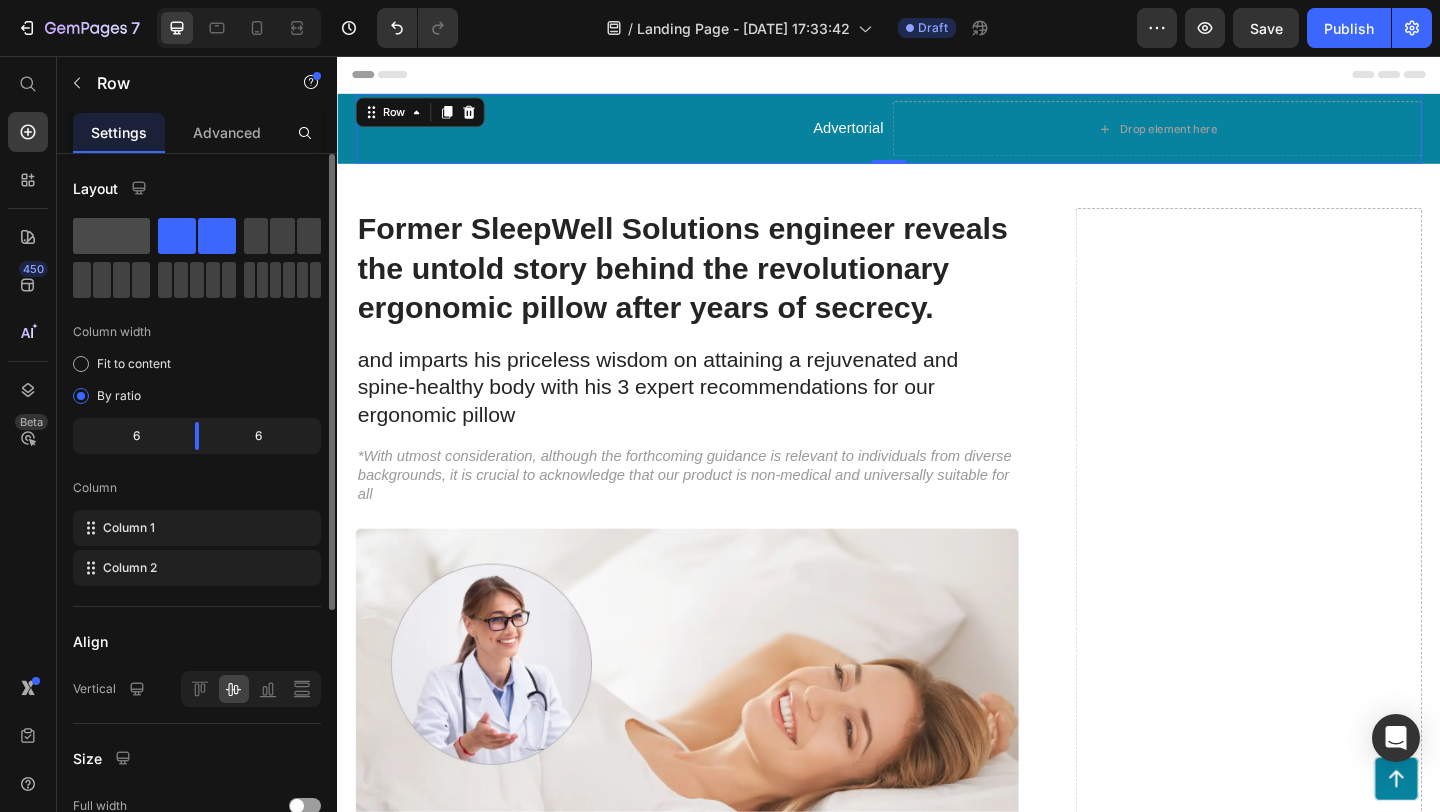 click 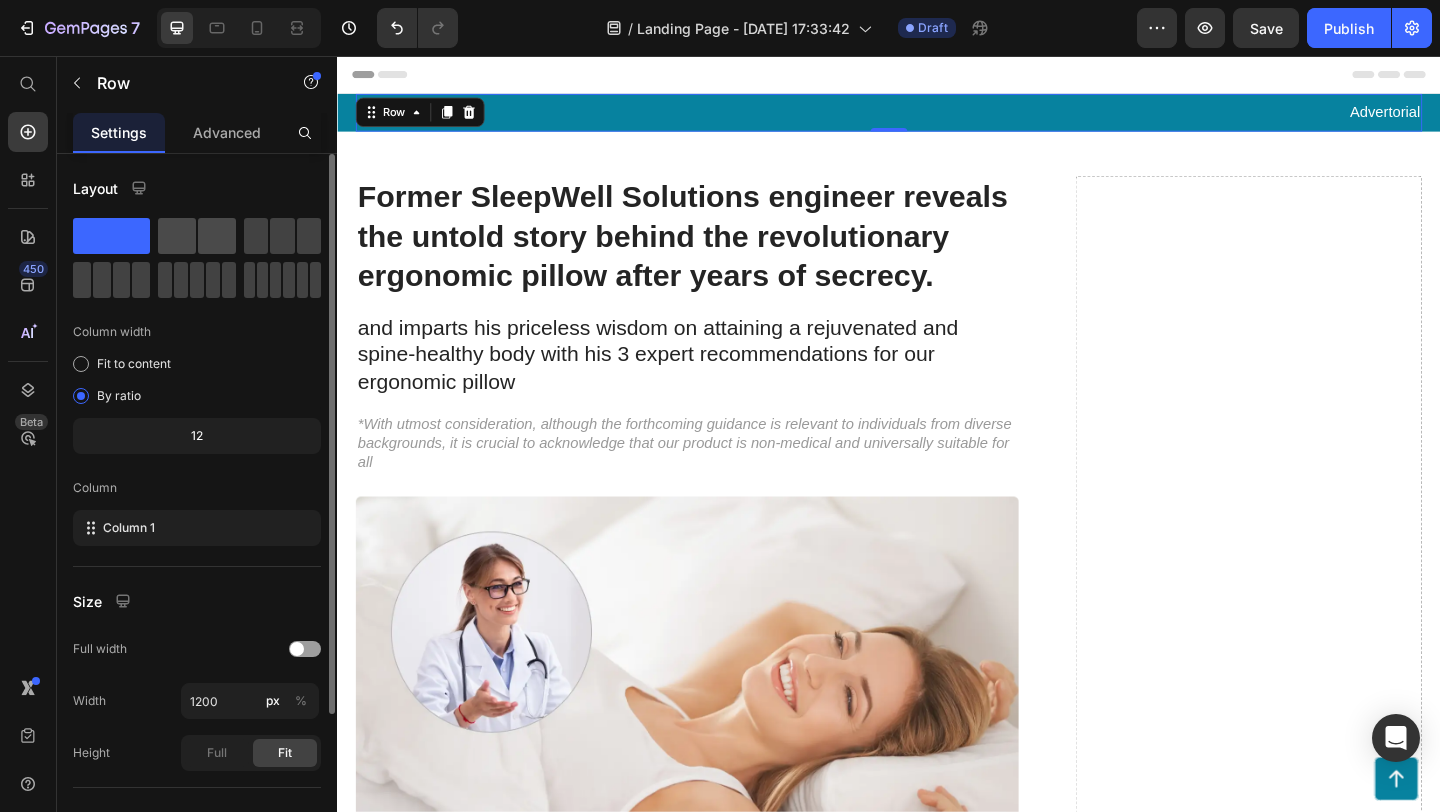 click 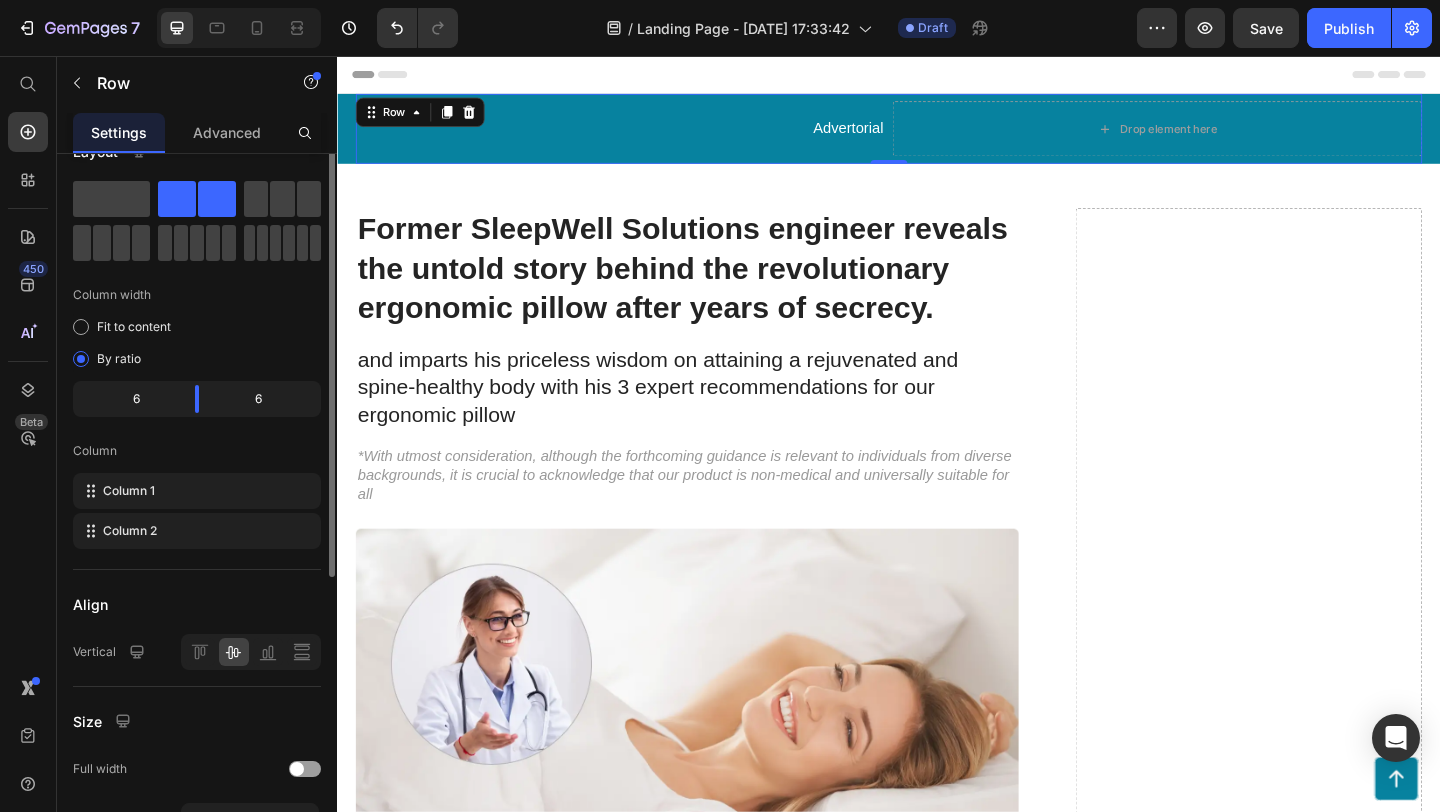 scroll, scrollTop: 3, scrollLeft: 0, axis: vertical 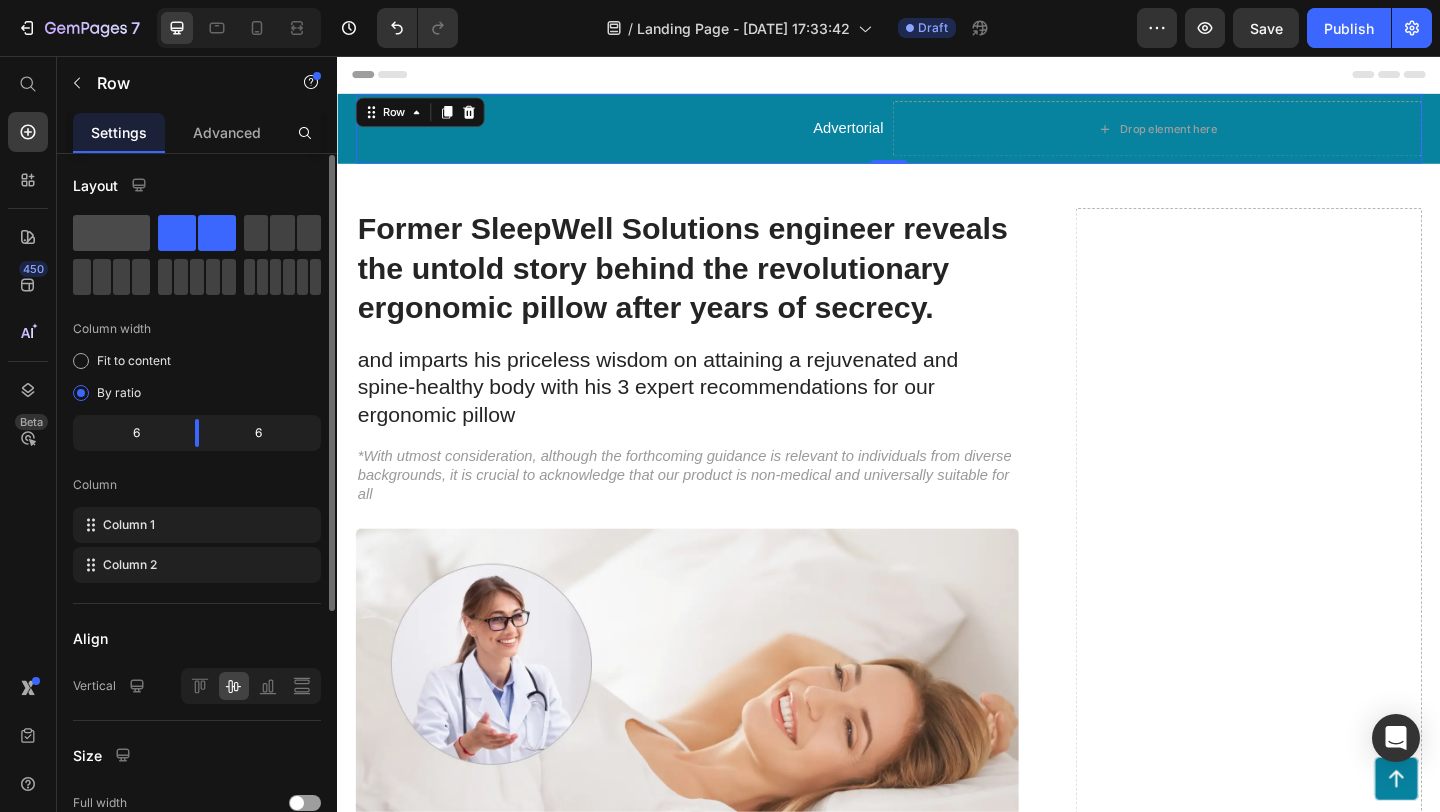 click 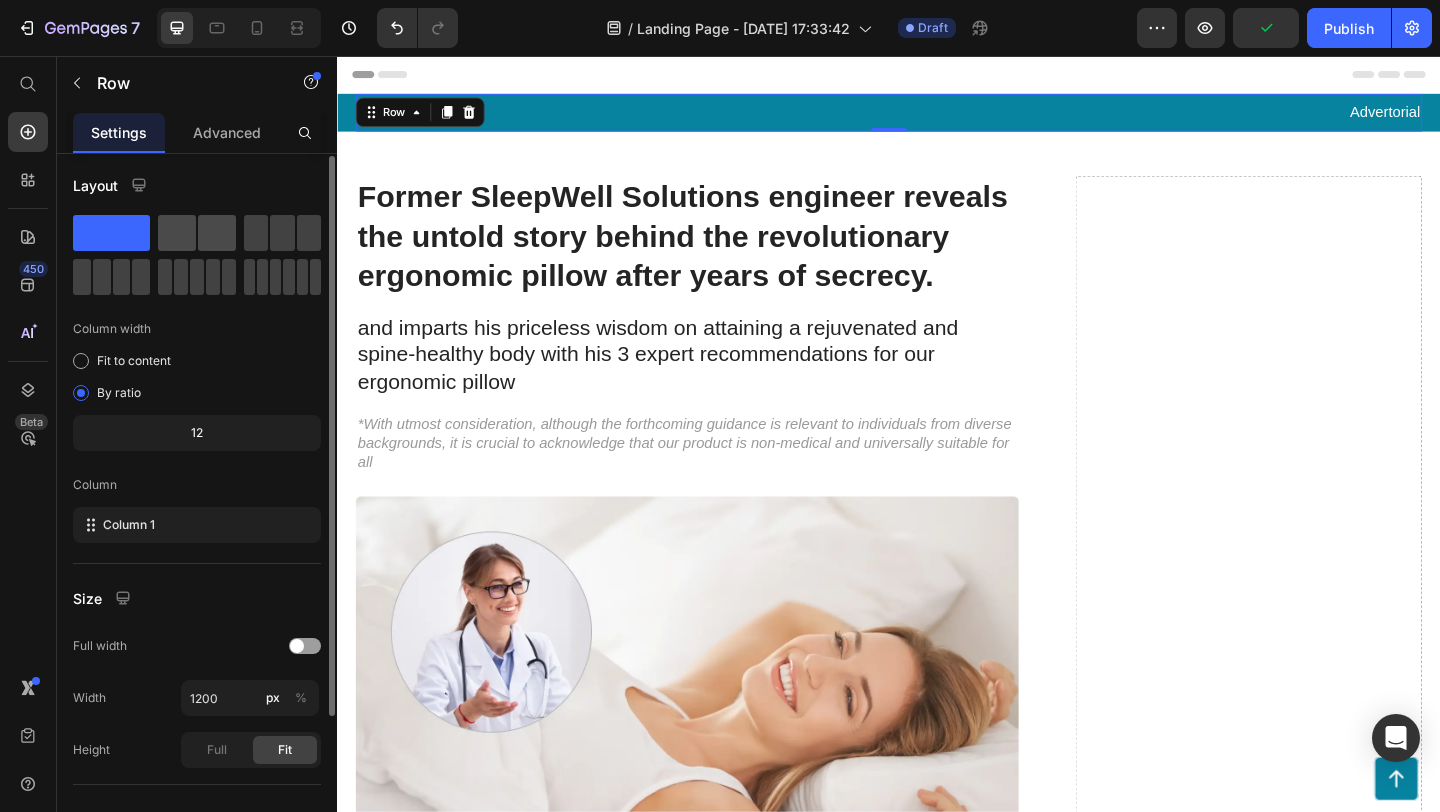 click 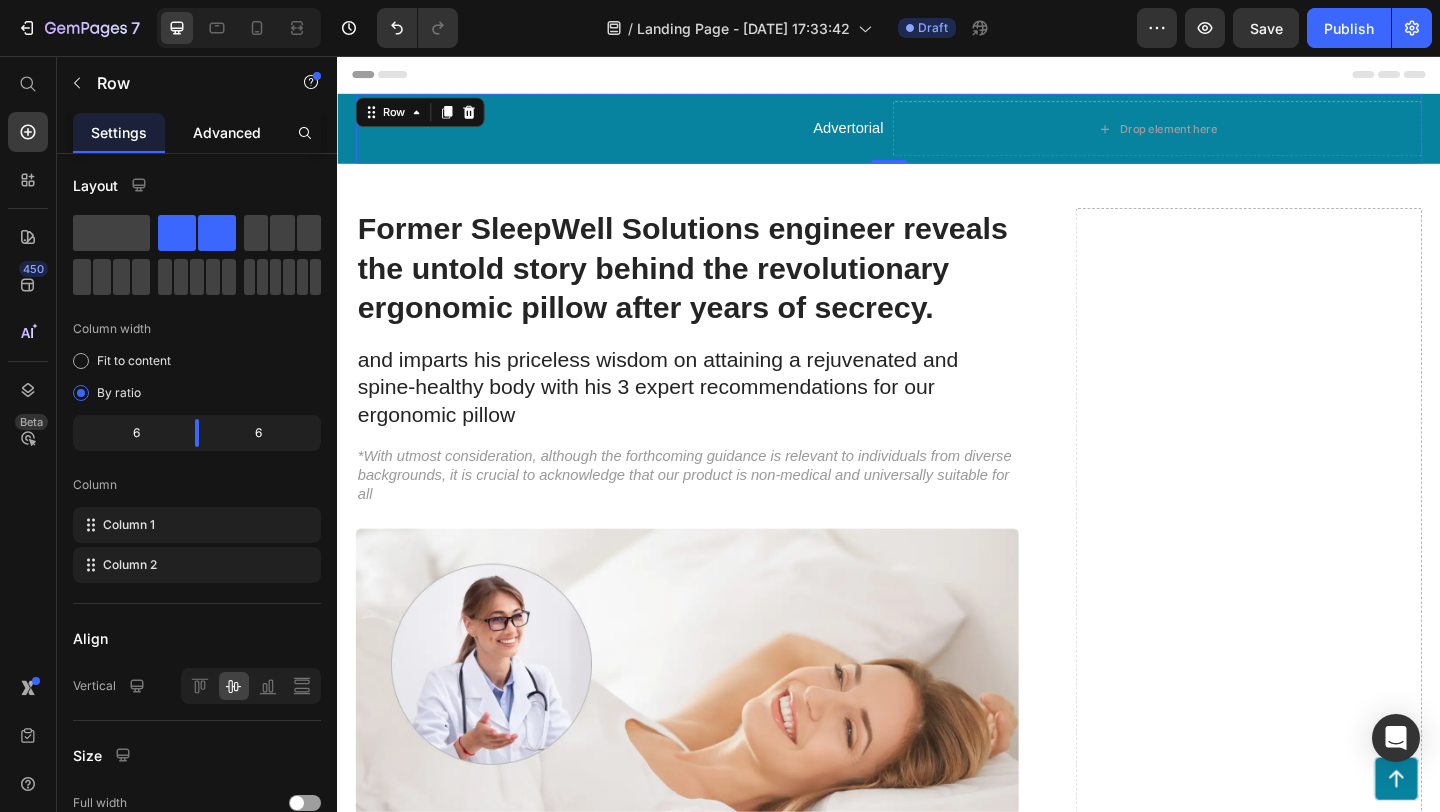 click on "Advanced" at bounding box center (227, 132) 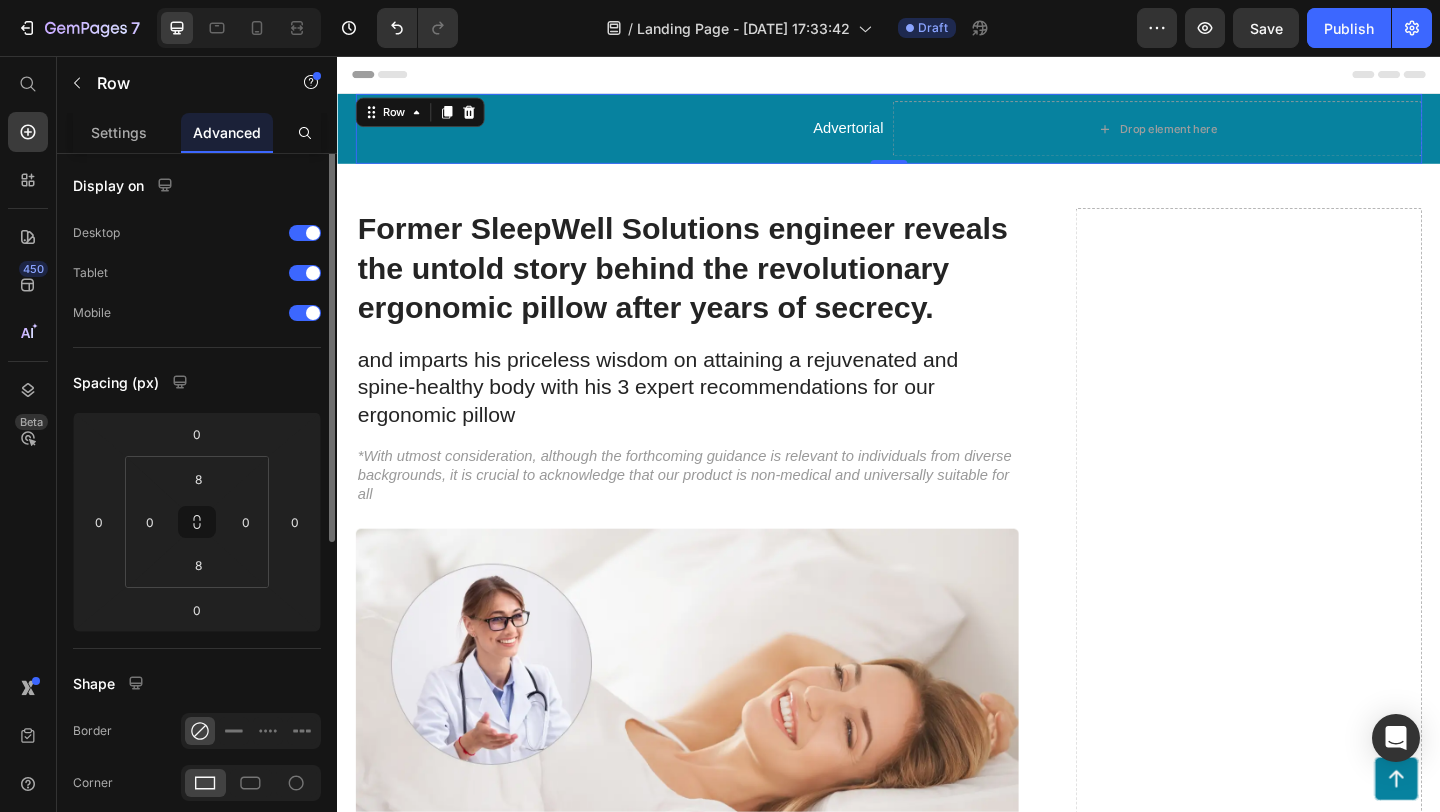scroll, scrollTop: 0, scrollLeft: 0, axis: both 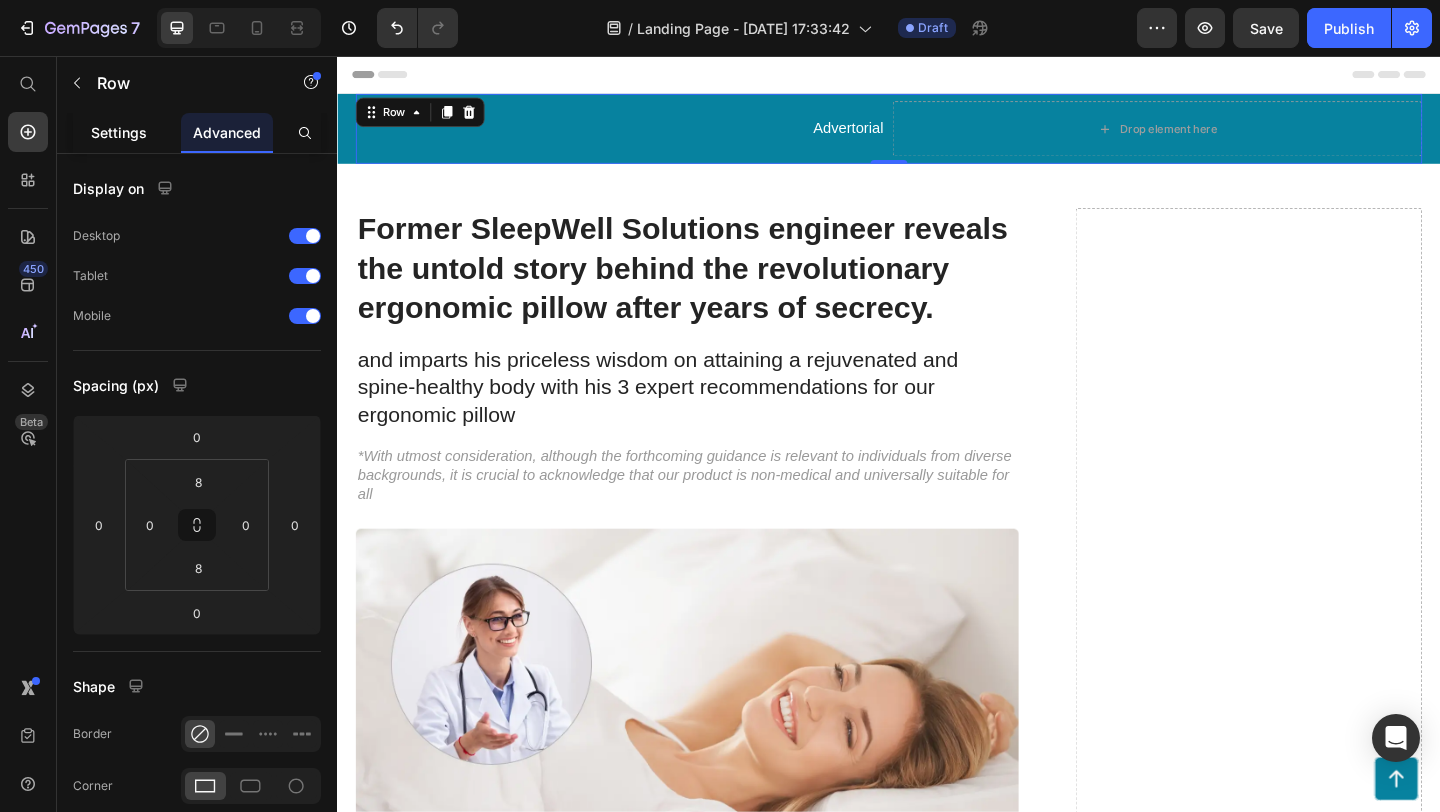 click on "Settings" at bounding box center (119, 132) 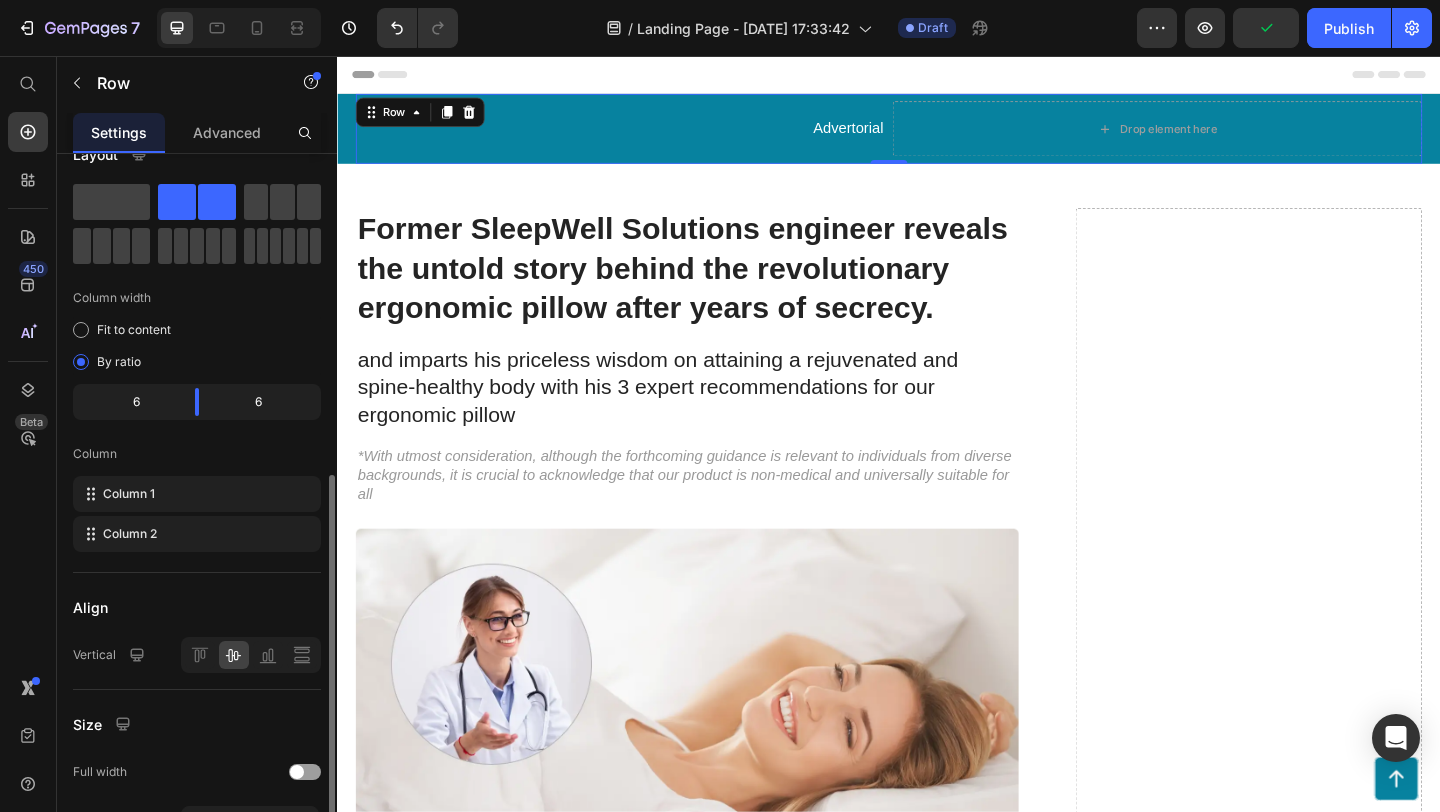 scroll, scrollTop: 0, scrollLeft: 0, axis: both 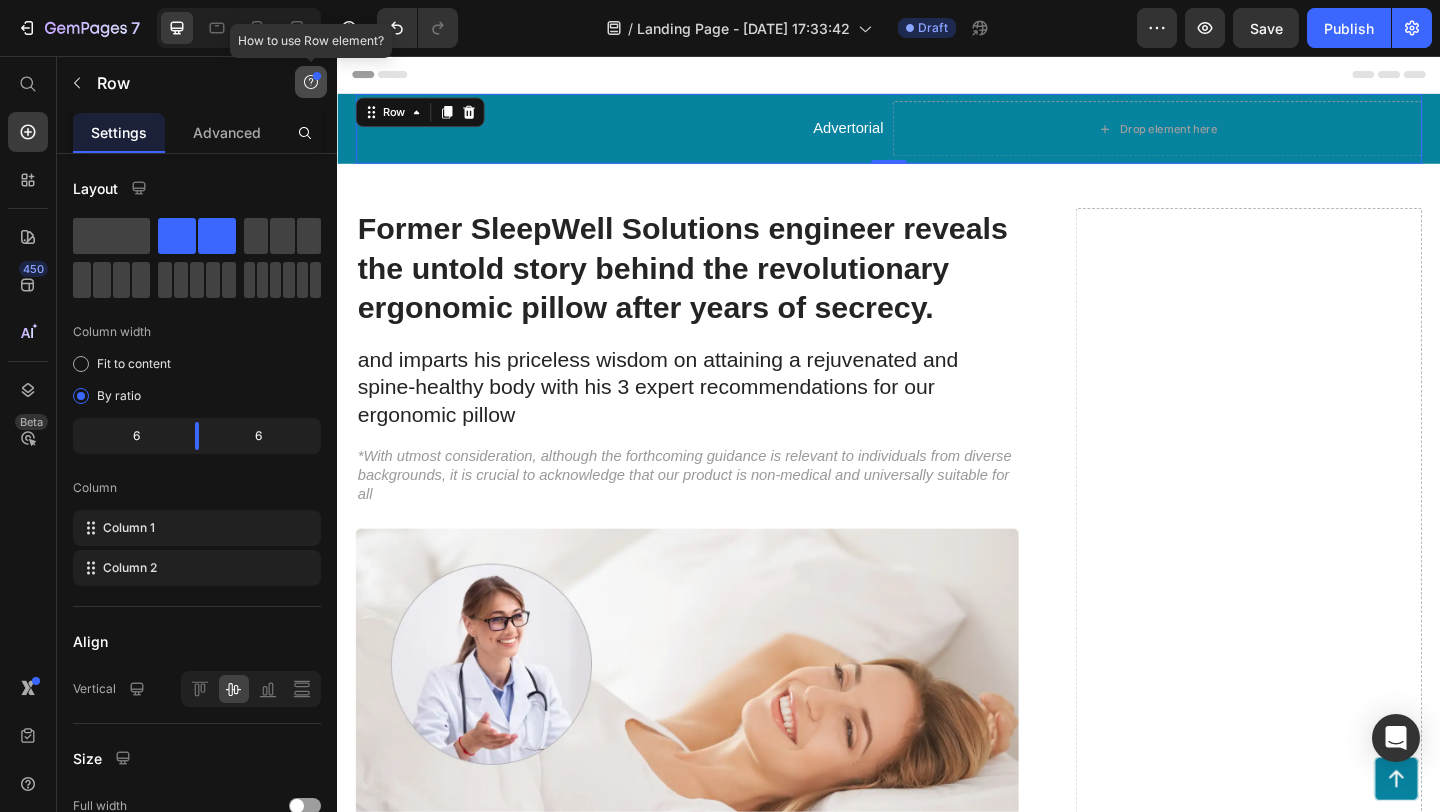 click at bounding box center [311, 82] 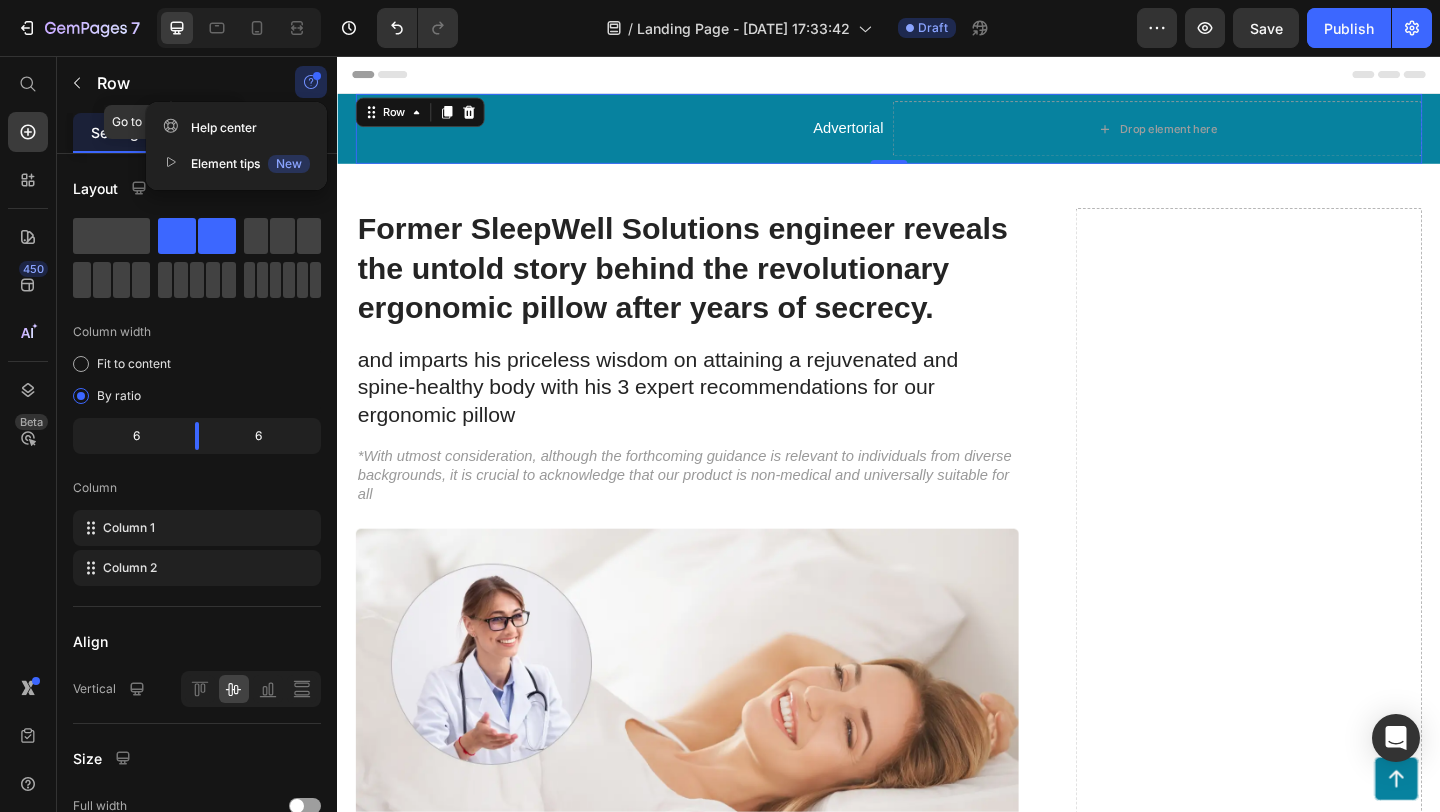 click on "Row" at bounding box center [182, 83] 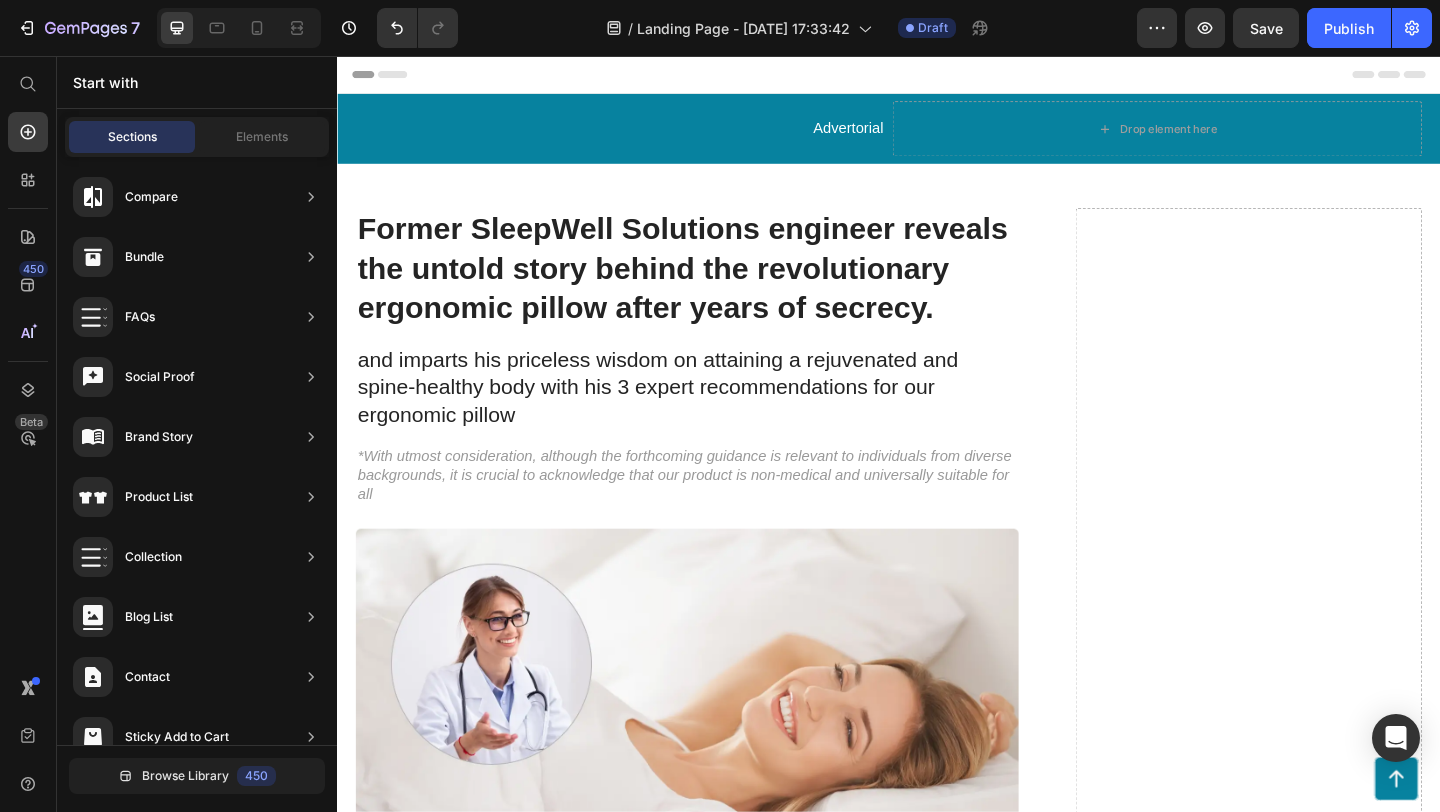 click on "Start with" at bounding box center (197, 82) 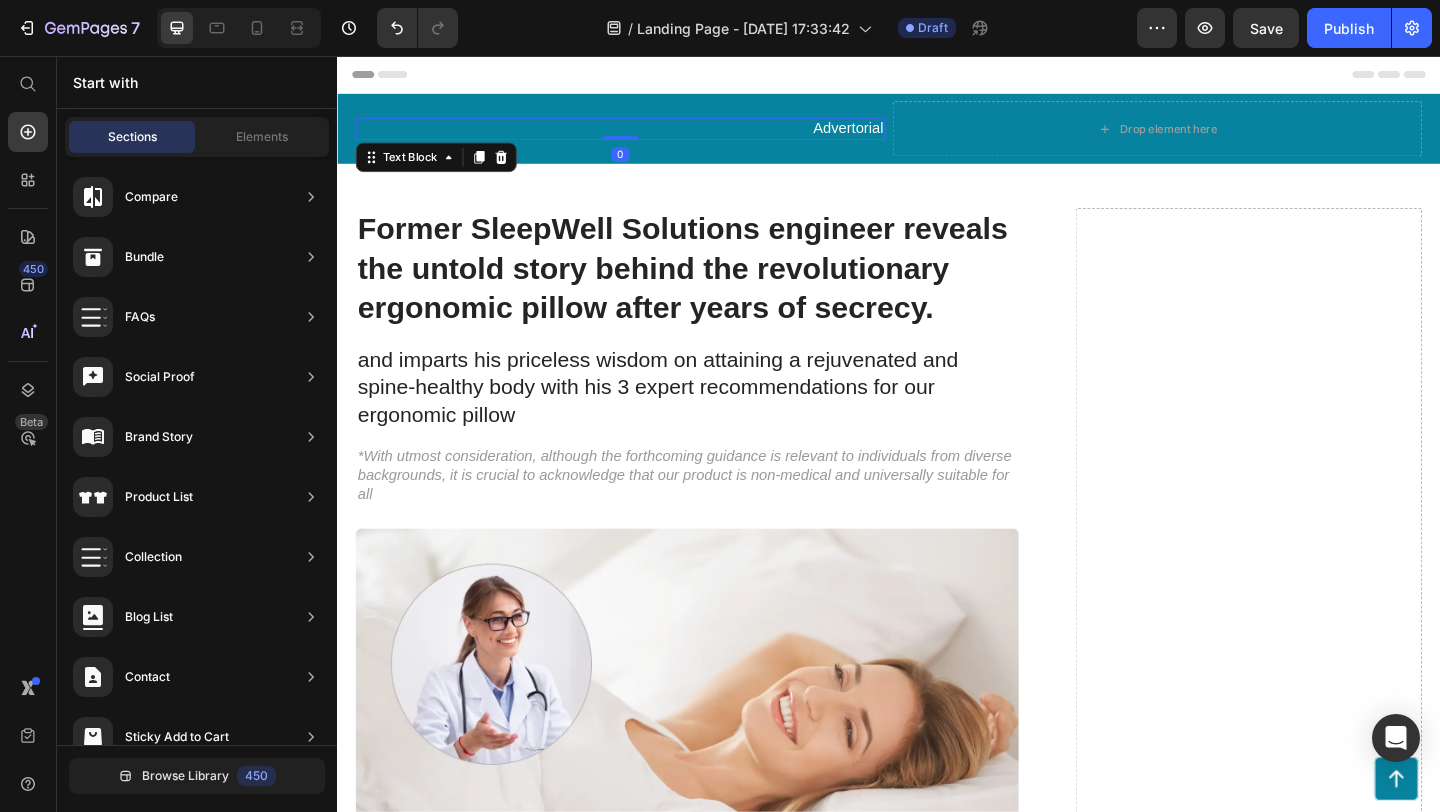 click on "Advertorial" at bounding box center (645, 135) 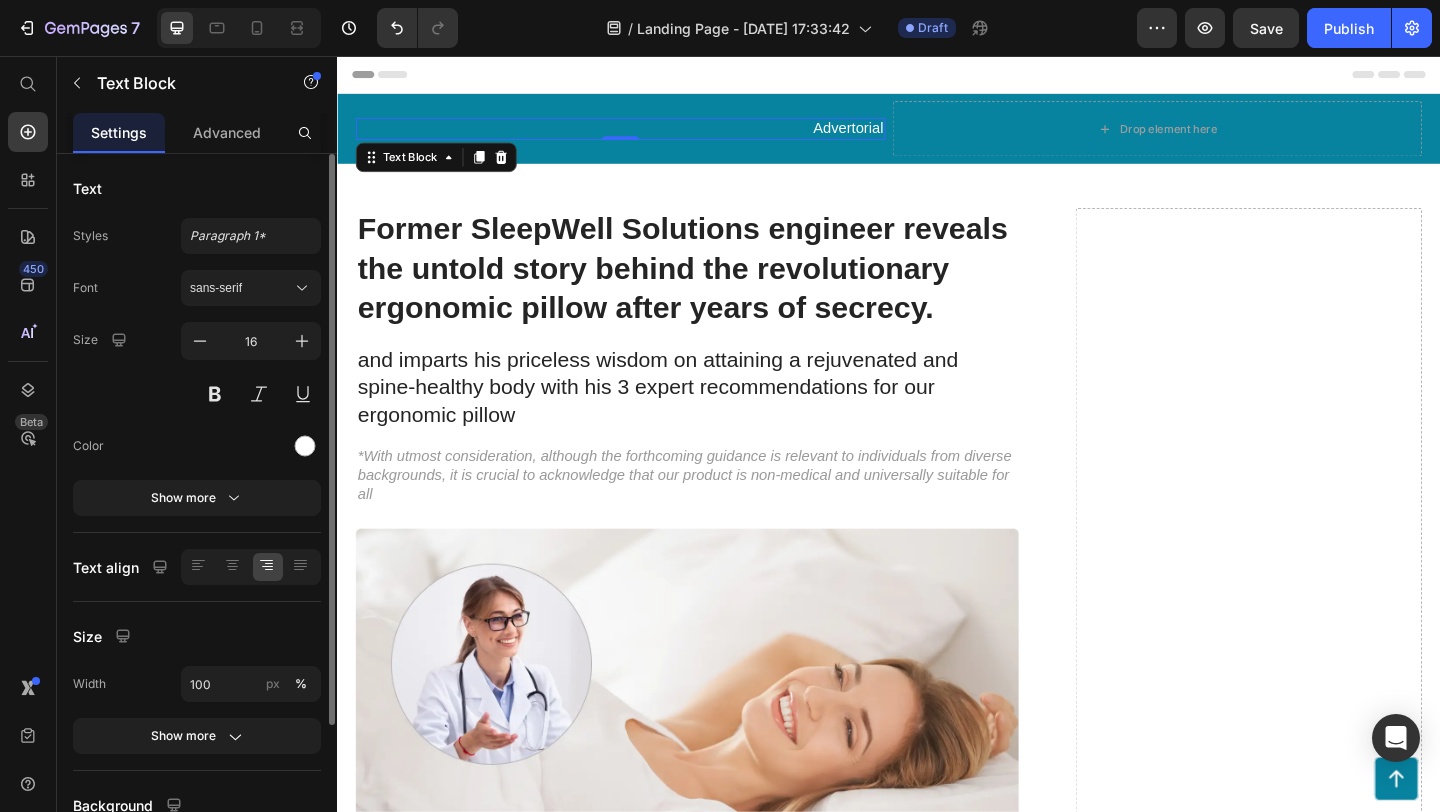 click on "Text" at bounding box center [87, 188] 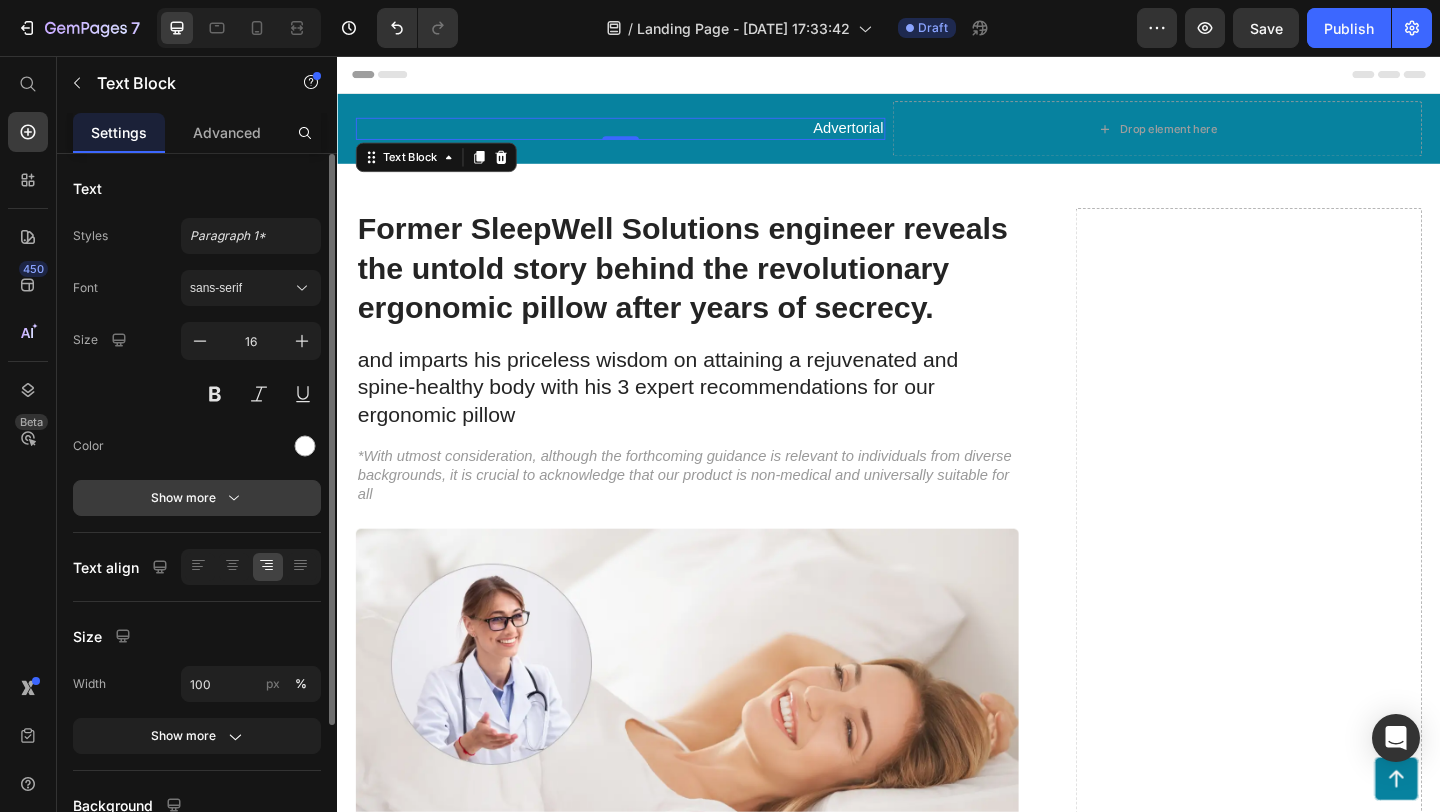 click on "Show more" at bounding box center (197, 498) 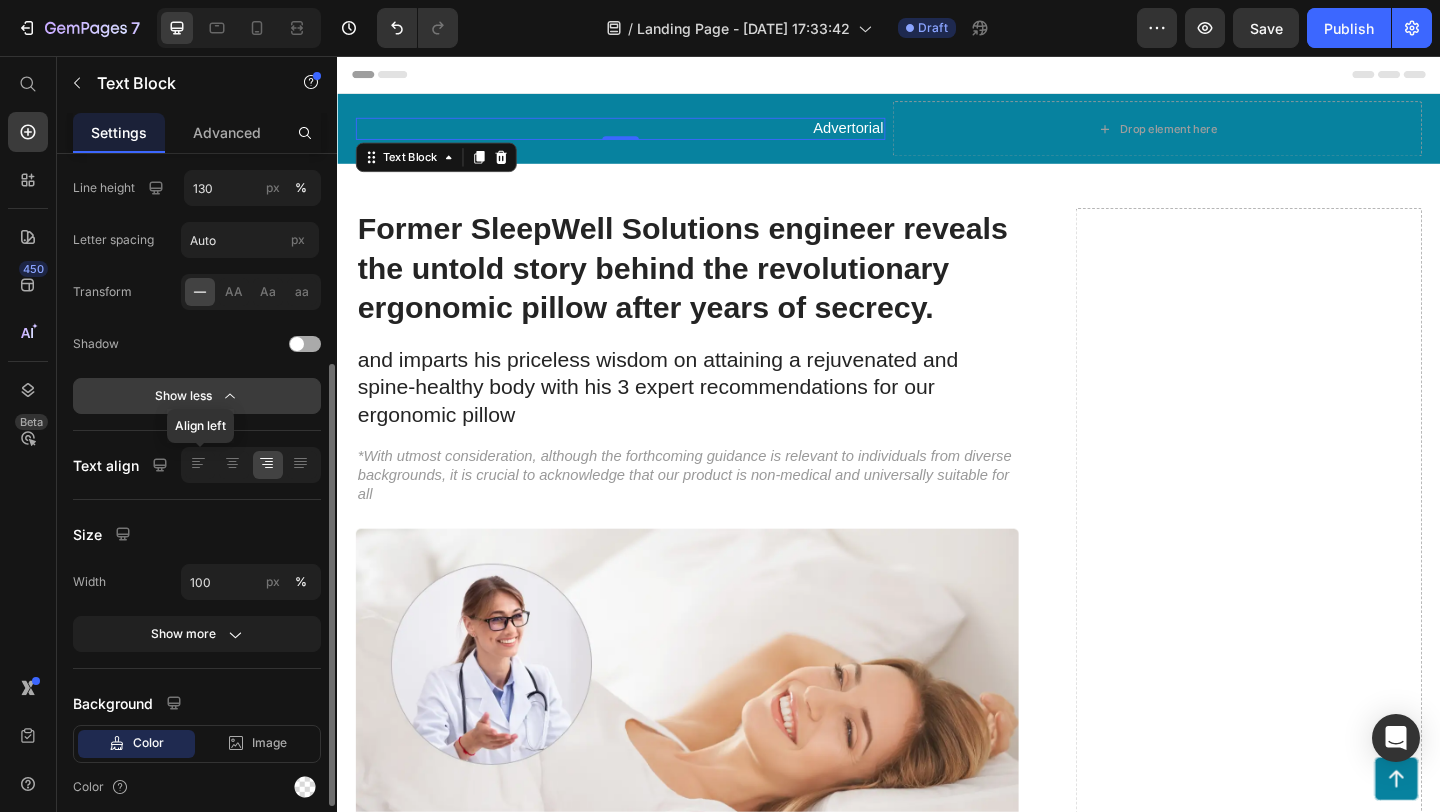 scroll, scrollTop: 366, scrollLeft: 0, axis: vertical 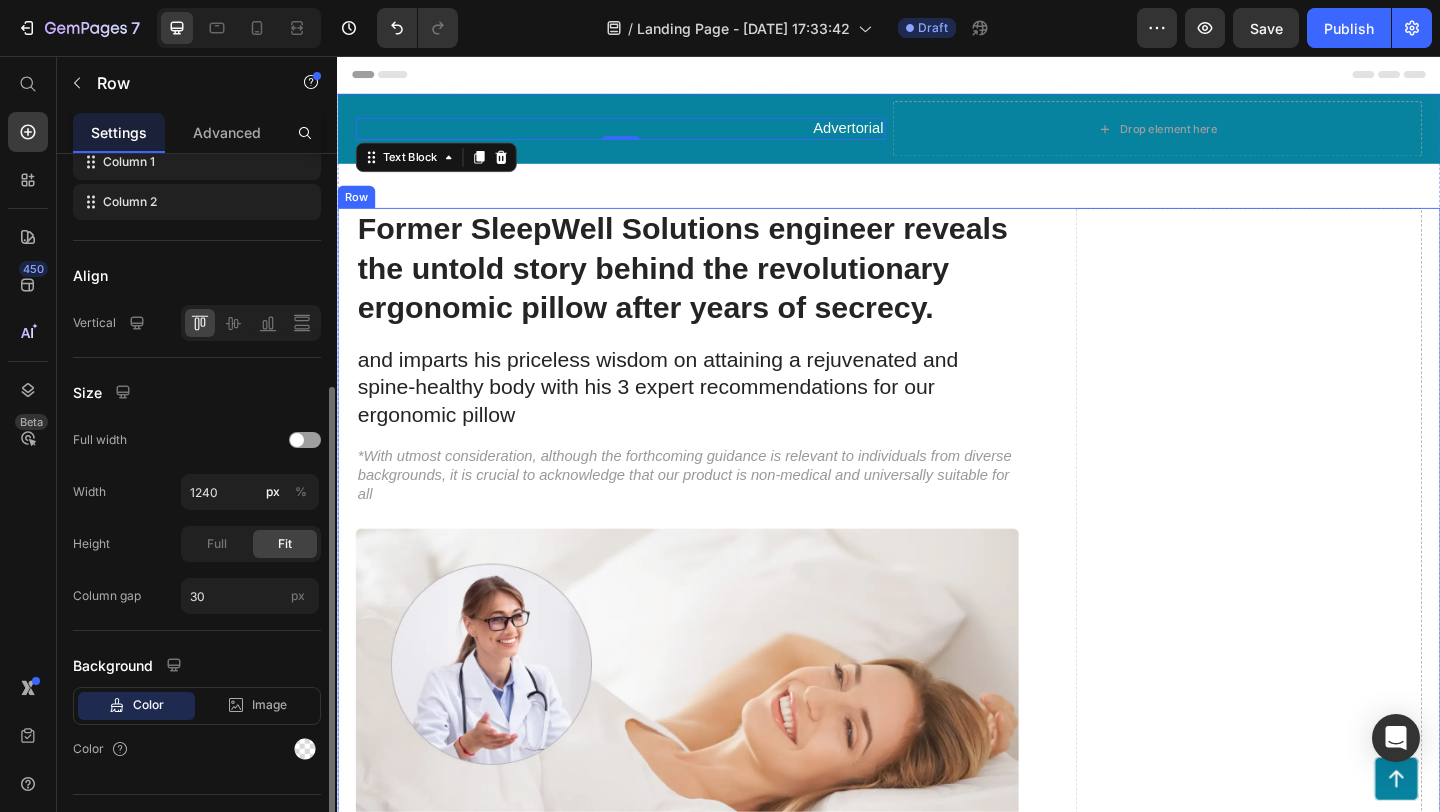 click on "Drop element here" at bounding box center [1328, 954] 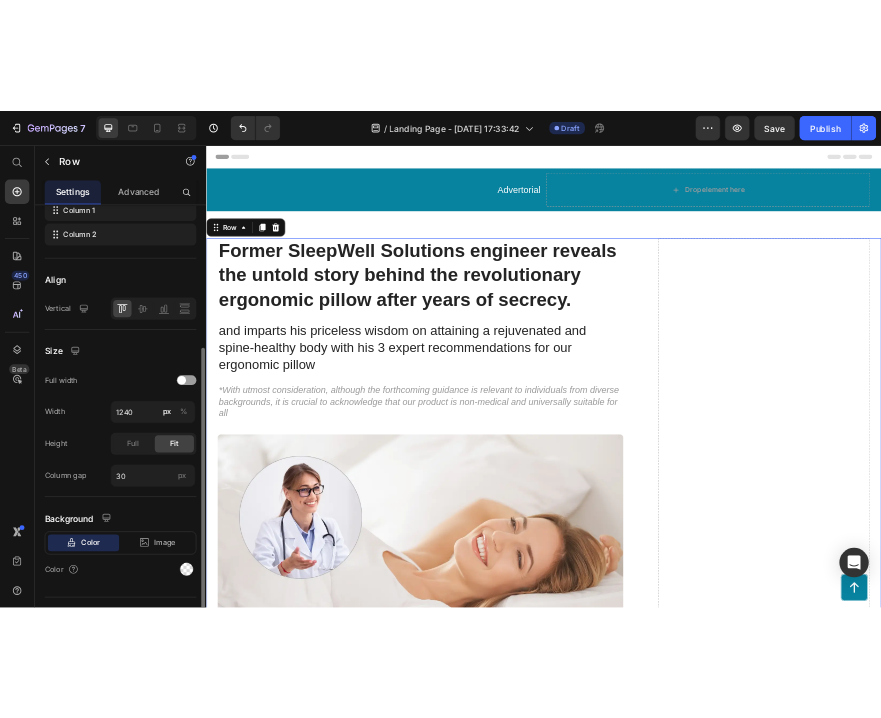 scroll, scrollTop: 0, scrollLeft: 0, axis: both 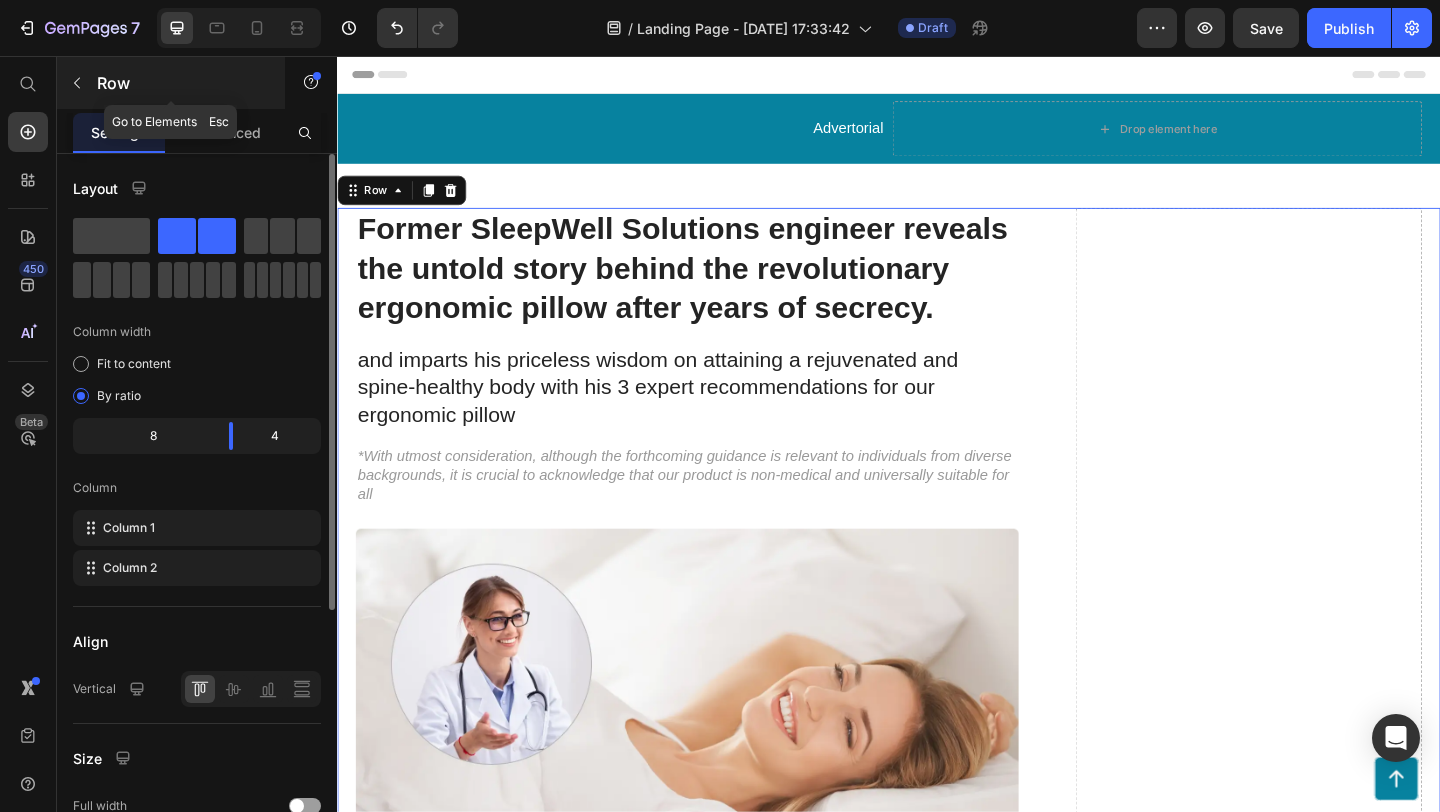click at bounding box center [77, 83] 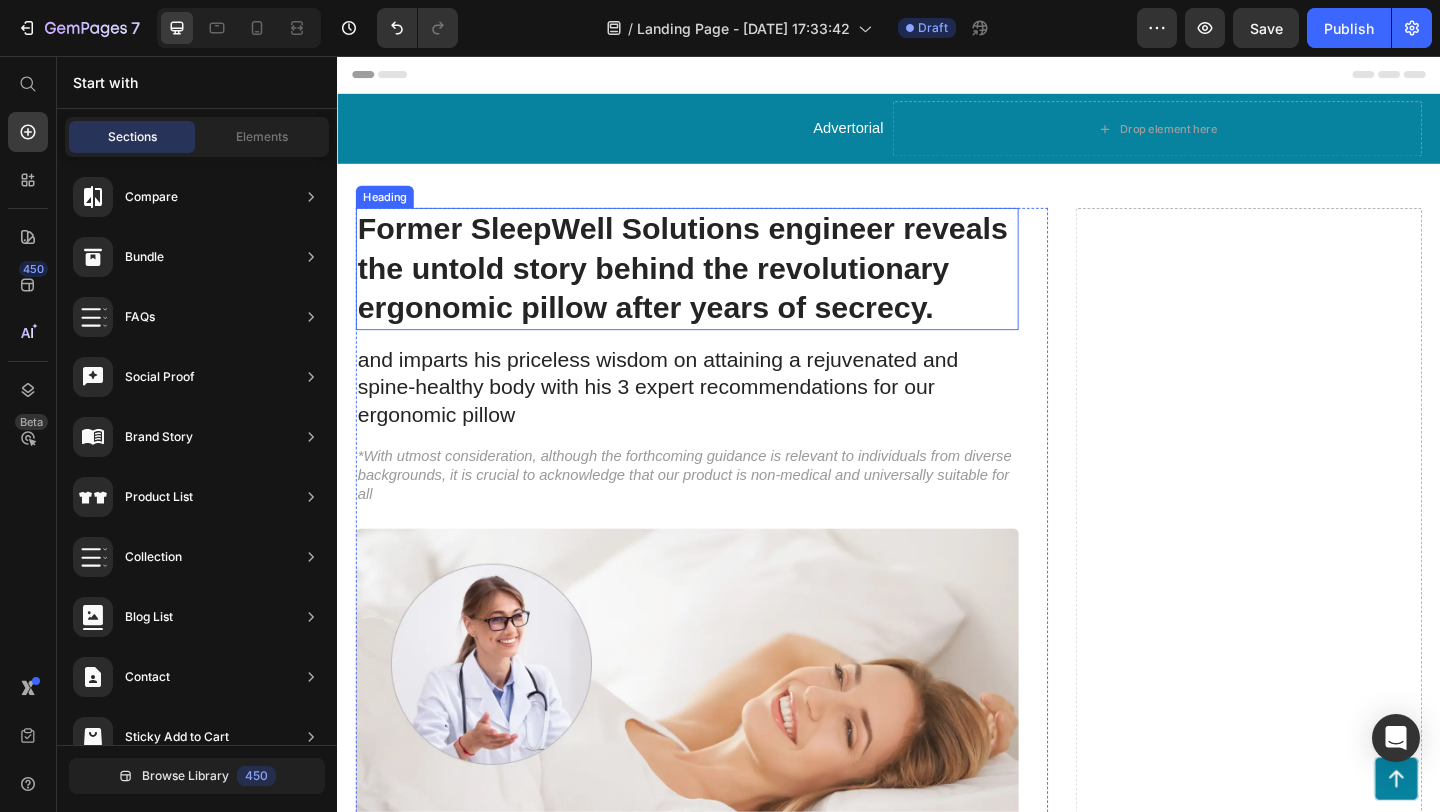 click on "Former SleepWell Solutions engineer reveals the untold story behind the revolutionary ergonomic pillow after years of secrecy." at bounding box center [717, 287] 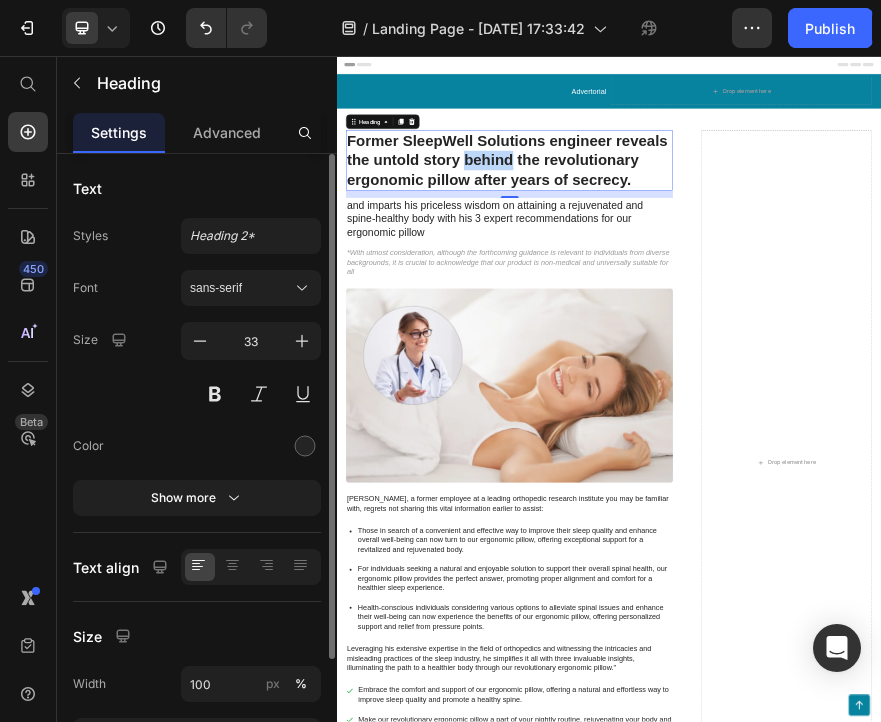 click on "Former SleepWell Solutions engineer reveals the untold story behind the revolutionary ergonomic pillow after years of secrecy." at bounding box center (717, 287) 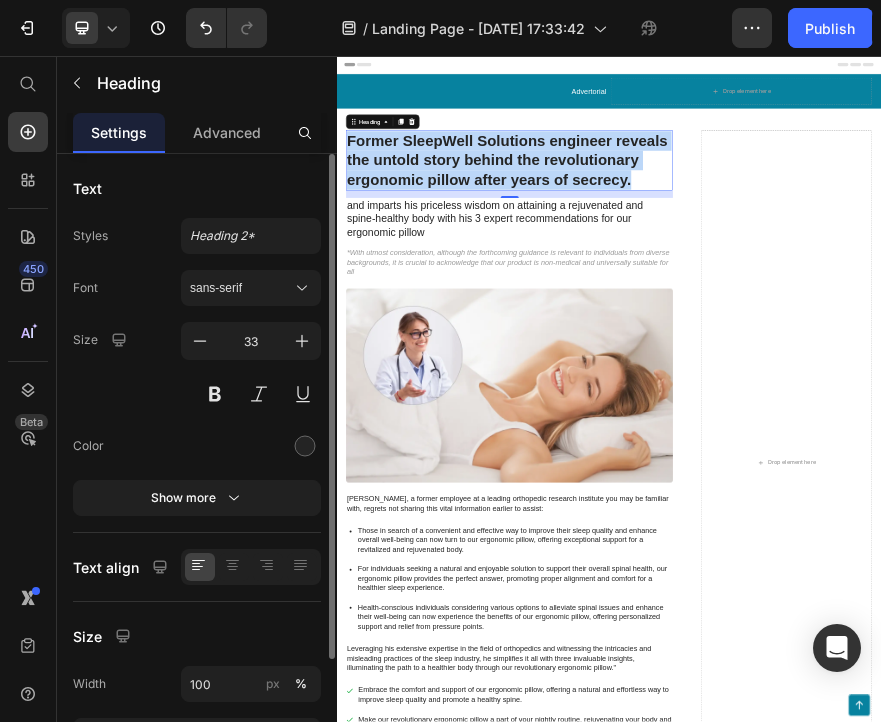 click on "Former SleepWell Solutions engineer reveals the untold story behind the revolutionary ergonomic pillow after years of secrecy." at bounding box center (717, 287) 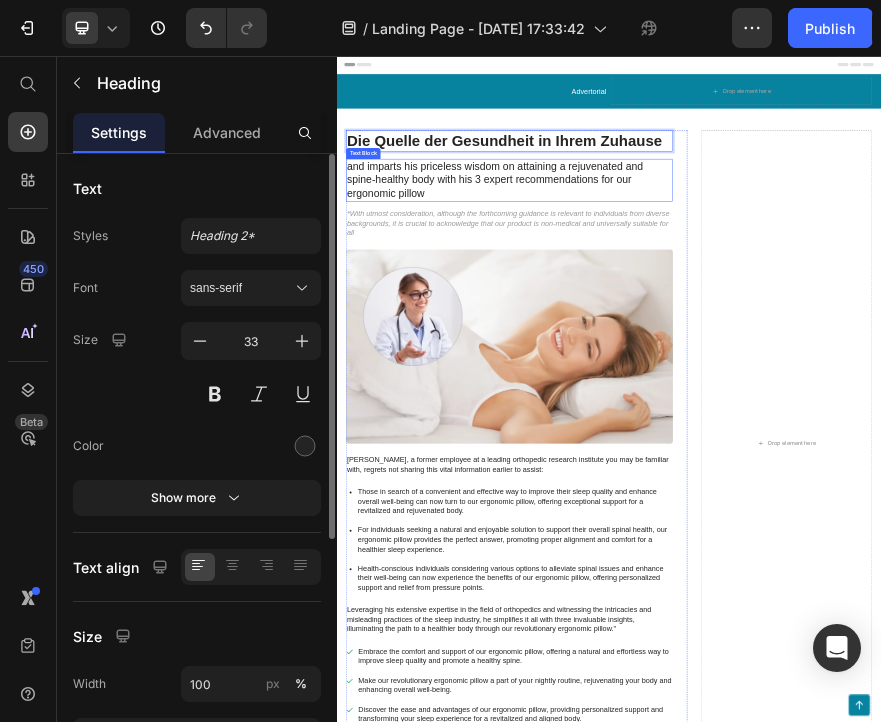 click on "and imparts his priceless wisdom on attaining a rejuvenated and spine-healthy body with his 3 expert recommendations for our ergonomic pillow" at bounding box center (717, 331) 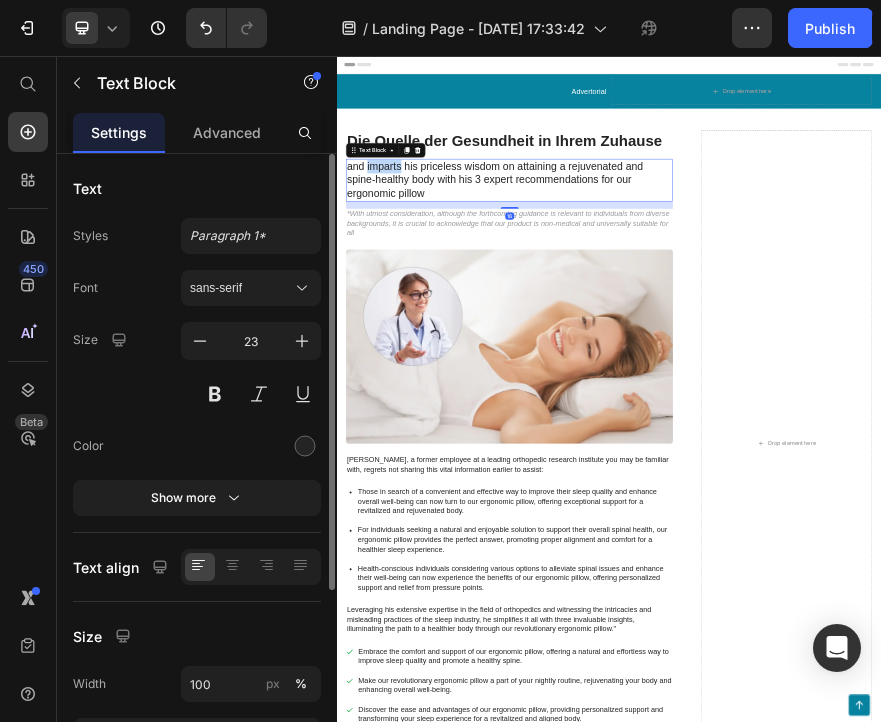 click on "and imparts his priceless wisdom on attaining a rejuvenated and spine-healthy body with his 3 expert recommendations for our ergonomic pillow" at bounding box center (717, 331) 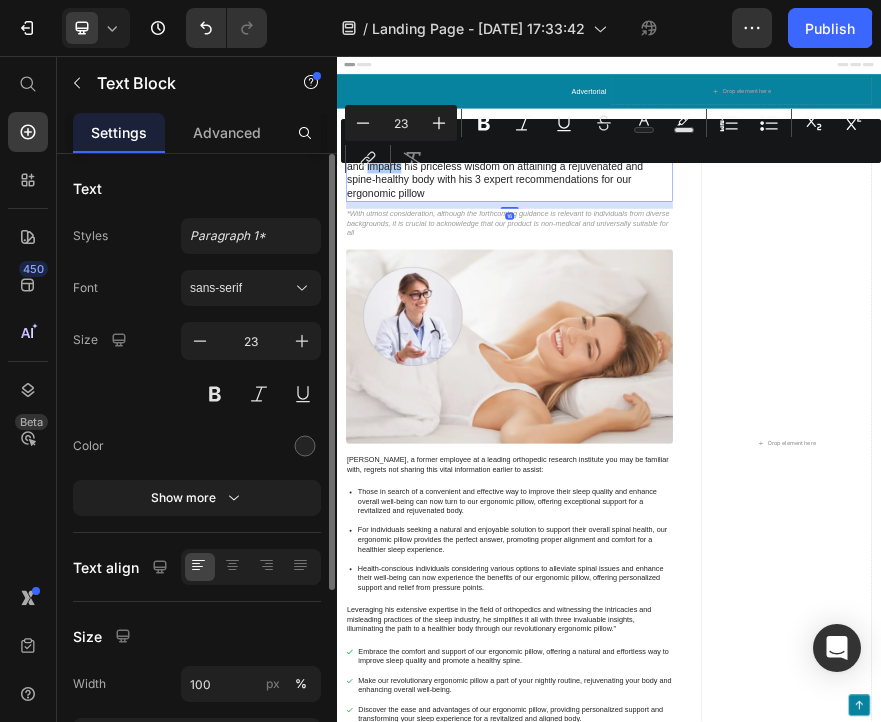 click 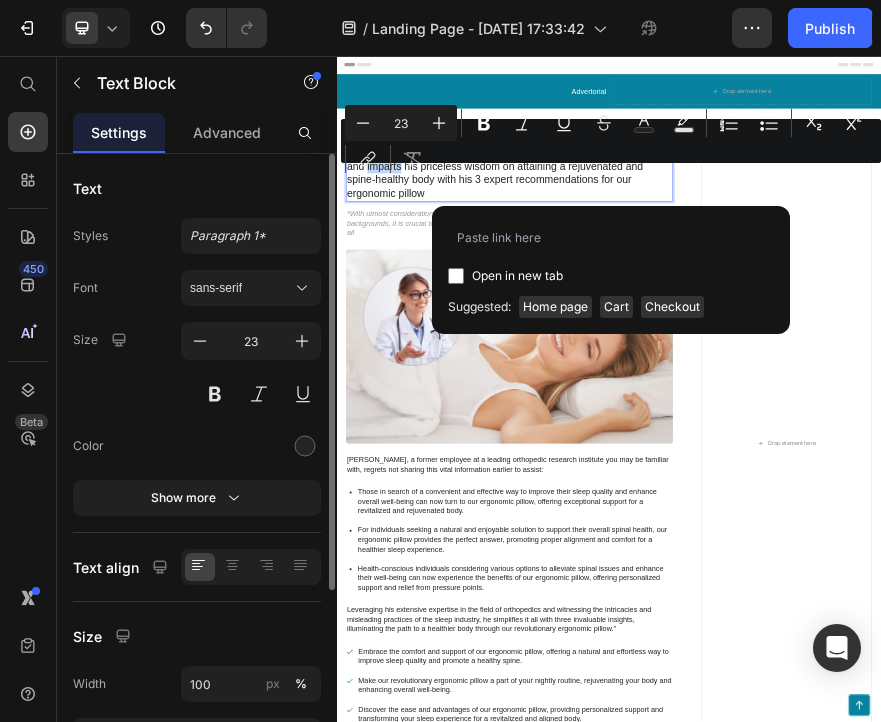 click on "and imparts his priceless wisdom on attaining a rejuvenated and spine-healthy body with his 3 expert recommendations for our ergonomic pillow" at bounding box center [717, 331] 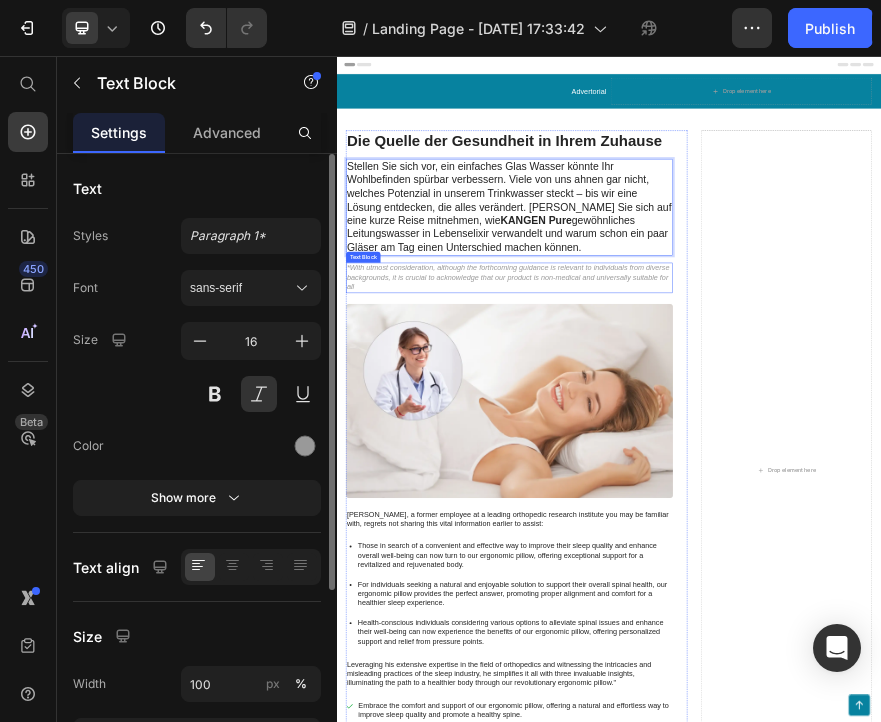 click on "*With utmost consideration, although the forthcoming guidance is relevant to individuals from diverse backgrounds, it is crucial to acknowledge that our product is non-medical and universally suitable for all" at bounding box center [717, 546] 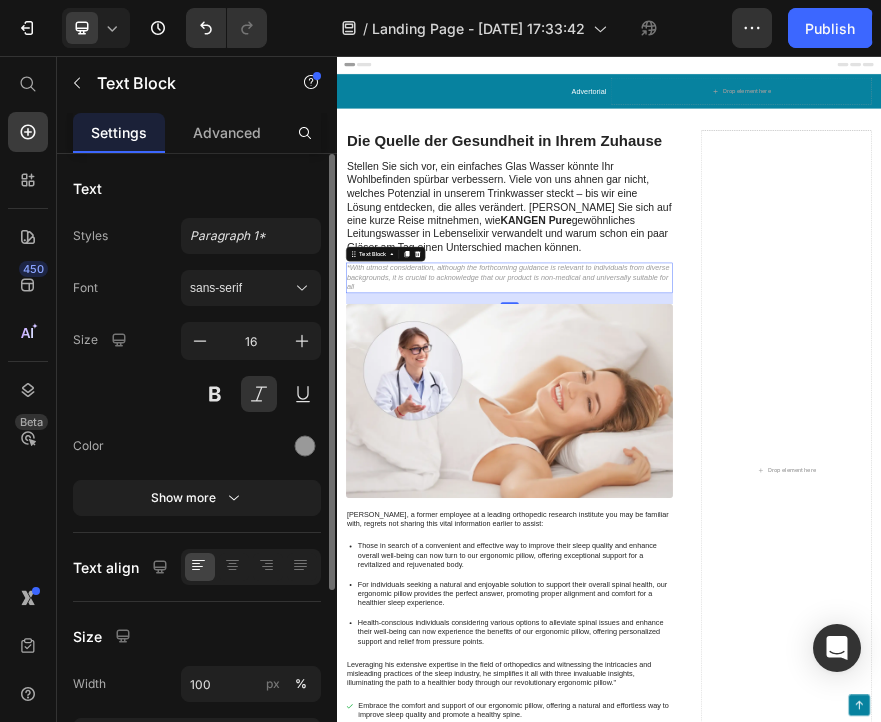 click on "Text Block" at bounding box center (444, 494) 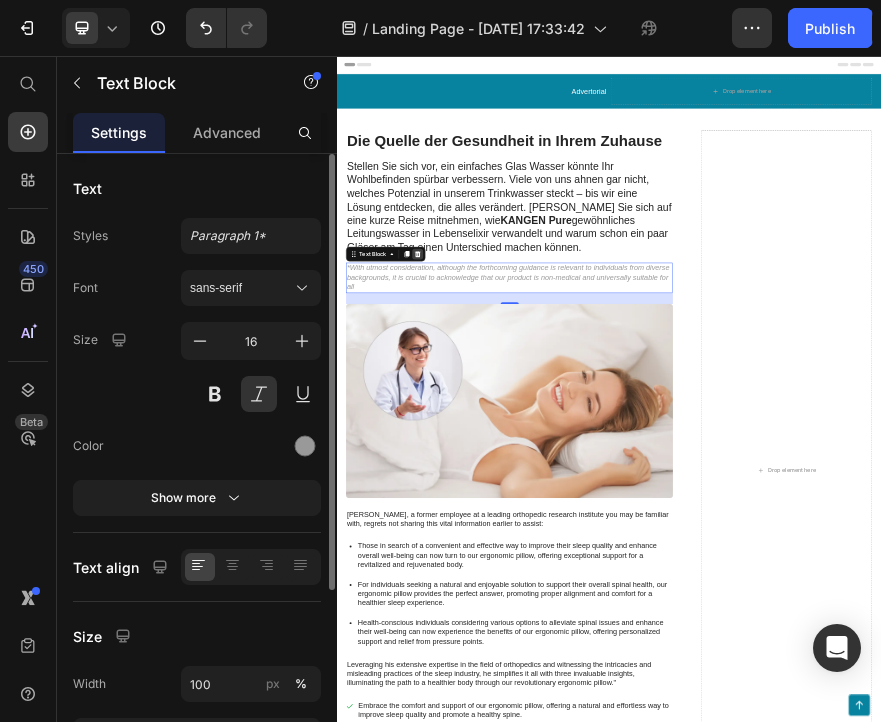click 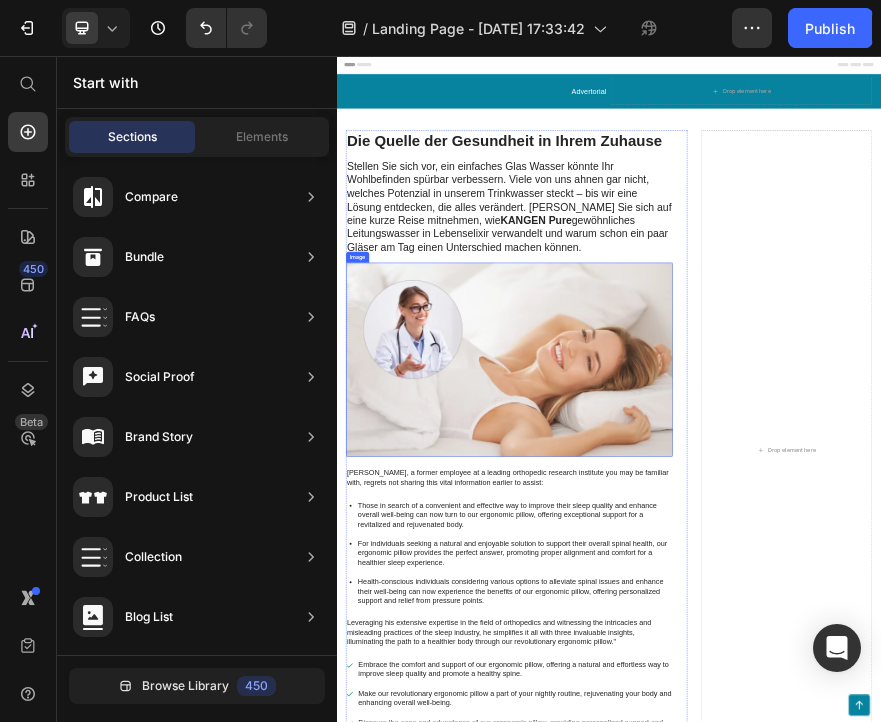 click at bounding box center [717, 727] 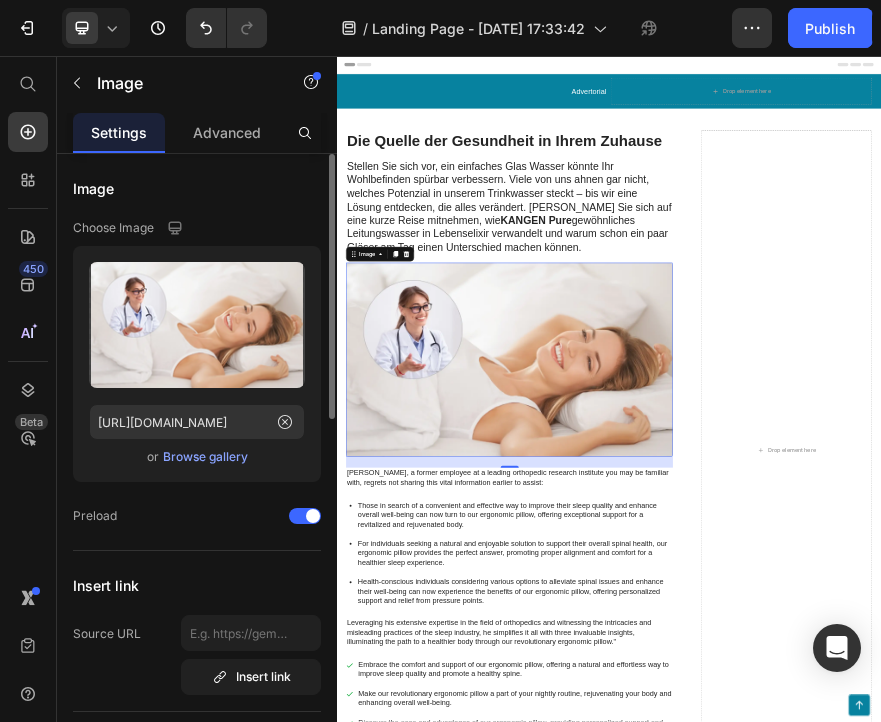 click on "Browse gallery" at bounding box center [205, 457] 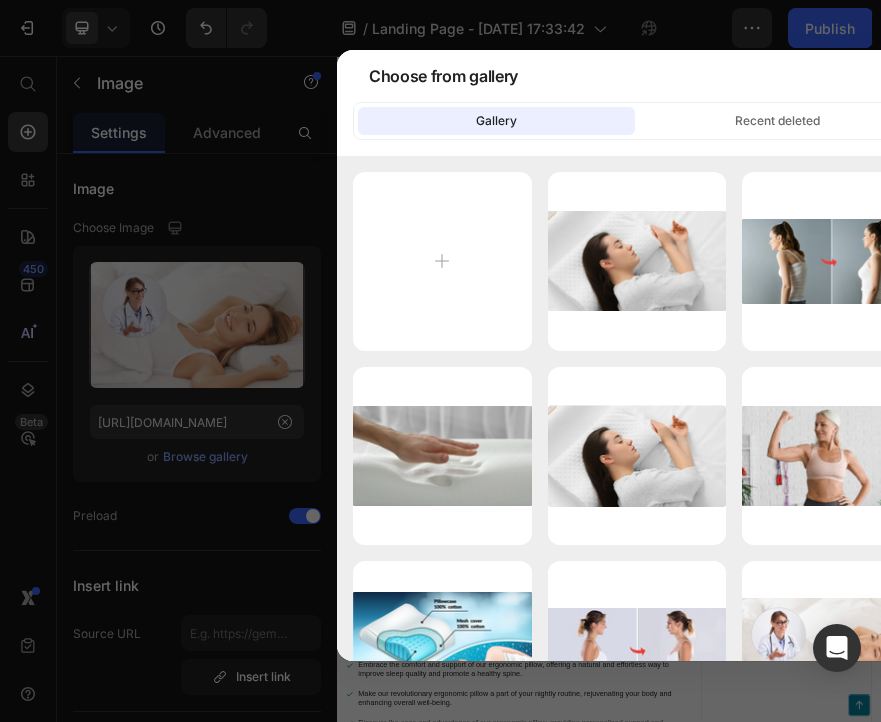 click at bounding box center (440, 361) 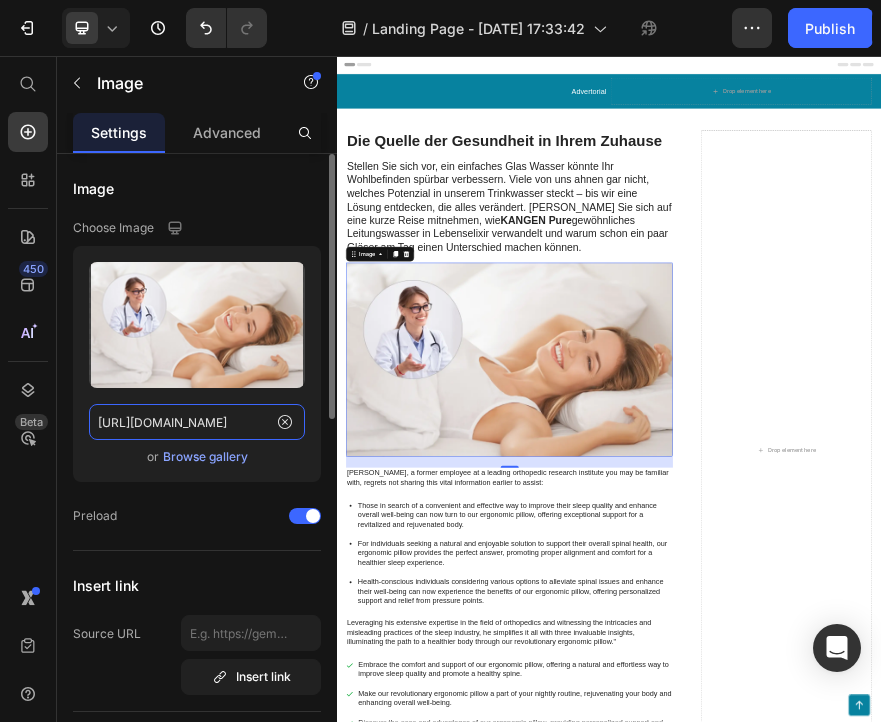 click on "[URL][DOMAIN_NAME]" 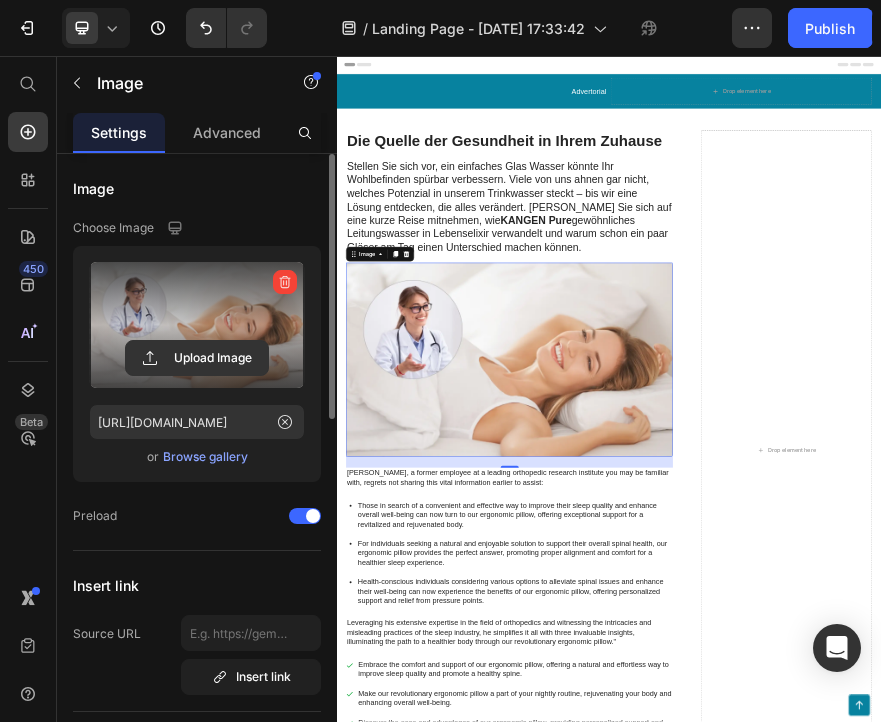 click at bounding box center (197, 325) 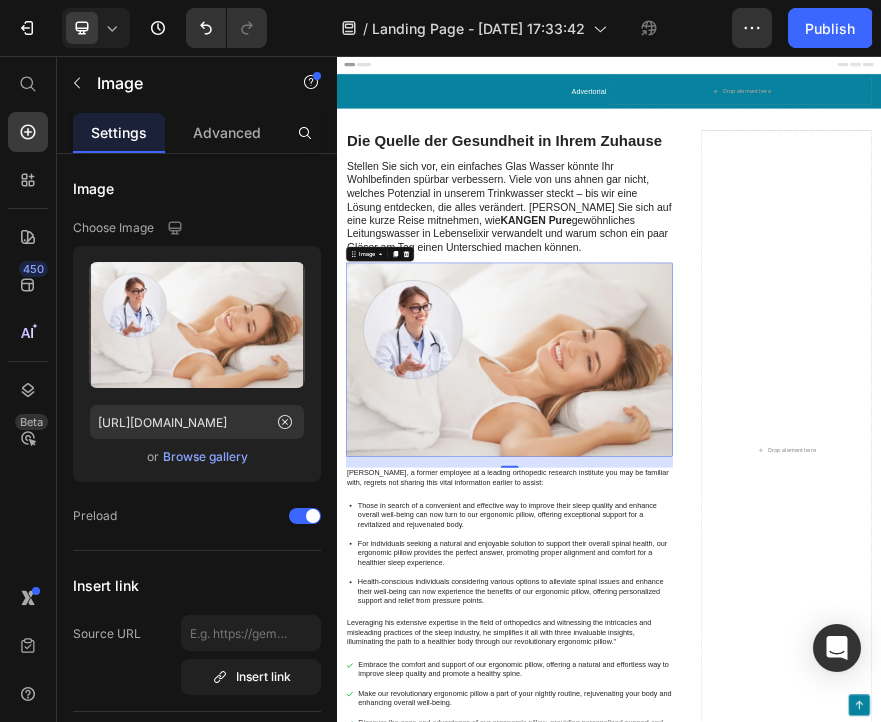click at bounding box center (717, 727) 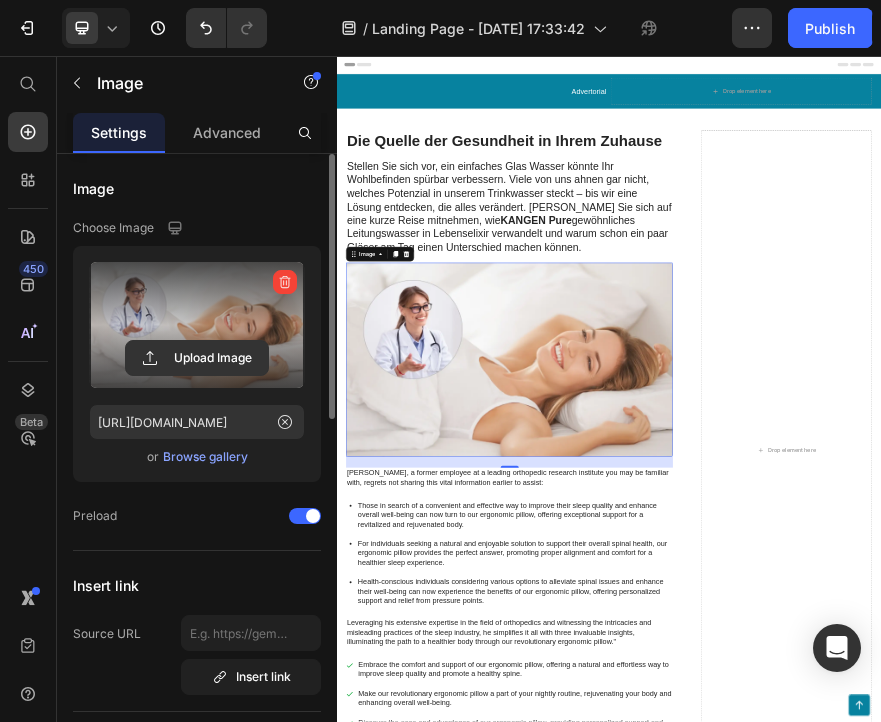 click at bounding box center (197, 325) 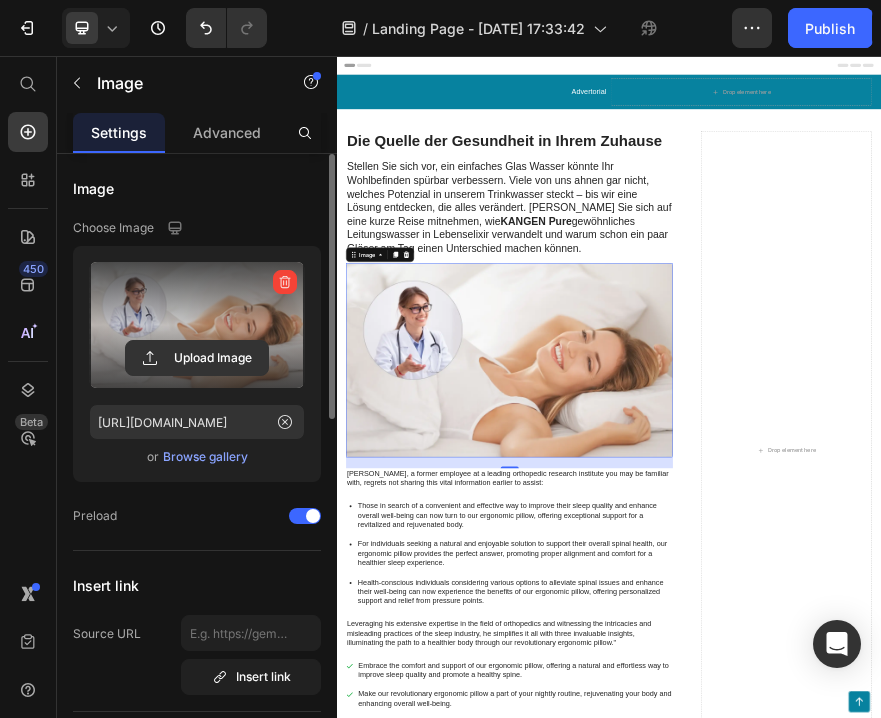 click at bounding box center [197, 325] 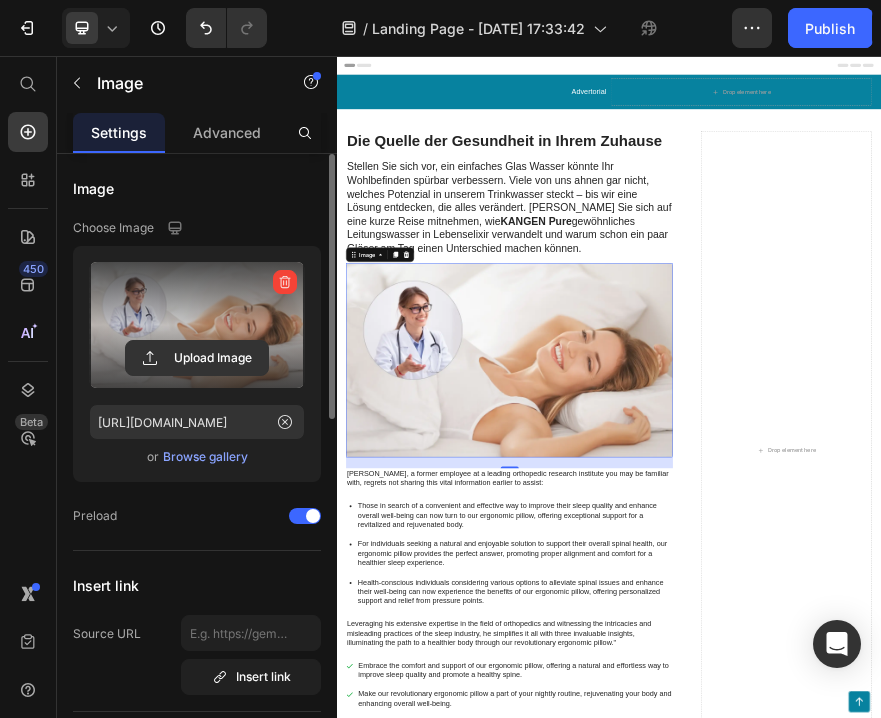 click 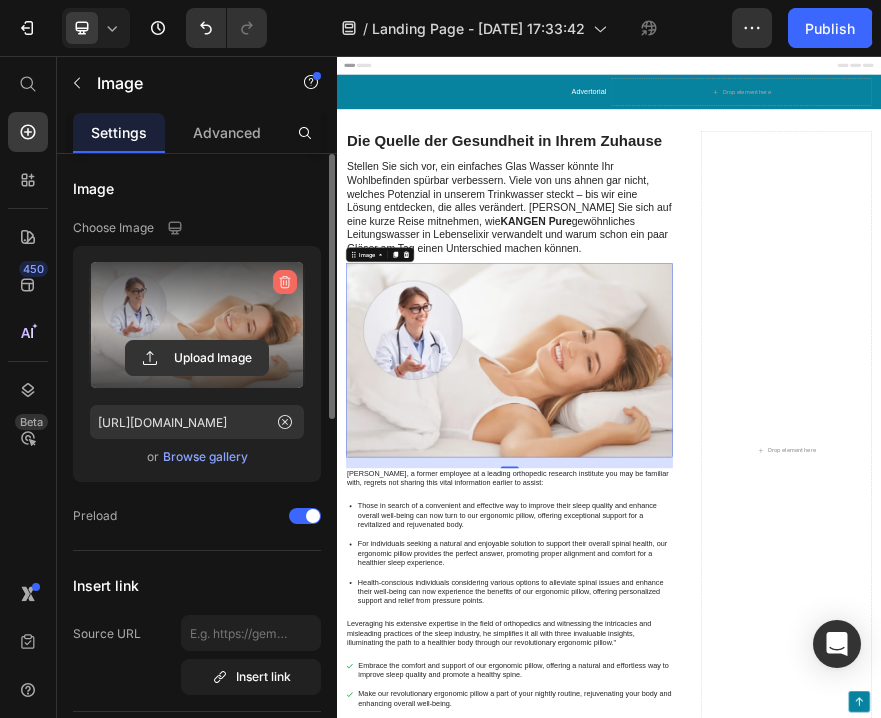 click 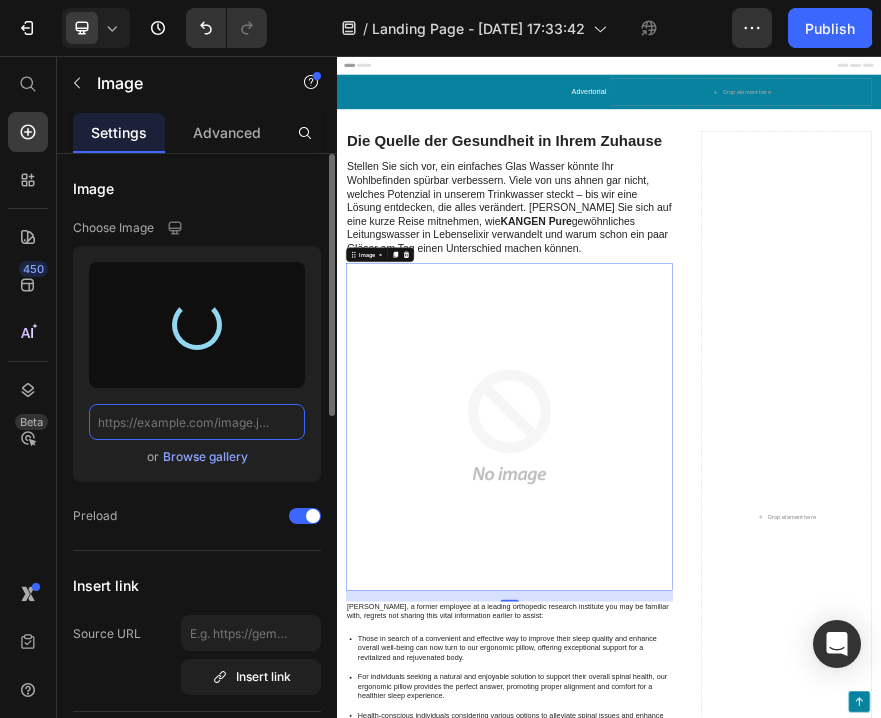 type on "[URL][DOMAIN_NAME]" 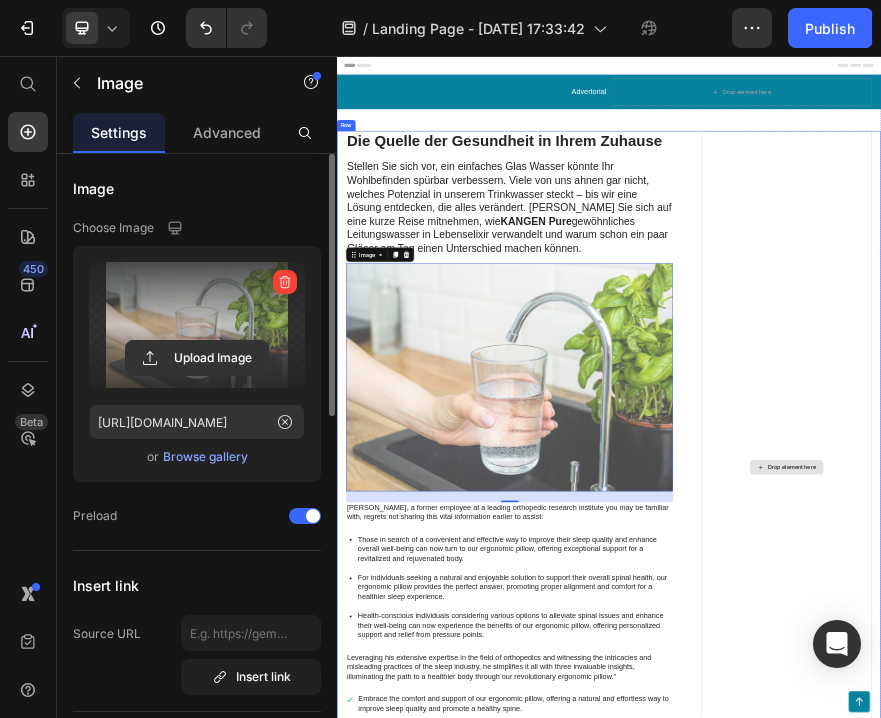 click on "Drop element here" at bounding box center (1328, 963) 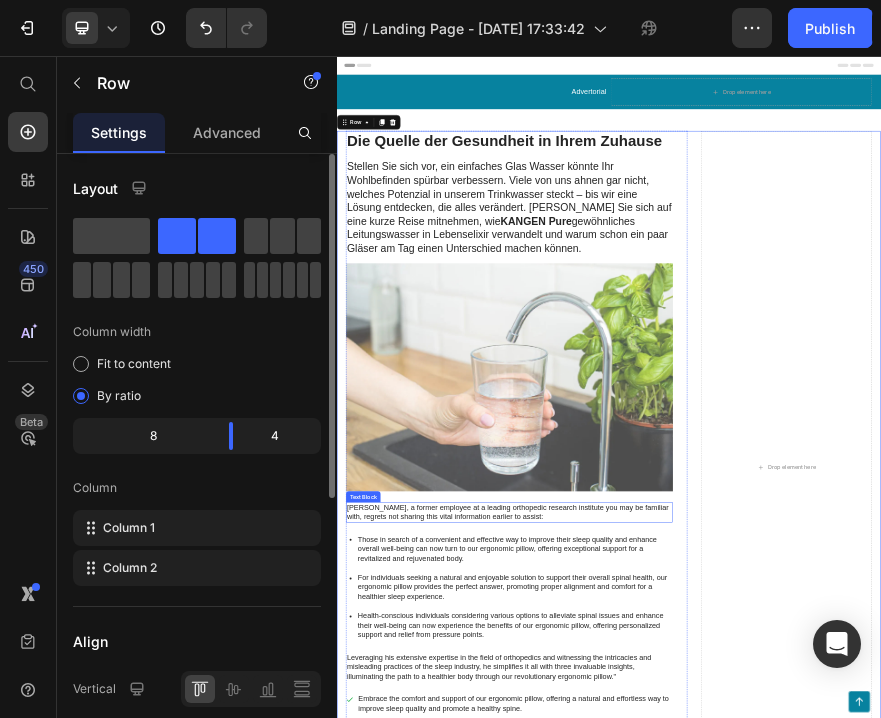 click on "[PERSON_NAME], a former employee at a leading orthopedic research institute you may be familiar with, regrets not sharing this vital information earlier to assist:" at bounding box center (717, 1063) 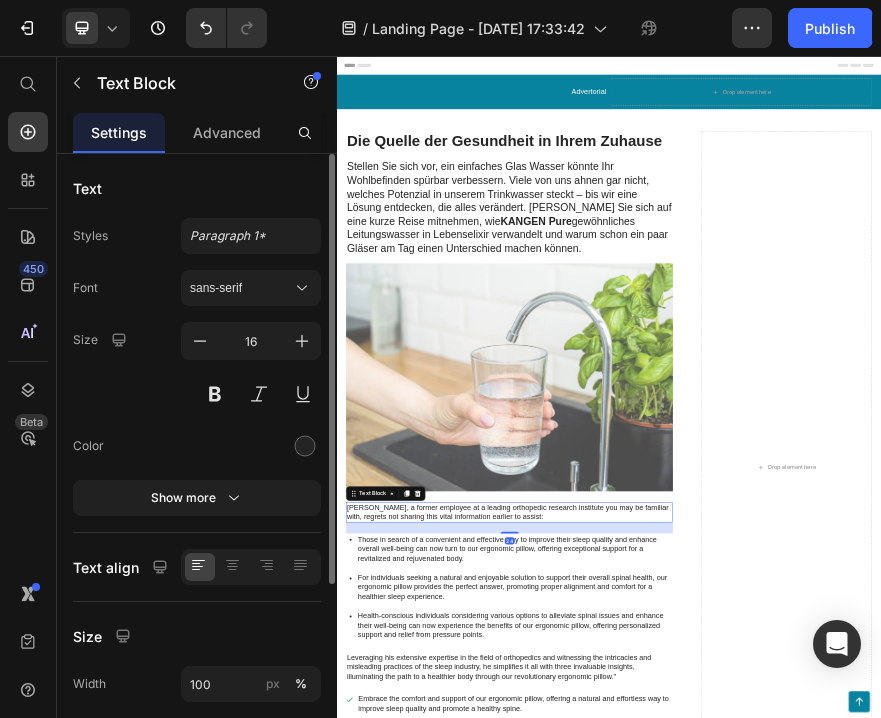 click on "[PERSON_NAME], a former employee at a leading orthopedic research institute you may be familiar with, regrets not sharing this vital information earlier to assist:" at bounding box center [717, 1063] 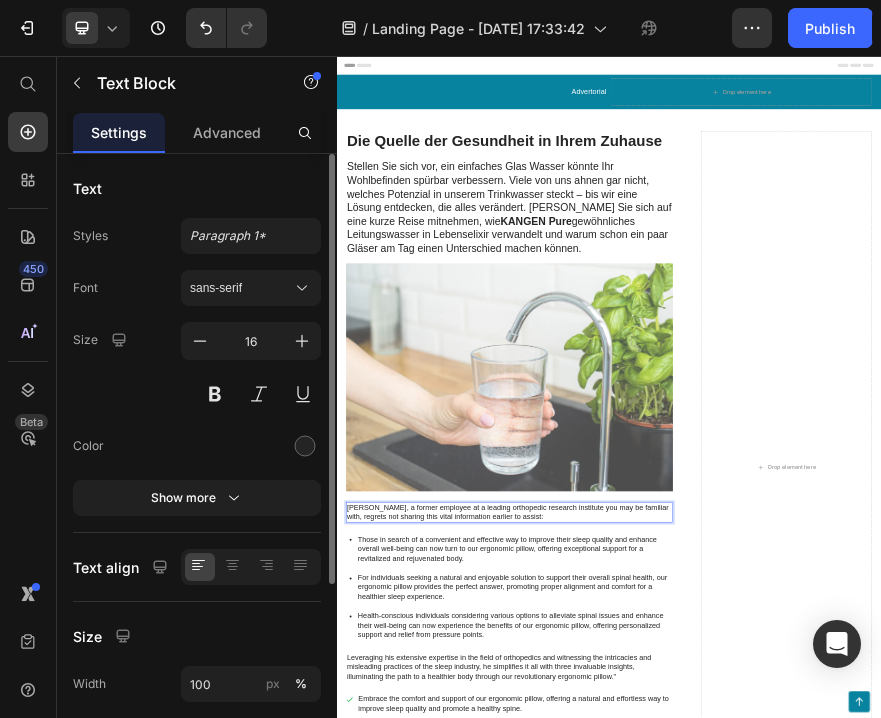 click on "[PERSON_NAME], a former employee at a leading orthopedic research institute you may be familiar with, regrets not sharing this vital information earlier to assist:" at bounding box center (717, 1063) 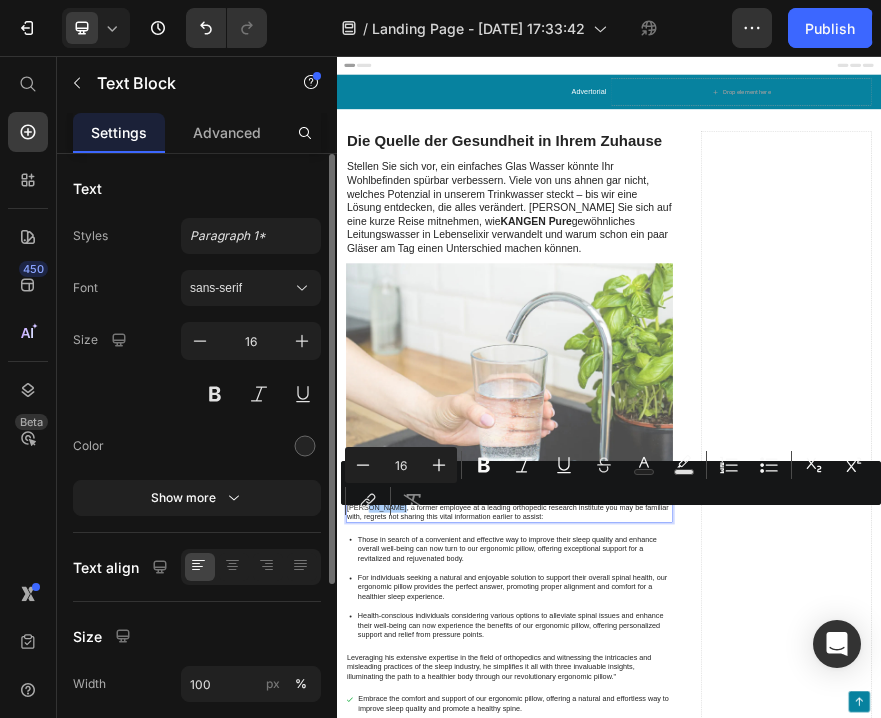 click 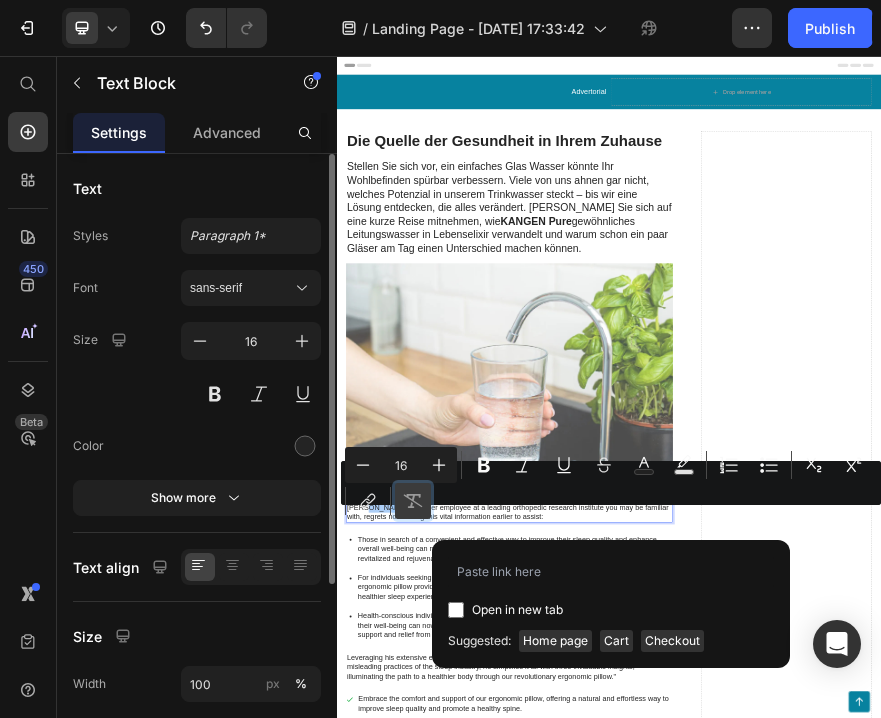 click on "Remove Format" at bounding box center [413, 501] 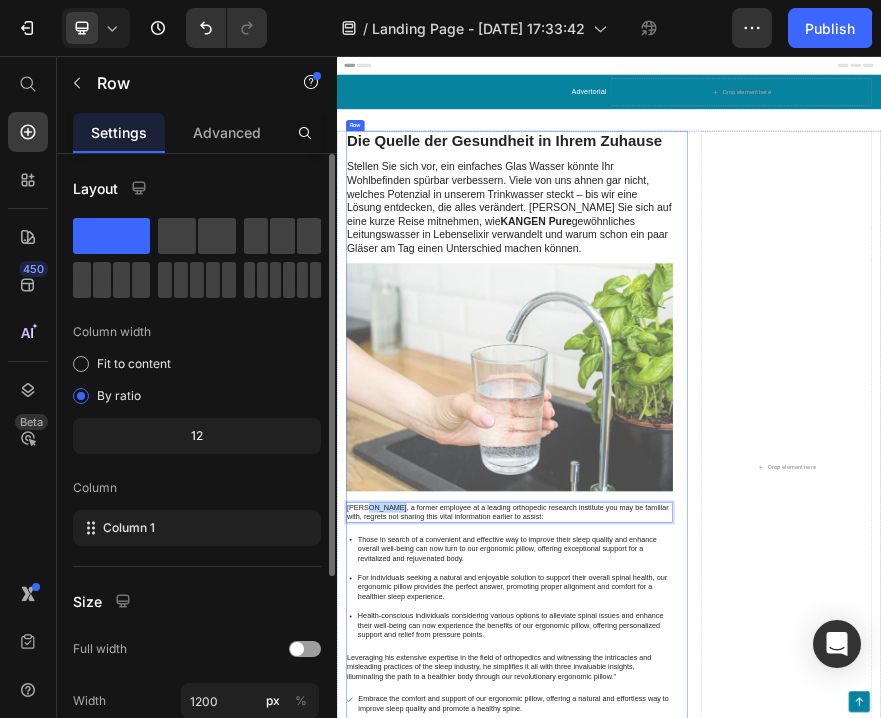 click on "⁠⁠⁠⁠⁠⁠⁠ Die Quelle der Gesundheit in Ihrem Zuhause Heading Stellen Sie sich vor, ein einfaches Glas Wasser könnte Ihr Wohlbefinden spürbar verbessern. Viele von uns ahnen gar nicht, welches Potenzial in unserem Trinkwasser steckt – bis wir eine Lösung entdecken, die alles verändert. [PERSON_NAME] Sie sich auf eine kurze Reise mitnehmen, wie  KANGEN Pure  gewöhnliches Leitungswasser in Lebenselixir verwandelt und warum schon ein paar Gläser am Tag einen Unterschied machen können. Text Block Image [PERSON_NAME], a former employee at a leading orthopedic research institute you may be familiar with, regrets not sharing this vital information earlier to assist: Text Block   24
Those in search of a convenient and effective way to improve their sleep quality and enhance overall well-being can now turn to our ergonomic pillow, offering exceptional support for a revitalized and rejuvenated body.
Item List Text Block" at bounding box center (717, 963) 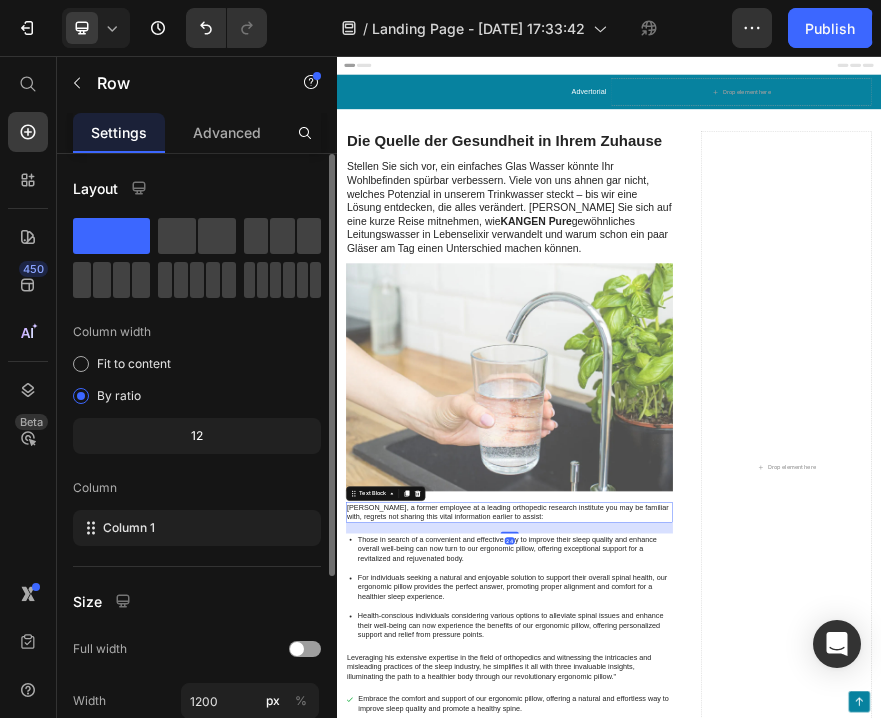 click on "[PERSON_NAME], a former employee at a leading orthopedic research institute you may be familiar with, regrets not sharing this vital information earlier to assist:" at bounding box center (717, 1063) 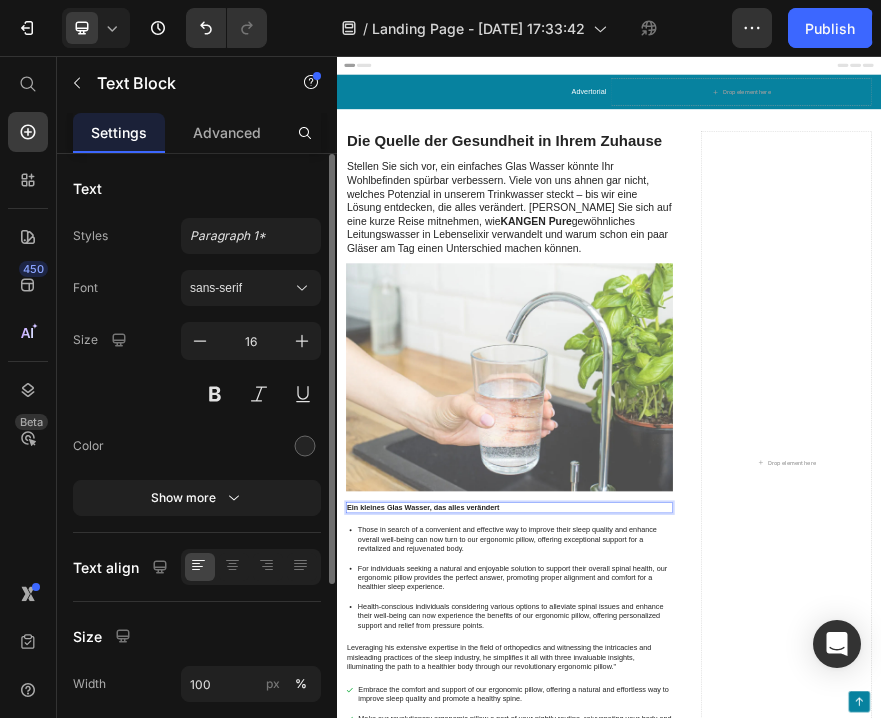 scroll, scrollTop: 900, scrollLeft: 0, axis: vertical 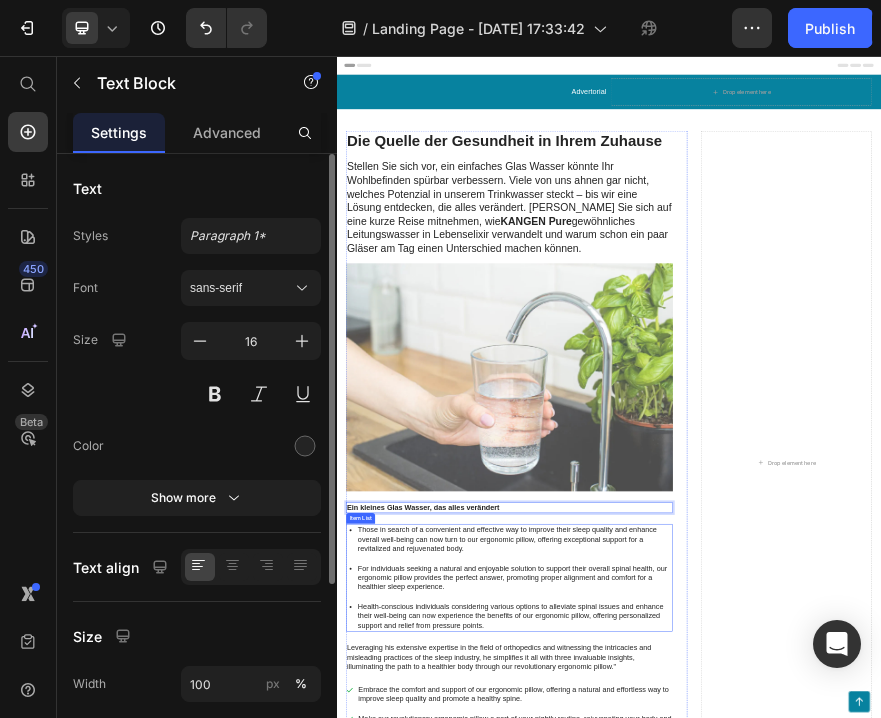 click on "Those in search of a convenient and effective way to improve their sleep quality and enhance overall well-being can now turn to our ergonomic pillow, offering exceptional support for a revitalized and rejuvenated body." at bounding box center (729, 1122) 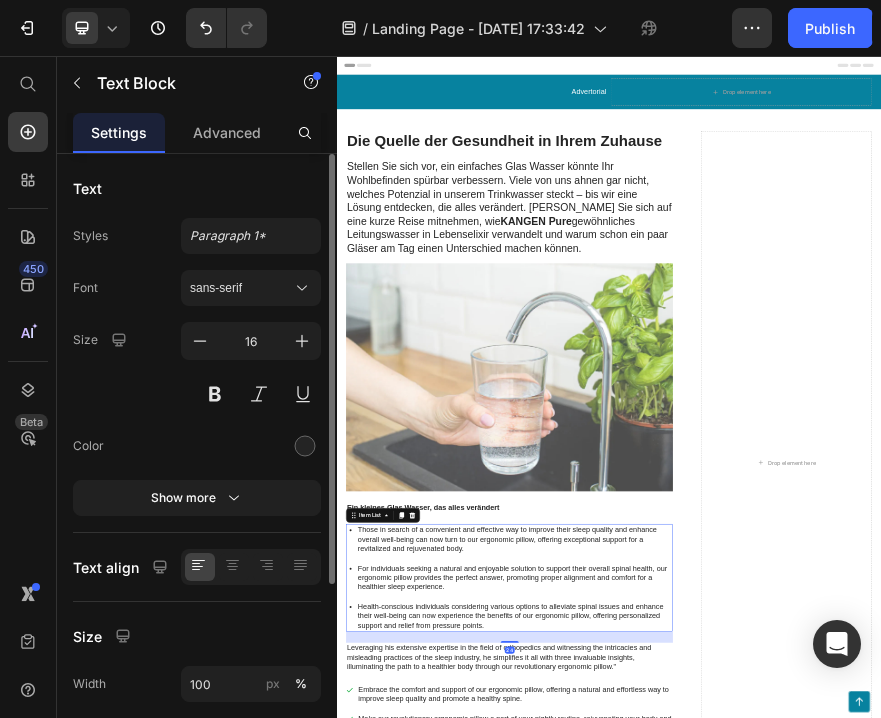 scroll, scrollTop: 0, scrollLeft: 0, axis: both 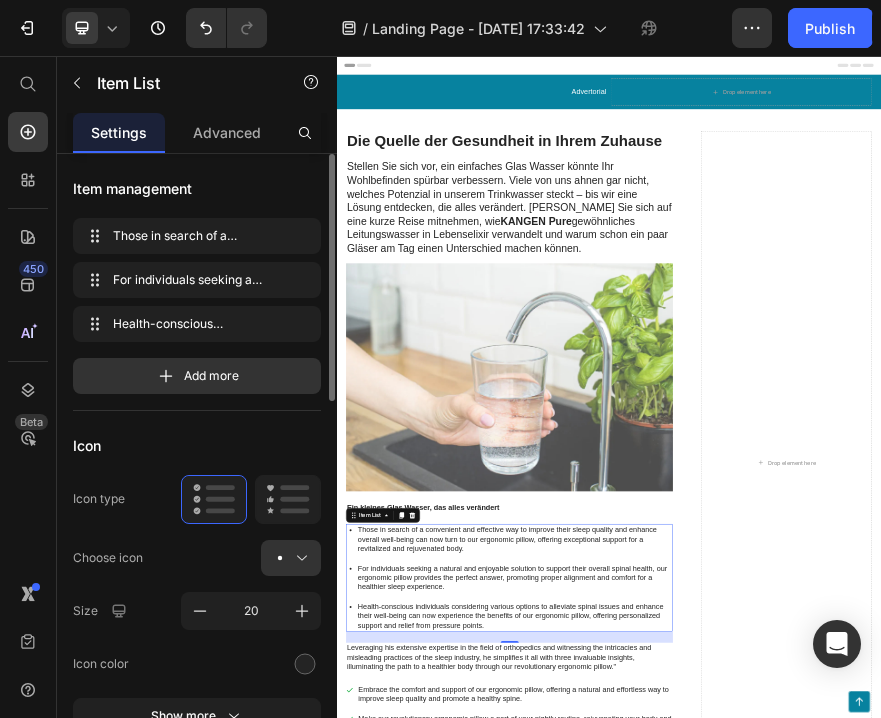 click on "Those in search of a convenient and effective way to improve their sleep quality and enhance overall well-being can now turn to our ergonomic pillow, offering exceptional support for a revitalized and rejuvenated body." at bounding box center [729, 1122] 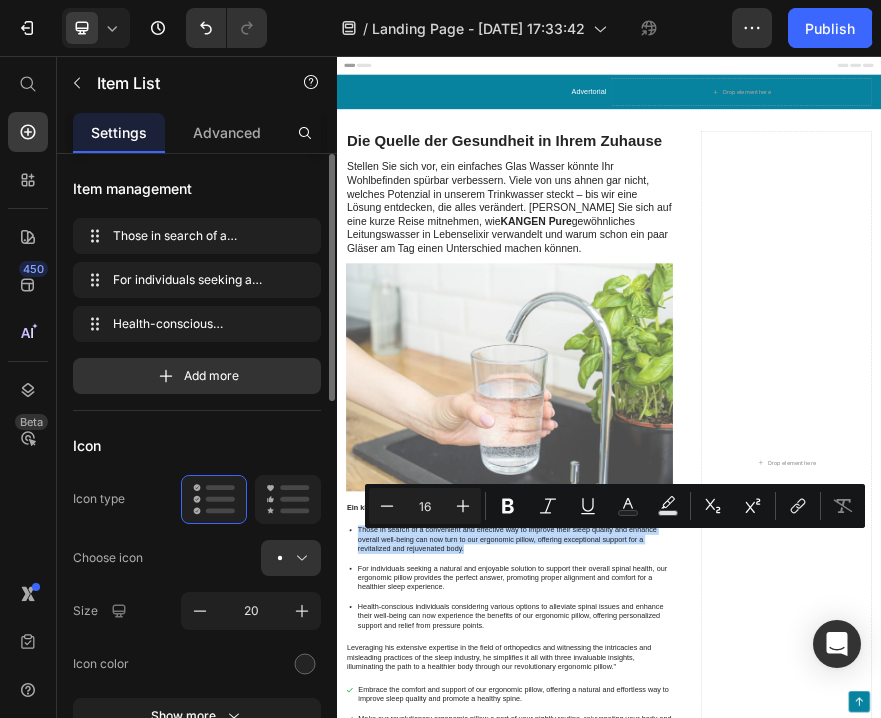 click on "Those in search of a convenient and effective way to improve their sleep quality and enhance overall well-being can now turn to our ergonomic pillow, offering exceptional support for a revitalized and rejuvenated body.
For individuals seeking a natural and enjoyable solution to support their overall spinal health, our ergonomic pillow provides the perfect answer, promoting proper alignment and comfort for a healthier sleep experience.
Health-conscious individuals considering various options to alleviate spinal issues and enhance their well-being can now experience the benefits of our ergonomic pillow, offering personalized support and relief from pressure points." at bounding box center (717, 1206) 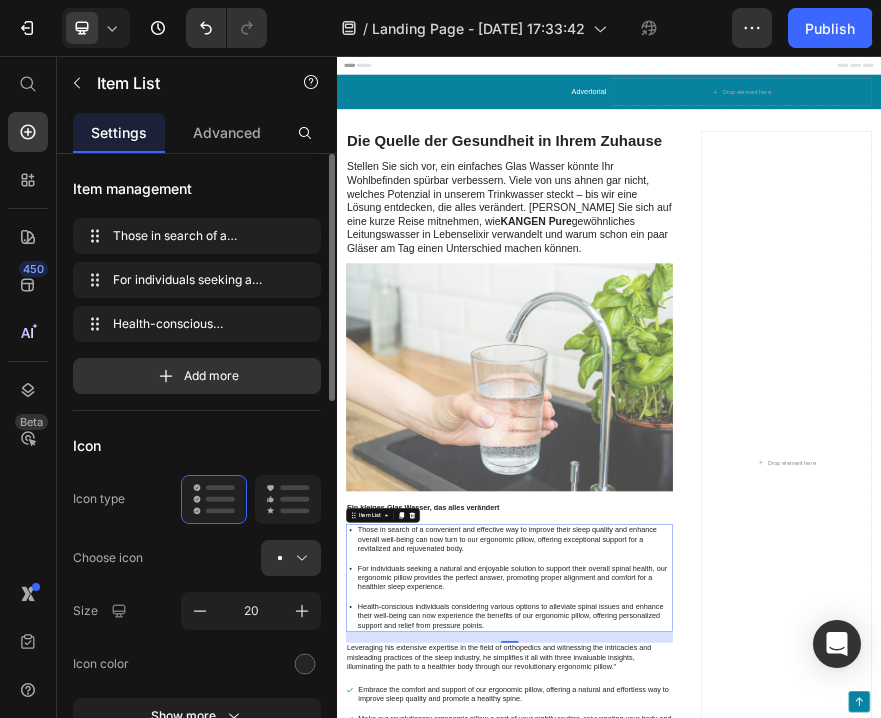 click on "For individuals seeking a natural and enjoyable solution to support their overall spinal health, our ergonomic pillow provides the perfect answer, promoting proper alignment and comfort for a healthier sleep experience." at bounding box center [729, 1207] 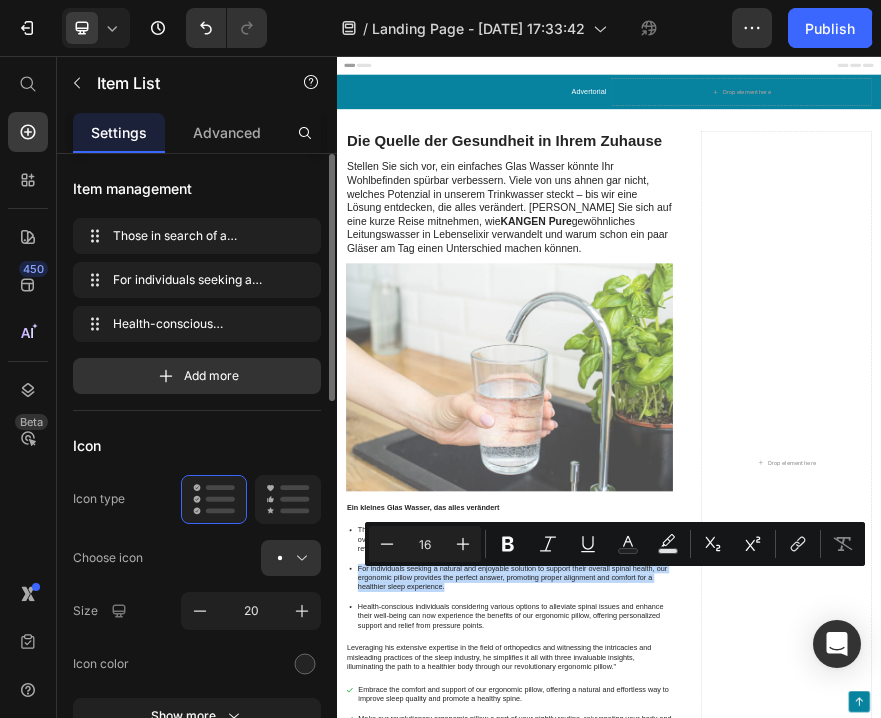 click on "For individuals seeking a natural and enjoyable solution to support their overall spinal health, our ergonomic pillow provides the perfect answer, promoting proper alignment and comfort for a healthier sleep experience." at bounding box center (717, 1207) 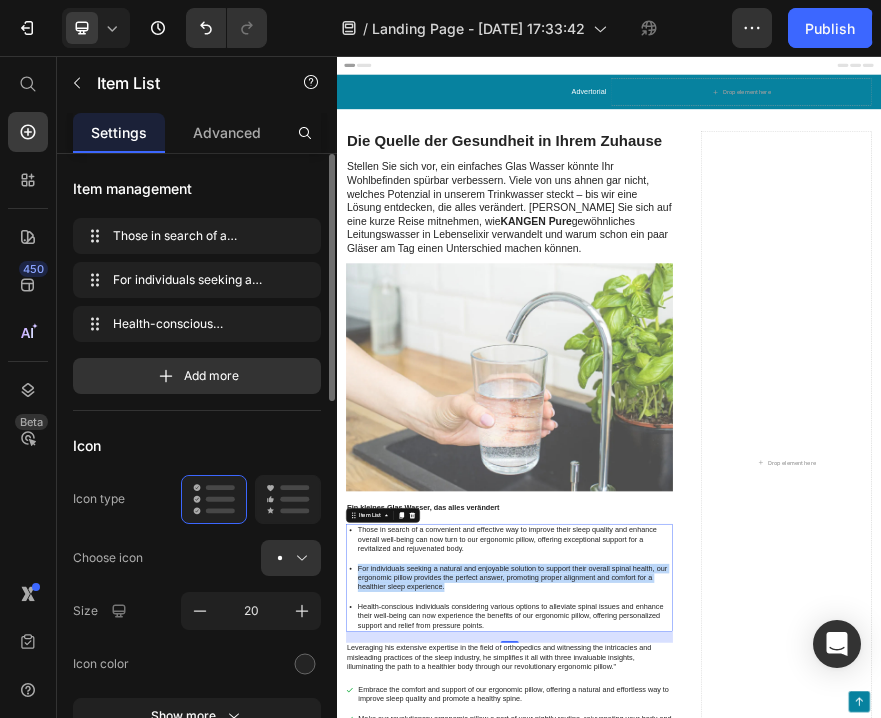 click on "For individuals seeking a natural and enjoyable solution to support their overall spinal health, our ergonomic pillow provides the perfect answer, promoting proper alignment and comfort for a healthier sleep experience." at bounding box center (717, 1207) 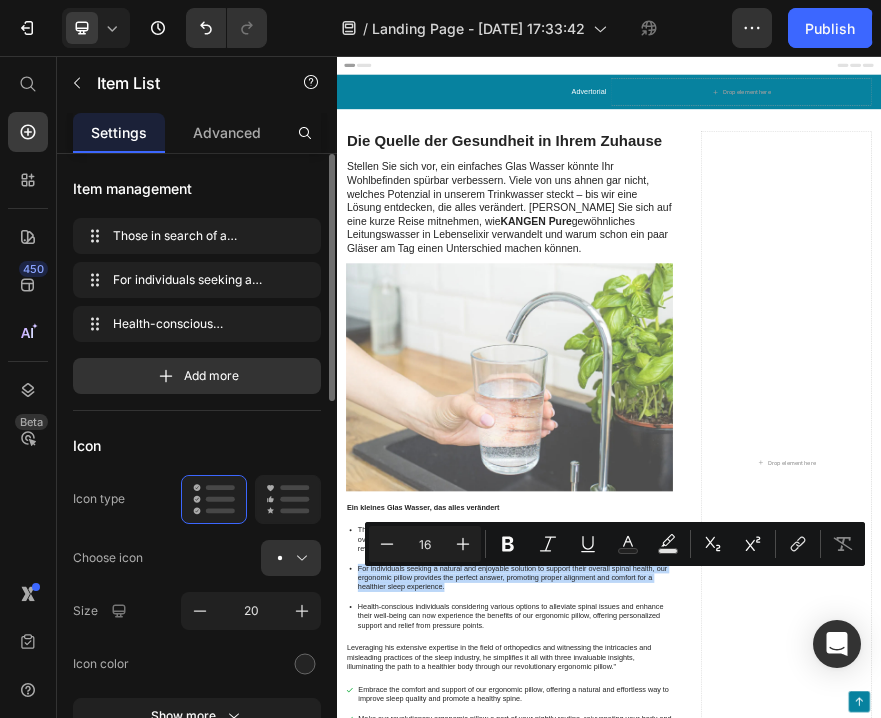 click on "Those in search of a convenient and effective way to improve their sleep quality and enhance overall well-being can now turn to our ergonomic pillow, offering exceptional support for a revitalized and rejuvenated body.
For individuals seeking a natural and enjoyable solution to support their overall spinal health, our ergonomic pillow provides the perfect answer, promoting proper alignment and comfort for a healthier sleep experience.
Health-conscious individuals considering various options to alleviate spinal issues and enhance their well-being can now experience the benefits of our ergonomic pillow, offering personalized support and relief from pressure points." at bounding box center (717, 1206) 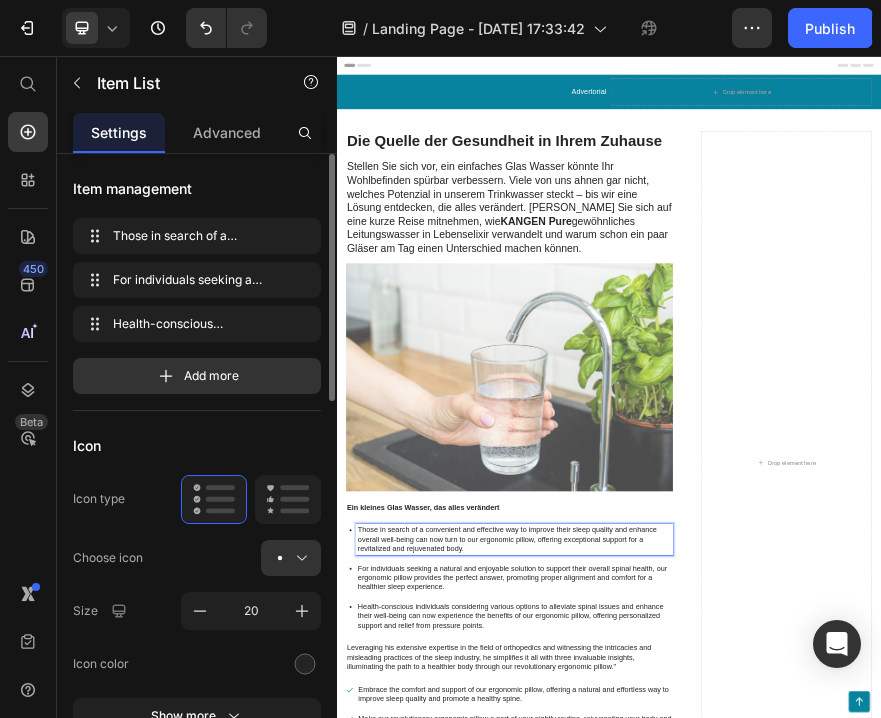 click on "Those in search of a convenient and effective way to improve their sleep quality and enhance overall well-being can now turn to our ergonomic pillow, offering exceptional support for a revitalized and rejuvenated body." at bounding box center [729, 1122] 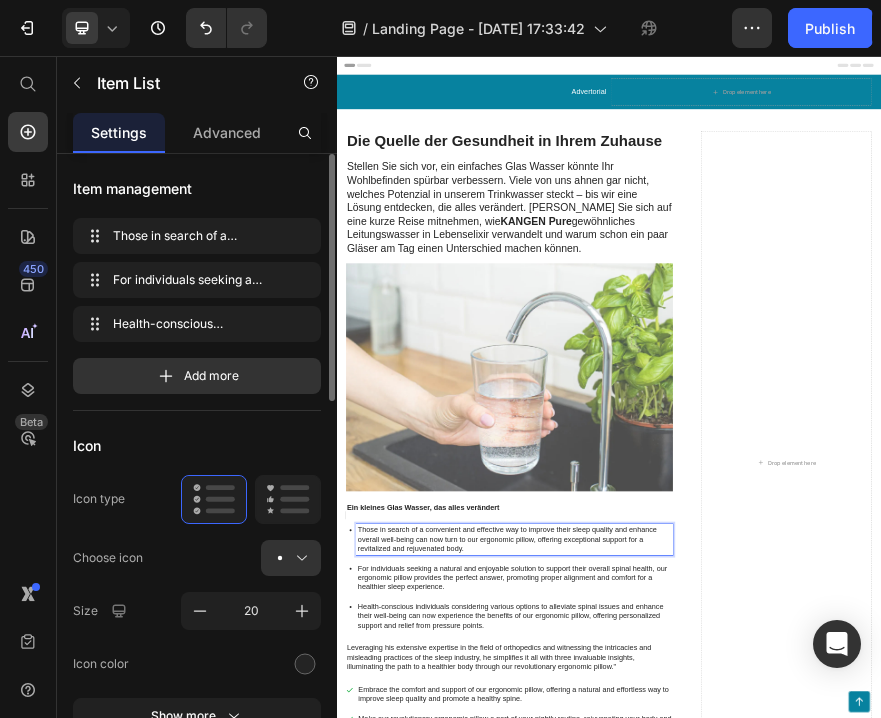 click on "Those in search of a convenient and effective way to improve their sleep quality and enhance overall well-being can now turn to our ergonomic pillow, offering exceptional support for a revitalized and rejuvenated body." at bounding box center (729, 1122) 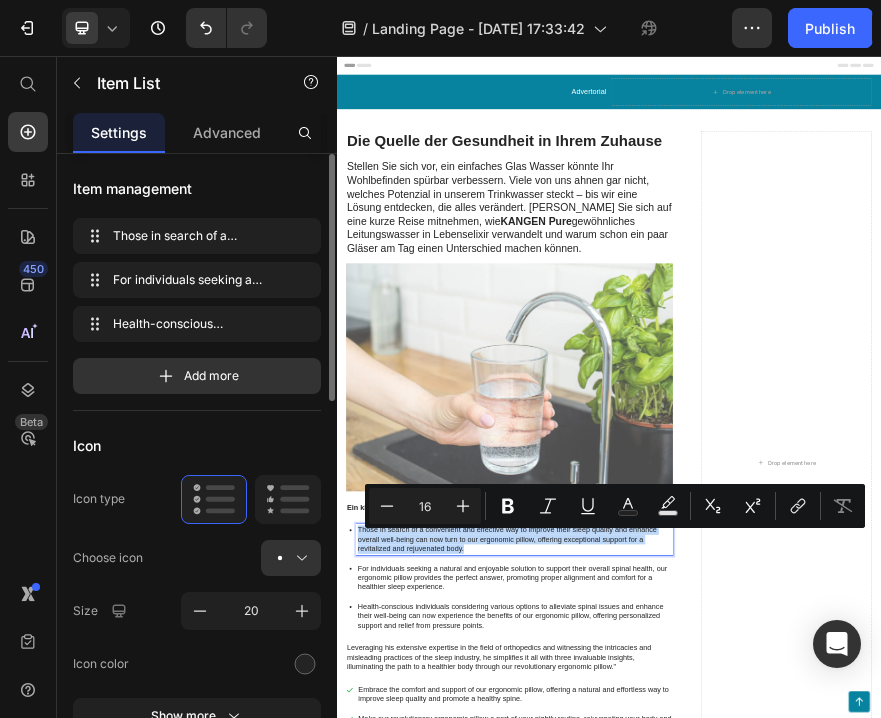copy on "Those in search of a convenient and effective way to improve their sleep quality and enhance overall well-being can now turn to our ergonomic pillow, offering exceptional support for a revitalized and rejuvenated body." 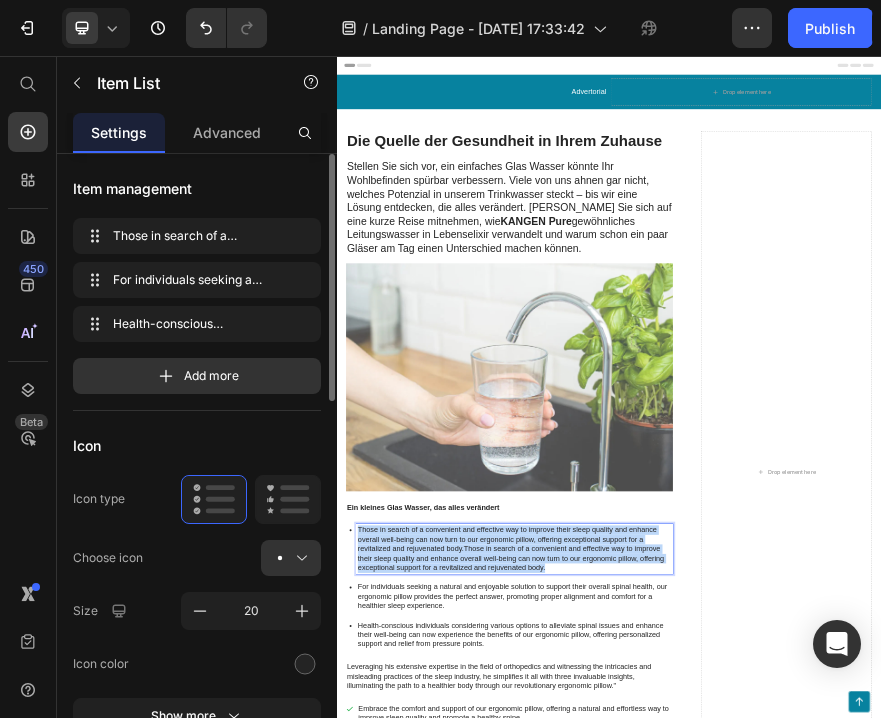 scroll, scrollTop: 578, scrollLeft: 0, axis: vertical 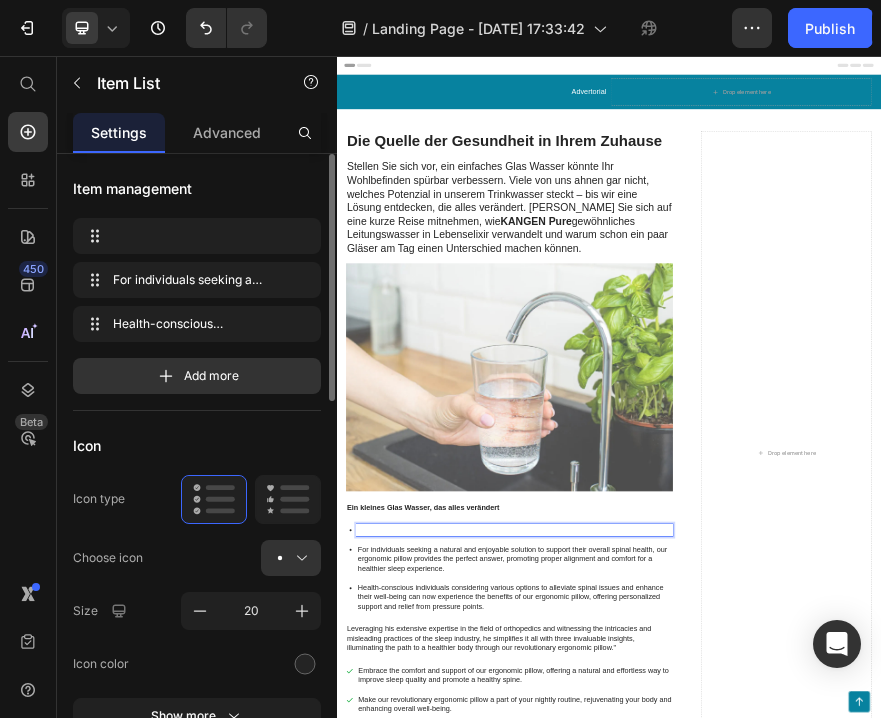 click at bounding box center (729, 1101) 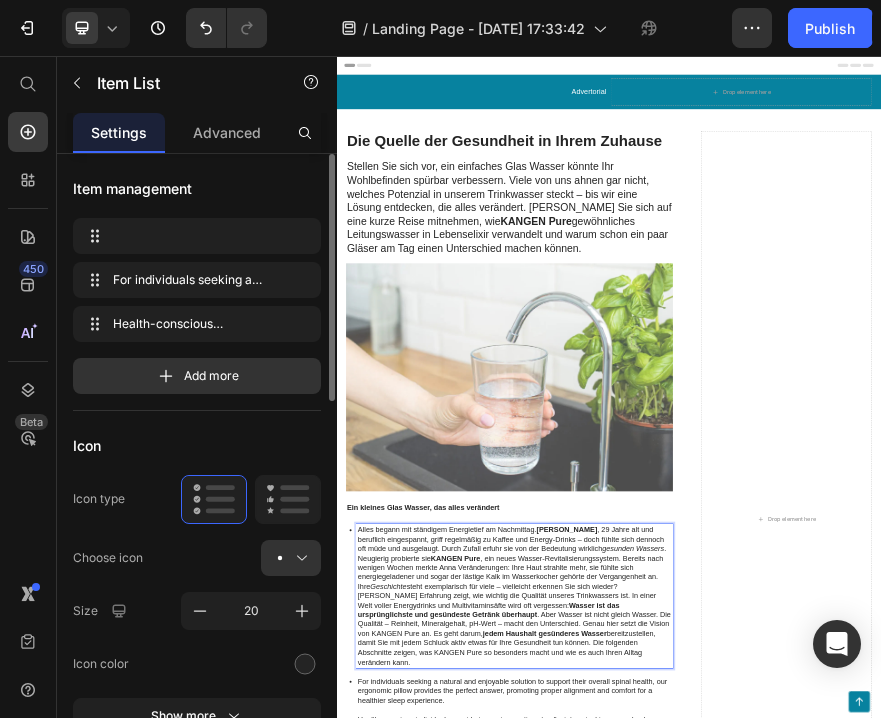 scroll, scrollTop: 722, scrollLeft: 0, axis: vertical 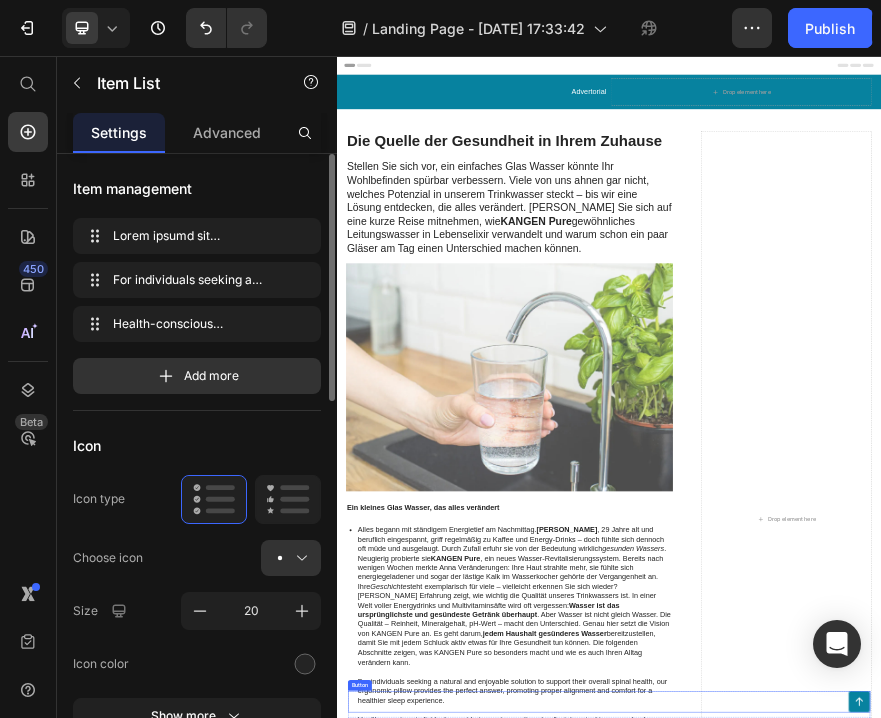 click on "Button" at bounding box center (937, 1480) 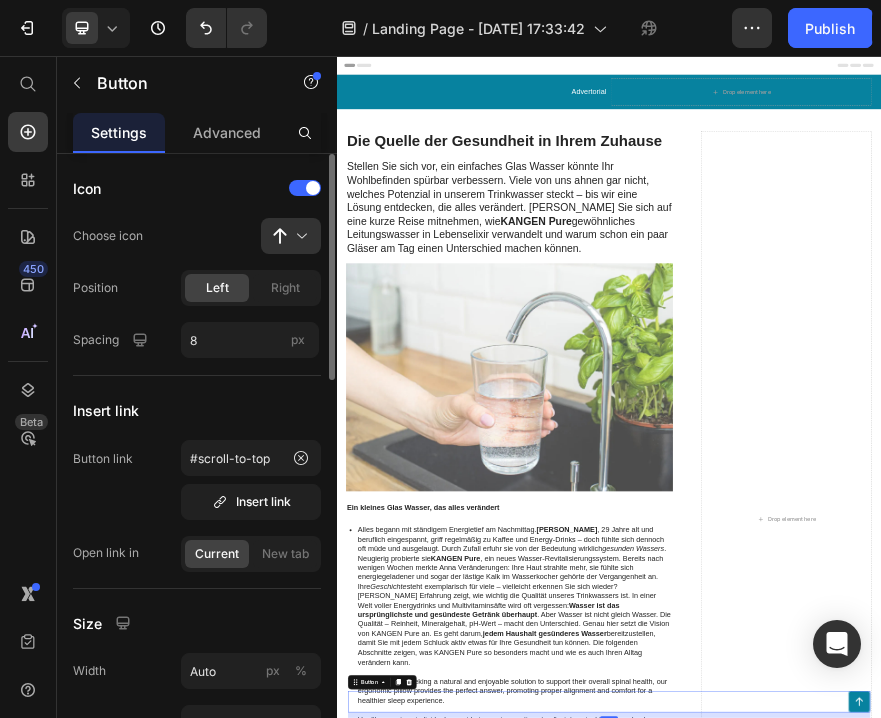 scroll, scrollTop: 0, scrollLeft: 0, axis: both 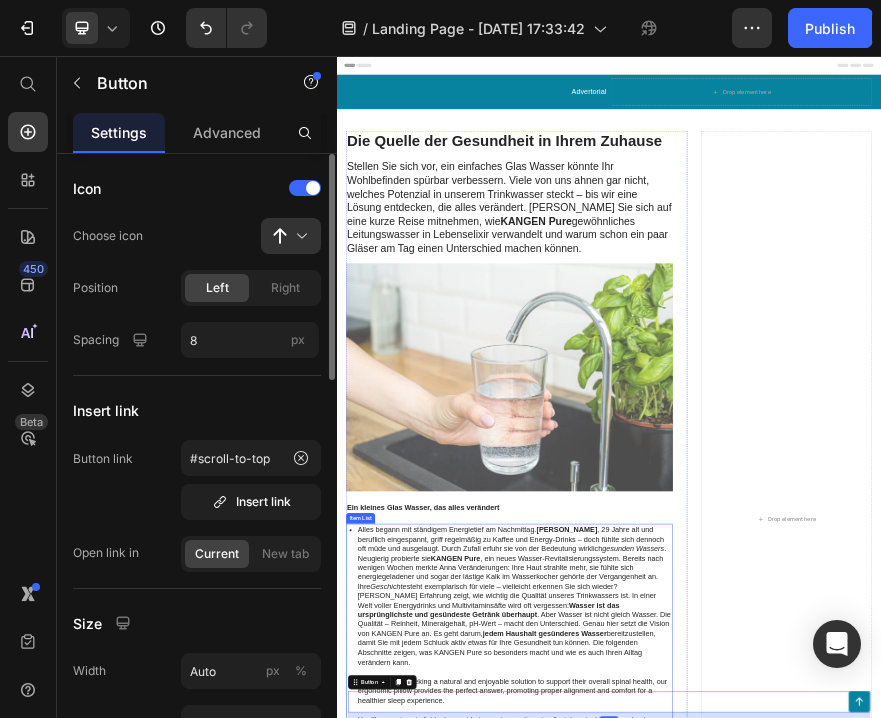 click on "For individuals seeking a natural and enjoyable solution to support their overall spinal health, our ergonomic pillow provides the perfect answer, promoting proper alignment and comfort for a healthier sleep experience." at bounding box center [729, 1456] 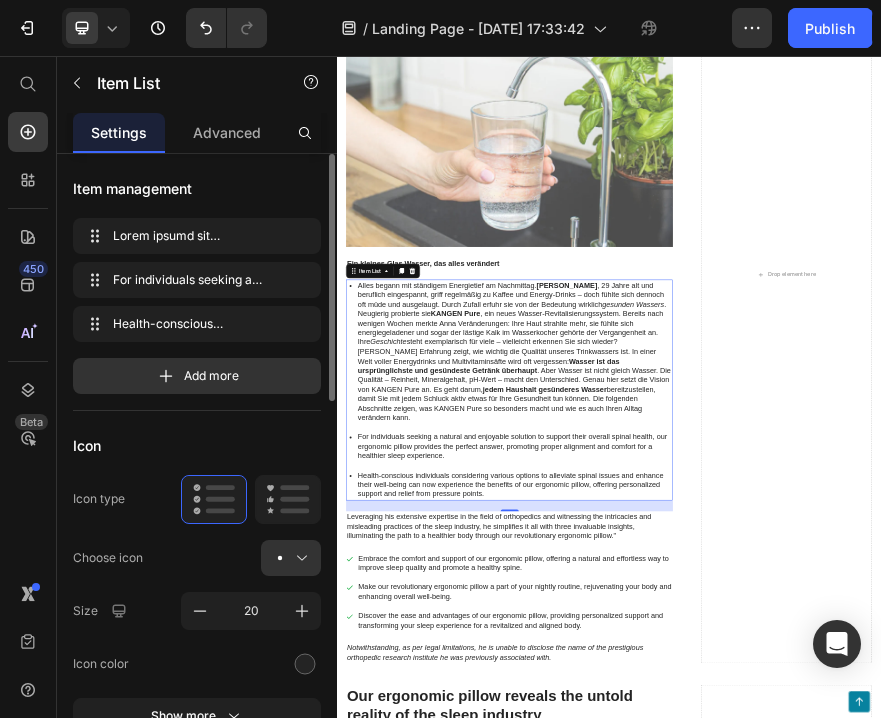 scroll, scrollTop: 541, scrollLeft: 0, axis: vertical 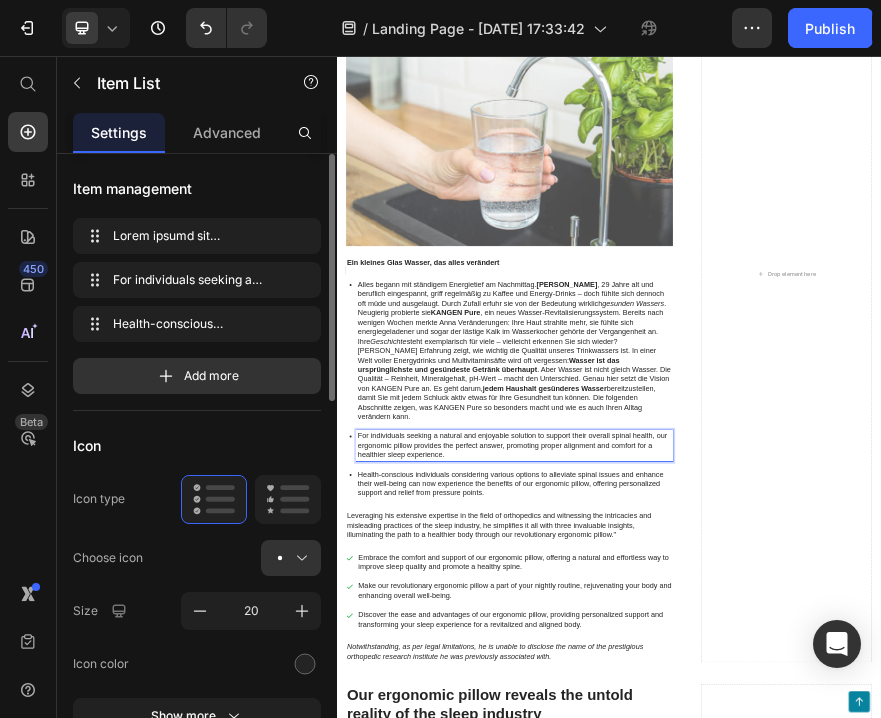 click on "For individuals seeking a natural and enjoyable solution to support their overall spinal health, our ergonomic pillow provides the perfect answer, promoting proper alignment and comfort for a healthier sleep experience." at bounding box center (729, 915) 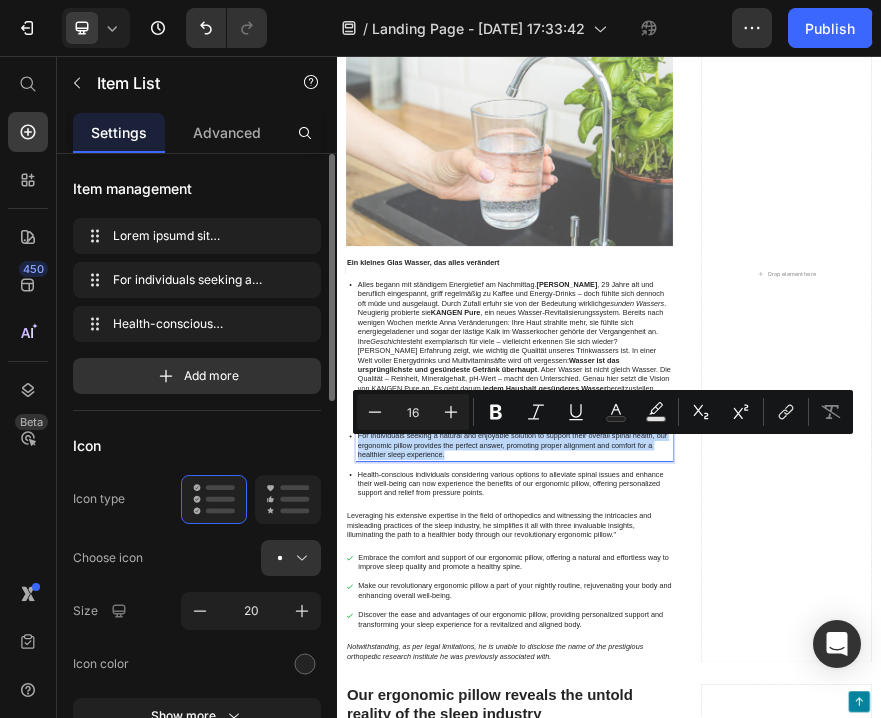 click on "For individuals seeking a natural and enjoyable solution to support their overall spinal health, our ergonomic pillow provides the perfect answer, promoting proper alignment and comfort for a healthier sleep experience." at bounding box center (729, 915) 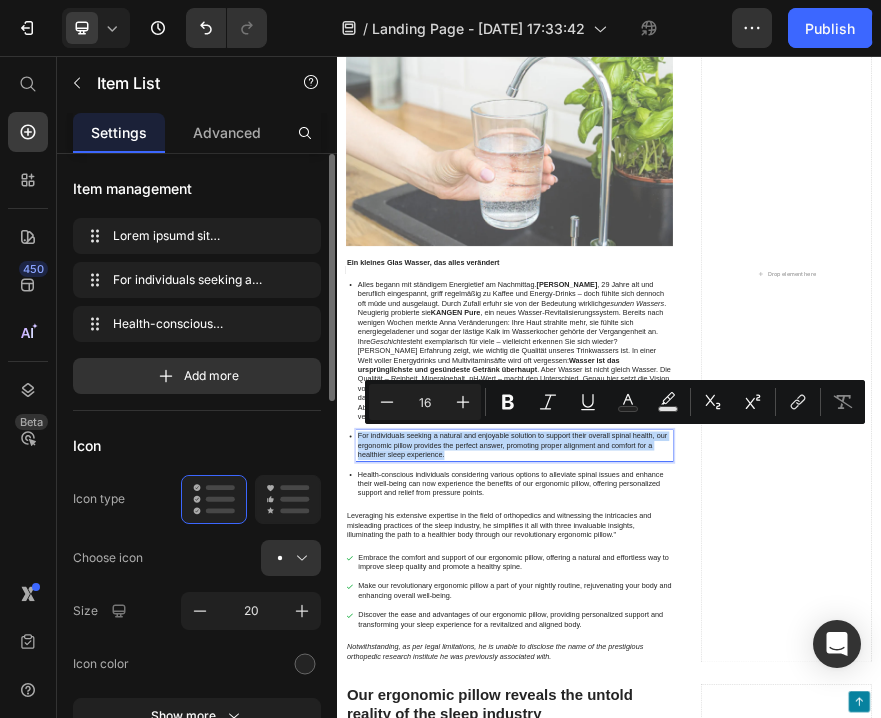 scroll, scrollTop: 144, scrollLeft: 0, axis: vertical 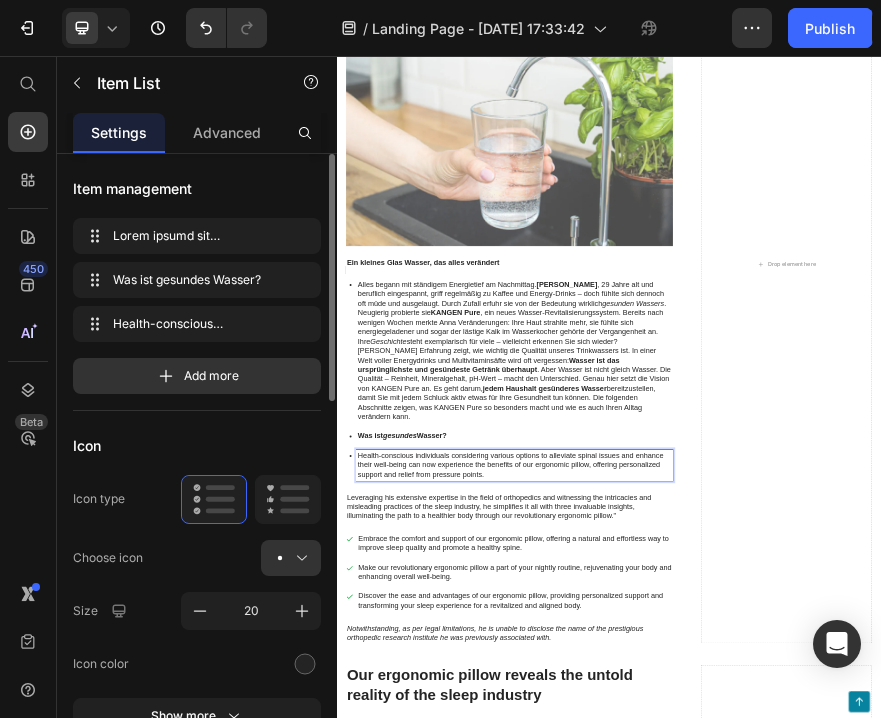 click on "Health-conscious individuals considering various options to alleviate spinal issues and enhance their well-being can now experience the benefits of our ergonomic pillow, offering personalized support and relief from pressure points." at bounding box center [729, 958] 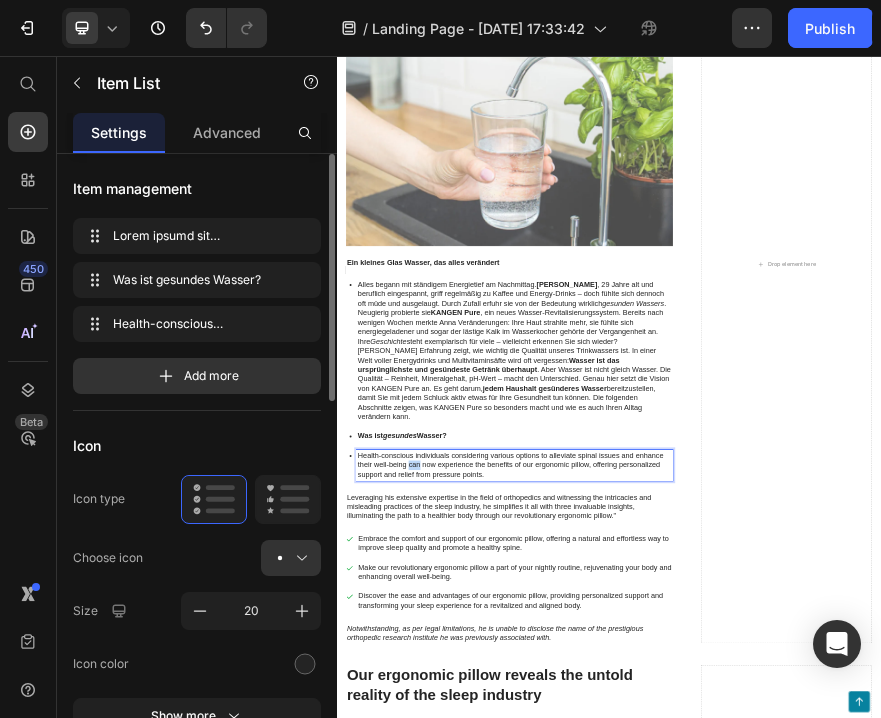 click on "Health-conscious individuals considering various options to alleviate spinal issues and enhance their well-being can now experience the benefits of our ergonomic pillow, offering personalized support and relief from pressure points." at bounding box center (729, 958) 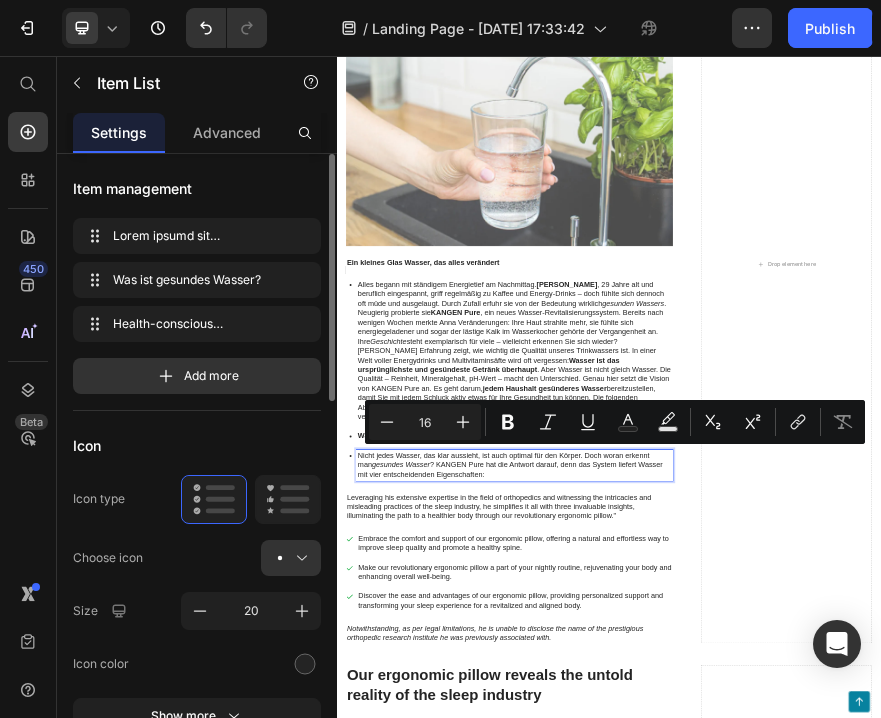 scroll, scrollTop: 289, scrollLeft: 0, axis: vertical 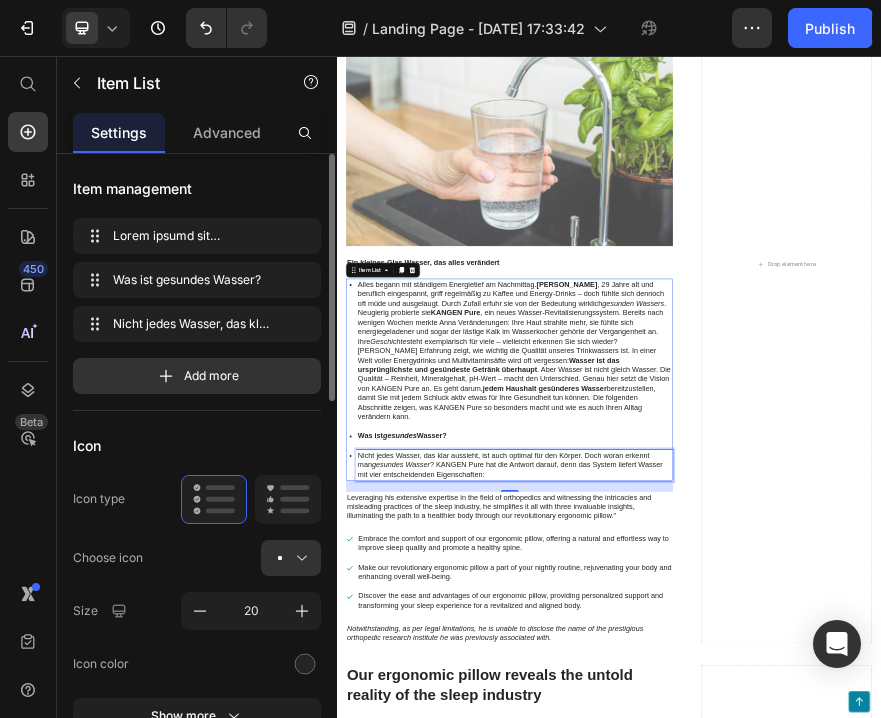 click on "Leveraging his extensive expertise in the field of orthopedics and witnessing the intricacies and misleading practices of the sleep industry, he simplifies it all with three invaluable insights, illuminating the path to a healthier body through our revolutionary ergonomic pillow."" at bounding box center (717, 1050) 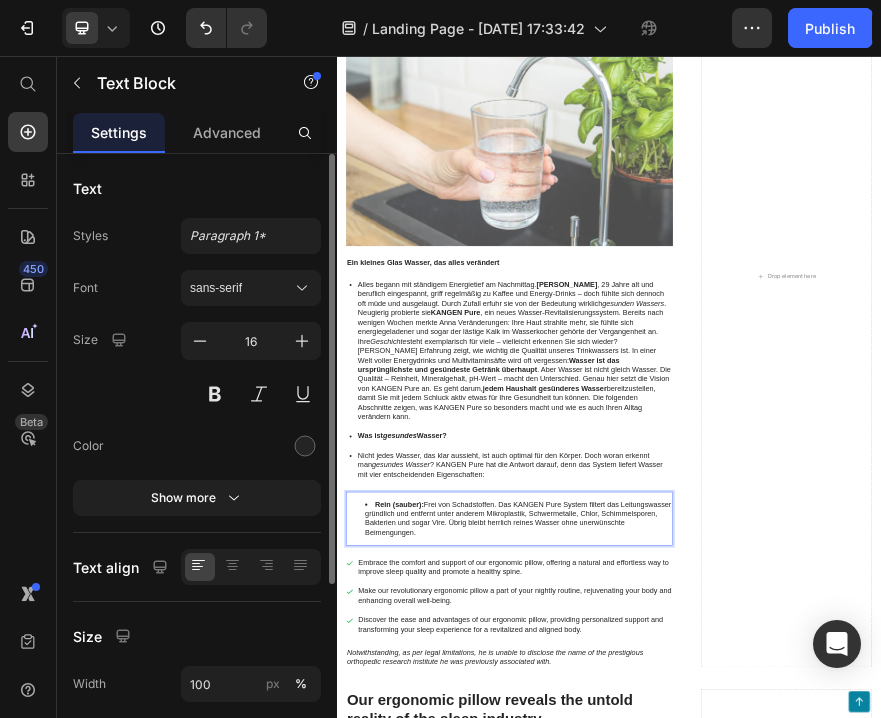 scroll, scrollTop: 60, scrollLeft: 0, axis: vertical 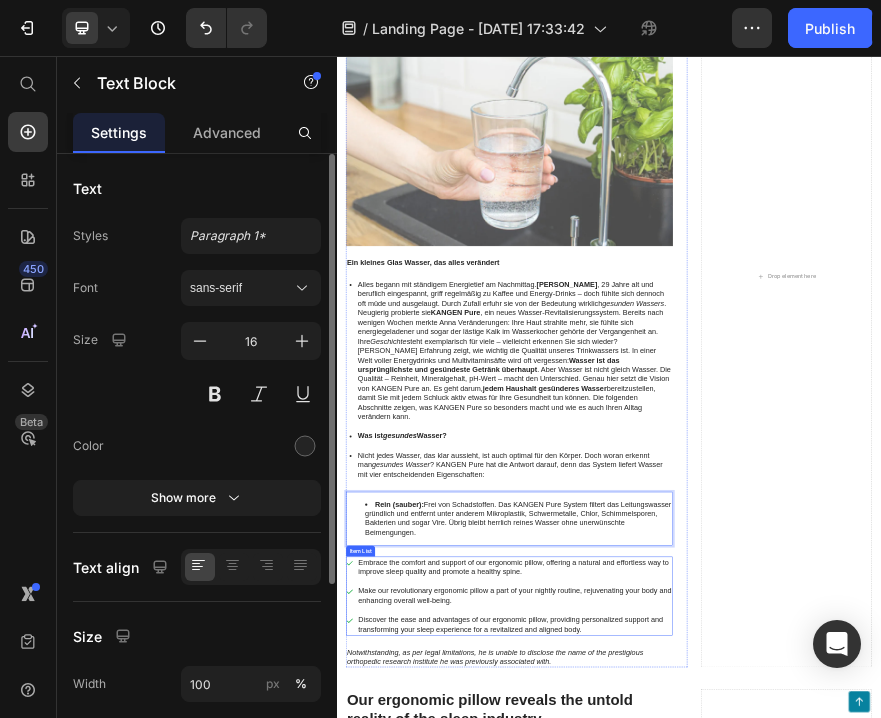 click on "Embrace the comfort and support of our ergonomic pillow, offering a natural and effortless way to improve sleep quality and promote a healthy spine." at bounding box center (729, 1184) 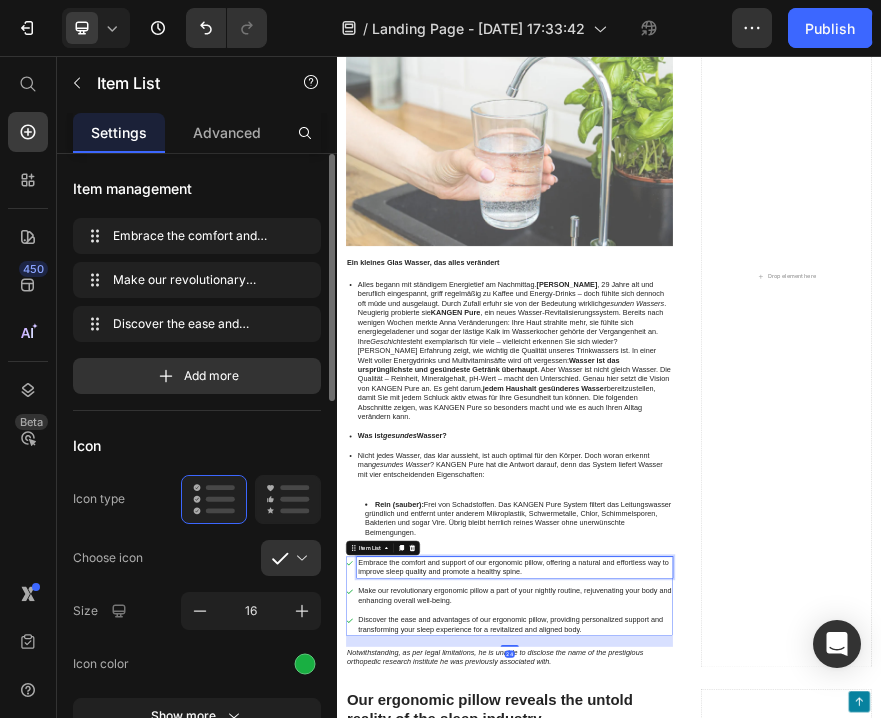 click on "Embrace the comfort and support of our ergonomic pillow, offering a natural and effortless way to improve sleep quality and promote a healthy spine." at bounding box center [729, 1184] 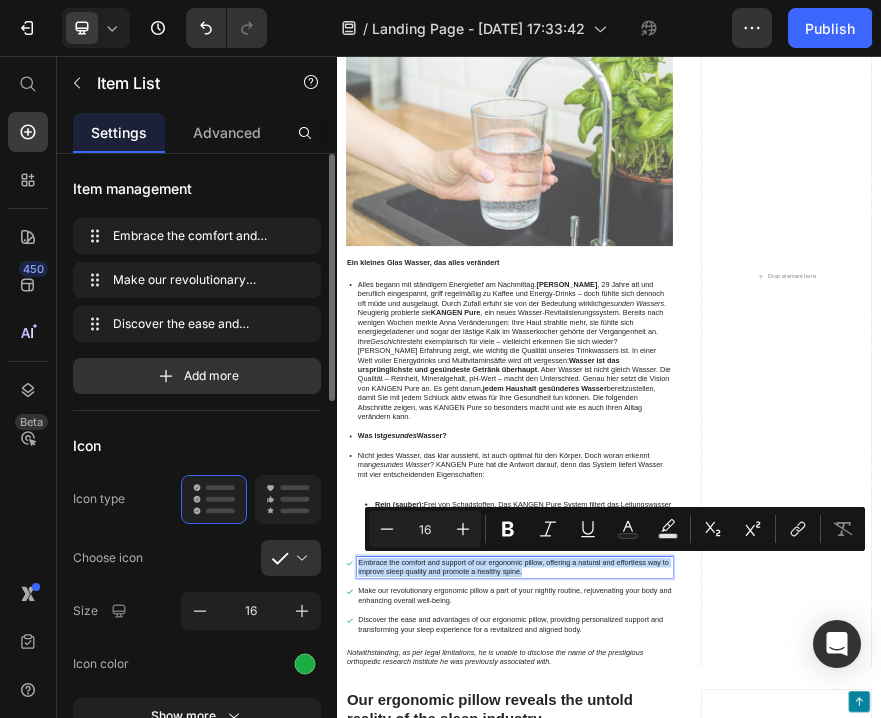 scroll, scrollTop: 144, scrollLeft: 0, axis: vertical 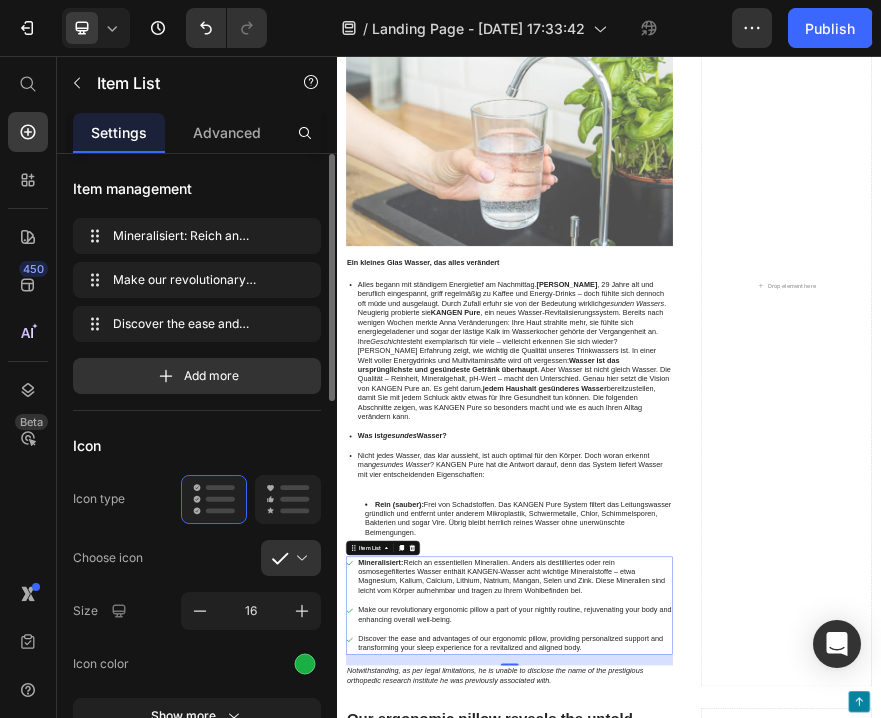 click on "Mineralisiert:  Reich an essentiellen Mineralien. Anders als destilliertes oder rein osmosegefiltertes Wasser enthält KANGEN-Wasser acht wichtige Mineralstoffe – etwa Magnesium, Kalium, Calcium, Lithium, Natrium, Mangan, Selen und Zink. Diese Mineralien sind leicht vom Körper aufnehmbar und tragen zu Ihrem Wohlbefinden bei." at bounding box center [729, 1204] 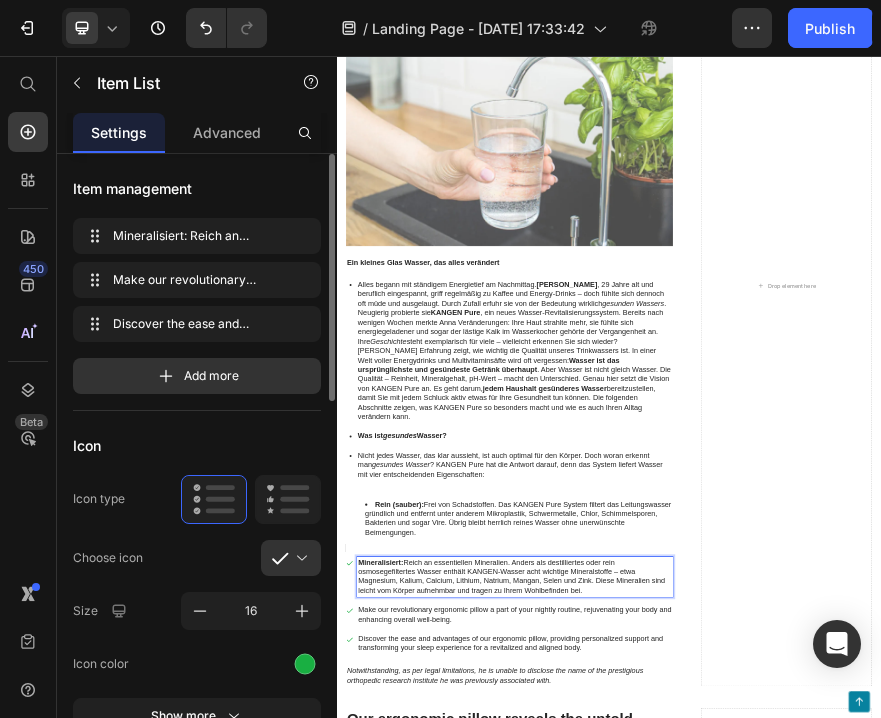 click on "Mineralisiert:  Reich an essentiellen Mineralien. Anders als destilliertes oder rein osmosegefiltertes Wasser enthält KANGEN-Wasser acht wichtige Mineralstoffe – etwa Magnesium, Kalium, Calcium, Lithium, Natrium, Mangan, Selen und Zink. Diese Mineralien sind leicht vom Körper aufnehmbar und tragen zu Ihrem Wohlbefinden bei." at bounding box center (729, 1204) 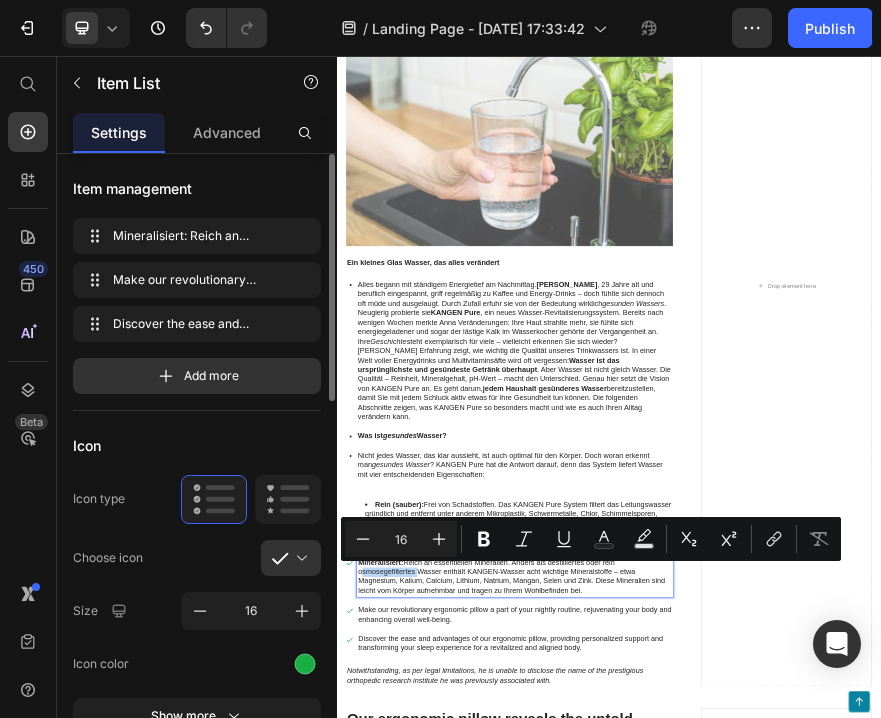 click on "Mineralisiert:  Reich an essentiellen Mineralien. Anders als destilliertes oder rein osmosegefiltertes Wasser enthält KANGEN-Wasser acht wichtige Mineralstoffe – etwa Magnesium, Kalium, Calcium, Lithium, Natrium, Mangan, Selen und Zink. Diese Mineralien sind leicht vom Körper aufnehmbar und tragen zu Ihrem Wohlbefinden bei." at bounding box center [729, 1204] 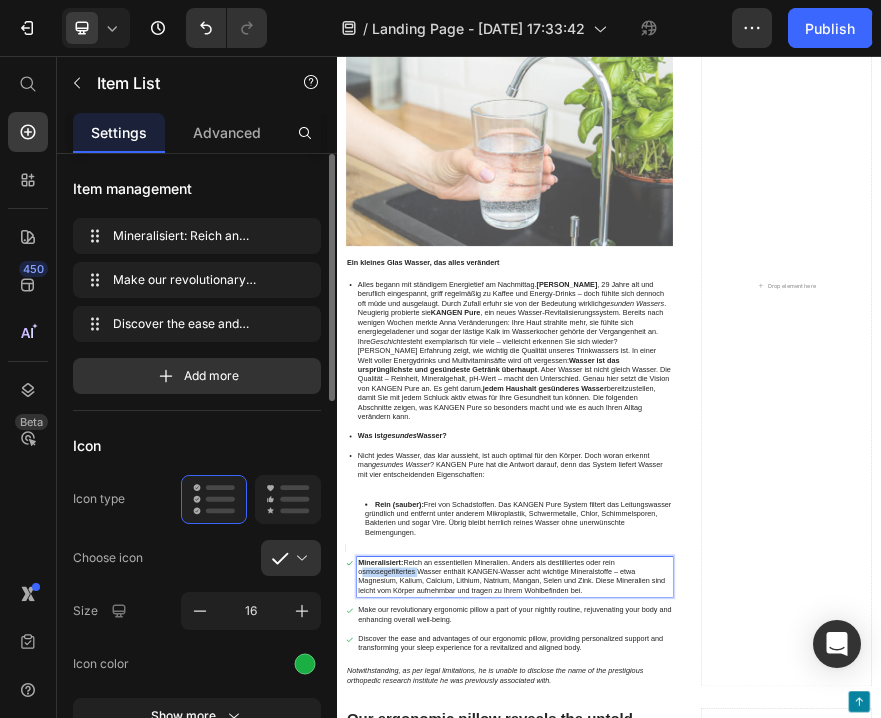 click on "Mineralisiert:  Reich an essentiellen Mineralien. Anders als destilliertes oder rein osmosegefiltertes Wasser enthält KANGEN-Wasser acht wichtige Mineralstoffe – etwa Magnesium, Kalium, Calcium, Lithium, Natrium, Mangan, Selen und Zink. Diese Mineralien sind leicht vom Körper aufnehmbar und tragen zu Ihrem Wohlbefinden bei." at bounding box center [729, 1204] 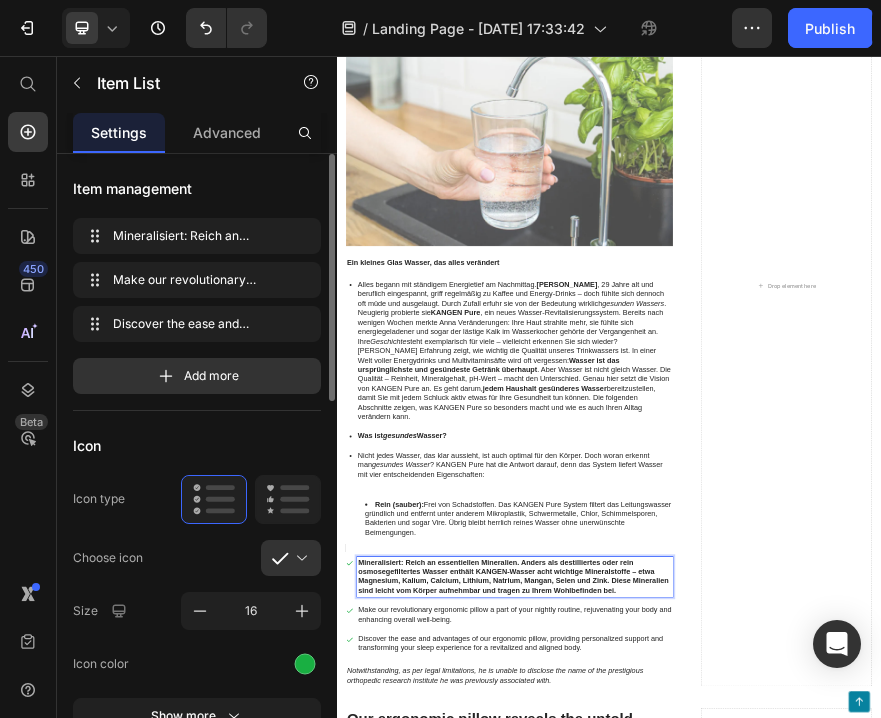 scroll, scrollTop: 289, scrollLeft: 0, axis: vertical 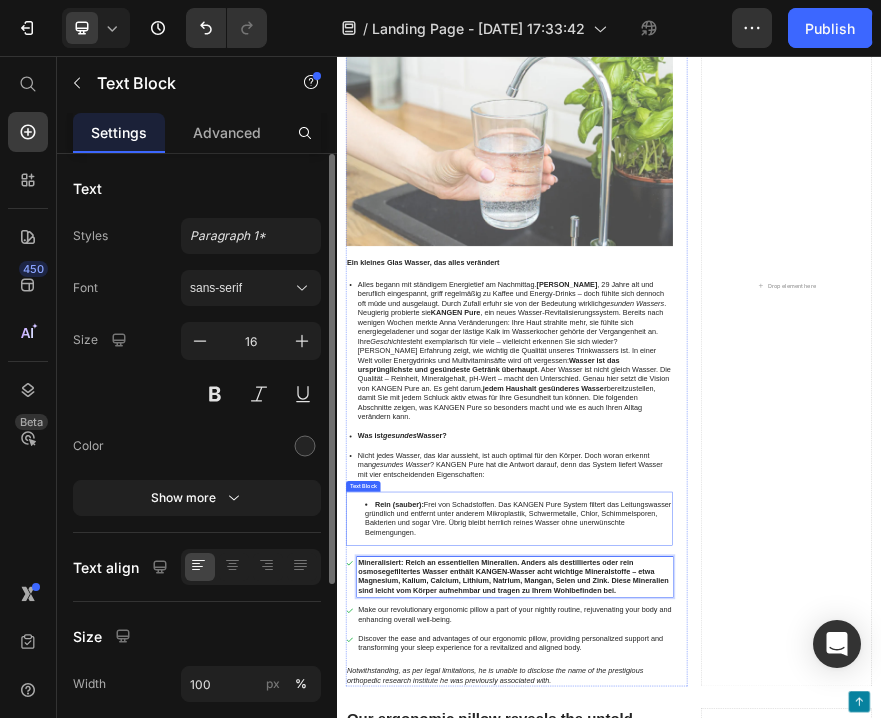 click on "Rein (sauber):" at bounding box center (475, 1044) 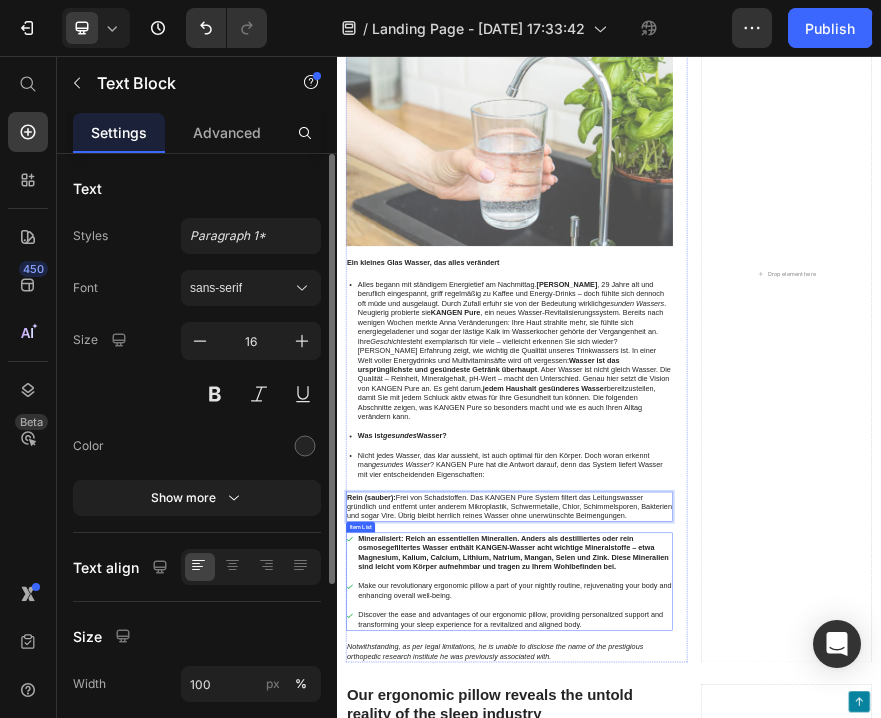 click on "Mineralisiert: Reich an essentiellen Mineralien. Anders als destilliertes oder rein osmosegefiltertes Wasser enthält KANGEN-Wasser acht wichtige Mineralstoffe – etwa Magnesium, Kalium, Calcium, Lithium, Natrium, Mangan, Selen und Zink. Diese Mineralien sind leicht vom Körper aufnehmbar und tragen zu Ihrem Wohlbefinden bei." at bounding box center [717, 1151] 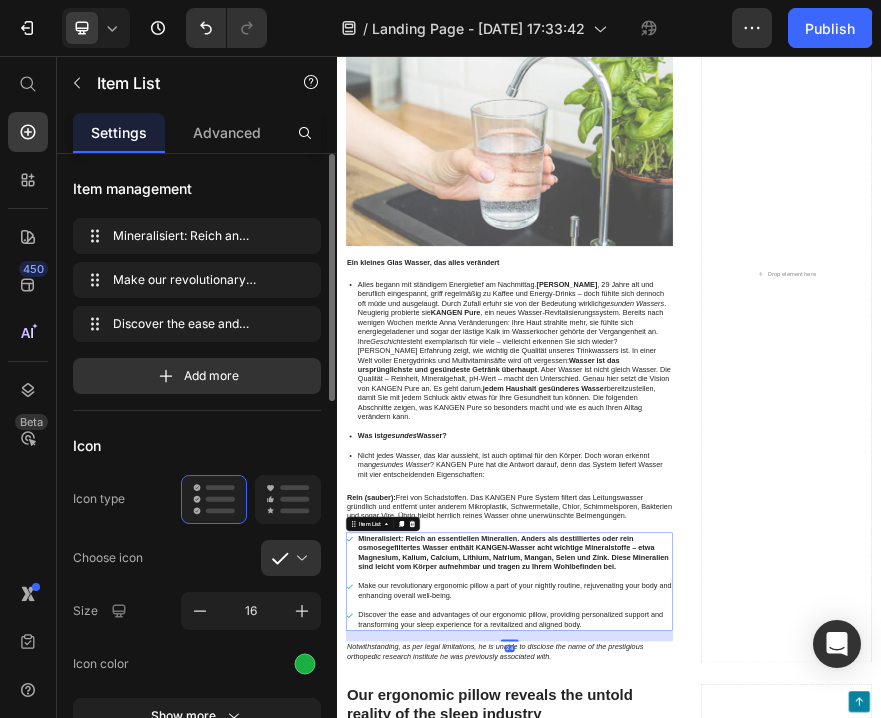 click on "Mineralisiert: Reich an essentiellen Mineralien. Anders als destilliertes oder rein osmosegefiltertes Wasser enthält KANGEN-Wasser acht wichtige Mineralstoffe – etwa Magnesium, Kalium, Calcium, Lithium, Natrium, Mangan, Selen und Zink. Diese Mineralien sind leicht vom Körper aufnehmbar und tragen zu Ihrem Wohlbefinden bei." at bounding box center (717, 1151) 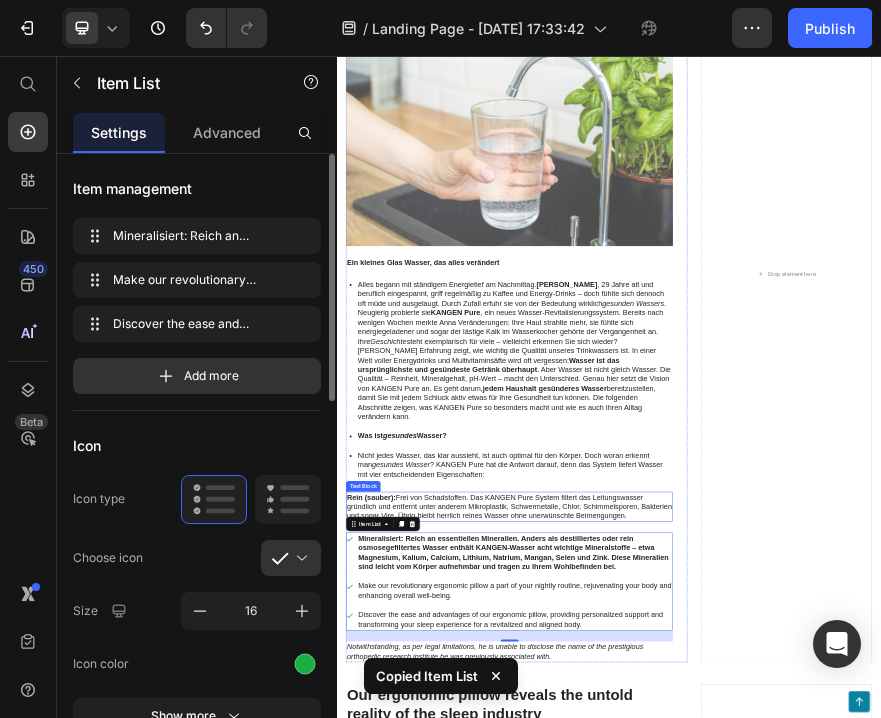 click on "Rein (sauber):  Frei von Schadstoffen. Das KANGEN Pure System filtert das Leitungswasser gründlich und entfernt unter anderem Mikroplastik, Schwermetalle, Chlor, Schimmelsporen, Bakterien und sogar Vire. Übrig bleibt herrlich reines Wasser ohne unerwünschte Beimengungen." at bounding box center [717, 1050] 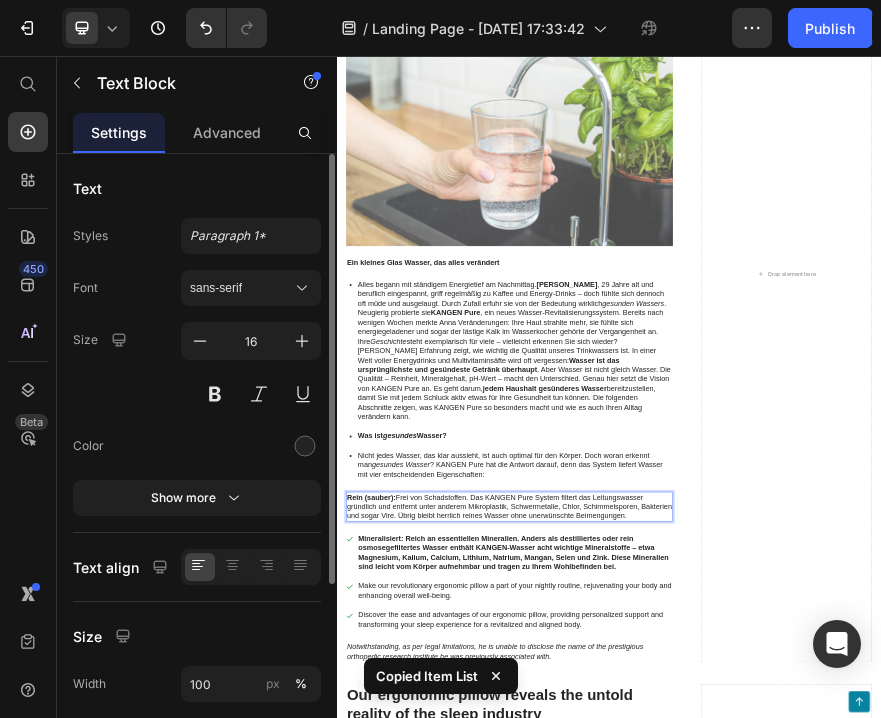 click on "Rein (sauber):  Frei von Schadstoffen. Das KANGEN Pure System filtert das Leitungswasser gründlich und entfernt unter anderem Mikroplastik, Schwermetalle, Chlor, Schimmelsporen, Bakterien und sogar Vire. Übrig bleibt herrlich reines Wasser ohne unerwünschte Beimengungen." at bounding box center (717, 1050) 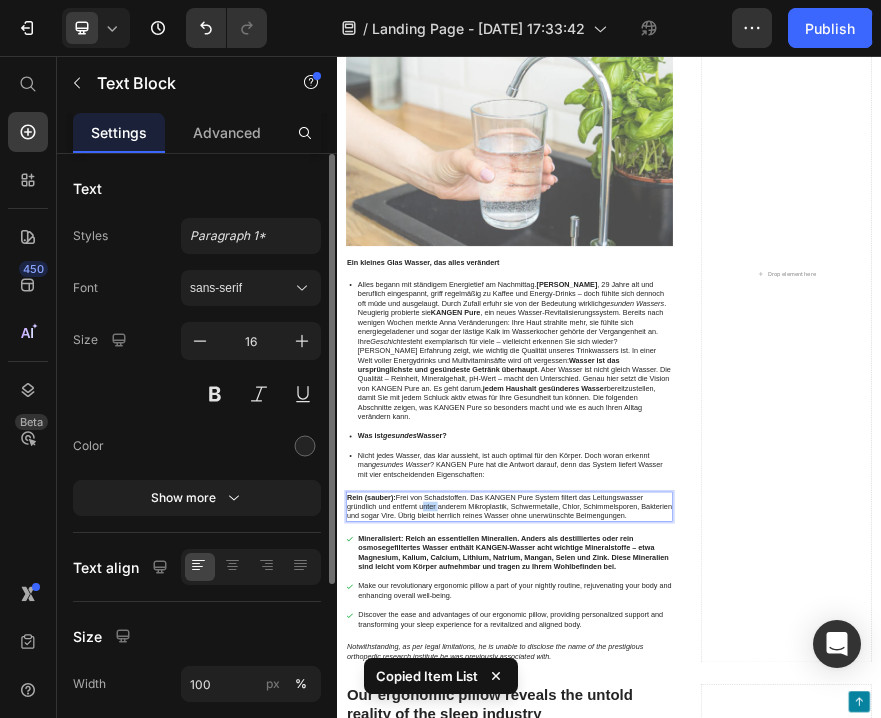 click on "Rein (sauber):  Frei von Schadstoffen. Das KANGEN Pure System filtert das Leitungswasser gründlich und entfernt unter anderem Mikroplastik, Schwermetalle, Chlor, Schimmelsporen, Bakterien und sogar Vire. Übrig bleibt herrlich reines Wasser ohne unerwünschte Beimengungen." at bounding box center (717, 1050) 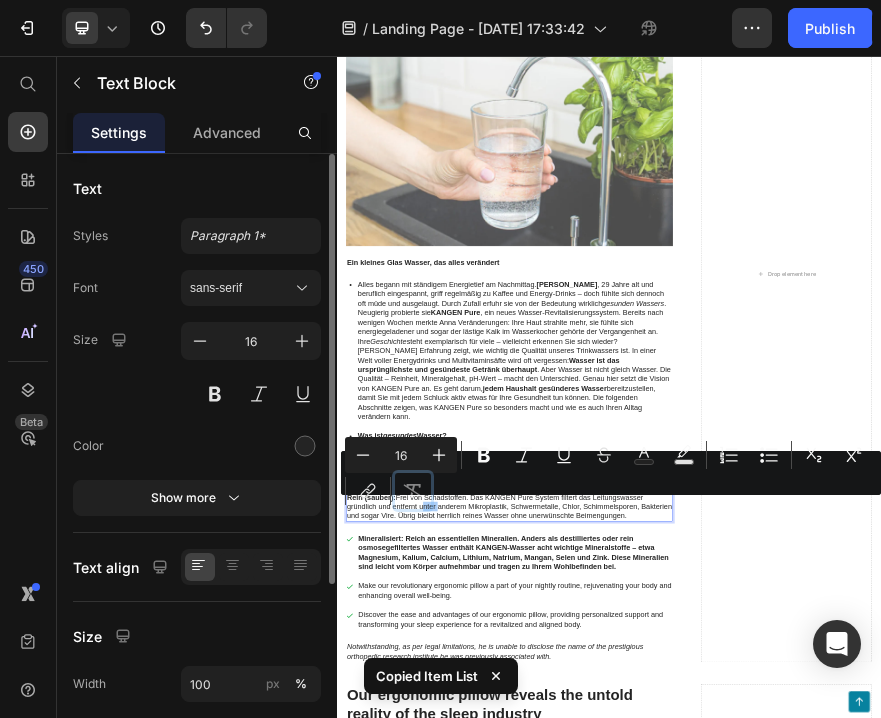 click on "Remove Format" at bounding box center (413, 491) 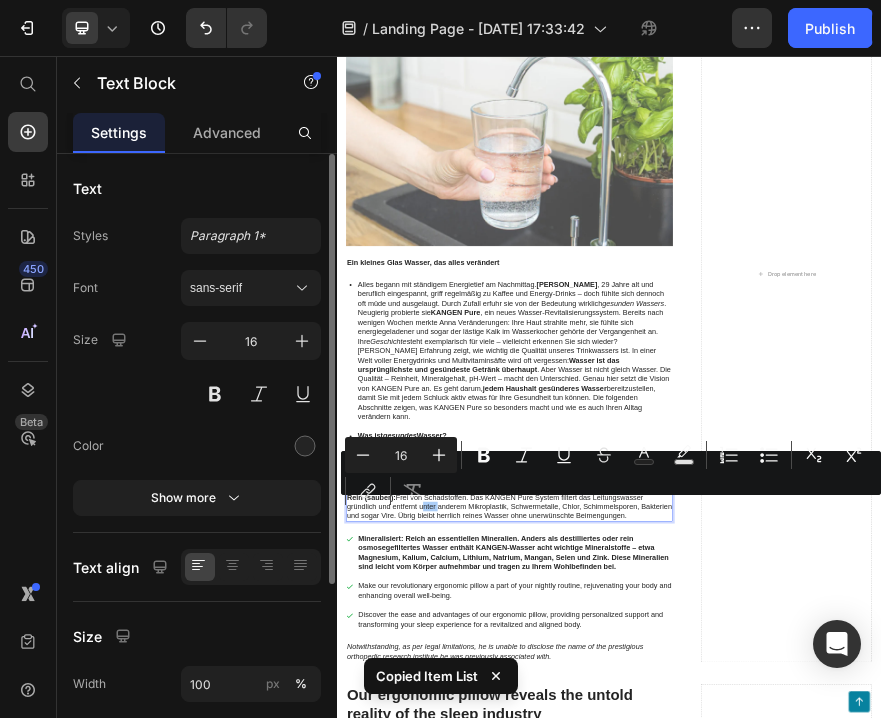 click on "Minus 16 Plus Bold Italic Underline       Strikethrough
Text Color
Text Background Color Numbered List Bulleted List Subscript Superscript       link Remove Format" at bounding box center [611, 473] 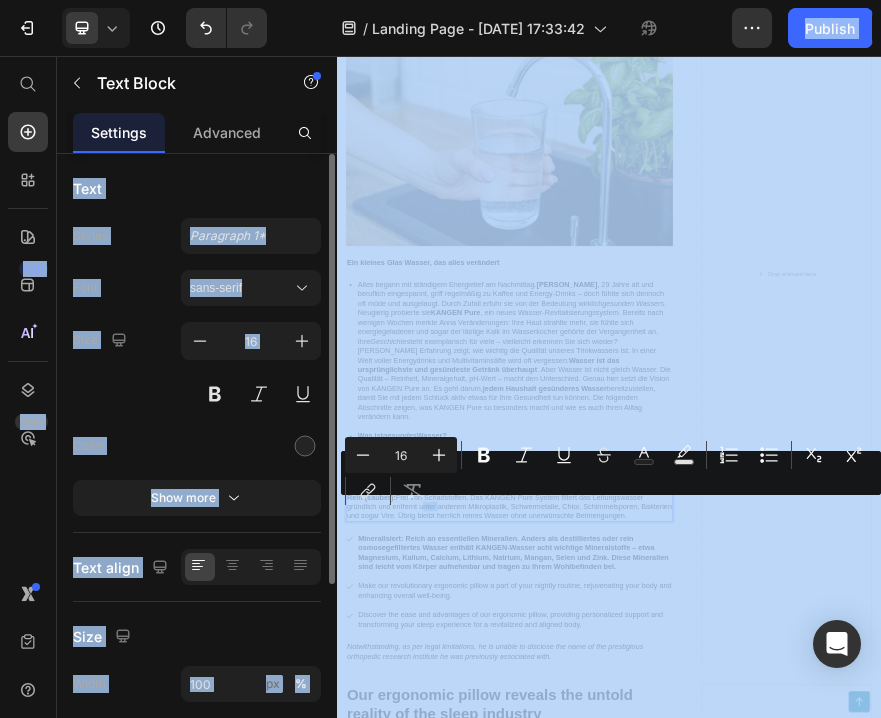 click on "Minus 16 Plus Bold Italic Underline       Strikethrough
Text Color
Text Background Color Numbered List Bulleted List Subscript Superscript       link Remove Format" at bounding box center (611, 473) 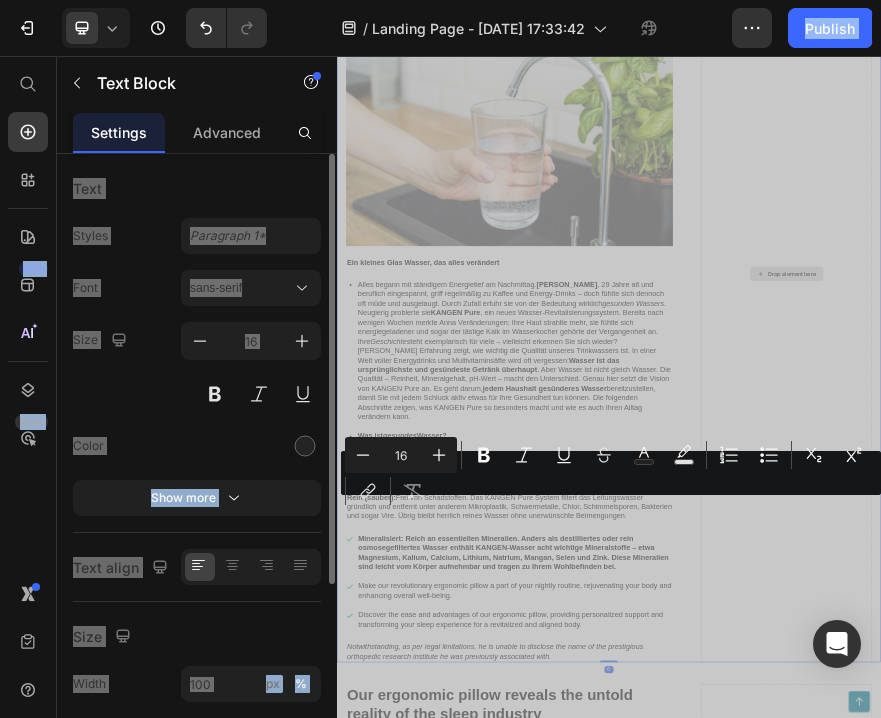 click on "Drop element here" at bounding box center [1328, 536] 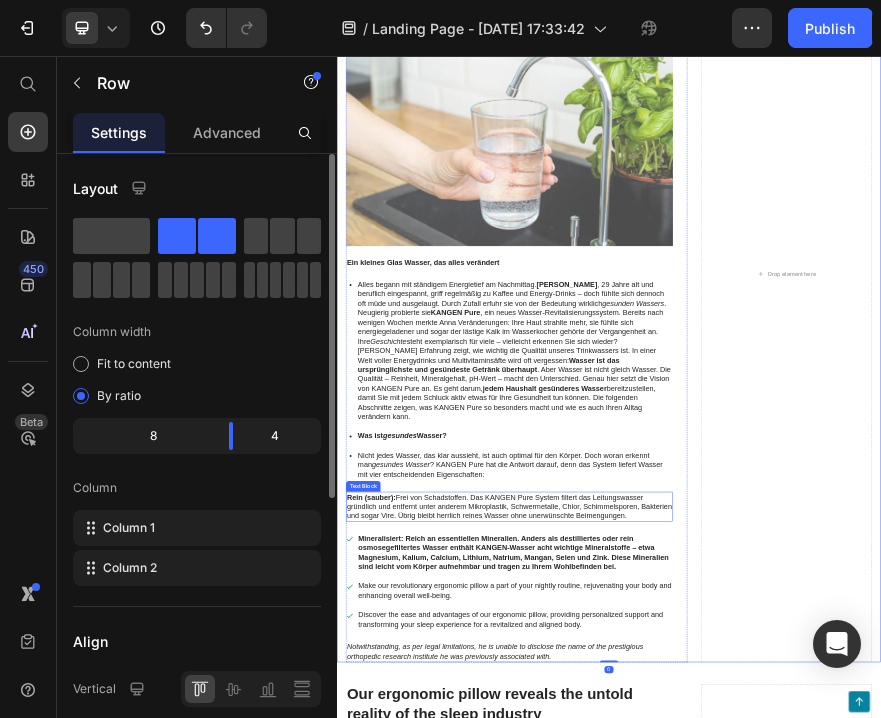 click on "Rein (sauber):  Frei von Schadstoffen. Das KANGEN Pure System filtert das Leitungswasser gründlich und entfernt unter anderem Mikroplastik, Schwermetalle, Chlor, Schimmelsporen, Bakterien und sogar Vire. Übrig bleibt herrlich reines Wasser ohne unerwünschte Beimengungen." at bounding box center [717, 1050] 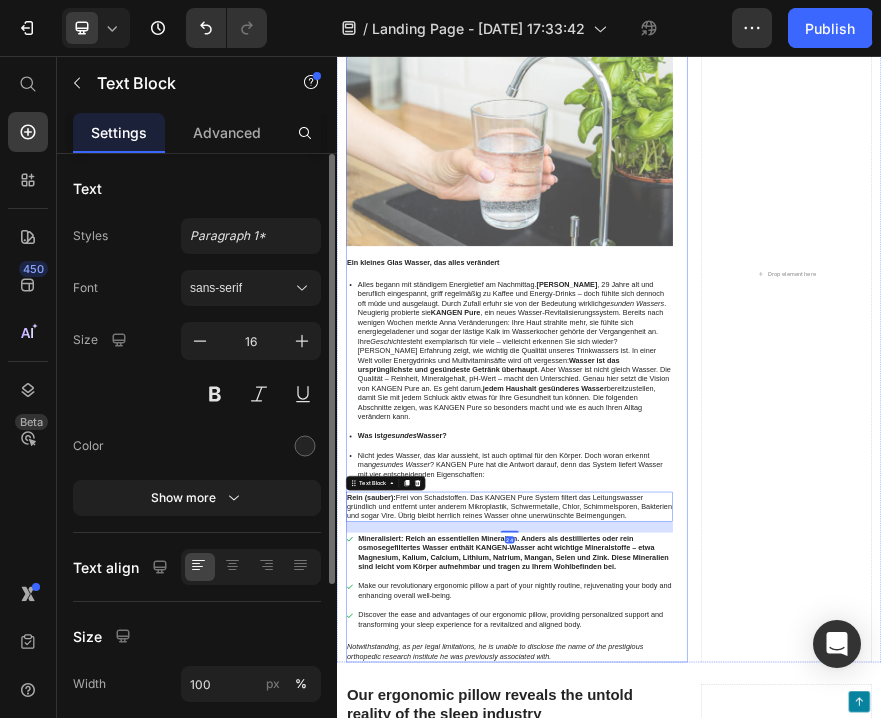 click on "Nicht jedes Wasser, das klar aussieht, ist auch optimal für den Körper. Doch woran erkennt man  gesundes Wasser ? KANGEN Pure hat die Antwort darauf, denn das System liefert Wasser mit vier entscheidenden Eigenschaften:" at bounding box center (729, 958) 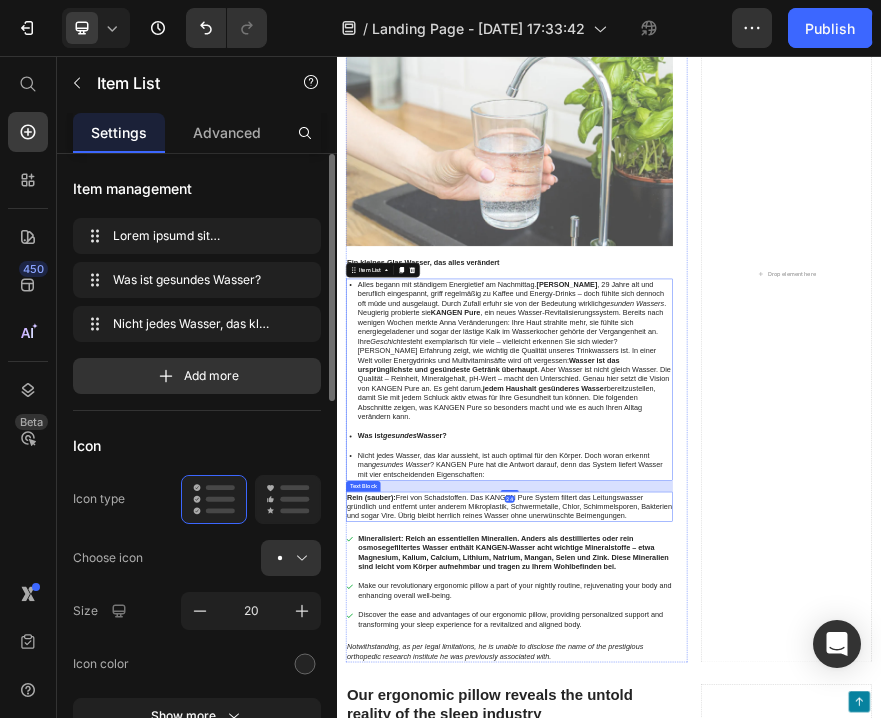 click on "Rein (sauber):  Frei von Schadstoffen. Das KANGEN Pure System filtert das Leitungswasser gründlich und entfernt unter anderem Mikroplastik, Schwermetalle, Chlor, Schimmelsporen, Bakterien und sogar Vire. Übrig bleibt herrlich reines Wasser ohne unerwünschte Beimengungen." at bounding box center [717, 1050] 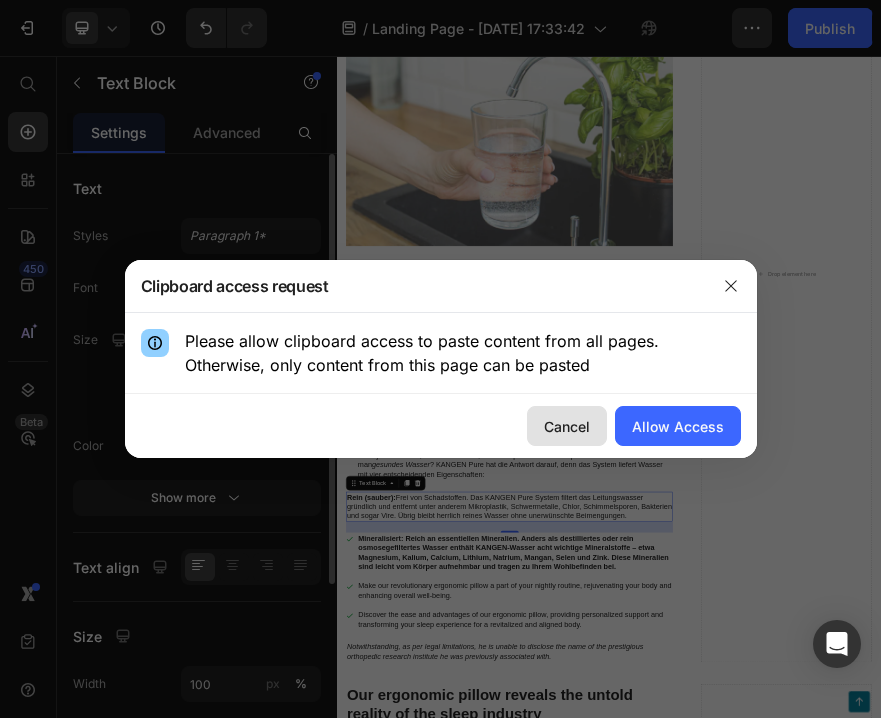 click on "Cancel" at bounding box center (567, 426) 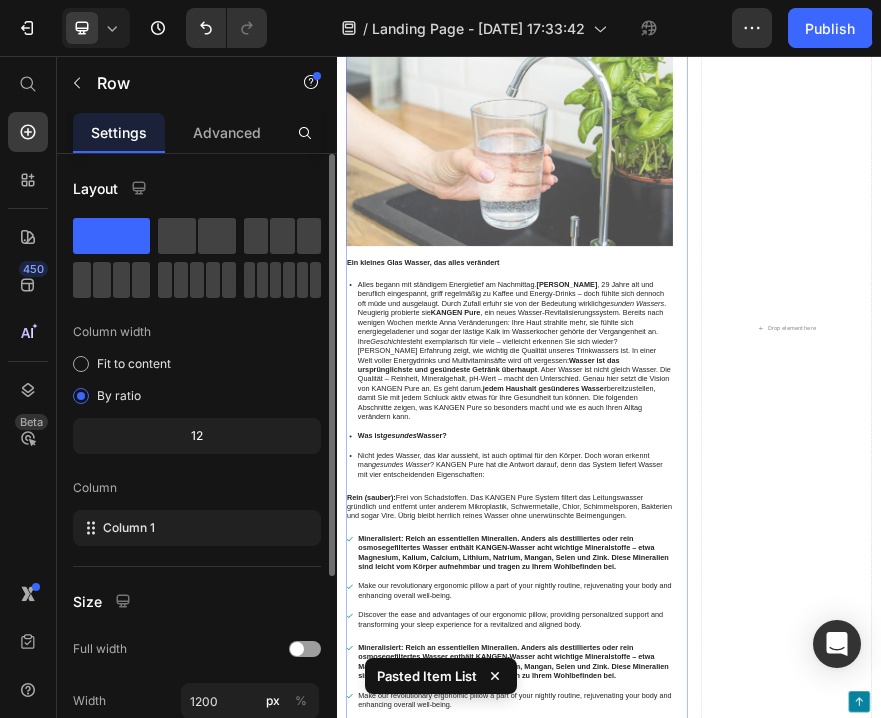 click on "⁠⁠⁠⁠⁠⁠⁠ Die Quelle der Gesundheit in Ihrem Zuhause Heading Stellen Sie sich vor, ein einfaches Glas Wasser könnte Ihr Wohlbefinden spürbar verbessern. Viele von uns ahnen gar nicht, welches Potenzial in unserem Trinkwasser steckt – bis wir eine Lösung entdecken, die alles verändert. [PERSON_NAME] Sie sich auf eine kurze Reise mitnehmen, wie  KANGEN Pure  gewöhnliches Leitungswasser in Lebenselixir verwandelt und warum schon ein paar Gläser am Tag einen Unterschied machen können. Text Block Image Ein kleines Glas Wasser, das alles verändert  Text Block
Alles begann mit ständigem Energietief am Nachmittag.  [PERSON_NAME] , 29 Jahre alt und beruflich eingespannt, griff regelmäßig zu Kaffee und Energy-Drinks – doch fühlte sich dennoch oft müde und ausgelaugt. Durch Zufall erfuhr sie von der Bedeutung wirklich  gesunden Wassers . Neugierig probierte sie  KANGEN Pure Geschichte  steht exemplarisch für viele – vielleicht erkennen Sie sich wieder? jedem Haushalt gesünderes Wasser" at bounding box center [717, 656] 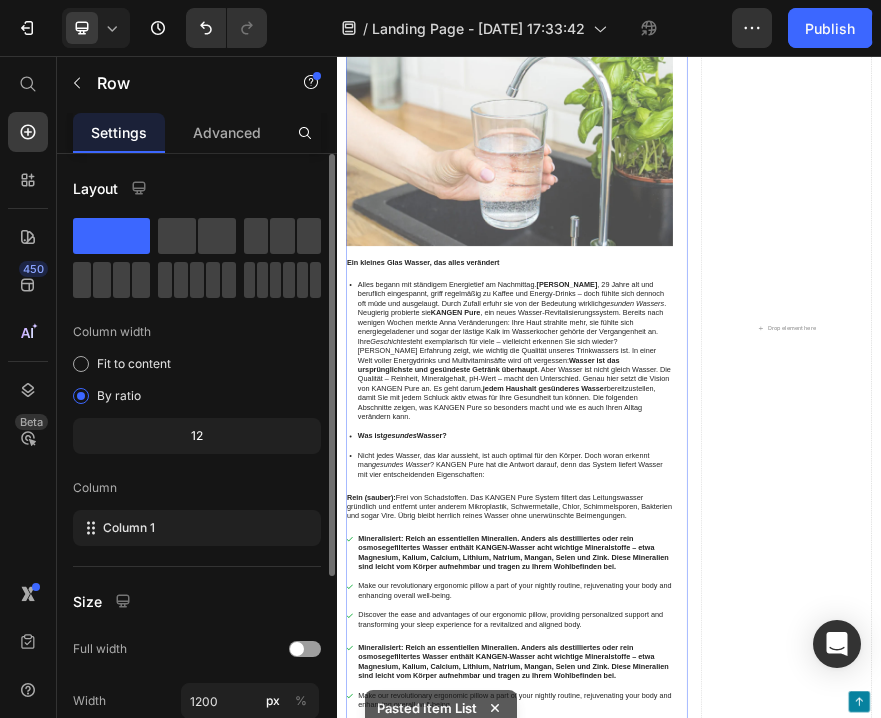 click on "Rein (sauber):  Frei von Schadstoffen. Das KANGEN Pure System filtert das Leitungswasser gründlich und entfernt unter anderem Mikroplastik, Schwermetalle, Chlor, Schimmelsporen, Bakterien und sogar Vire. Übrig bleibt herrlich reines Wasser ohne unerwünschte Beimengungen." at bounding box center (717, 1050) 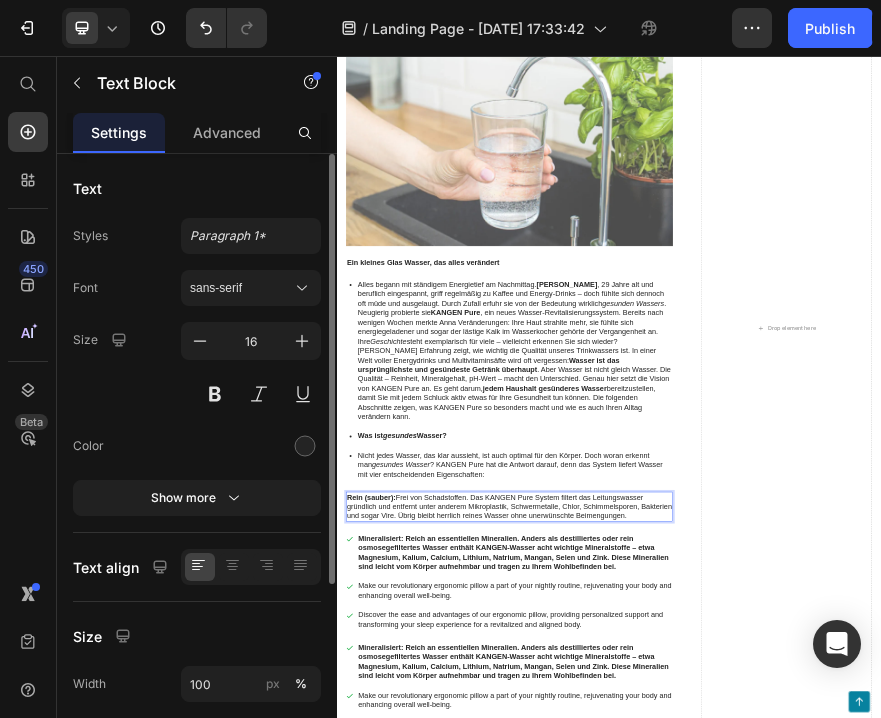 click on "Rein (sauber):  Frei von Schadstoffen. Das KANGEN Pure System filtert das Leitungswasser gründlich und entfernt unter anderem Mikroplastik, Schwermetalle, Chlor, Schimmelsporen, Bakterien und sogar Vire. Übrig bleibt herrlich reines Wasser ohne unerwünschte Beimengungen." at bounding box center (717, 1050) 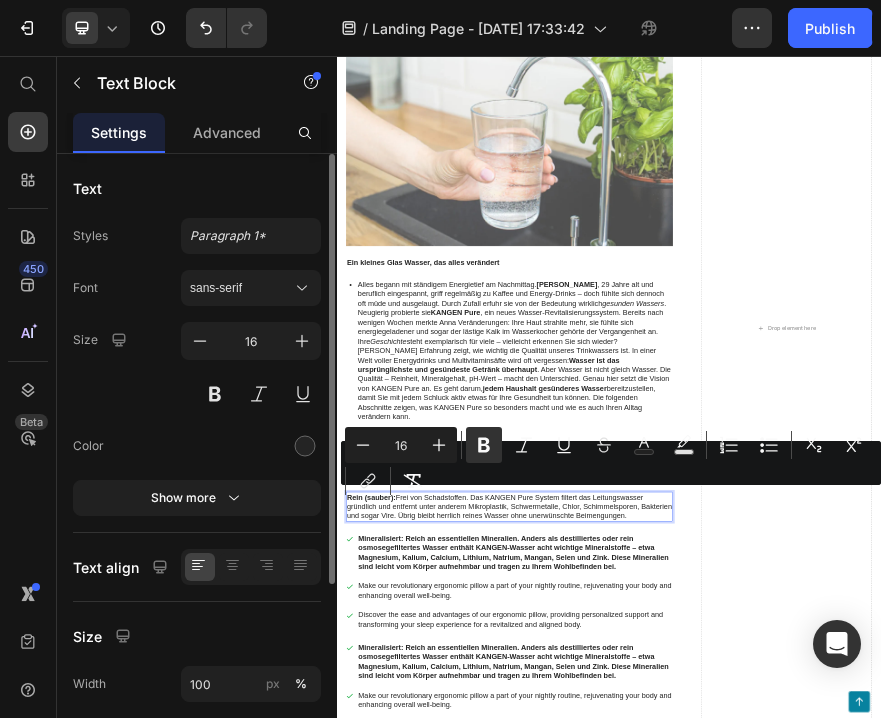 scroll, scrollTop: 60, scrollLeft: 0, axis: vertical 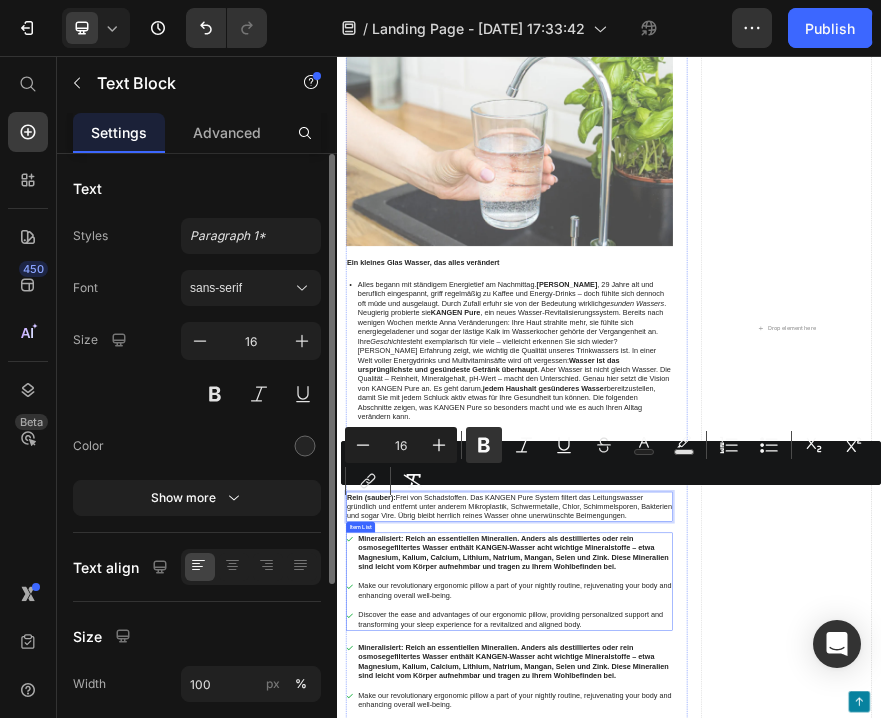 click on "⁠⁠⁠⁠⁠⁠⁠ Die Quelle der Gesundheit in Ihrem Zuhause Heading Stellen Sie sich vor, ein einfaches Glas Wasser könnte Ihr Wohlbefinden spürbar verbessern. Viele von uns ahnen gar nicht, welches Potenzial in unserem Trinkwasser steckt – bis wir eine Lösung entdecken, die alles verändert. [PERSON_NAME] Sie sich auf eine kurze Reise mitnehmen, wie  KANGEN Pure  gewöhnliches Leitungswasser in Lebenselixir verwandelt und warum schon ein paar Gläser am Tag einen Unterschied machen können. Text Block Image Ein kleines Glas Wasser, das alles verändert  Text Block
Alles begann mit ständigem Energietief am Nachmittag.  [PERSON_NAME] , 29 Jahre alt und beruflich eingespannt, griff regelmäßig zu Kaffee und Energy-Drinks – doch fühlte sich dennoch oft müde und ausgelaugt. Durch Zufall erfuhr sie von der Bedeutung wirklich  gesunden Wassers . Neugierig probierte sie  KANGEN Pure Geschichte  steht exemplarisch für viele – vielleicht erkennen Sie sich wieder? jedem Haushalt gesünderes Wasser" at bounding box center (733, 656) 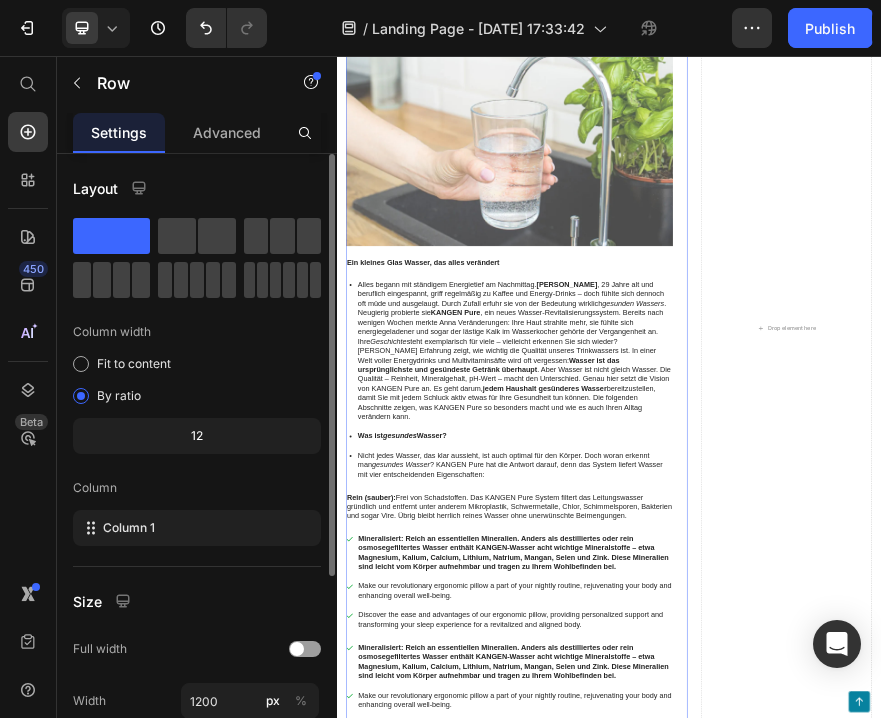 scroll, scrollTop: 0, scrollLeft: 0, axis: both 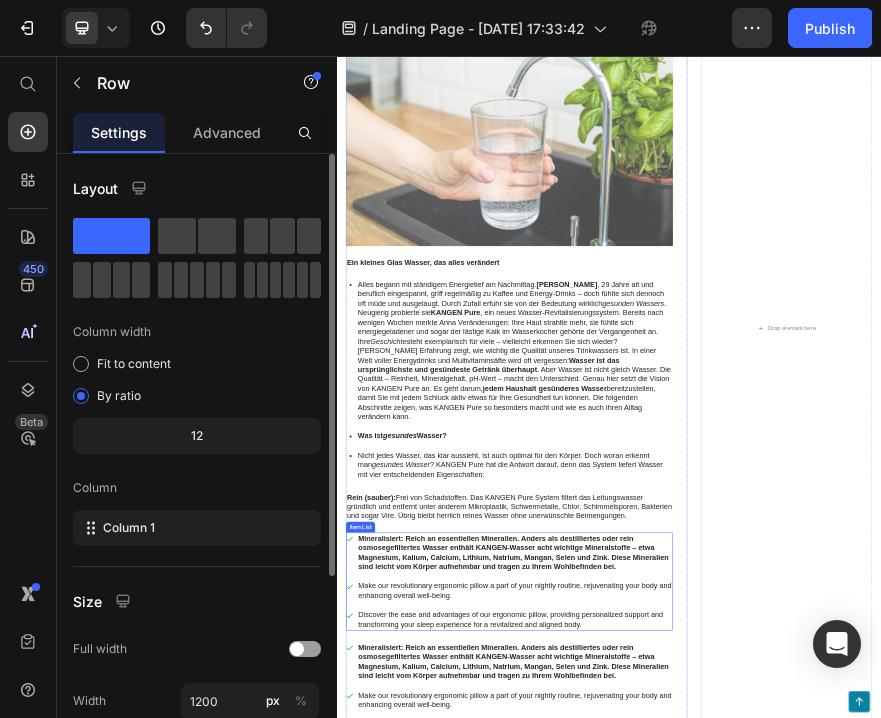 click on "Make our revolutionary ergonomic pillow a part of your nightly routine, rejuvenating your body and enhancing overall well-being." at bounding box center (729, 1236) 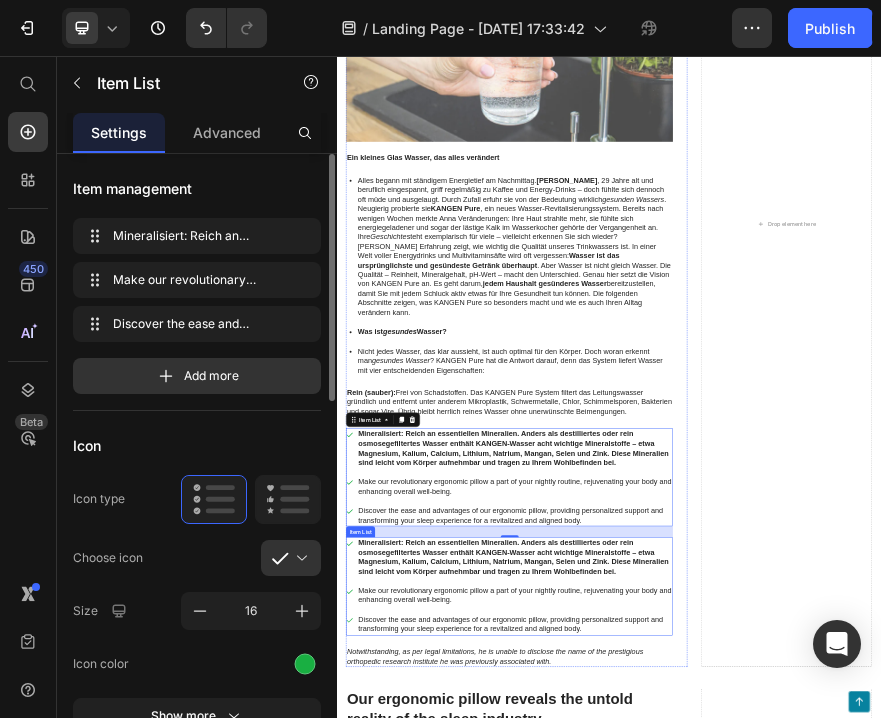 scroll, scrollTop: 770, scrollLeft: 0, axis: vertical 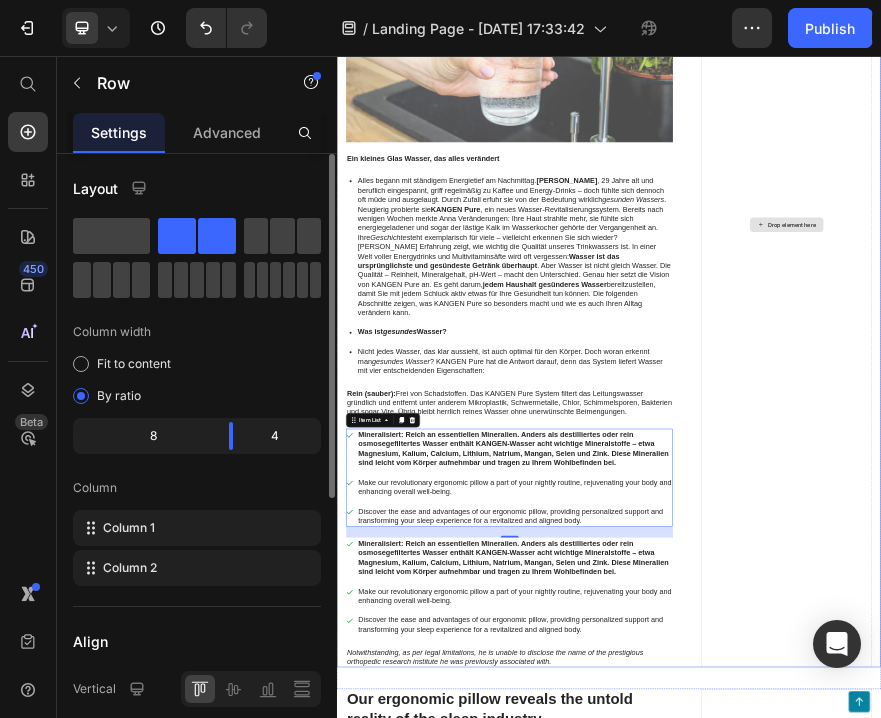 click on "Drop element here" at bounding box center (1328, 427) 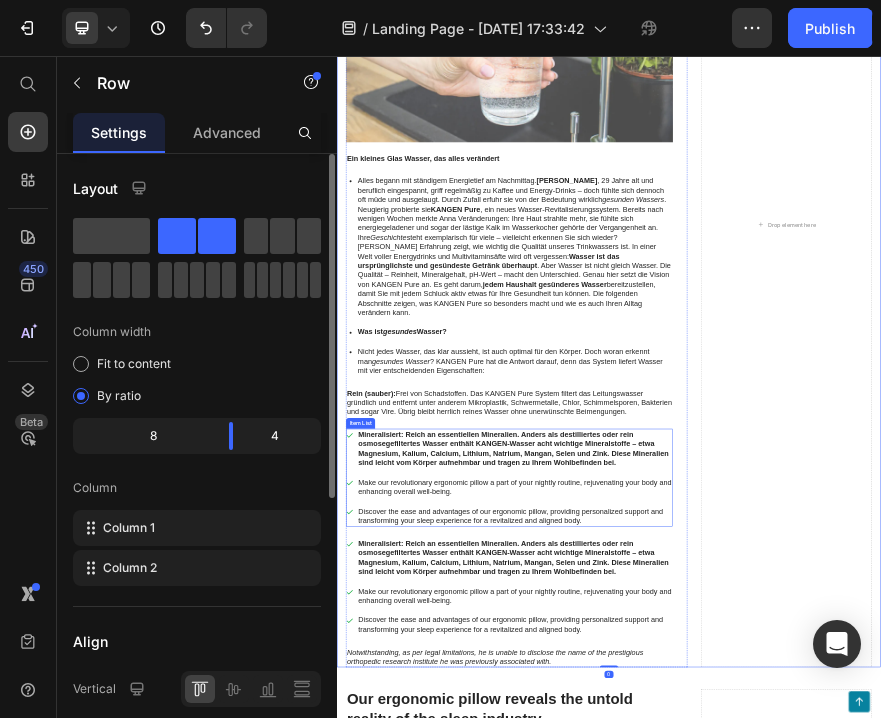 click on "Mineralisiert: Reich an essentiellen Mineralien. Anders als destilliertes oder rein osmosegefiltertes Wasser enthält KANGEN-Wasser acht wichtige Mineralstoffe – etwa Magnesium, Kalium, Calcium, Lithium, Natrium, Mangan, Selen und Zink. Diese Mineralien sind leicht vom Körper aufnehmbar und tragen zu Ihrem Wohlbefinden bei." at bounding box center [726, 921] 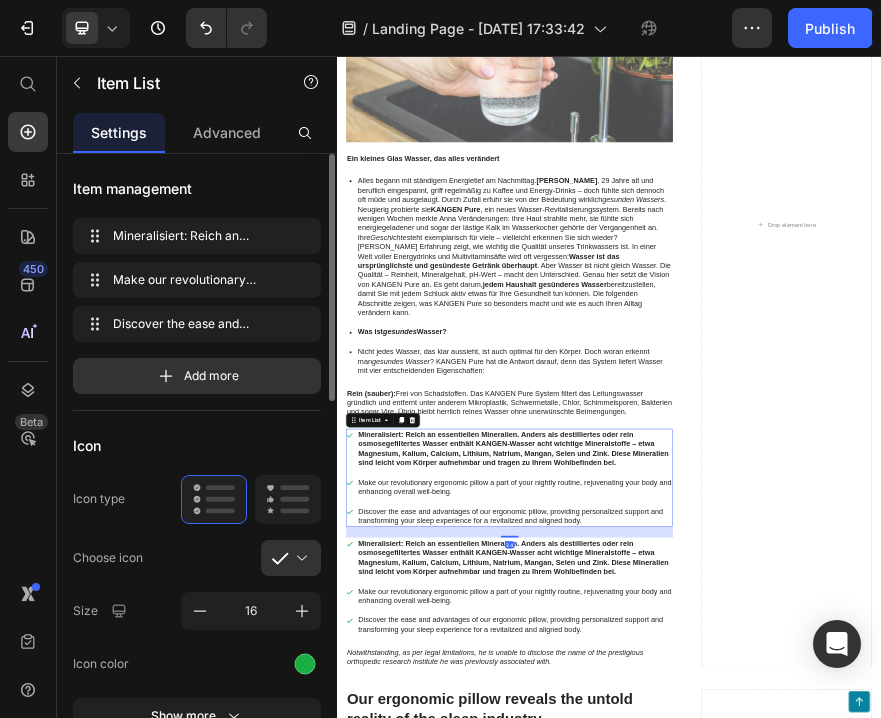 click on "Mineralisiert: Reich an essentiellen Mineralien. Anders als destilliertes oder rein osmosegefiltertes Wasser enthält KANGEN-Wasser acht wichtige Mineralstoffe – etwa Magnesium, Kalium, Calcium, Lithium, Natrium, Mangan, Selen und Zink. Diese Mineralien sind leicht vom Körper aufnehmbar und tragen zu Ihrem Wohlbefinden bei." at bounding box center [726, 921] 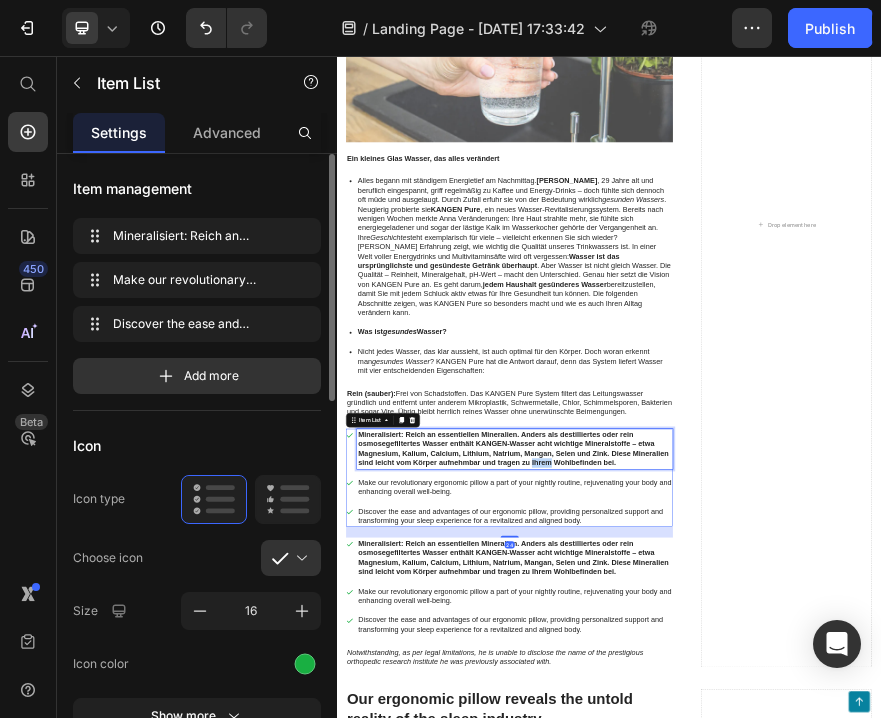 click on "Mineralisiert: Reich an essentiellen Mineralien. Anders als destilliertes oder rein osmosegefiltertes Wasser enthält KANGEN-Wasser acht wichtige Mineralstoffe – etwa Magnesium, Kalium, Calcium, Lithium, Natrium, Mangan, Selen und Zink. Diese Mineralien sind leicht vom Körper aufnehmbar und tragen zu Ihrem Wohlbefinden bei." at bounding box center (726, 921) 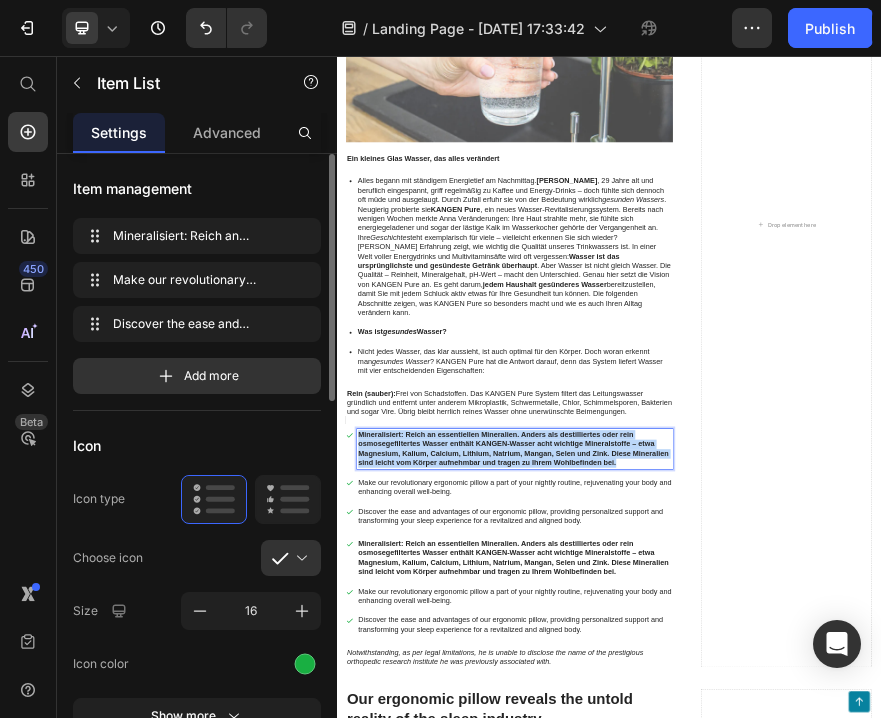 click on "Mineralisiert: Reich an essentiellen Mineralien. Anders als destilliertes oder rein osmosegefiltertes Wasser enthält KANGEN-Wasser acht wichtige Mineralstoffe – etwa Magnesium, Kalium, Calcium, Lithium, Natrium, Mangan, Selen und Zink. Diese Mineralien sind leicht vom Körper aufnehmbar und tragen zu Ihrem Wohlbefinden bei." at bounding box center (726, 921) 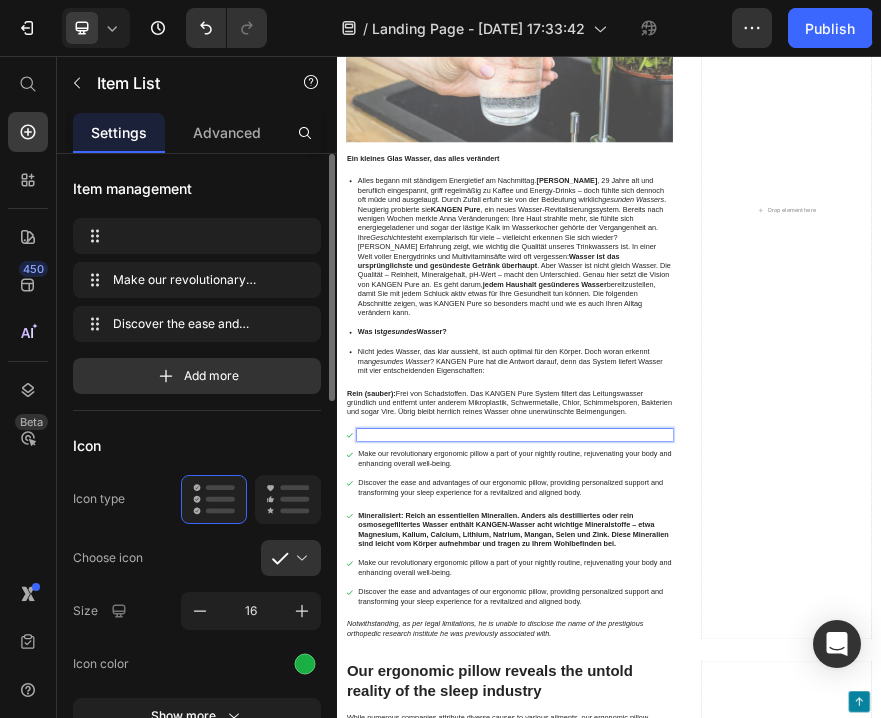 scroll, scrollTop: 289, scrollLeft: 0, axis: vertical 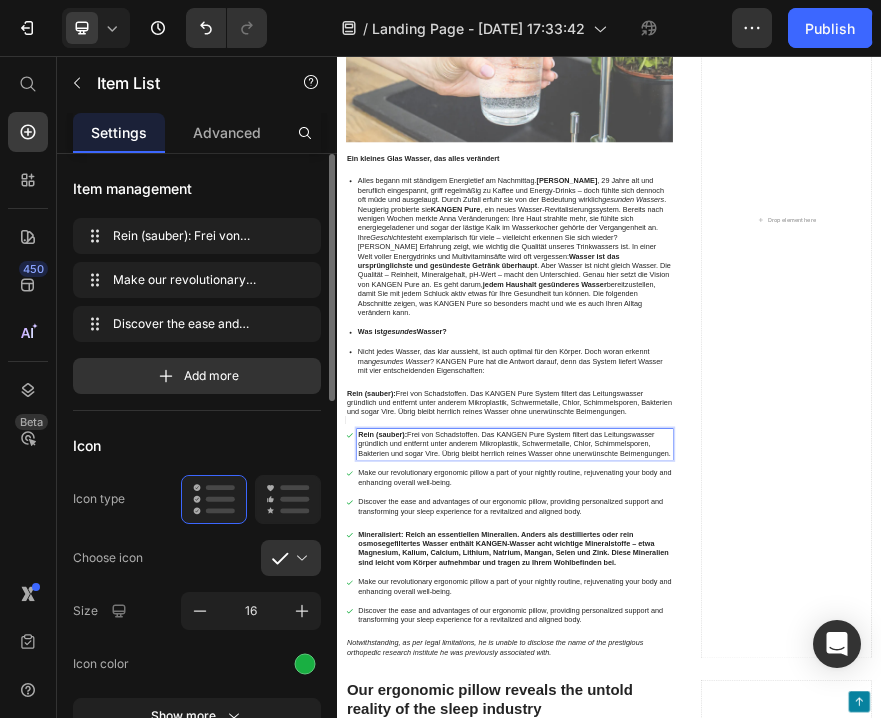 click on "Make our revolutionary ergonomic pillow a part of your nightly routine, rejuvenating your body and enhancing overall well-being." at bounding box center [729, 986] 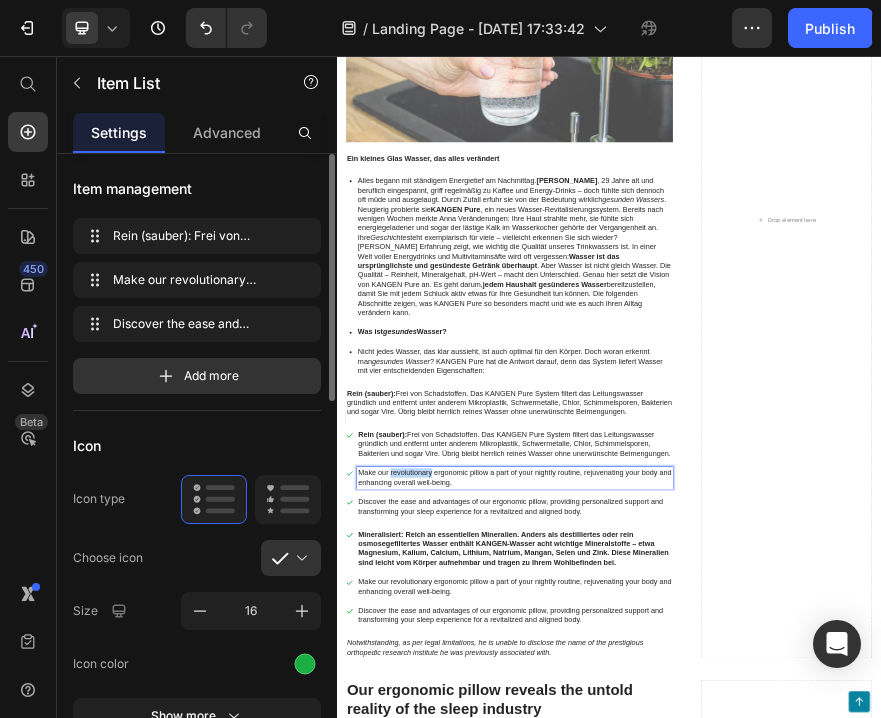 click on "Make our revolutionary ergonomic pillow a part of your nightly routine, rejuvenating your body and enhancing overall well-being." at bounding box center [729, 986] 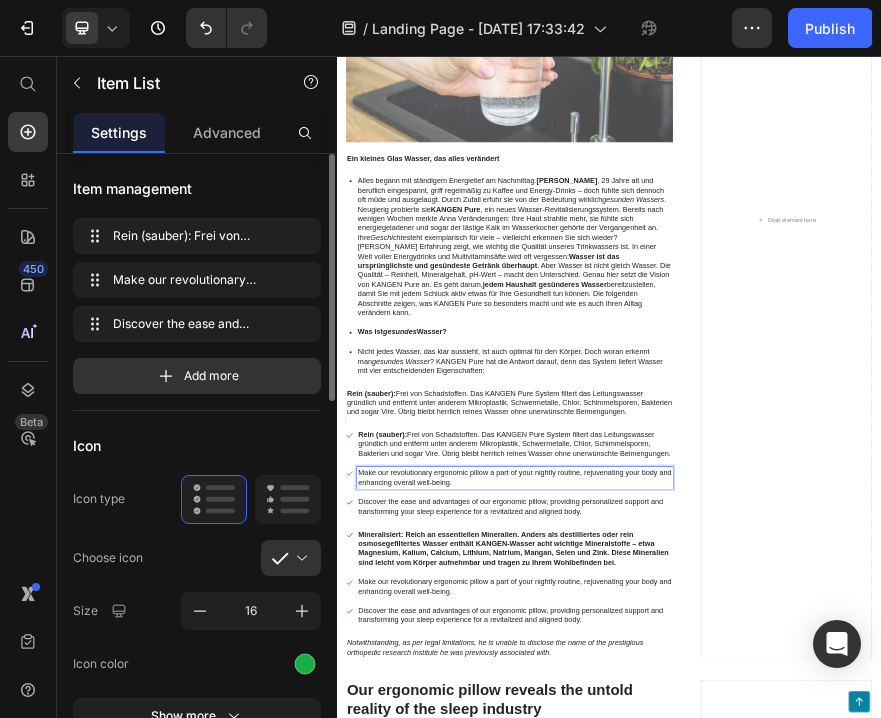 scroll, scrollTop: 433, scrollLeft: 0, axis: vertical 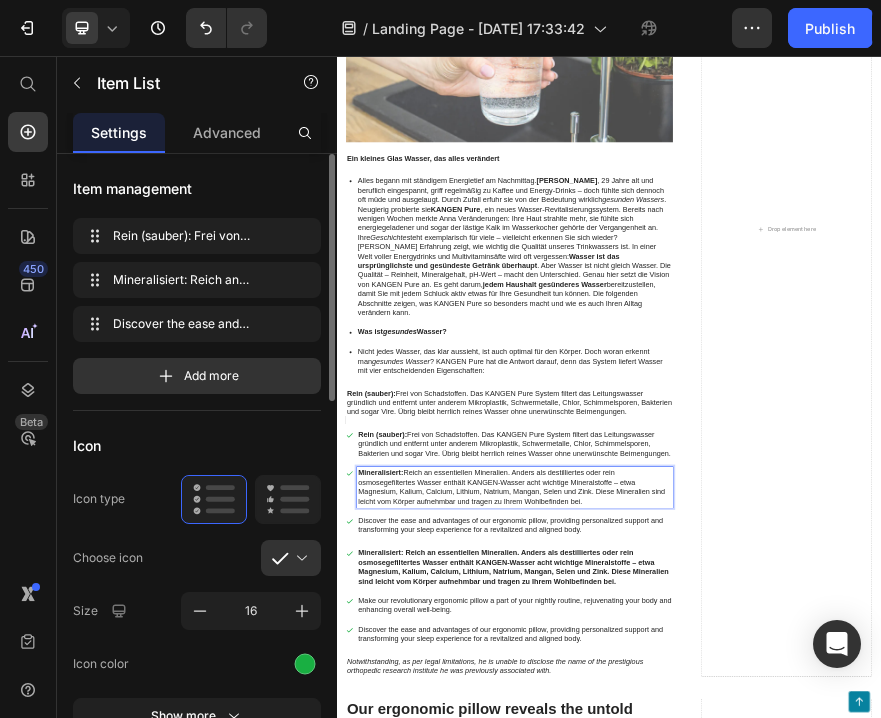 click on "Discover the ease and advantages of our ergonomic pillow, providing personalized support and transforming your sleep experience for a revitalized and aligned body." at bounding box center (729, 1092) 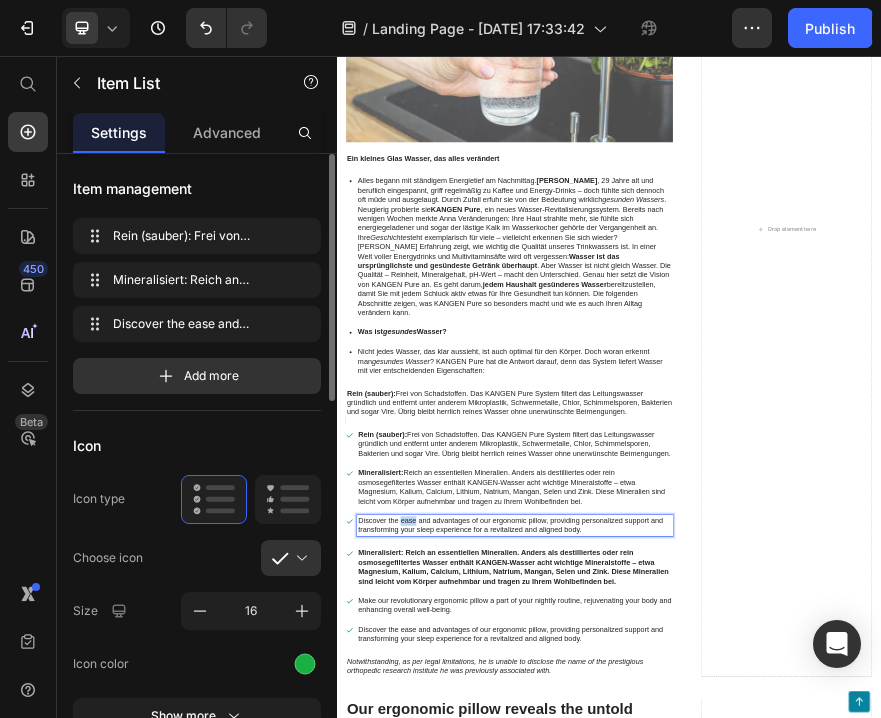 click on "Discover the ease and advantages of our ergonomic pillow, providing personalized support and transforming your sleep experience for a revitalized and aligned body." at bounding box center (729, 1092) 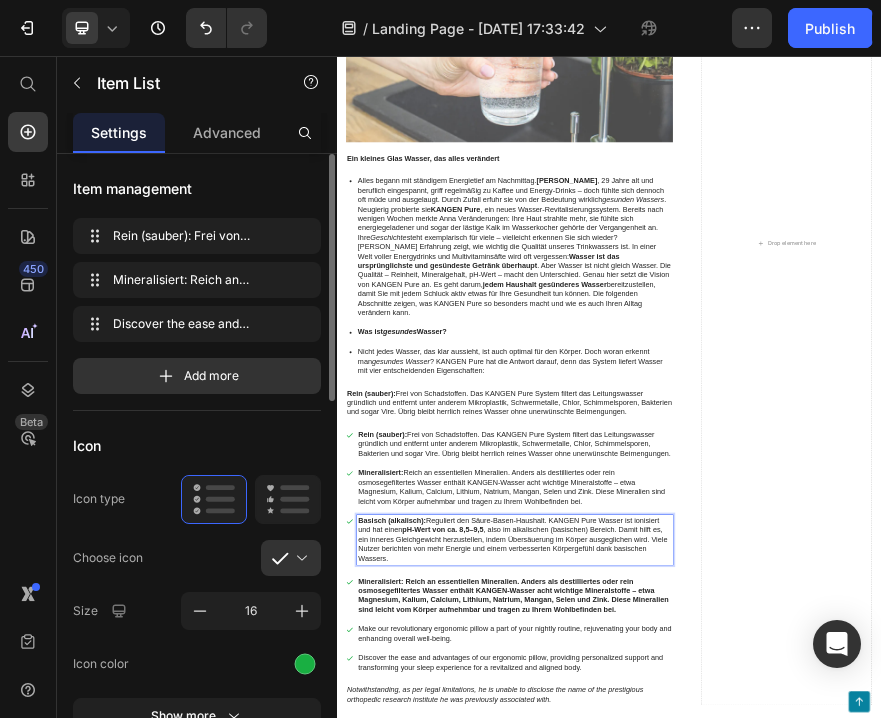 scroll, scrollTop: 578, scrollLeft: 0, axis: vertical 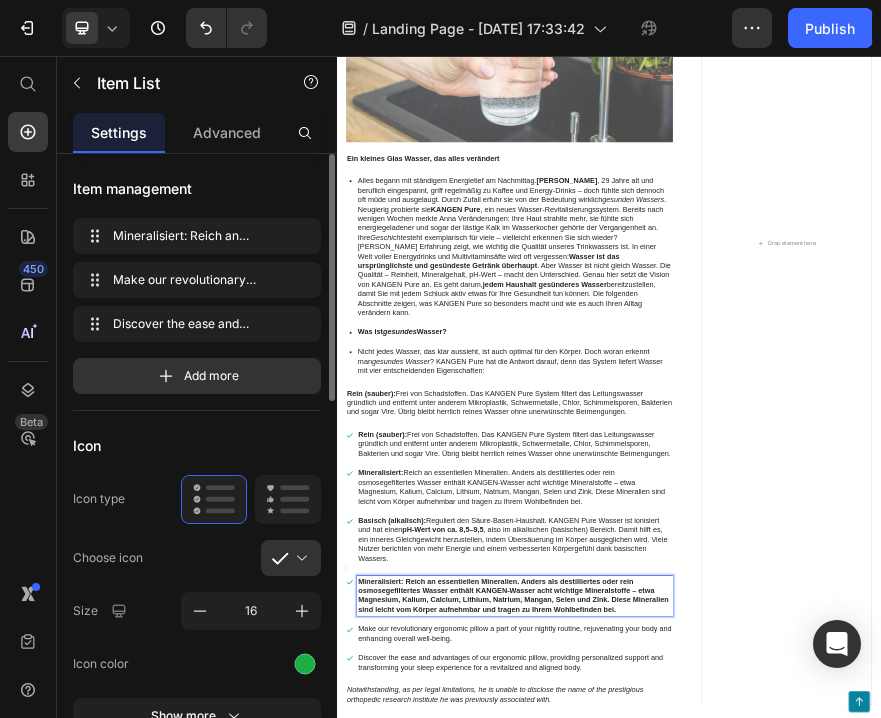 click on "Mineralisiert: Reich an essentiellen Mineralien. Anders als destilliertes oder rein osmosegefiltertes Wasser enthält KANGEN-Wasser acht wichtige Mineralstoffe – etwa Magnesium, Kalium, Calcium, Lithium, Natrium, Mangan, Selen und Zink. Diese Mineralien sind leicht vom Körper aufnehmbar und tragen zu Ihrem Wohlbefinden bei." at bounding box center (726, 1245) 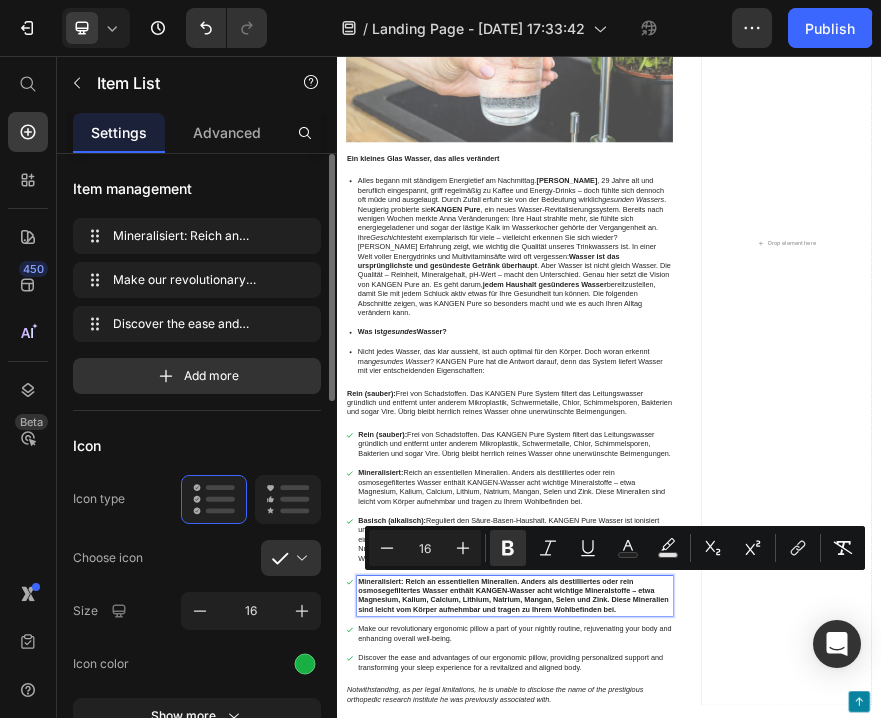scroll, scrollTop: 144, scrollLeft: 0, axis: vertical 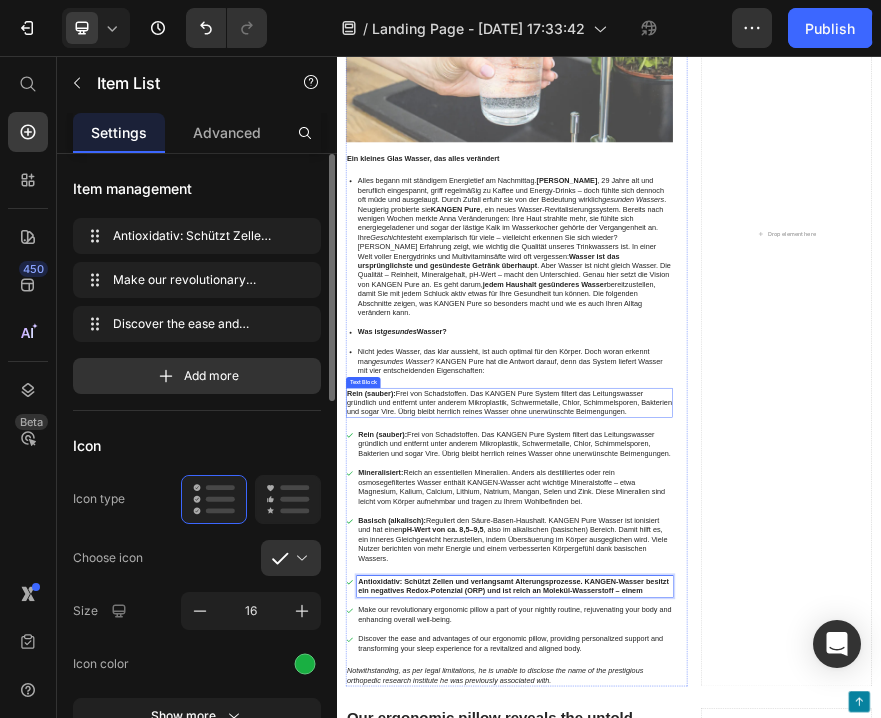 click on "Rein (sauber):  Frei von Schadstoffen. Das KANGEN Pure System filtert das Leitungswasser gründlich und entfernt unter anderem Mikroplastik, Schwermetalle, Chlor, Schimmelsporen, Bakterien und sogar Vire. Übrig bleibt herrlich reines Wasser ohne unerwünschte Beimengungen." at bounding box center [717, 821] 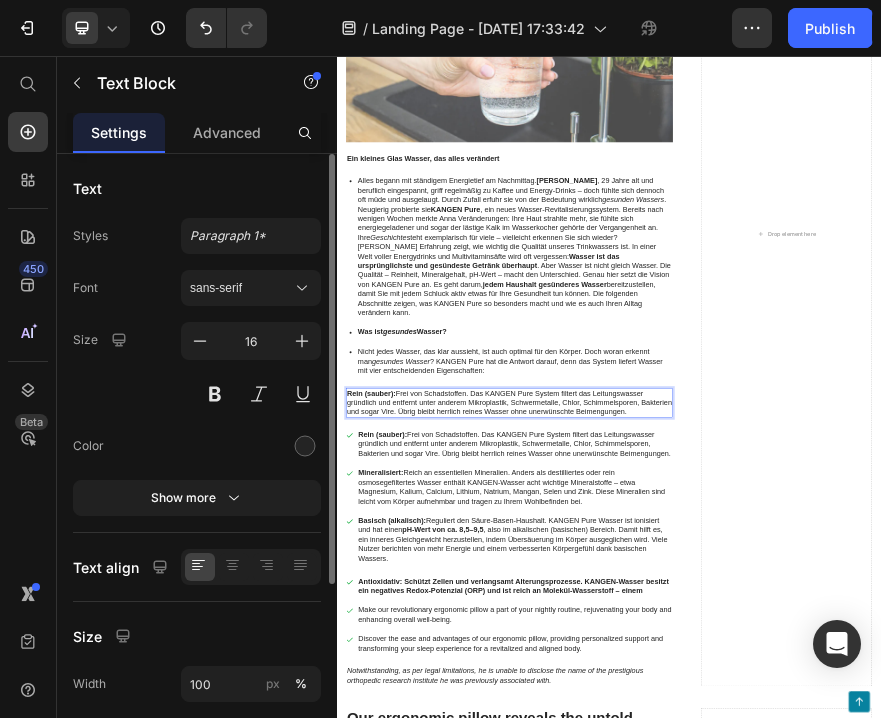 click on "Rein (sauber):  Frei von Schadstoffen. Das KANGEN Pure System filtert das Leitungswasser gründlich und entfernt unter anderem Mikroplastik, Schwermetalle, Chlor, Schimmelsporen, Bakterien und sogar Vire. Übrig bleibt herrlich reines Wasser ohne unerwünschte Beimengungen." at bounding box center [717, 821] 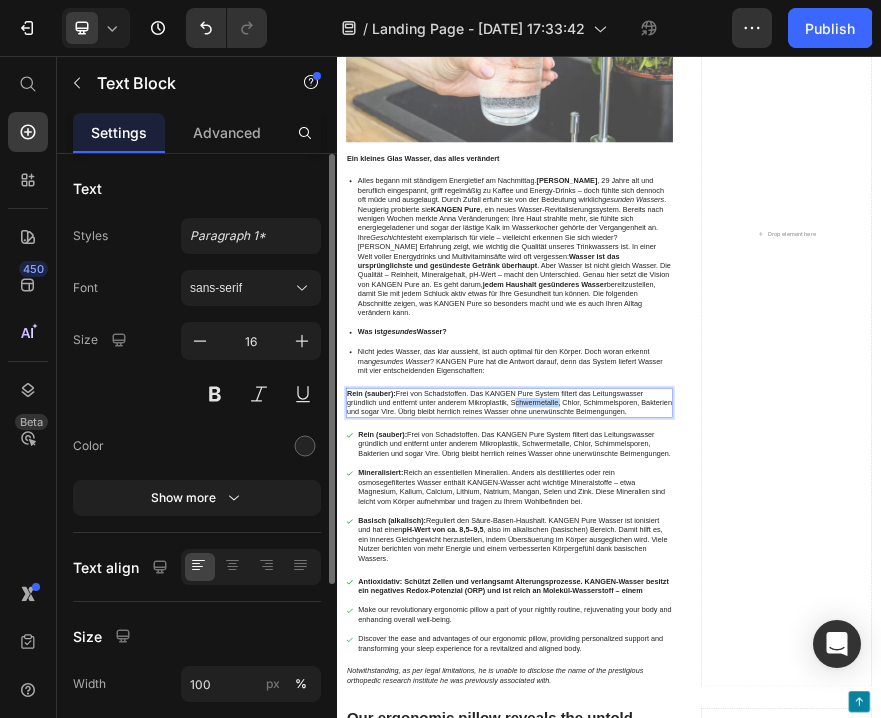 click on "Rein (sauber):  Frei von Schadstoffen. Das KANGEN Pure System filtert das Leitungswasser gründlich und entfernt unter anderem Mikroplastik, Schwermetalle, Chlor, Schimmelsporen, Bakterien und sogar Vire. Übrig bleibt herrlich reines Wasser ohne unerwünschte Beimengungen." at bounding box center (717, 821) 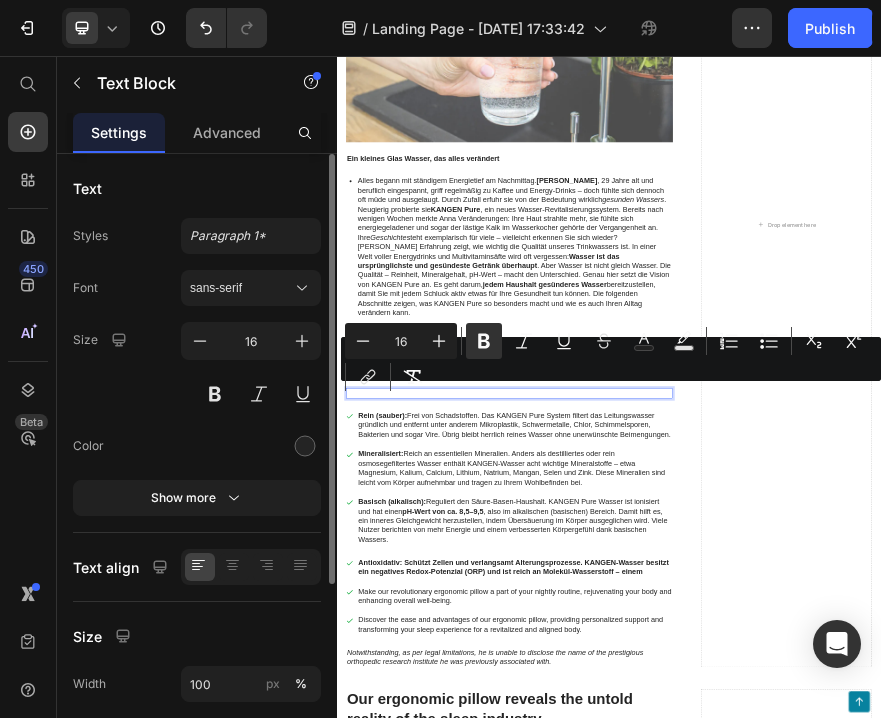 scroll, scrollTop: 60, scrollLeft: 0, axis: vertical 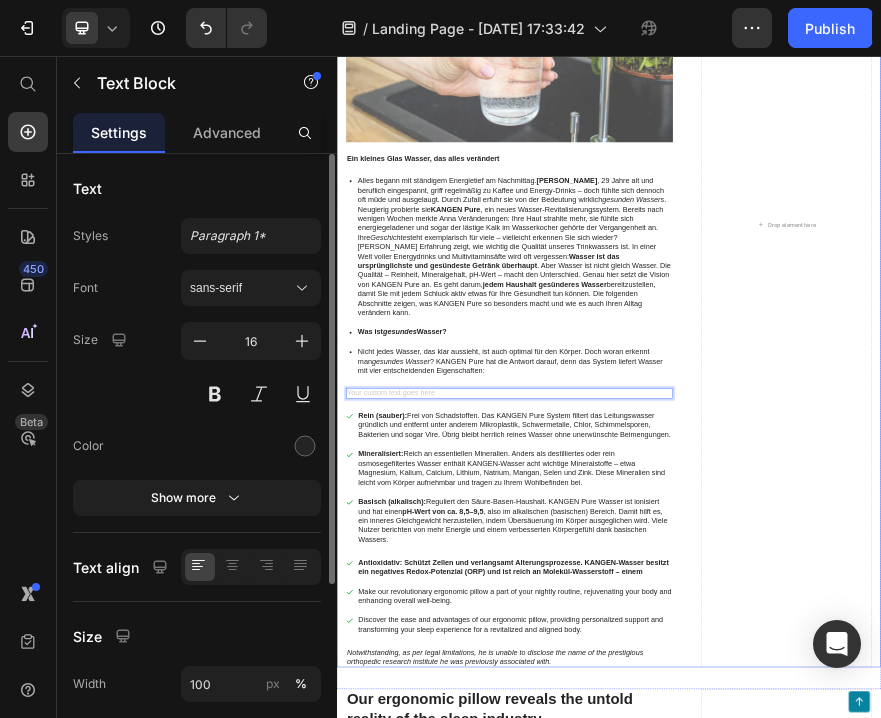 click on "Drop element here" at bounding box center [1328, 427] 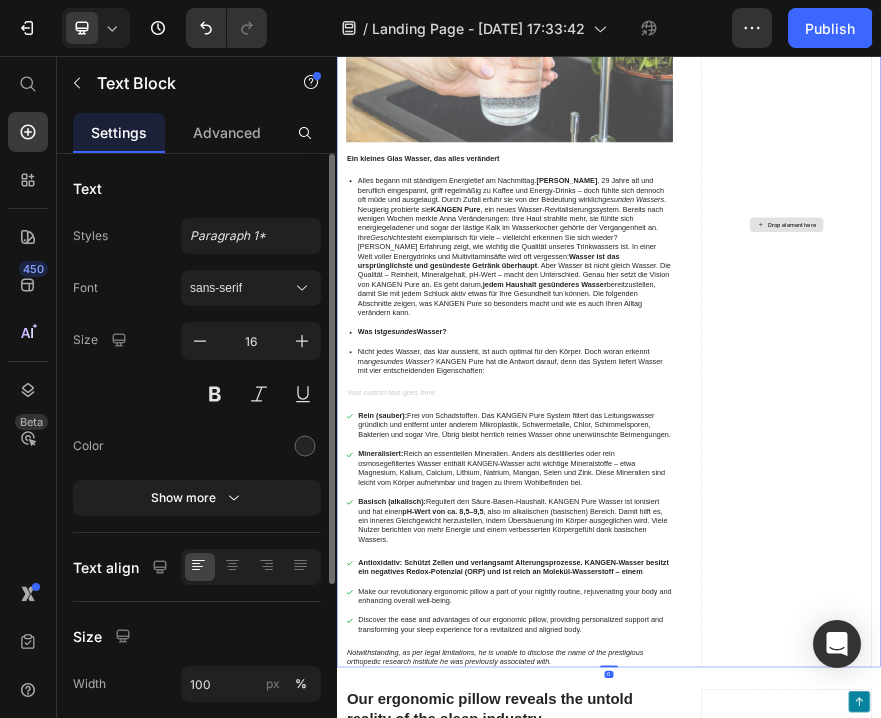 scroll, scrollTop: 0, scrollLeft: 0, axis: both 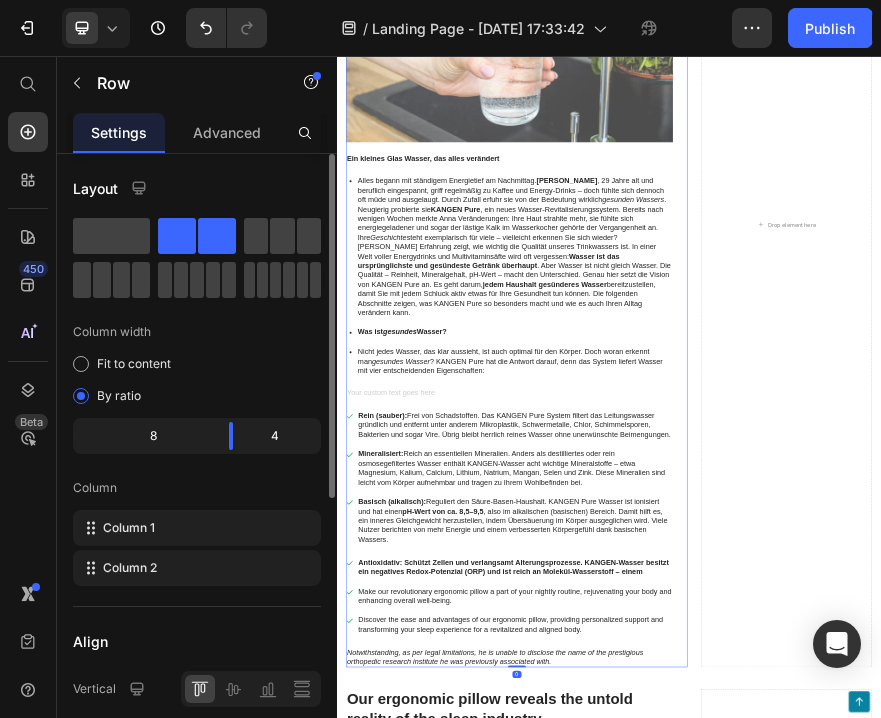 click on "⁠⁠⁠⁠⁠⁠⁠ Die Quelle der Gesundheit in Ihrem Zuhause Heading Stellen Sie sich vor, ein einfaches Glas Wasser könnte Ihr Wohlbefinden spürbar verbessern. Viele von uns ahnen gar nicht, welches Potenzial in unserem Trinkwasser steckt – bis wir eine Lösung entdecken, die alles verändert. [PERSON_NAME] Sie sich auf eine kurze Reise mitnehmen, wie  KANGEN Pure  gewöhnliches Leitungswasser in Lebenselixir verwandelt und warum schon ein paar Gläser am Tag einen Unterschied machen können. Text Block Image Ein kleines Glas Wasser, das alles verändert  Text Block
Alles begann mit ständigem Energietief am Nachmittag.  [PERSON_NAME] , 29 Jahre alt und beruflich eingespannt, griff regelmäßig zu Kaffee und Energy-Drinks – doch fühlte sich dennoch oft müde und ausgelaugt. Durch Zufall erfuhr sie von der Bedeutung wirklich  gesunden Wassers . Neugierig probierte sie  KANGEN Pure Geschichte  steht exemplarisch für viele – vielleicht erkennen Sie sich wieder? jedem Haushalt gesünderes Wasser" at bounding box center [717, 427] 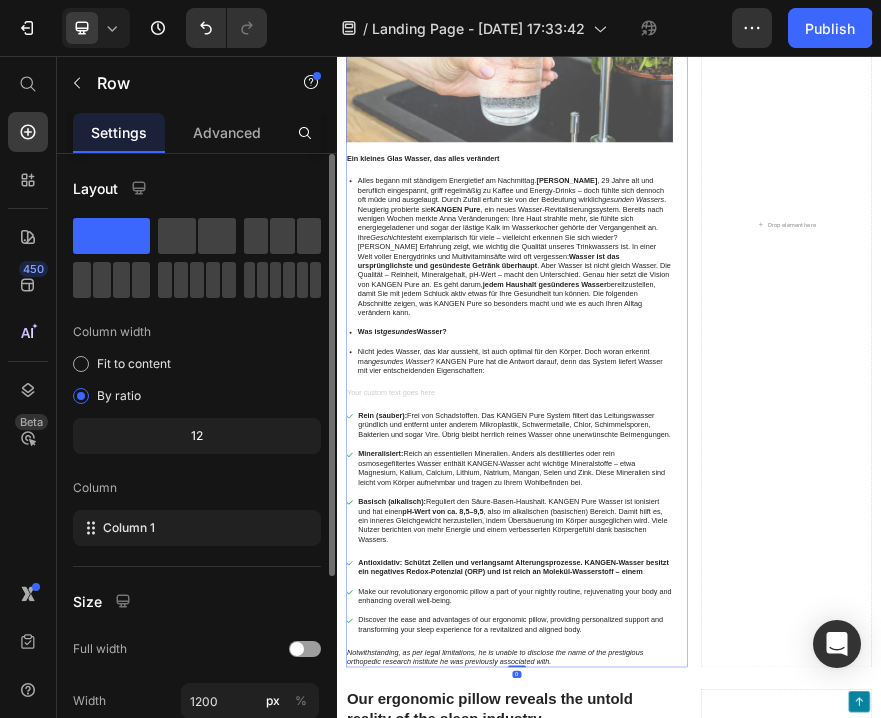 click at bounding box center (717, 800) 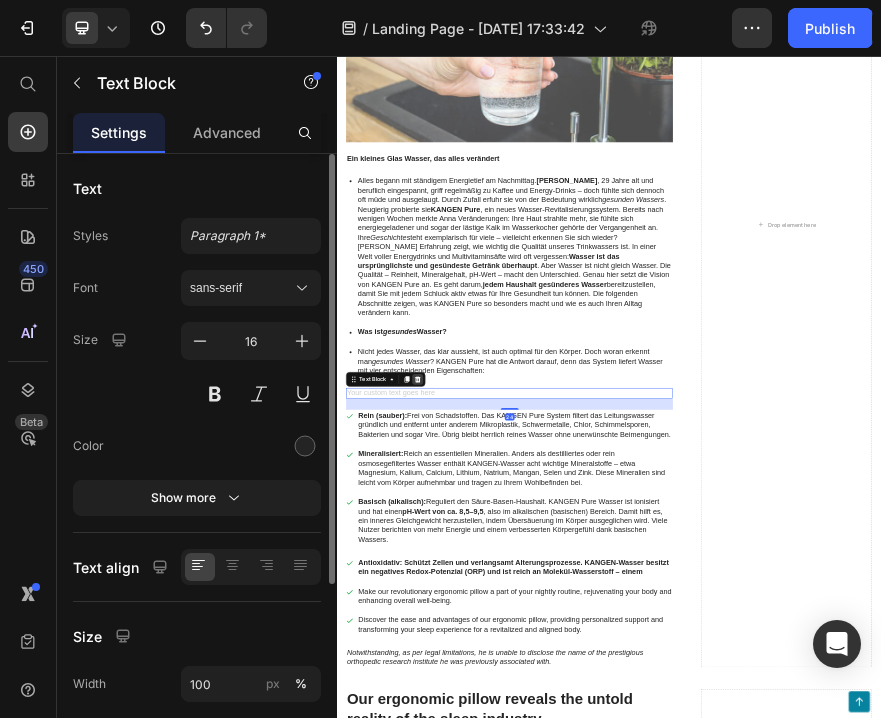 click 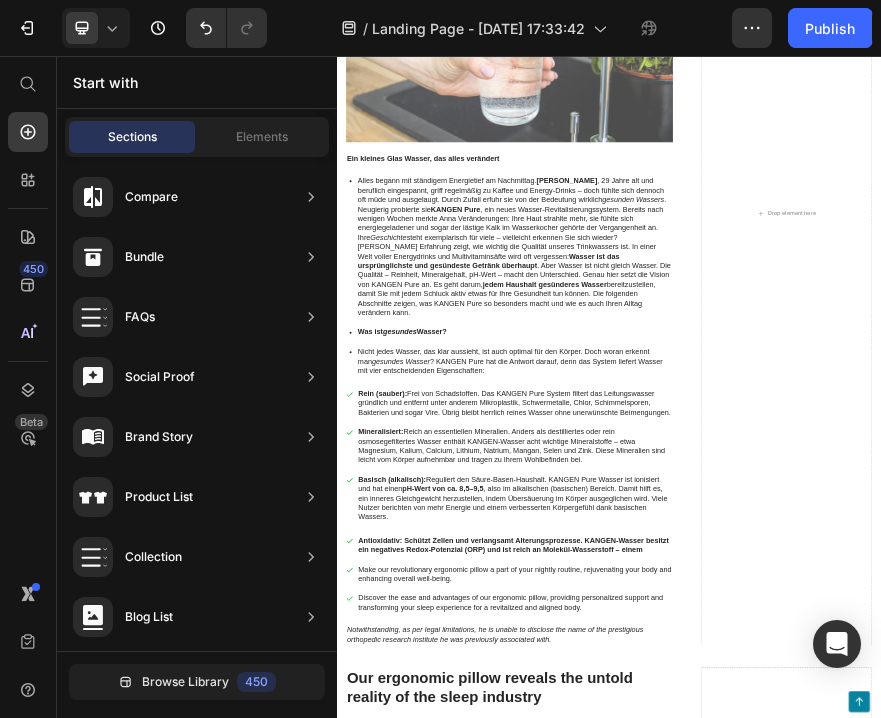 click on "Make our revolutionary ergonomic pillow a part of your nightly routine, rejuvenating your body and enhancing overall well-being." at bounding box center [729, 1199] 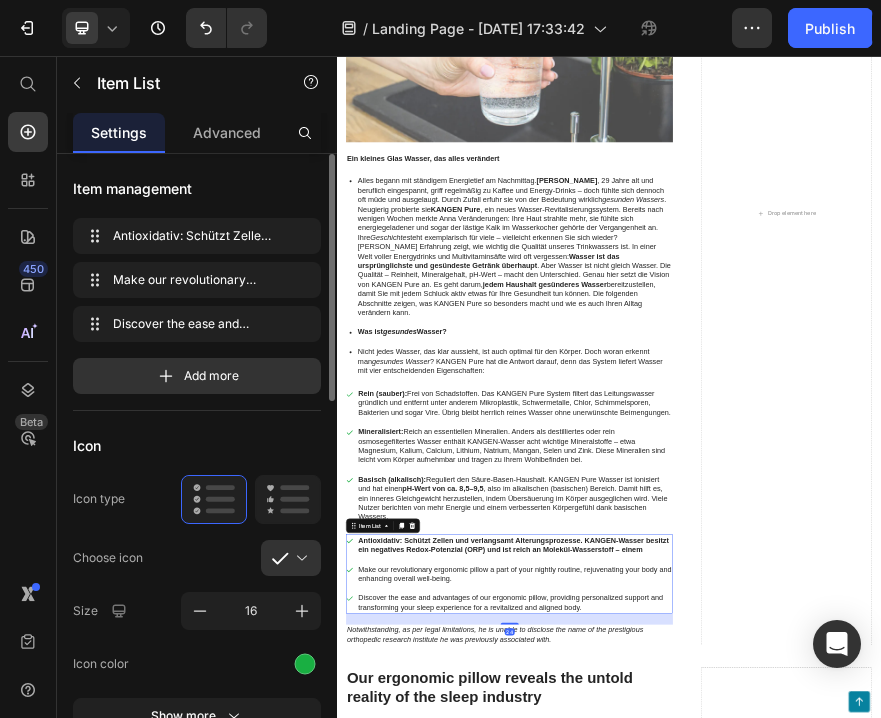 click at bounding box center [503, 1092] 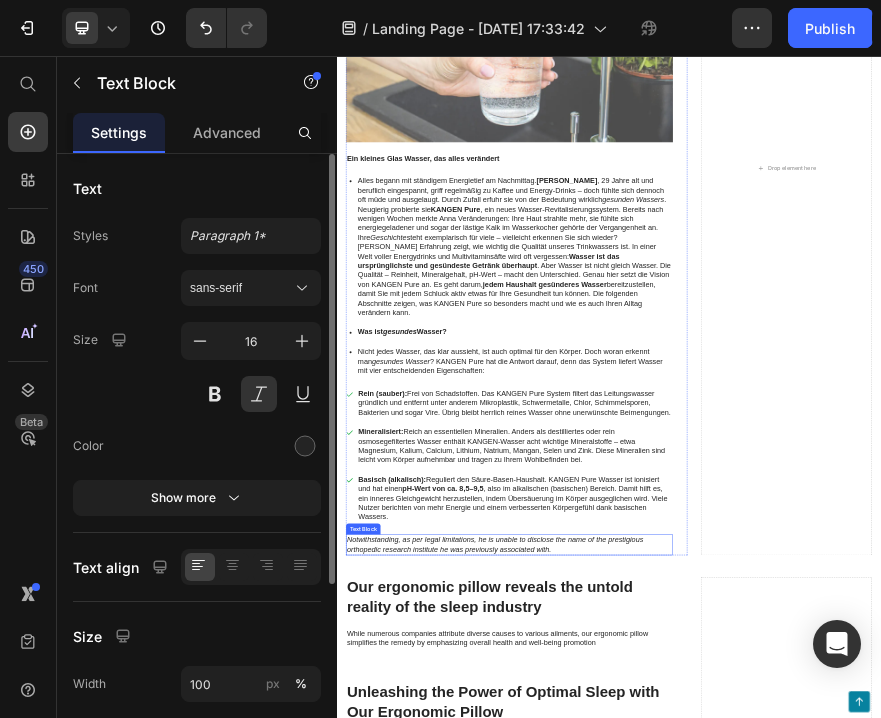 click on "Notwithstanding, as per legal limitations, he is unable to disclose the name of the prestigious orthopedic research institute he was previously associated with." at bounding box center [717, 1134] 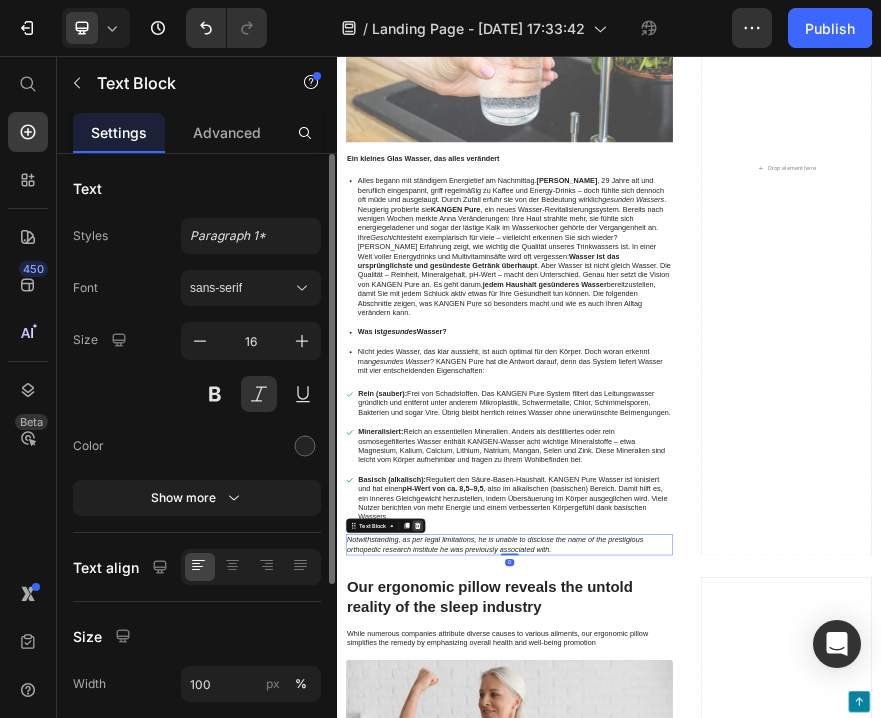 click 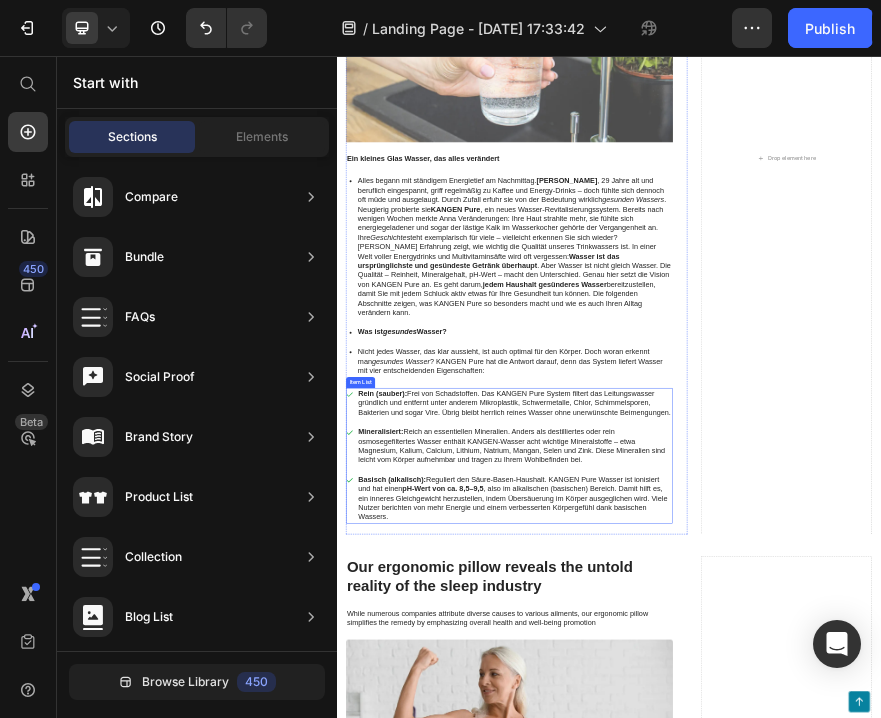 click on "Basisch (alkalisch):  Reguliert den Säure-Basen-Haushalt. KANGEN Pure Wasser ist ionisiert und hat einen  pH-Wert von ca. 8,5–9,5 , also im alkalischen (basischen) Bereich. Damit hilft es, ein inneres Gleichgewicht herzustellen, indem Übersäuerung im Körper ausgeglichen wird. Viele Nutzer berichten von mehr Energie und einem verbesserten Körpergefühl dank basischen Wassers." at bounding box center [729, 1032] 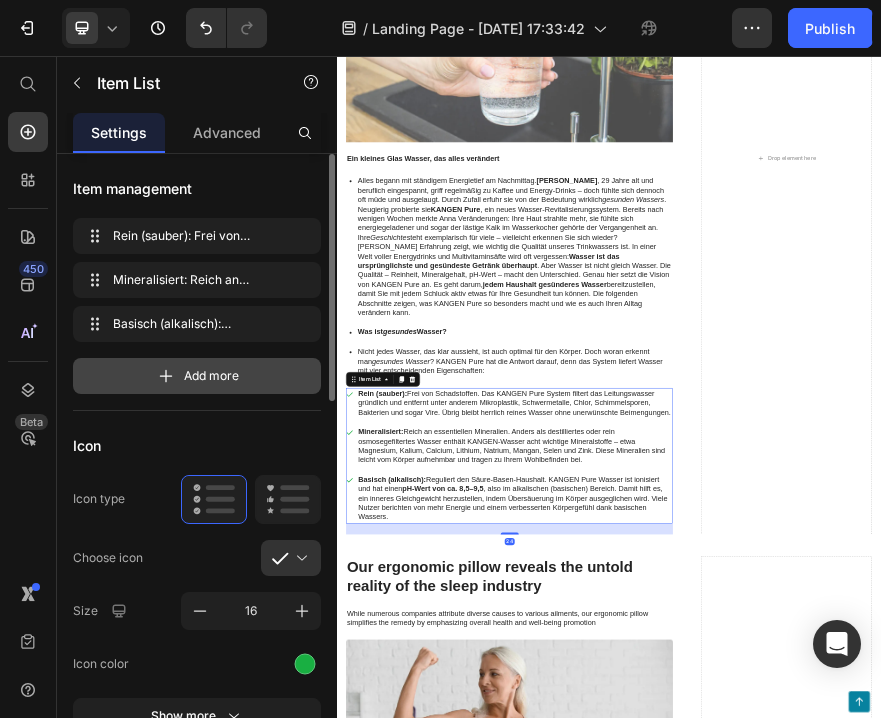 click on "Add more" at bounding box center (197, 376) 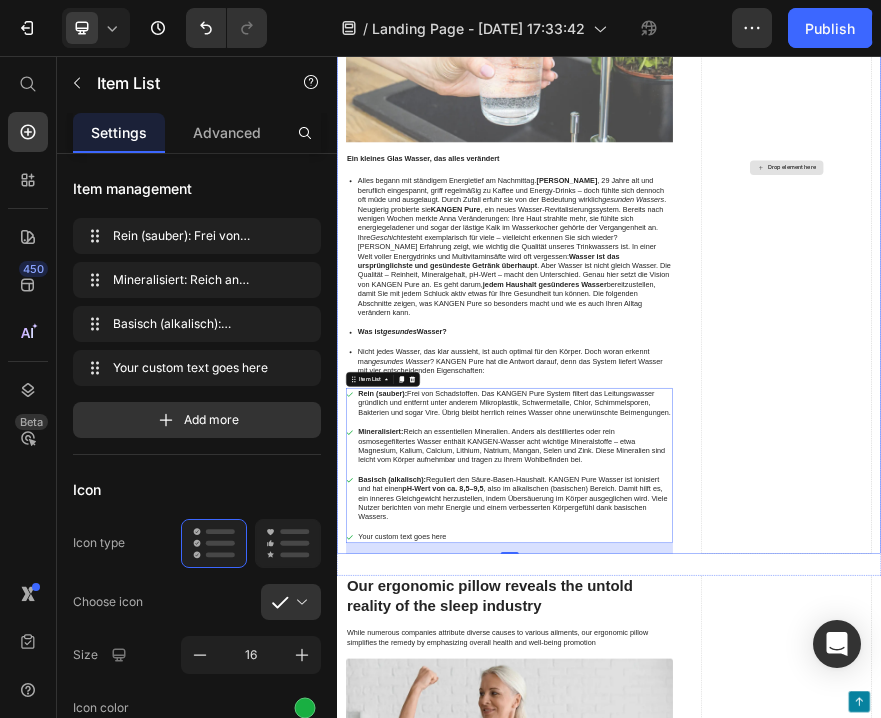 click on "Drop element here" at bounding box center (1328, 302) 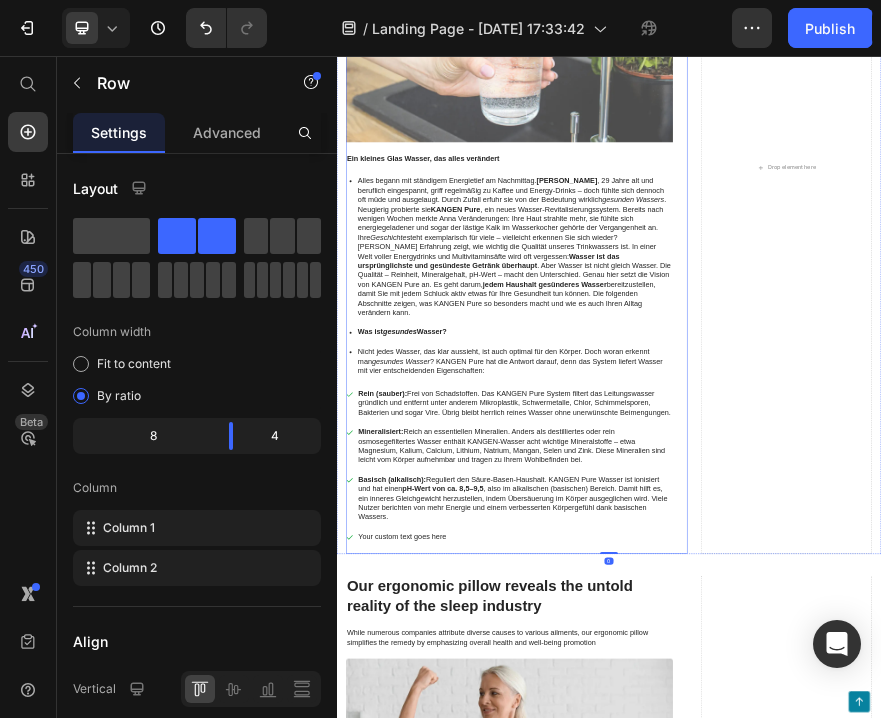 click on "⁠⁠⁠⁠⁠⁠⁠ Die Quelle der Gesundheit in Ihrem Zuhause Heading Stellen Sie sich vor, ein einfaches Glas Wasser könnte Ihr Wohlbefinden spürbar verbessern. Viele von uns ahnen gar nicht, welches Potenzial in unserem Trinkwasser steckt – bis wir eine Lösung entdecken, die alles verändert. [PERSON_NAME] Sie sich auf eine kurze Reise mitnehmen, wie  KANGEN Pure  gewöhnliches Leitungswasser in Lebenselixir verwandelt und warum schon ein paar Gläser am Tag einen Unterschied machen können. Text Block Image Ein kleines Glas Wasser, das alles verändert  Text Block
Alles begann mit ständigem Energietief am Nachmittag.  [PERSON_NAME] , 29 Jahre alt und beruflich eingespannt, griff regelmäßig zu Kaffee und Energy-Drinks – doch fühlte sich dennoch oft müde und ausgelaugt. Durch Zufall erfuhr sie von der Bedeutung wirklich  gesunden Wassers . Neugierig probierte sie  KANGEN Pure Geschichte  steht exemplarisch für viele – vielleicht erkennen Sie sich wieder? jedem Haushalt gesünderes Wasser" at bounding box center (717, 302) 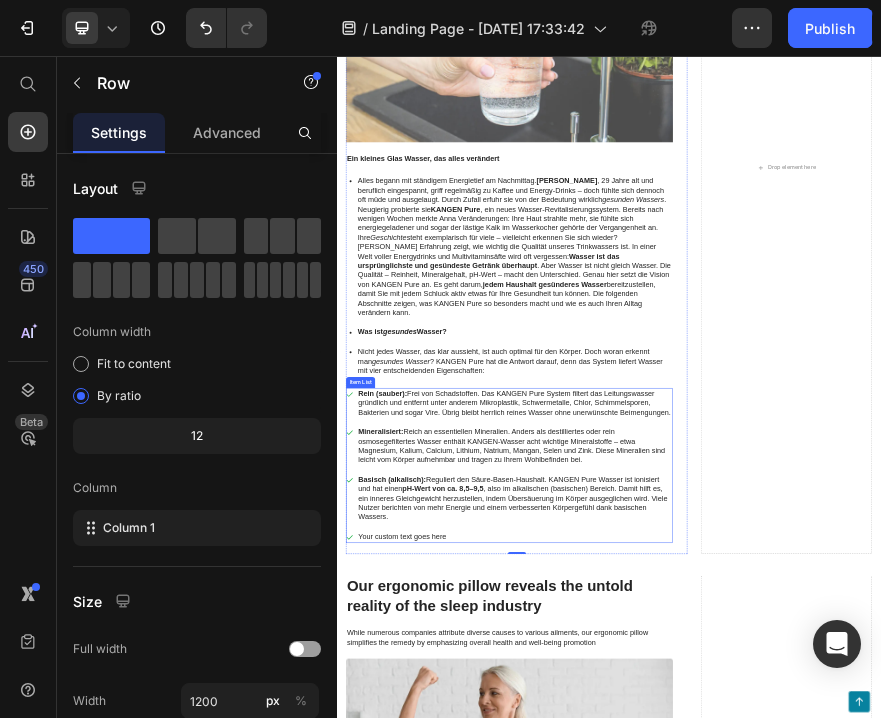 click on "Your custom text goes here" at bounding box center (729, 1116) 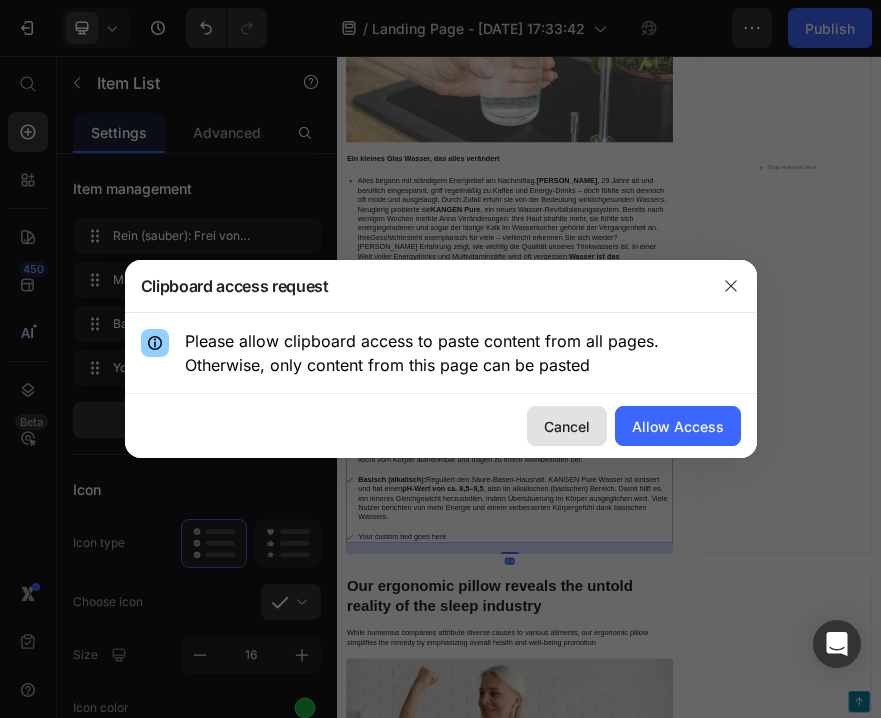 click on "Cancel" at bounding box center (567, 426) 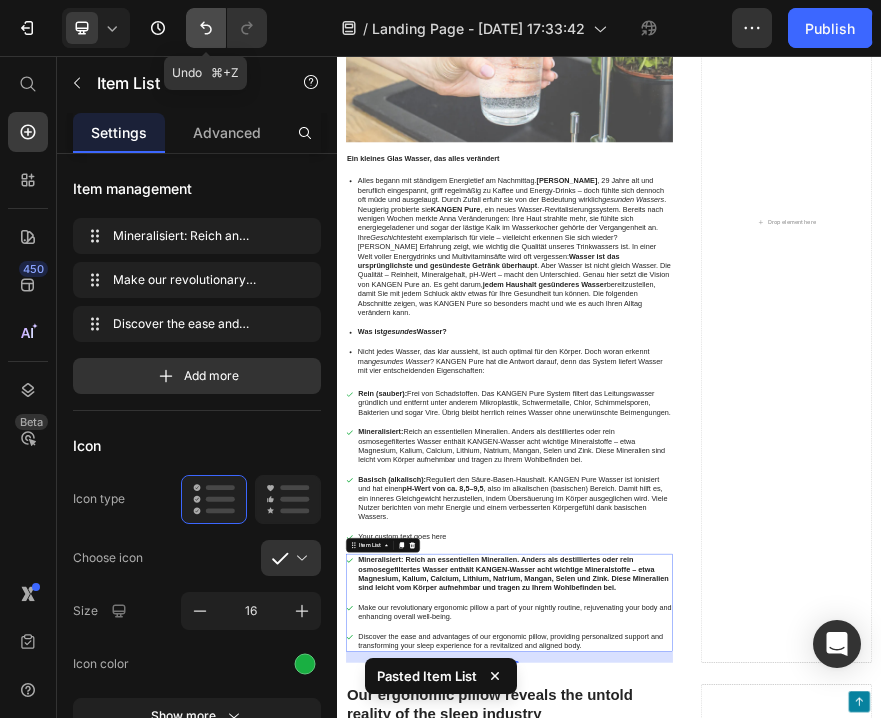 click 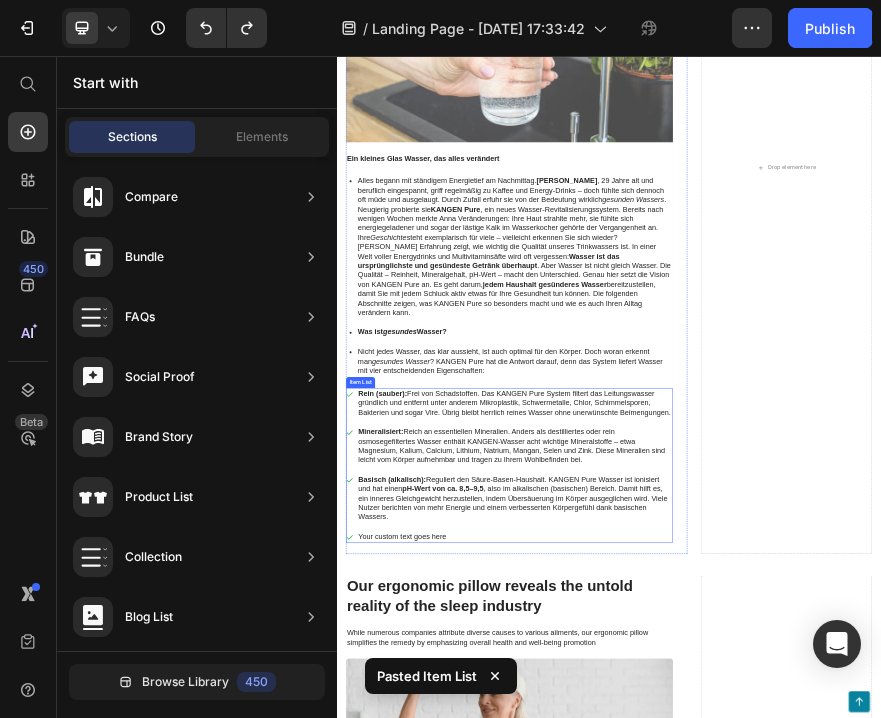 click on "Your custom text goes here" at bounding box center (729, 1116) 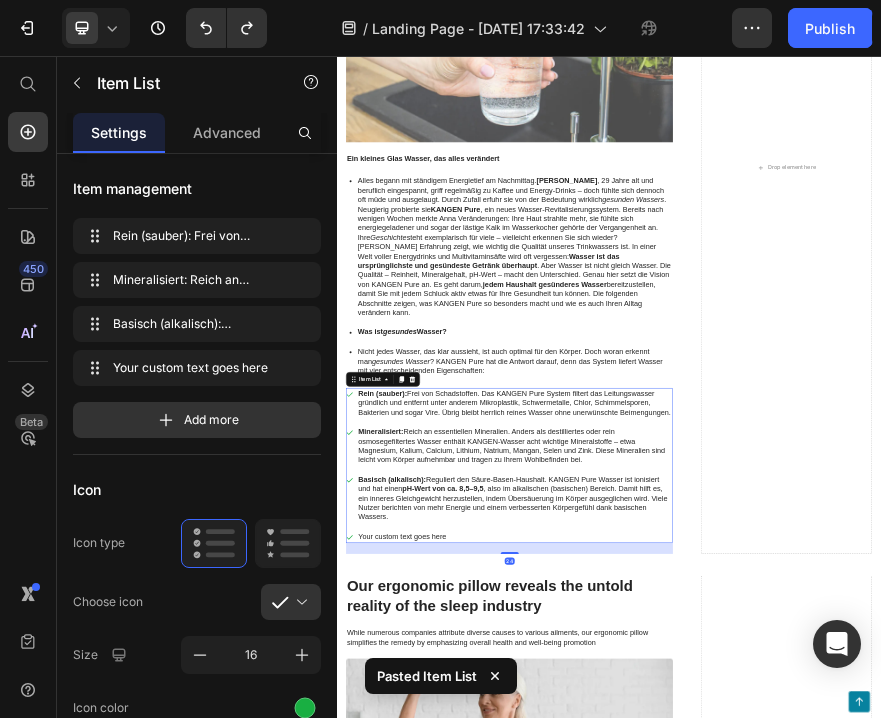 click on "Your custom text goes here" at bounding box center (729, 1116) 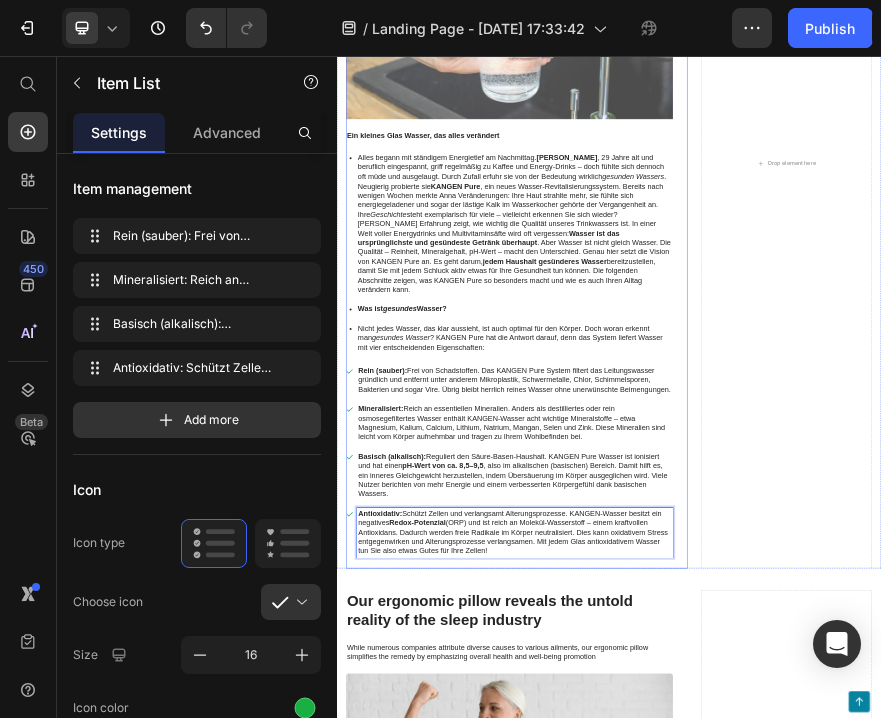 scroll, scrollTop: 824, scrollLeft: 0, axis: vertical 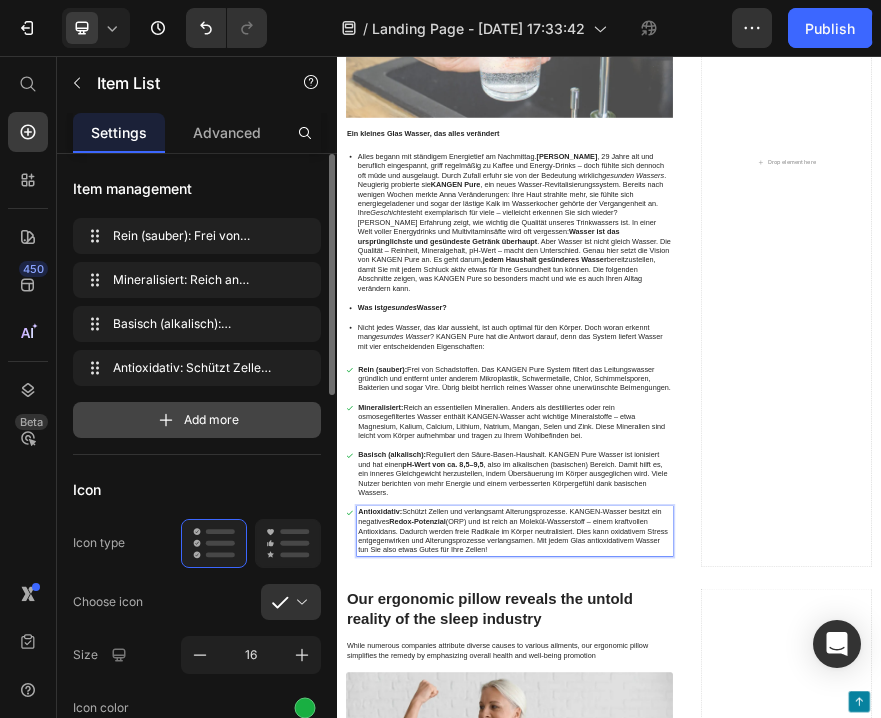 click on "Add more" at bounding box center [197, 420] 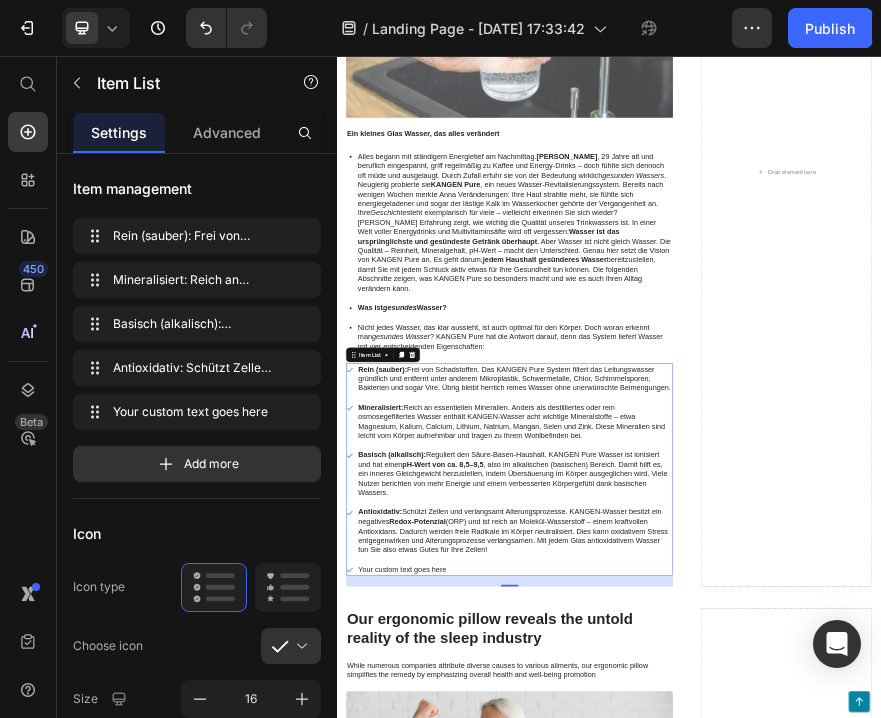 click on "Your custom text goes here" at bounding box center [729, 1188] 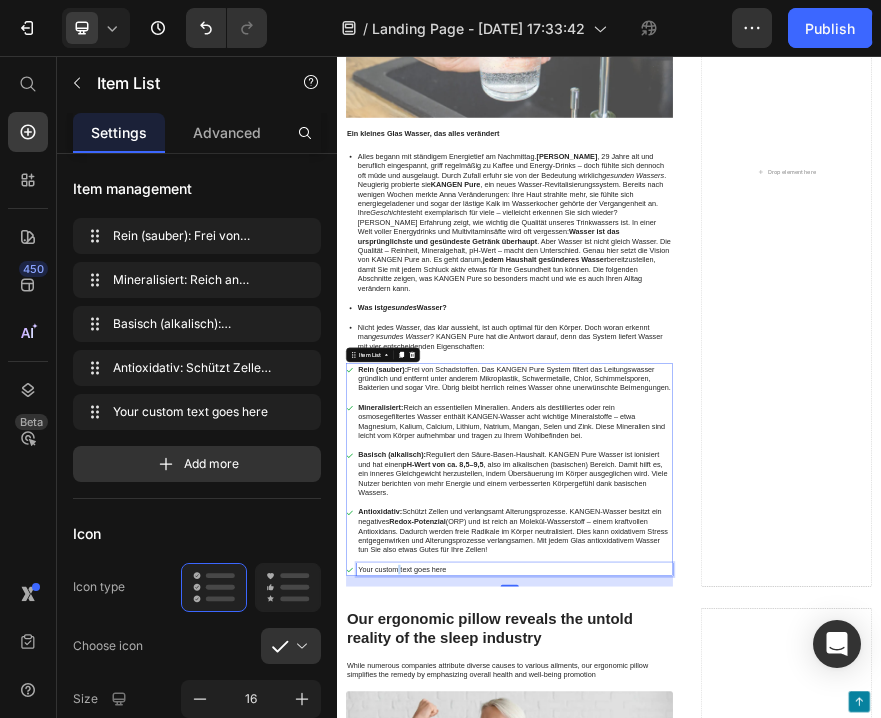click on "Your custom text goes here" at bounding box center [729, 1188] 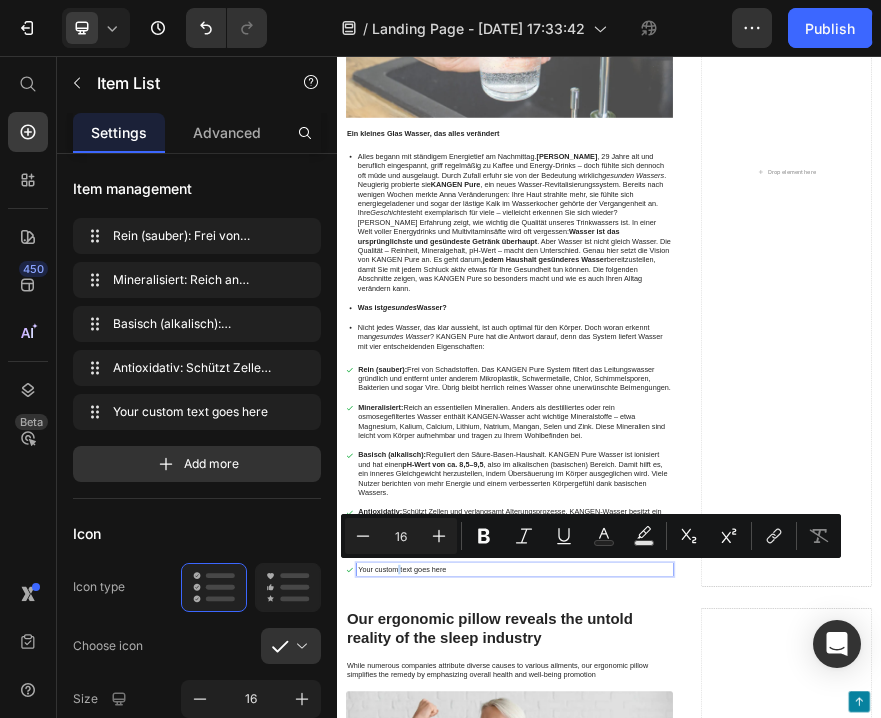 scroll, scrollTop: 377, scrollLeft: 0, axis: vertical 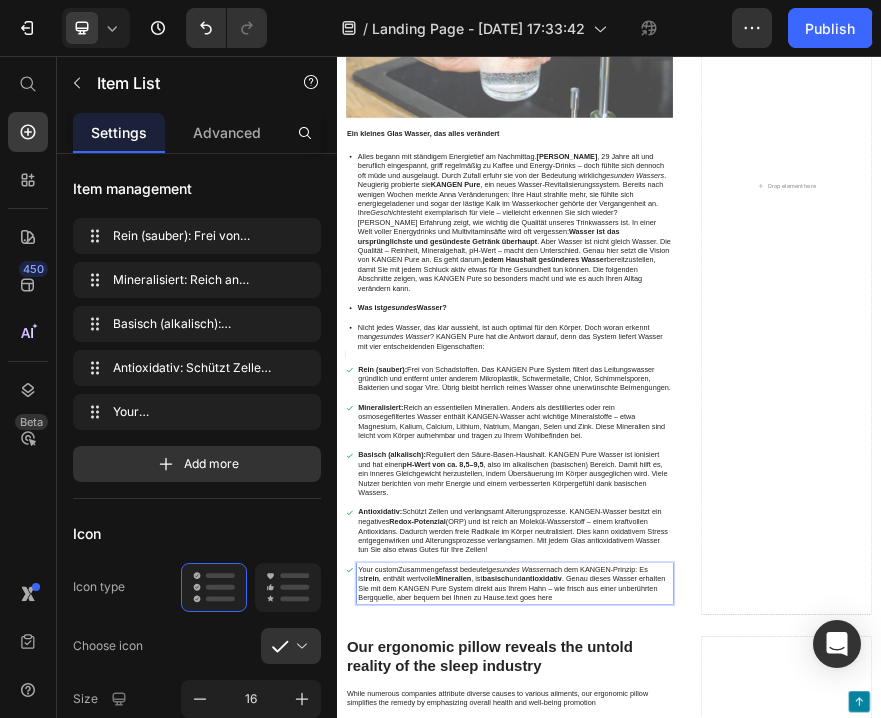 click on "Your customZusammengefasst bedeutet  gesundes Wasser  nach dem KANGEN-Prinzip: Es ist  rein , enthält wertvolle  Mineralien , ist  basisch  und  antioxidativ . Genau dieses Wasser erhalten Sie mit dem KANGEN Pure System direkt aus Ihrem Hahn – wie frisch aus einer unberührten Bergquelle, aber bequem bei Ihnen zu Hause.text goes here" at bounding box center [729, 1219] 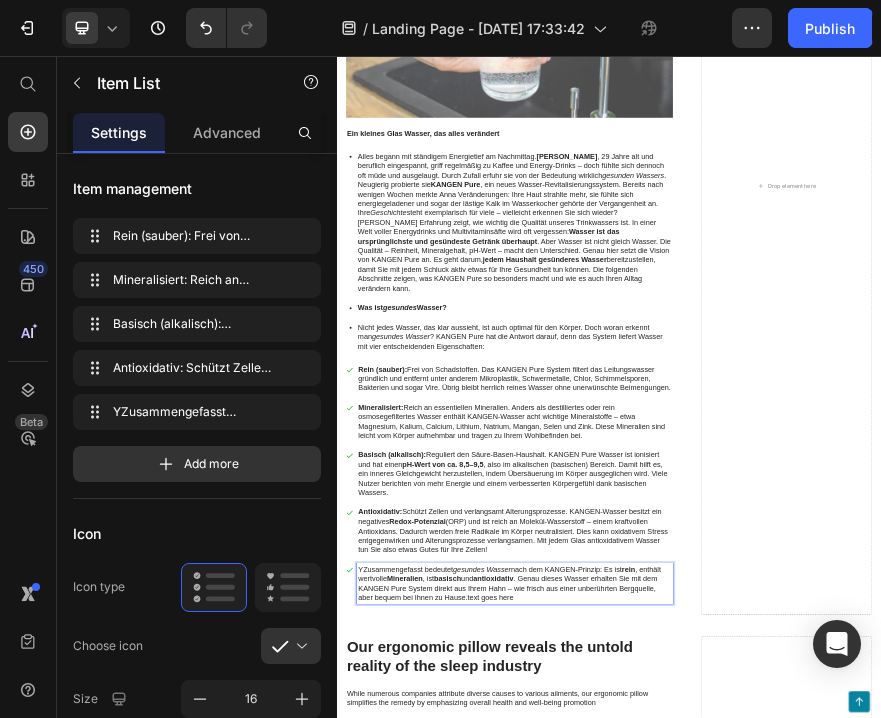 scroll, scrollTop: 2934, scrollLeft: 0, axis: vertical 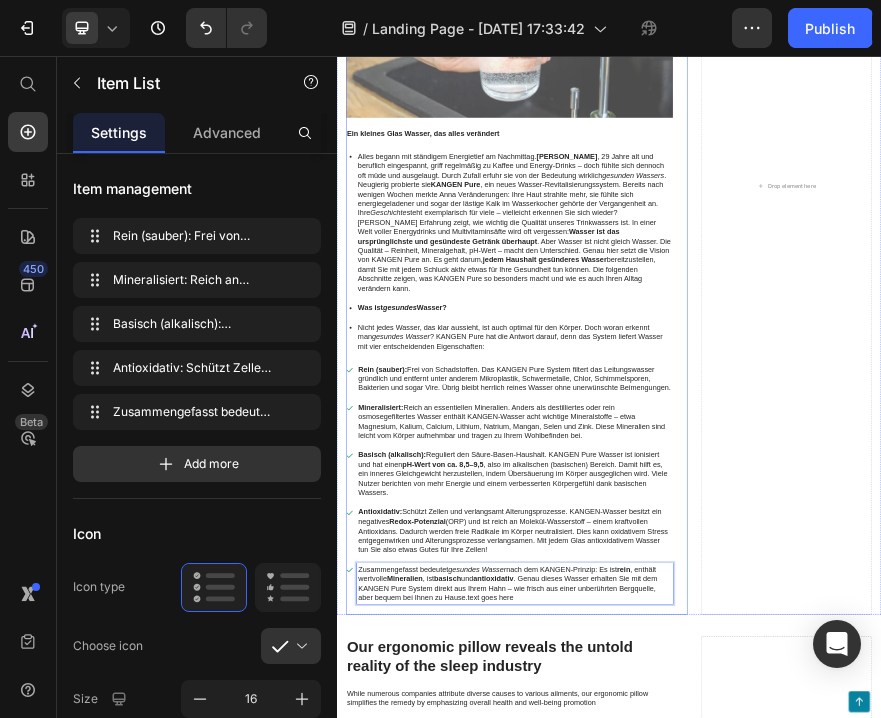 click on "⁠⁠⁠⁠⁠⁠⁠ Die Quelle der Gesundheit in Ihrem Zuhause Heading Stellen Sie sich vor, ein einfaches Glas Wasser könnte Ihr Wohlbefinden spürbar verbessern. Viele von uns ahnen gar nicht, welches Potenzial in unserem Trinkwasser steckt – bis wir eine Lösung entdecken, die alles verändert. [PERSON_NAME] Sie sich auf eine kurze Reise mitnehmen, wie  KANGEN Pure  gewöhnliches Leitungswasser in Lebenselixir verwandelt und warum schon ein paar Gläser am Tag einen Unterschied machen können. Text Block Image Ein kleines Glas Wasser, das alles verändert  Text Block
Alles begann mit ständigem Energietief am Nachmittag.  [PERSON_NAME] , 29 Jahre alt und beruflich eingespannt, griff regelmäßig zu Kaffee und Energy-Drinks – doch fühlte sich dennoch oft müde und ausgelaugt. Durch Zufall erfuhr sie von der Bedeutung wirklich  gesunden Wassers . Neugierig probierte sie  KANGEN Pure Geschichte  steht exemplarisch für viele – vielleicht erkennen Sie sich wieder? jedem Haushalt gesünderes Wasser" at bounding box center [717, 342] 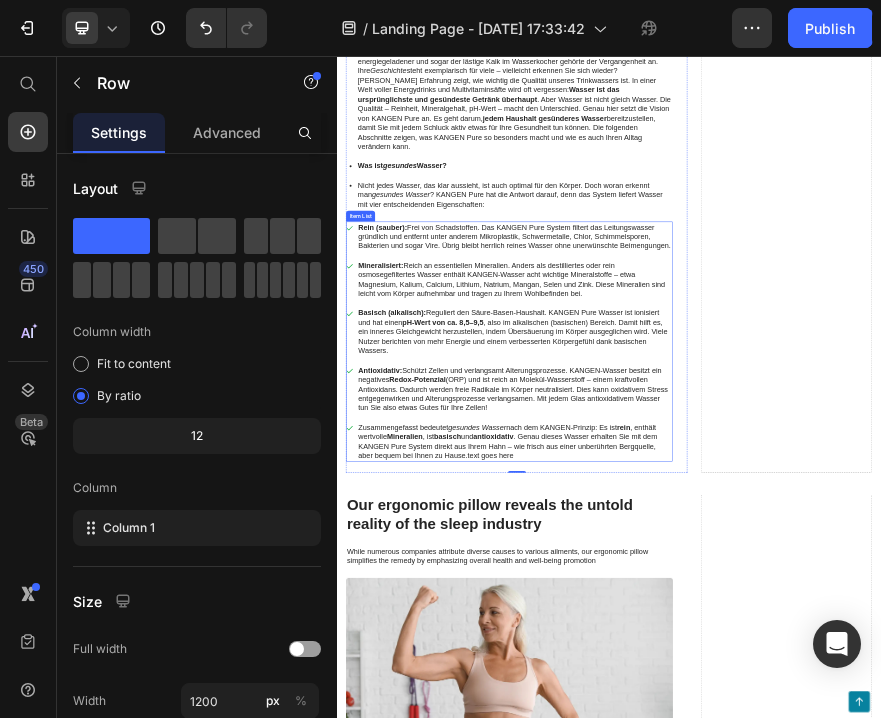 scroll, scrollTop: 1139, scrollLeft: 0, axis: vertical 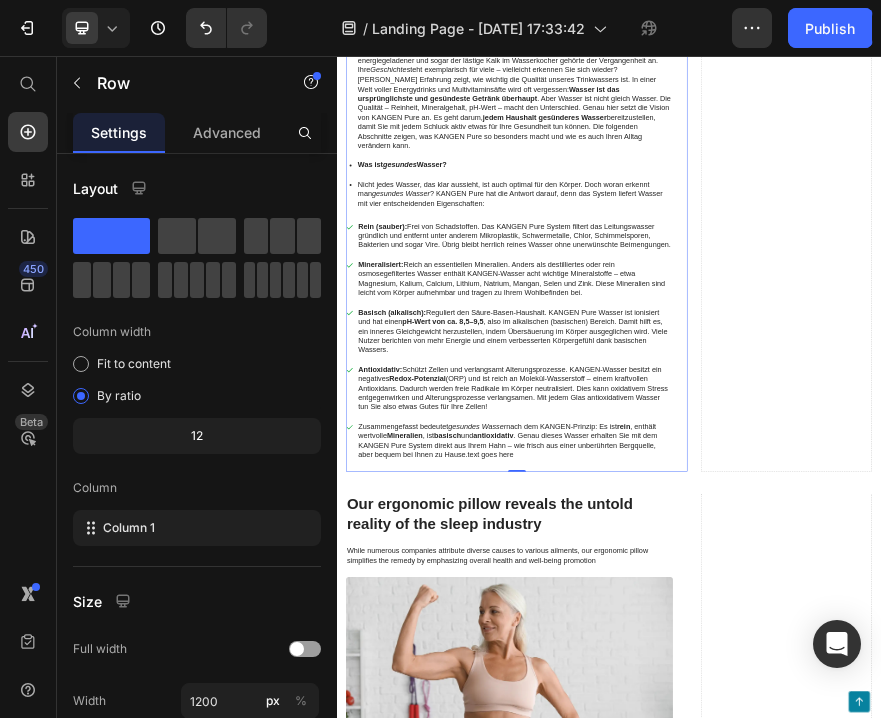 click on "Our ergonomic pillow reveals the untold reality of the sleep industry" at bounding box center [717, 1066] 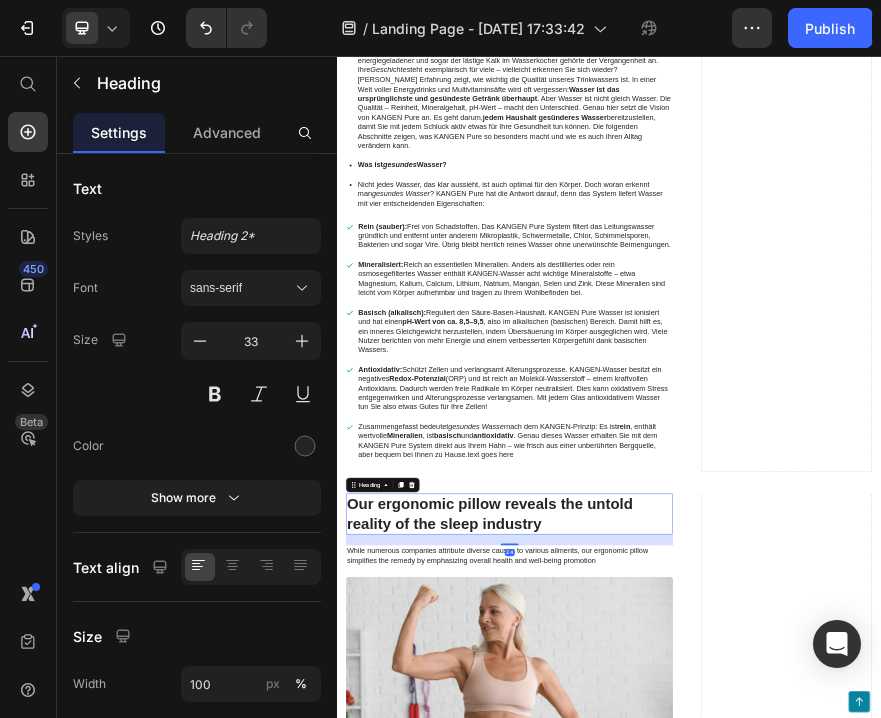 click on "Our ergonomic pillow reveals the untold reality of the sleep industry" at bounding box center (717, 1066) 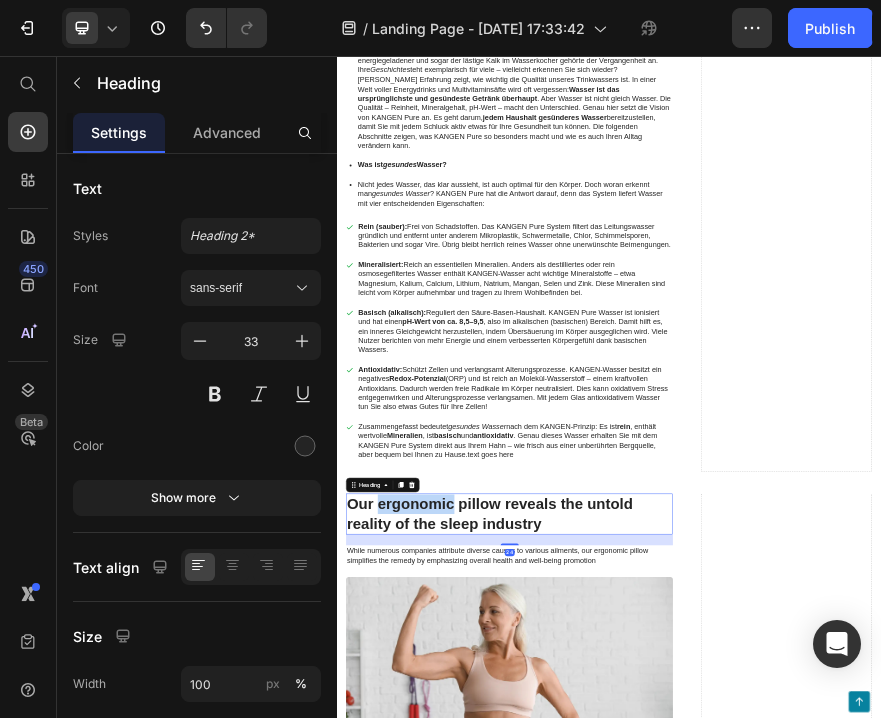 click on "Our ergonomic pillow reveals the untold reality of the sleep industry" at bounding box center (717, 1066) 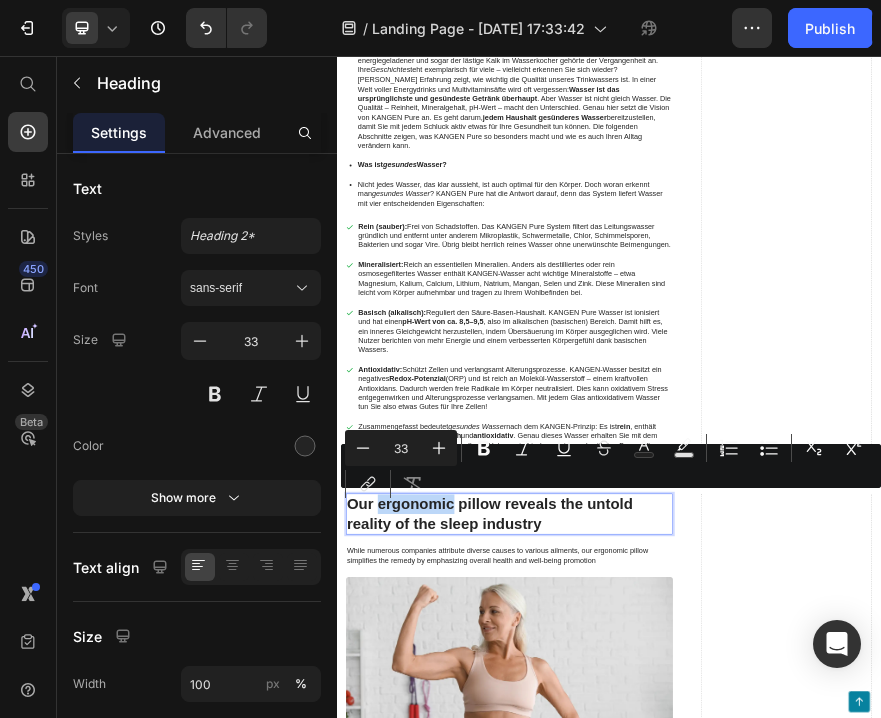 click on "Our ergonomic pillow reveals the untold reality of the sleep industry" at bounding box center [717, 1066] 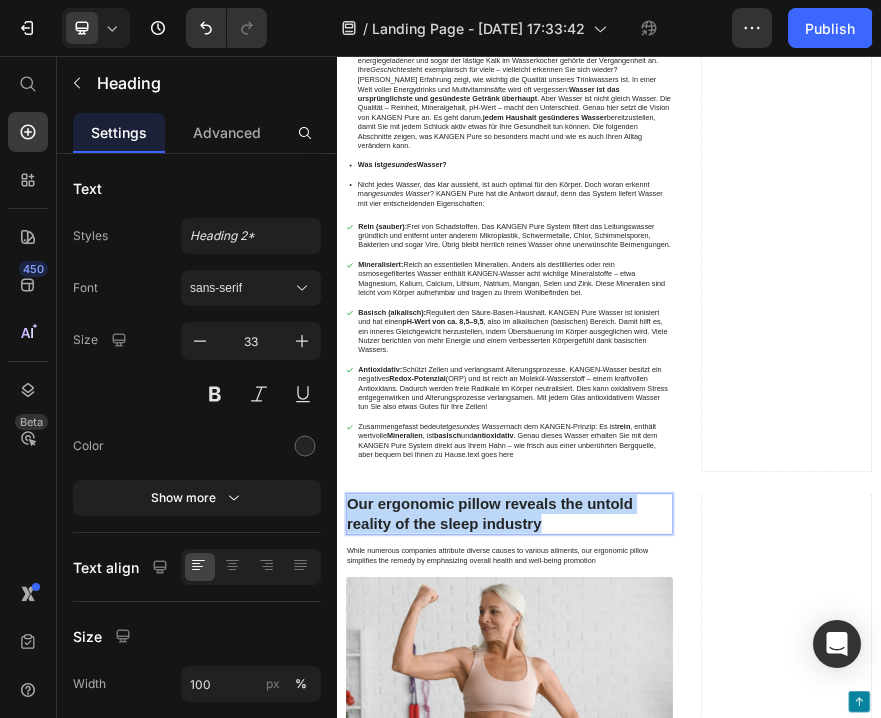 scroll, scrollTop: 60, scrollLeft: 0, axis: vertical 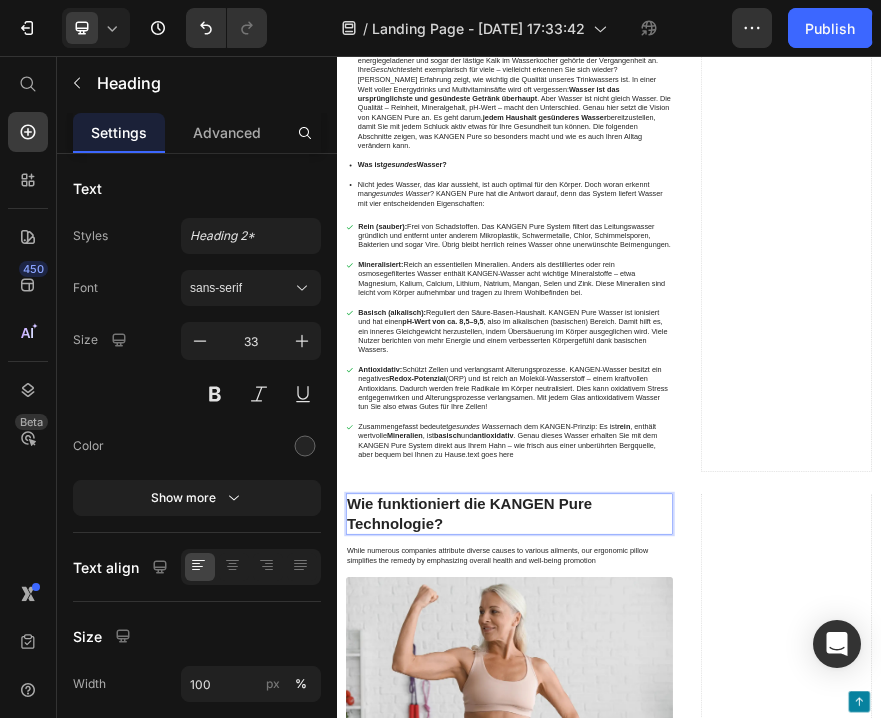 click on "While numerous companies attribute diverse causes to various ailments, our ergonomic pillow simplifies the remedy by emphasizing overall health and well-being promotion" at bounding box center (717, 1158) 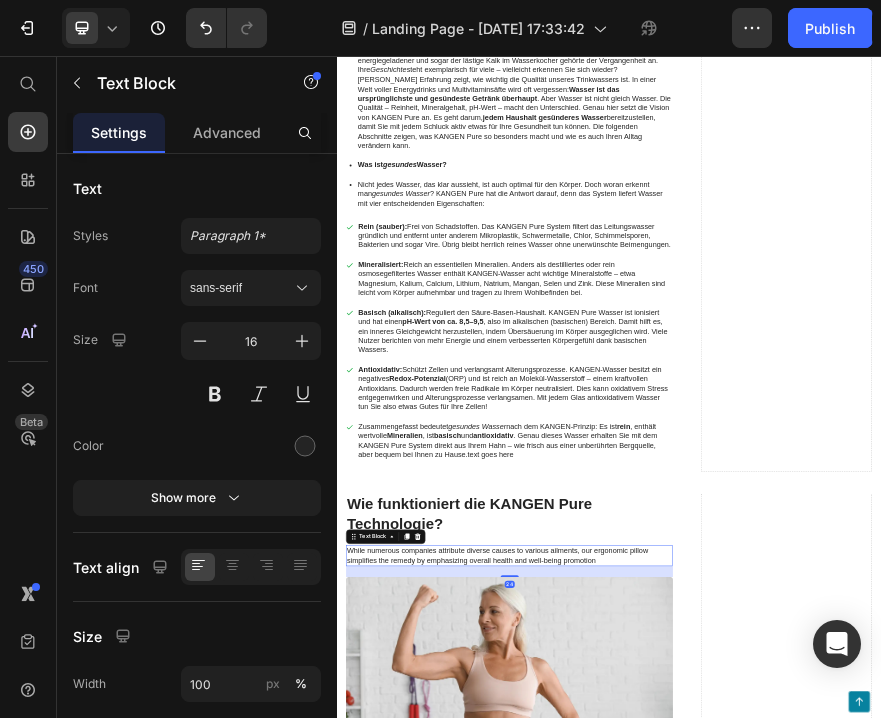 scroll, scrollTop: 0, scrollLeft: 0, axis: both 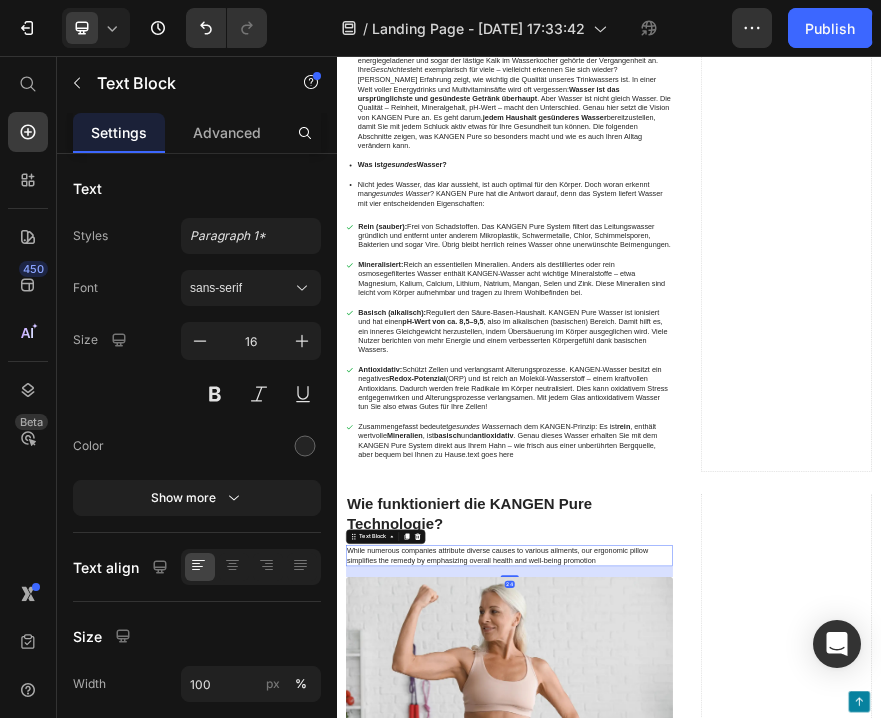 click on "While numerous companies attribute diverse causes to various ailments, our ergonomic pillow simplifies the remedy by emphasizing overall health and well-being promotion" at bounding box center (717, 1158) 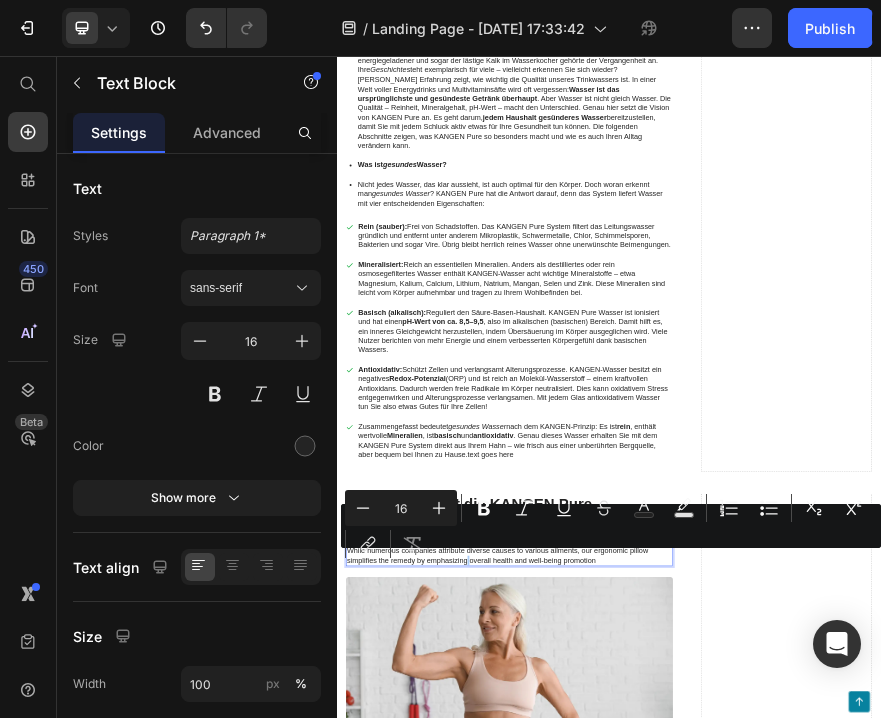 click on "Minus 16 Plus Bold Italic Underline       Strikethrough
Text Color
Text Background Color Numbered List Bulleted List Subscript Superscript       link Remove Format" at bounding box center (611, 526) 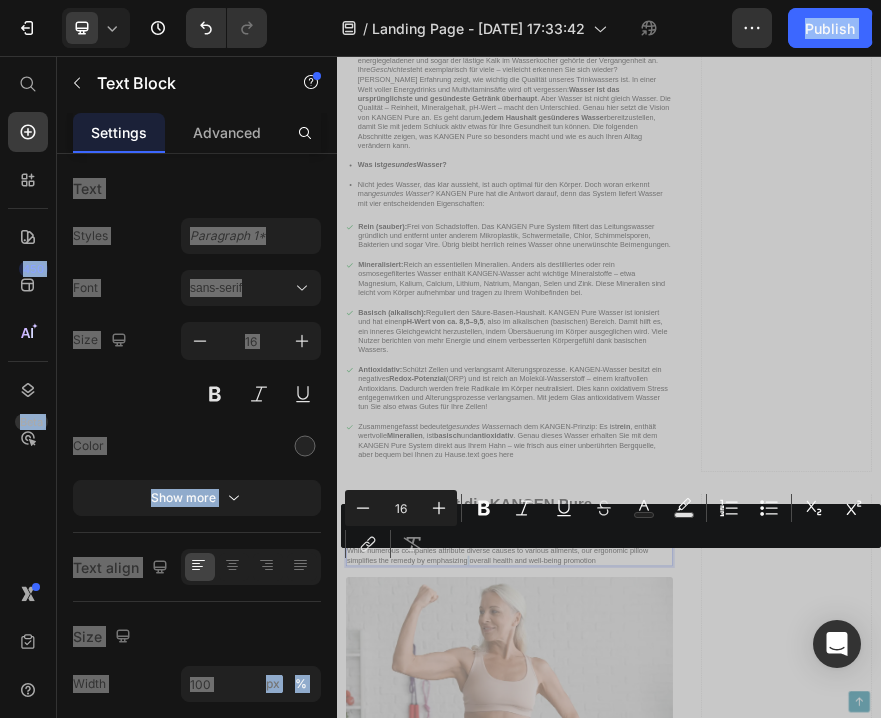 click on "⁠⁠⁠⁠⁠⁠⁠ Wie funktioniert die KANGEN Pure Technologie? Heading While numerous companies attribute diverse causes to various ailments, our ergonomic pillow simplifies the remedy by emphasizing overall health and well-being promotion Text Block   24 Image Row Unleashing the Power of Optimal Sleep with Our Ergonomic Pillow Heading Our ergonomic pillow draws inspiration from groundbreaking research conducted at a leading orthopedic institute, uncovering the crucial role of proper spine alignment in overall well-being. Our ergonomic pillow aims to address this issue by providing exceptional support for optimal spinal alignment. This research shed light on a significant disparity in participants' sleep quality and overall well-being. Our ergonomic pillow aims to bridge this gap by offering personalized support for a healthier sleep experience. Text Block Image Row Unraveling the Connection Between Proper Spine Alignment and Overall Well-being Heading Text Block Image Row Recommended Heading Icon Icon |" at bounding box center (937, 2474) 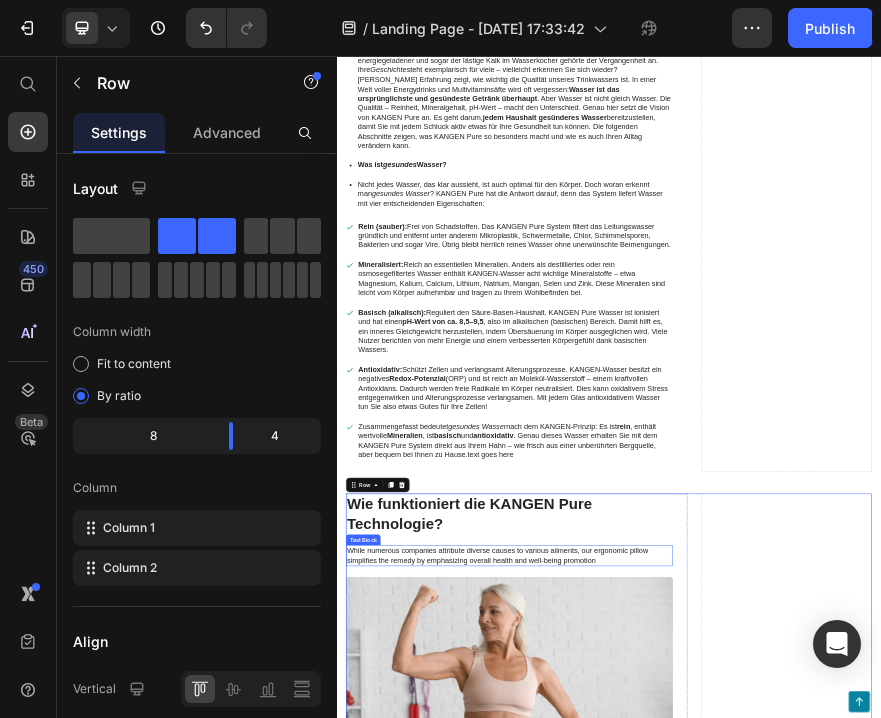 click on "While numerous companies attribute diverse causes to various ailments, our ergonomic pillow simplifies the remedy by emphasizing overall health and well-being promotion" at bounding box center (717, 1158) 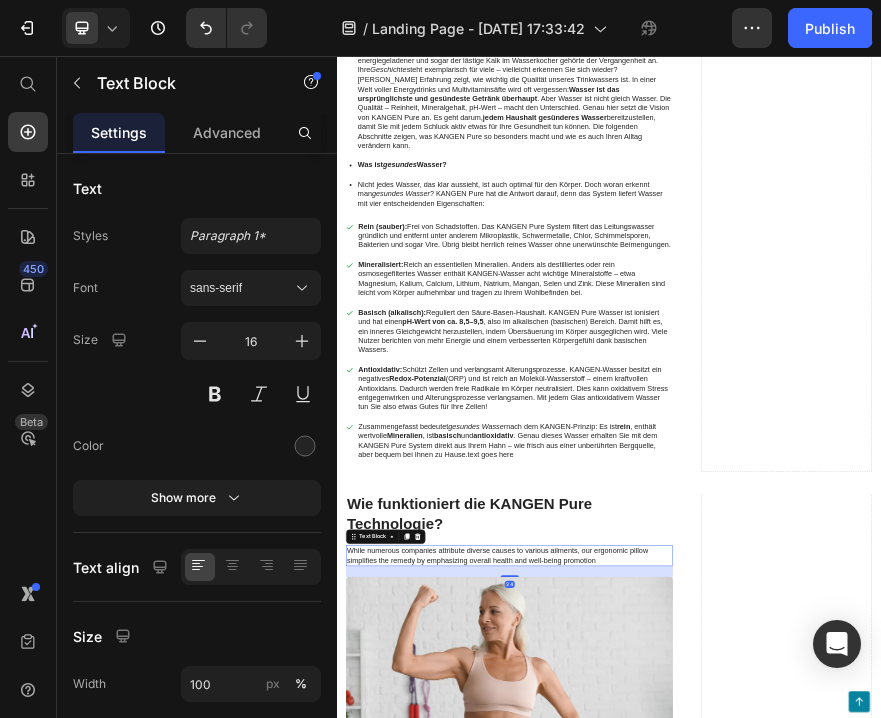 click on "While numerous companies attribute diverse causes to various ailments, our ergonomic pillow simplifies the remedy by emphasizing overall health and well-being promotion" at bounding box center [717, 1158] 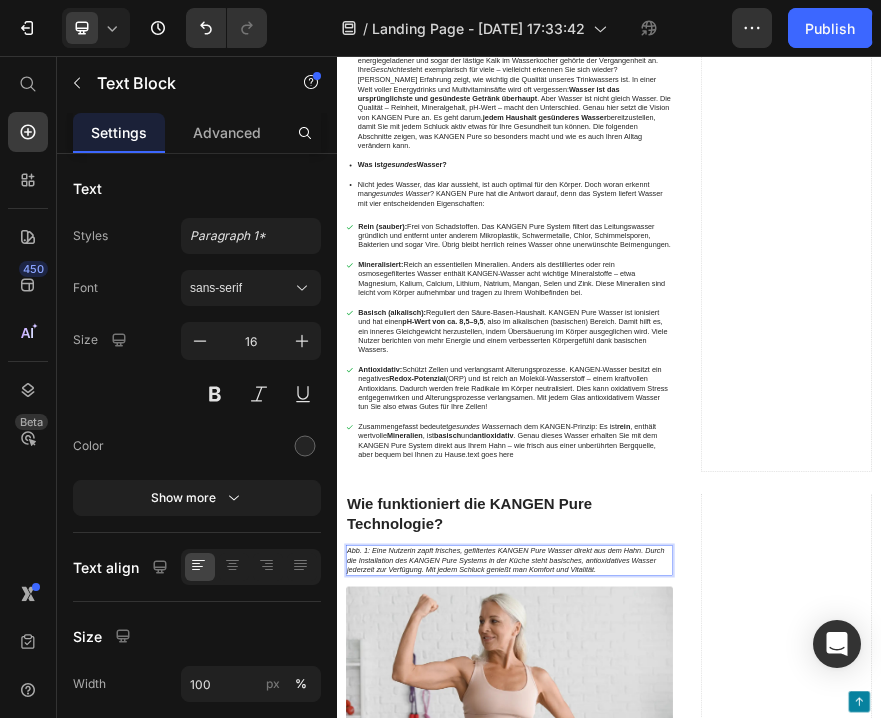 scroll, scrollTop: 0, scrollLeft: 0, axis: both 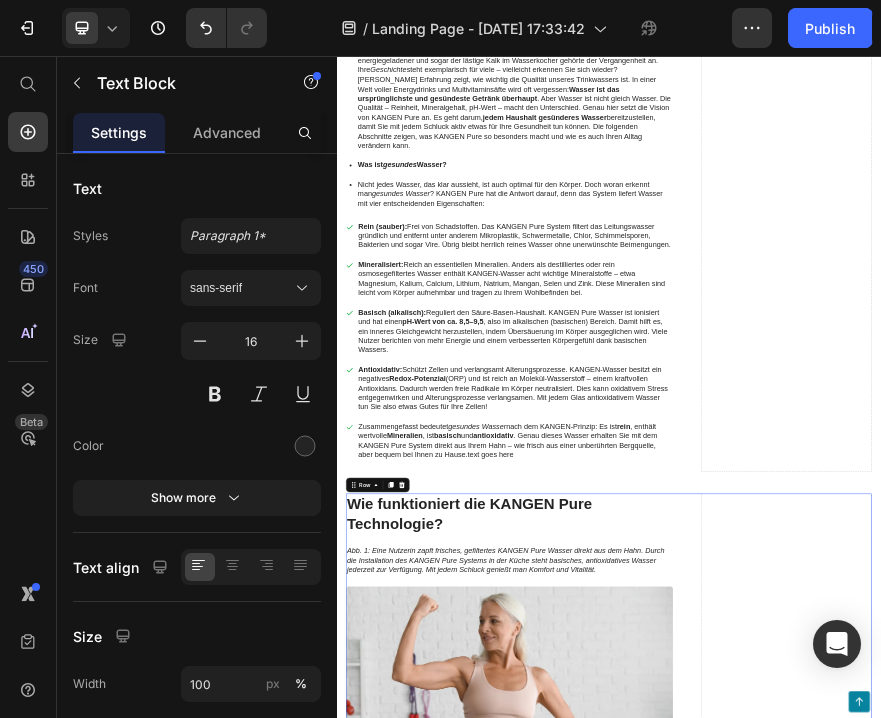 click on "Drop element here" at bounding box center (1328, 2484) 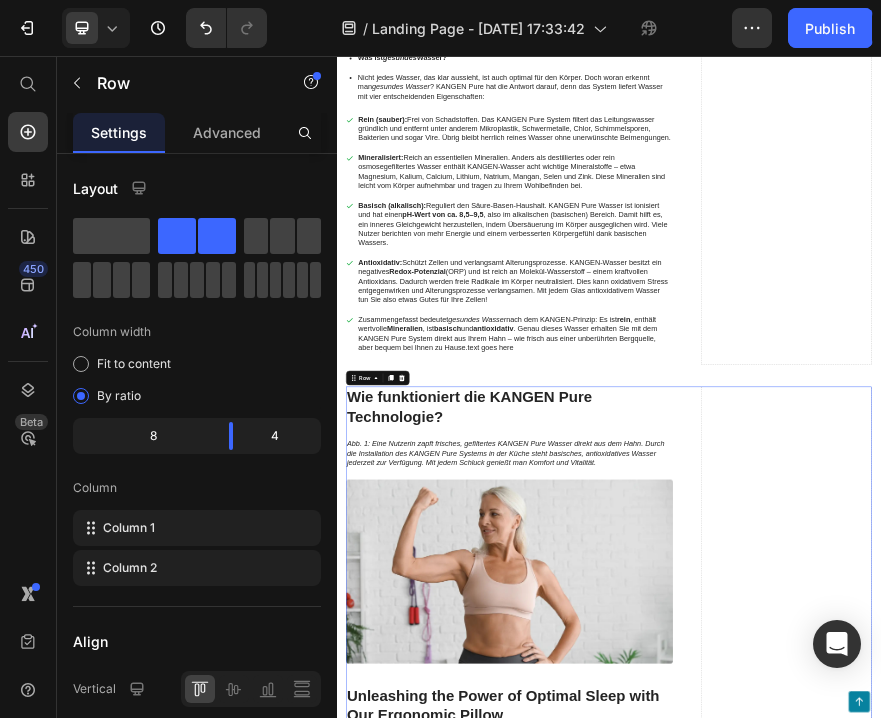 scroll, scrollTop: 1445, scrollLeft: 0, axis: vertical 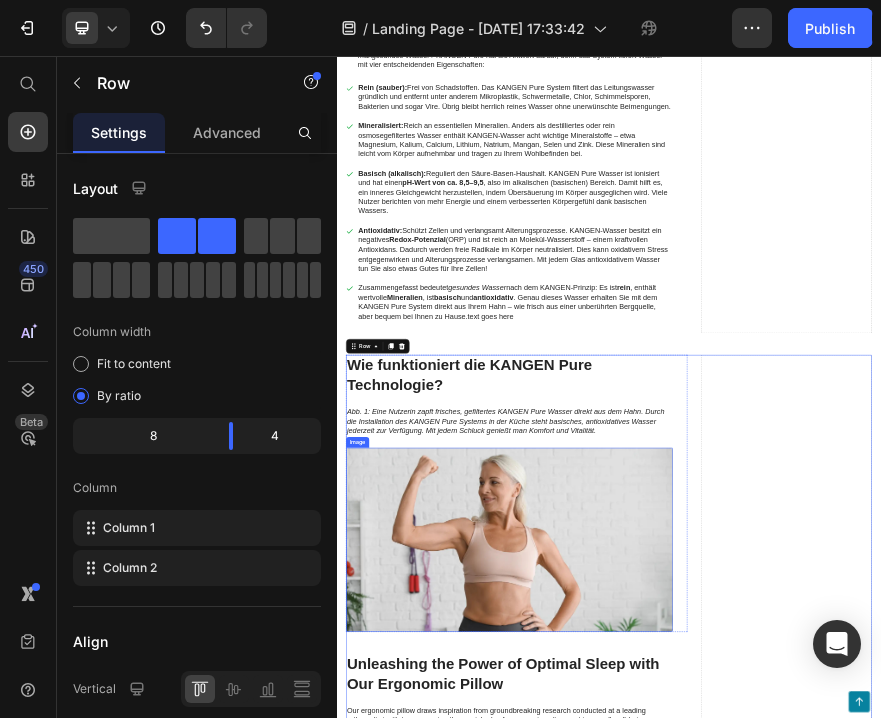 click at bounding box center [717, 1123] 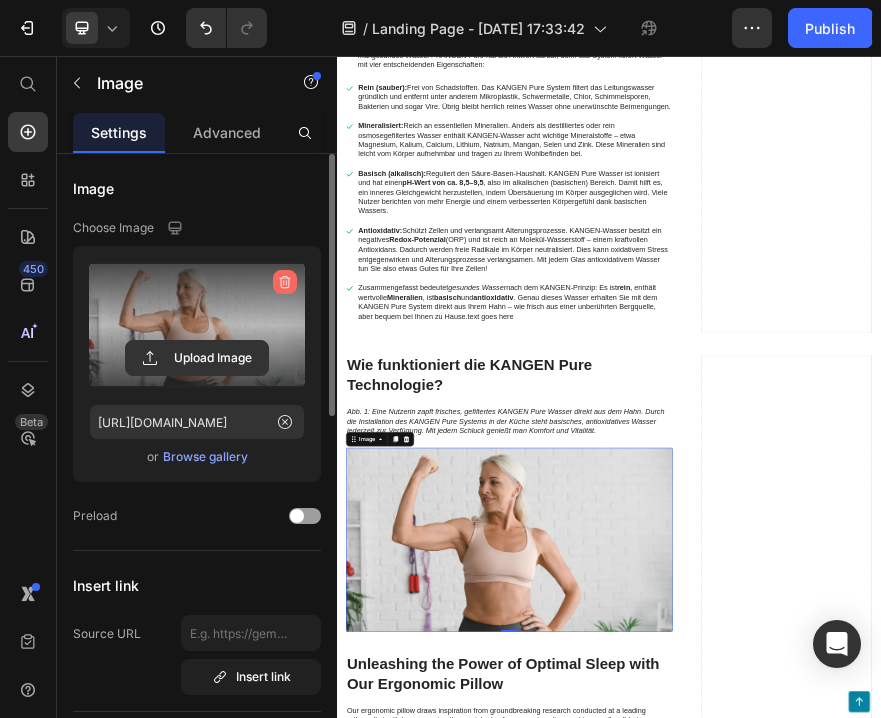 click 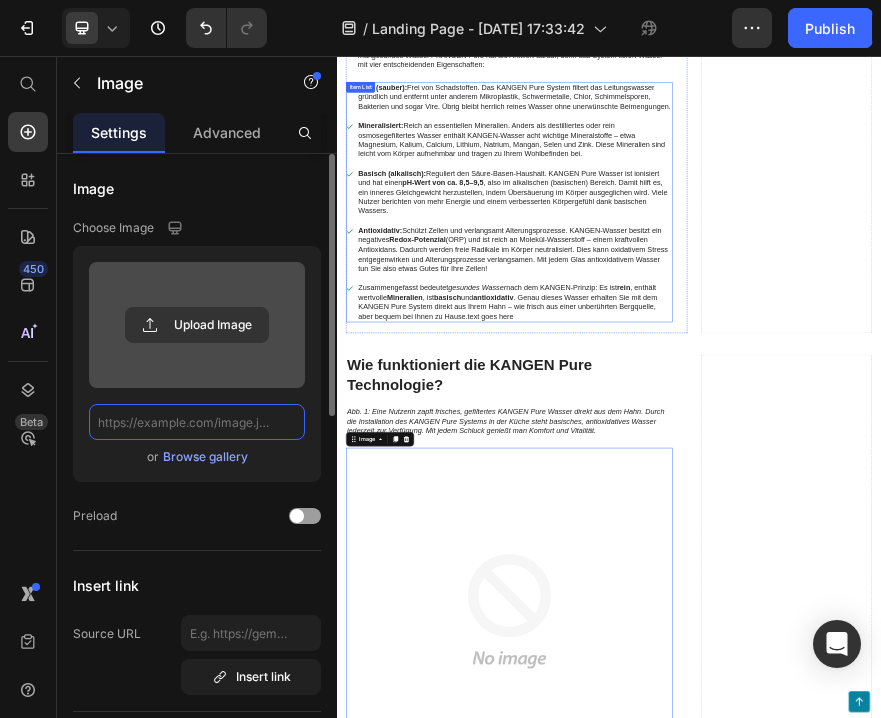 scroll, scrollTop: 0, scrollLeft: 0, axis: both 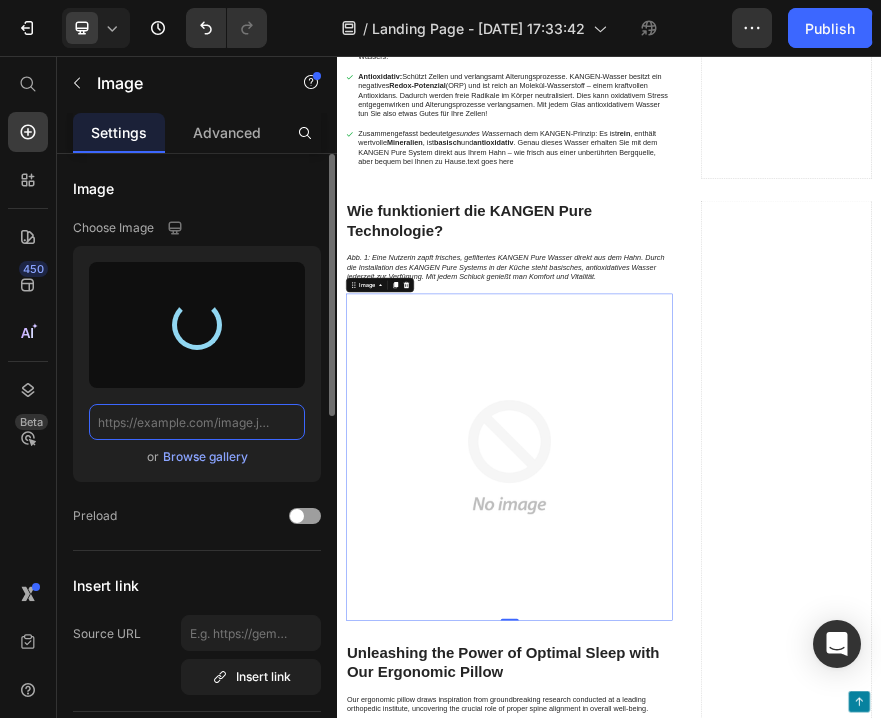 type on "[URL][DOMAIN_NAME]" 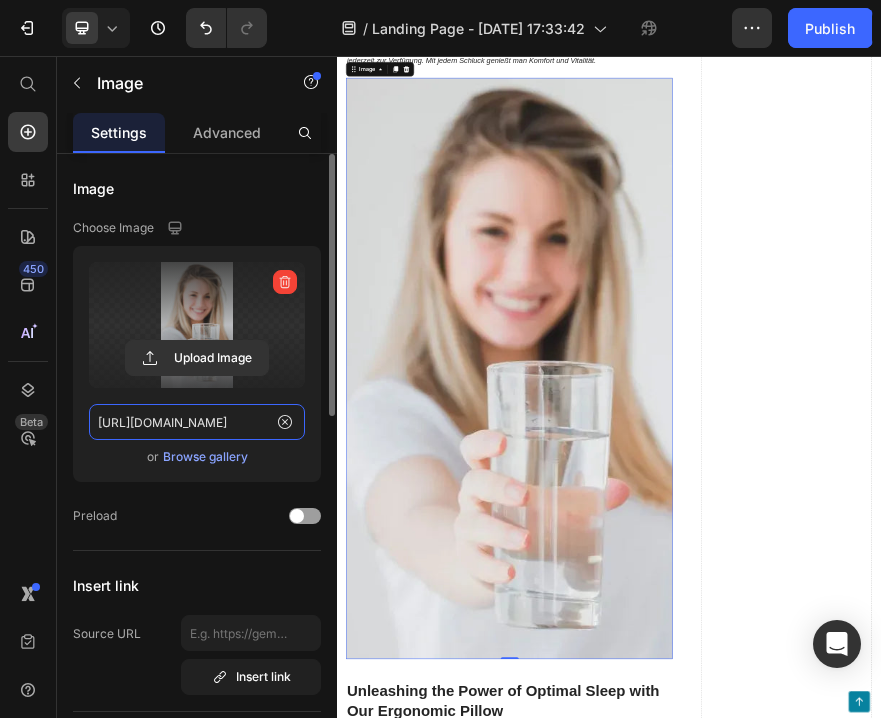 scroll, scrollTop: 2263, scrollLeft: 0, axis: vertical 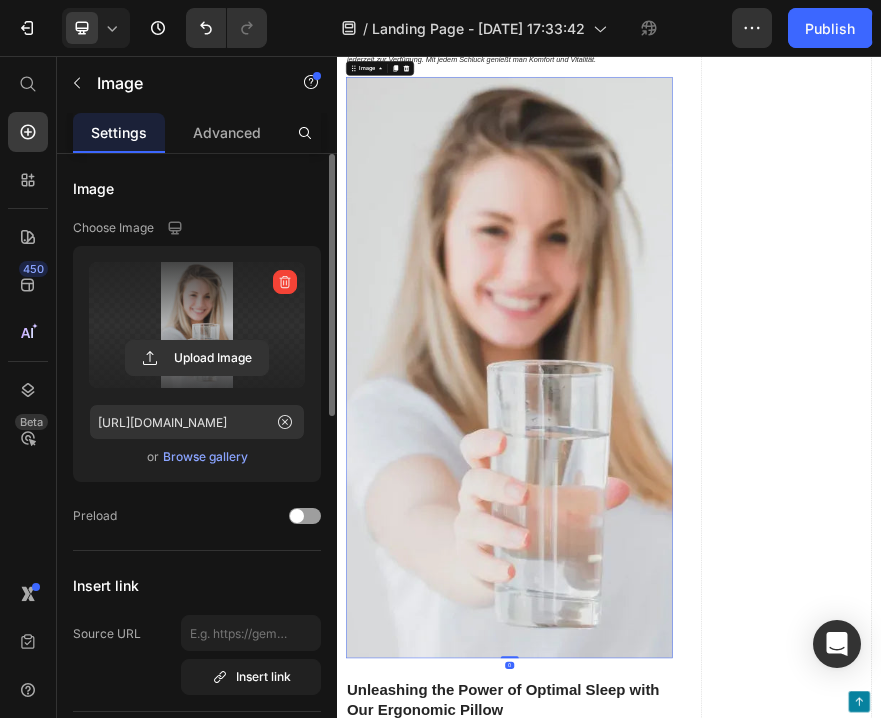 drag, startPoint x: 713, startPoint y: 1361, endPoint x: 720, endPoint y: 1190, distance: 171.14322 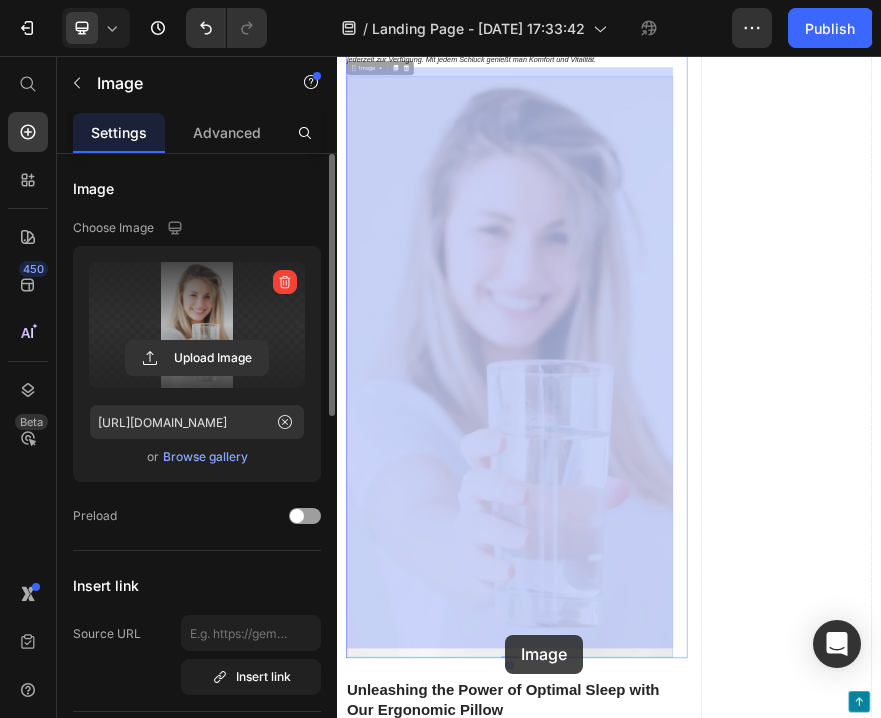 drag, startPoint x: 704, startPoint y: 1358, endPoint x: 723, endPoint y: 1288, distance: 72.53275 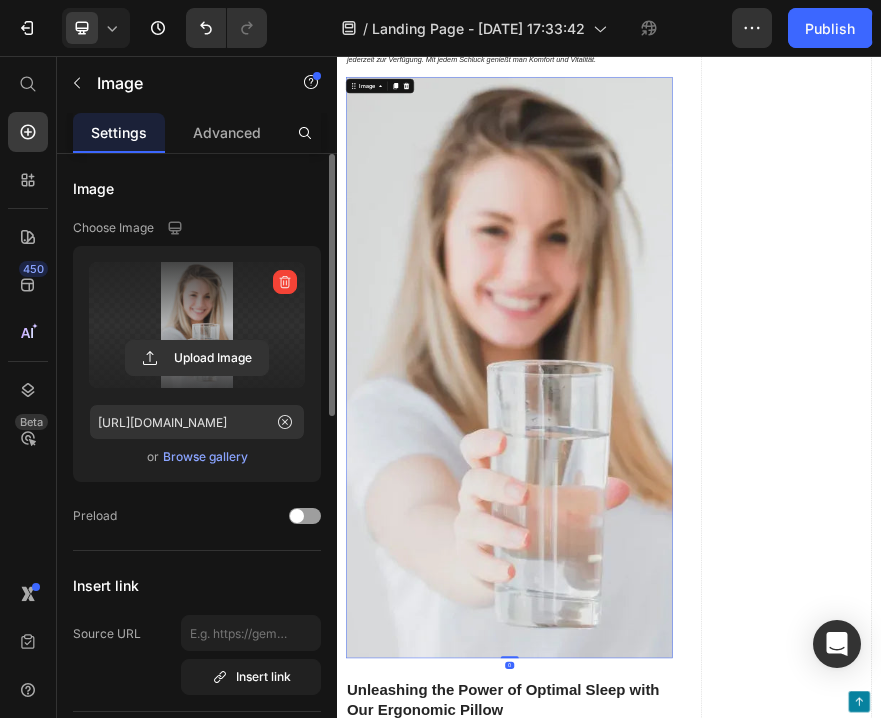 click at bounding box center [717, 743] 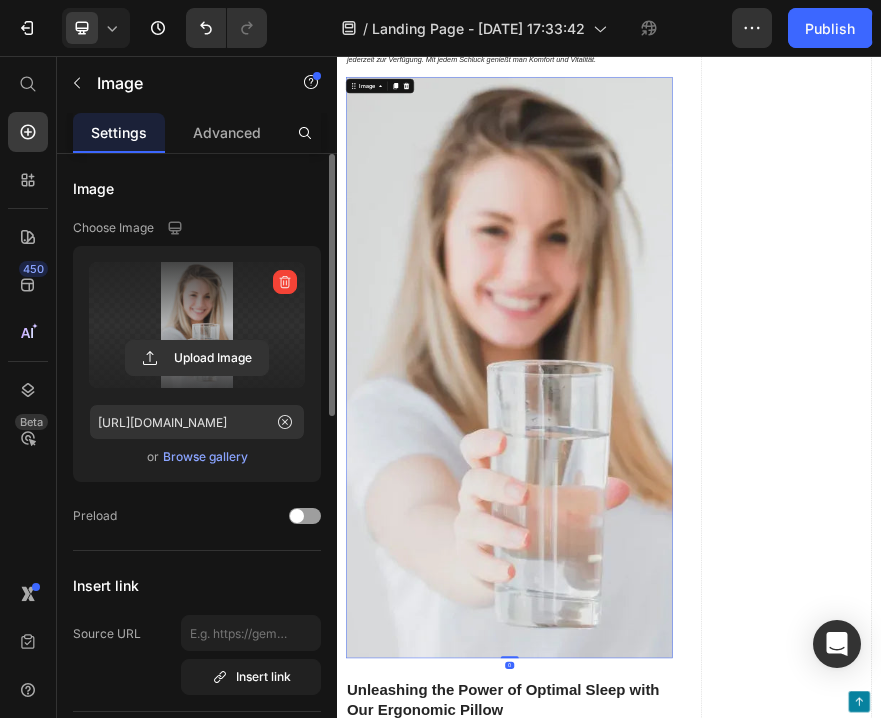 drag, startPoint x: 722, startPoint y: 1360, endPoint x: 711, endPoint y: 1241, distance: 119.507324 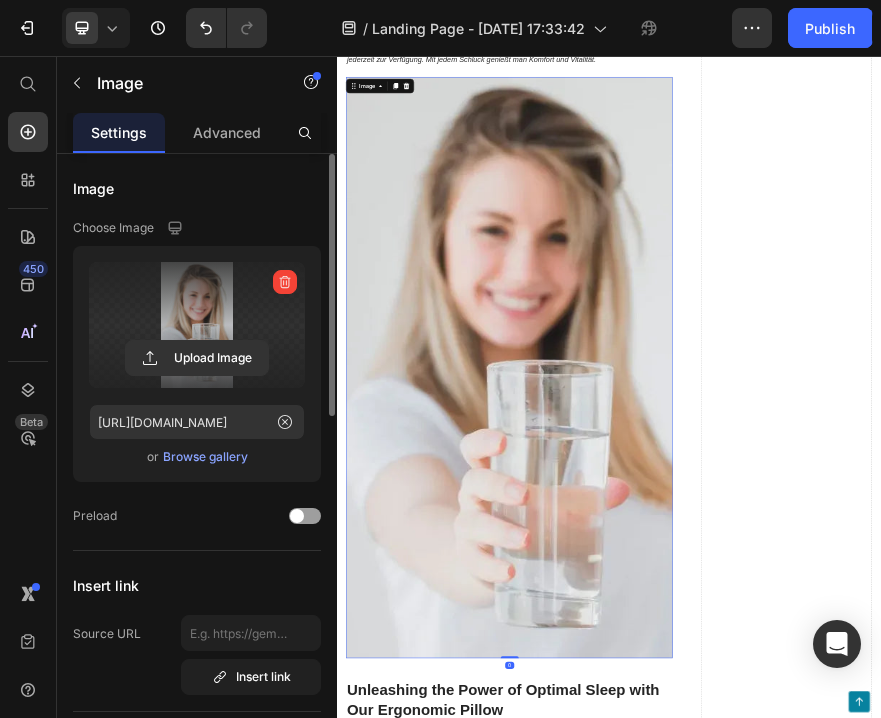 drag, startPoint x: 719, startPoint y: 1361, endPoint x: 722, endPoint y: 1269, distance: 92.0489 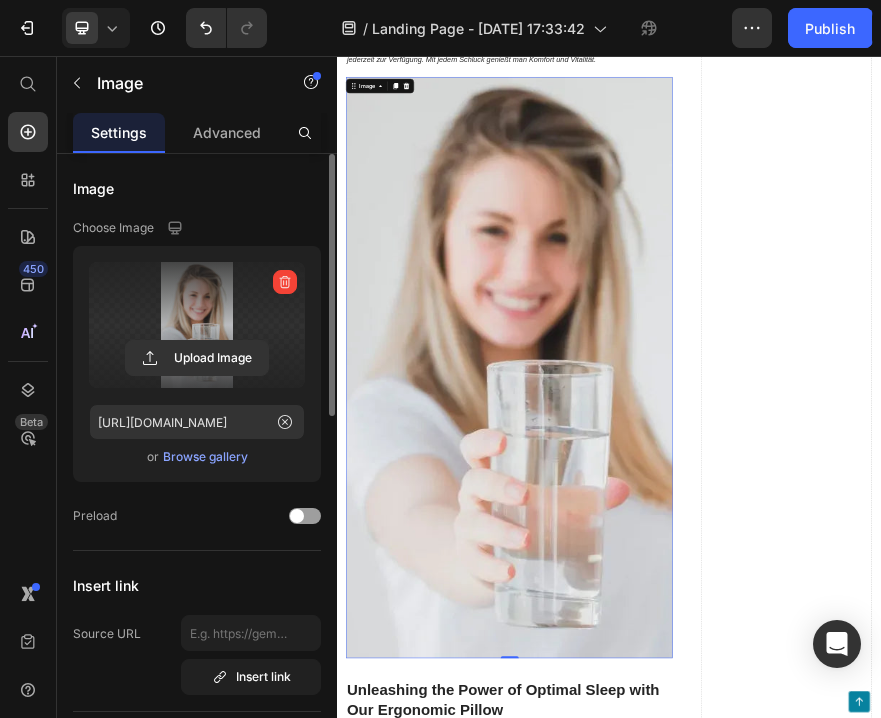 click at bounding box center [717, 743] 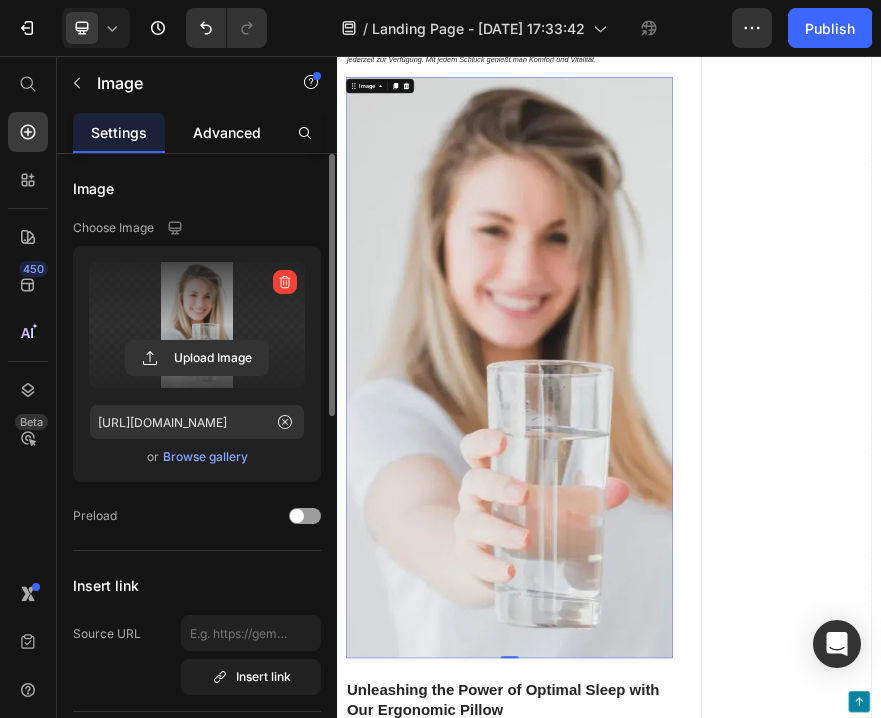 click on "Advanced" 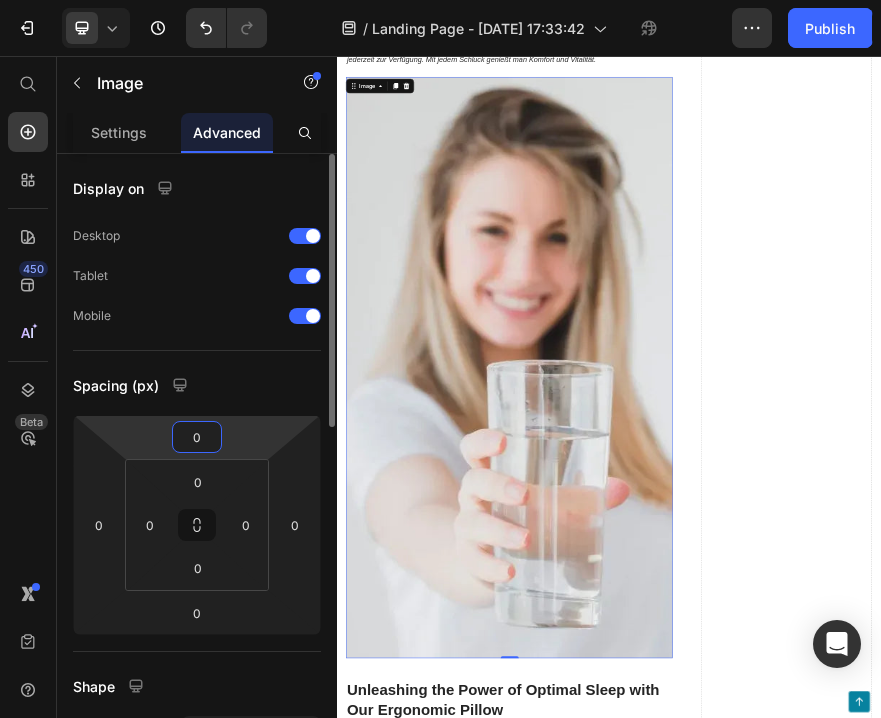 click on "0" at bounding box center [197, 437] 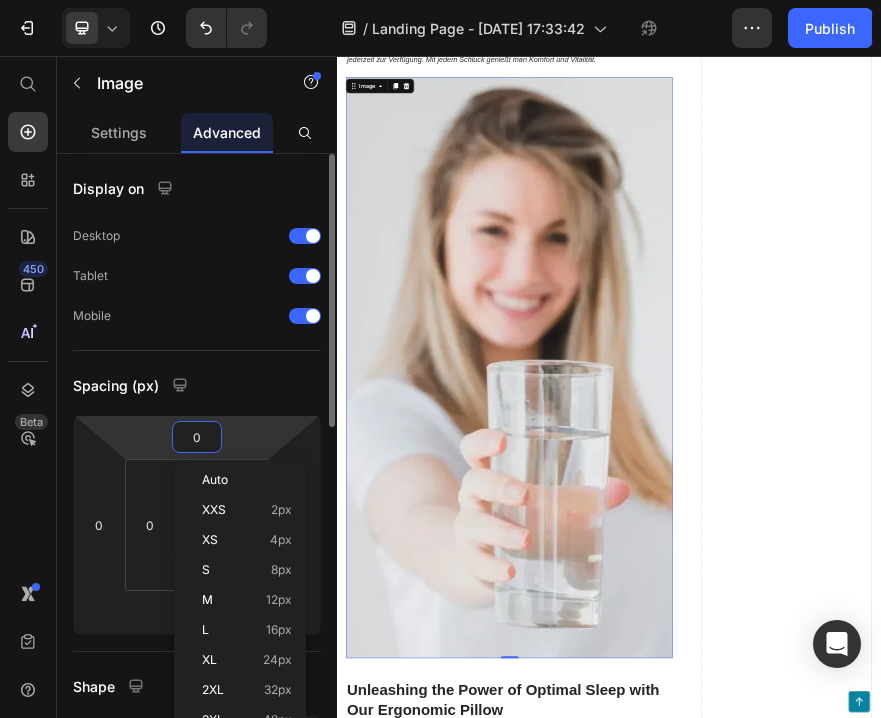 click on "0" at bounding box center (197, 437) 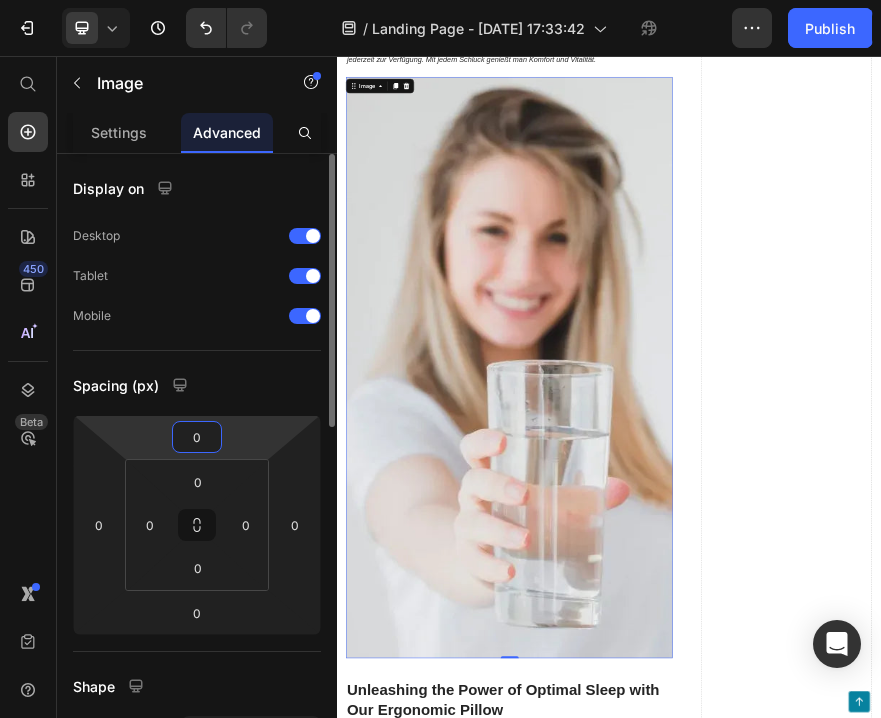 click on "0" at bounding box center [197, 437] 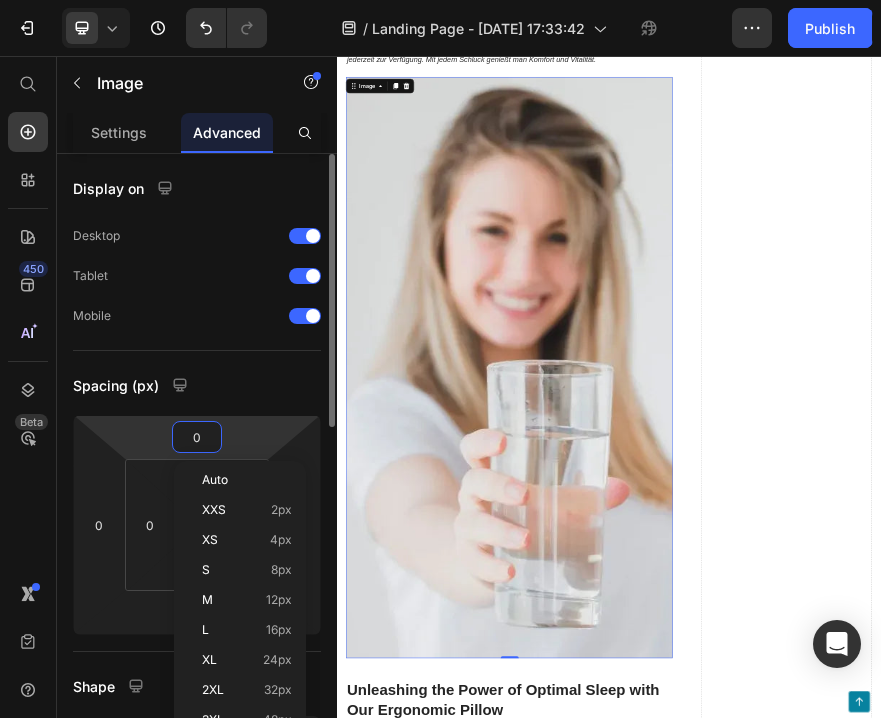 click on "0" at bounding box center [197, 437] 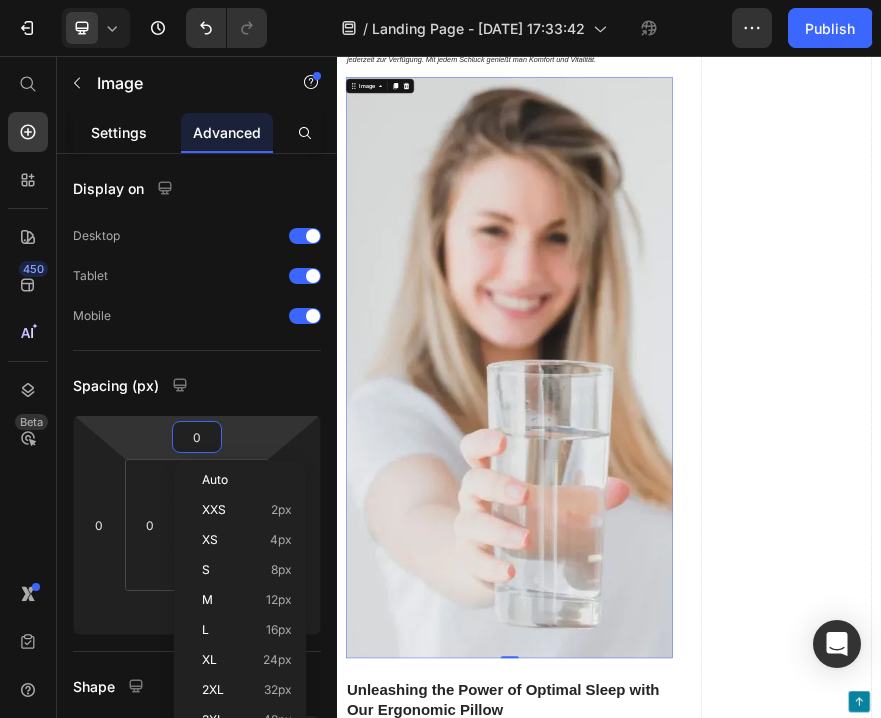 click on "Settings" at bounding box center [119, 132] 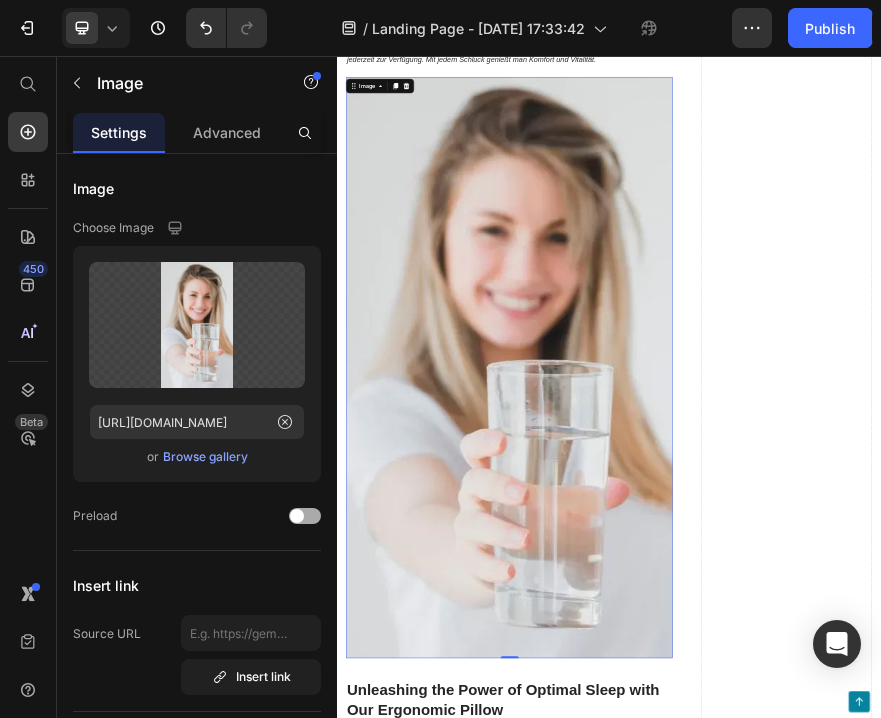 click at bounding box center [297, 516] 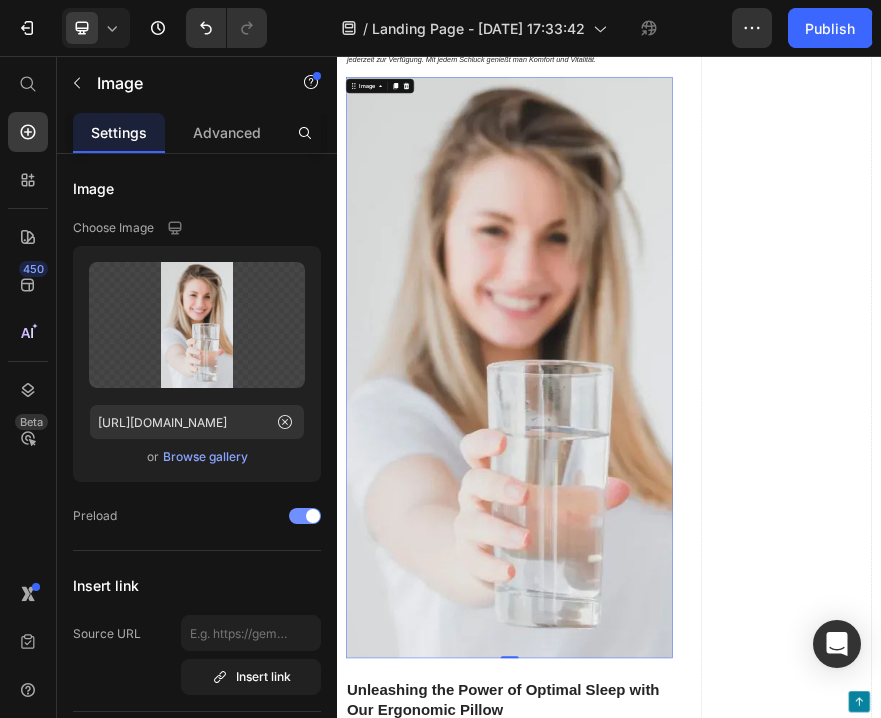 click at bounding box center (305, 516) 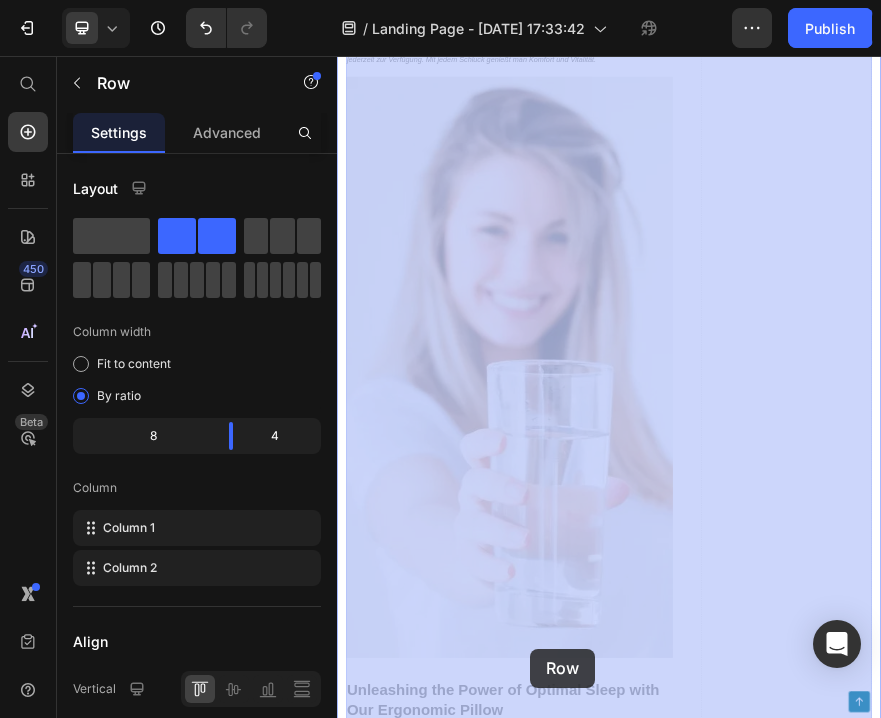 drag, startPoint x: 764, startPoint y: 1364, endPoint x: 730, endPoint y: 1362, distance: 34.058773 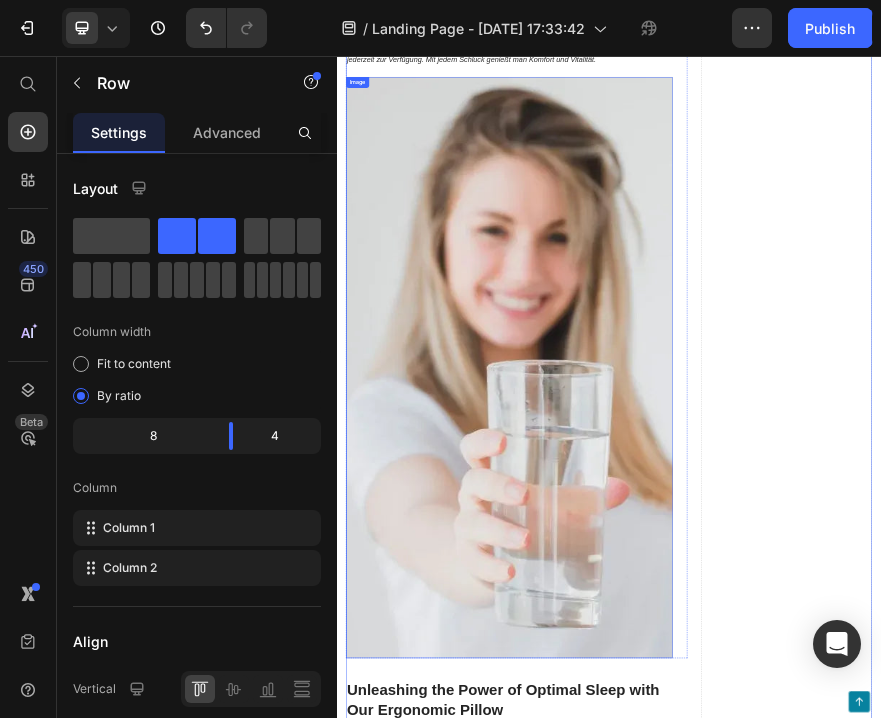 click at bounding box center [717, 743] 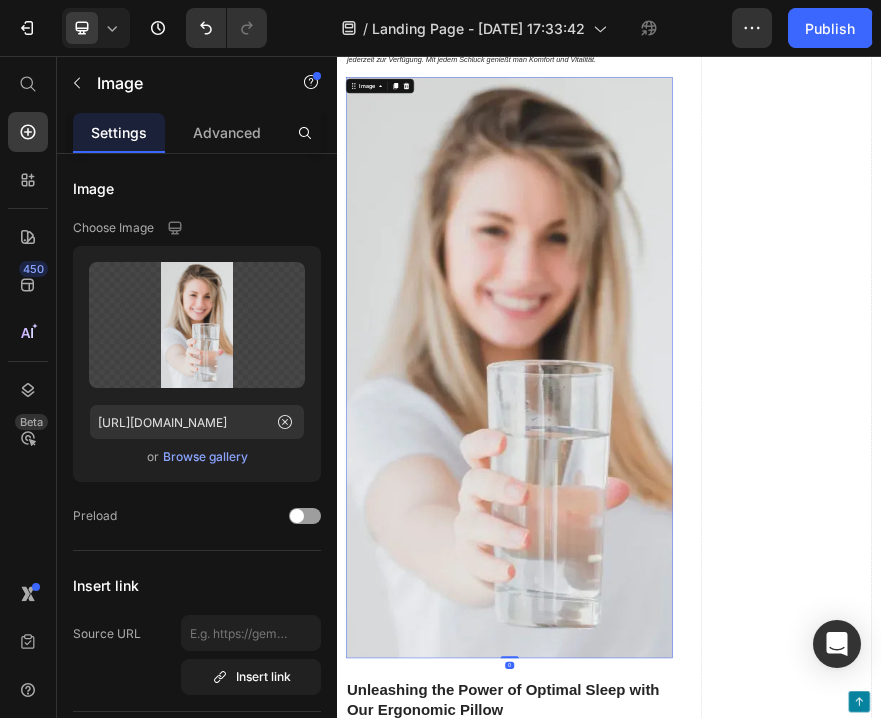 drag, startPoint x: 713, startPoint y: 1361, endPoint x: 721, endPoint y: 1093, distance: 268.1194 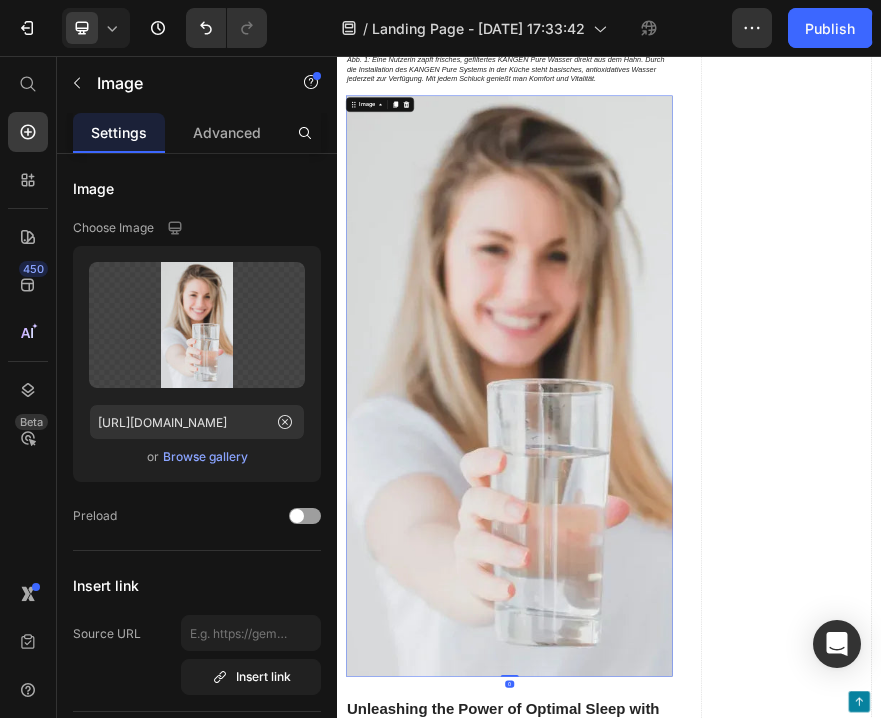 scroll, scrollTop: 2203, scrollLeft: 0, axis: vertical 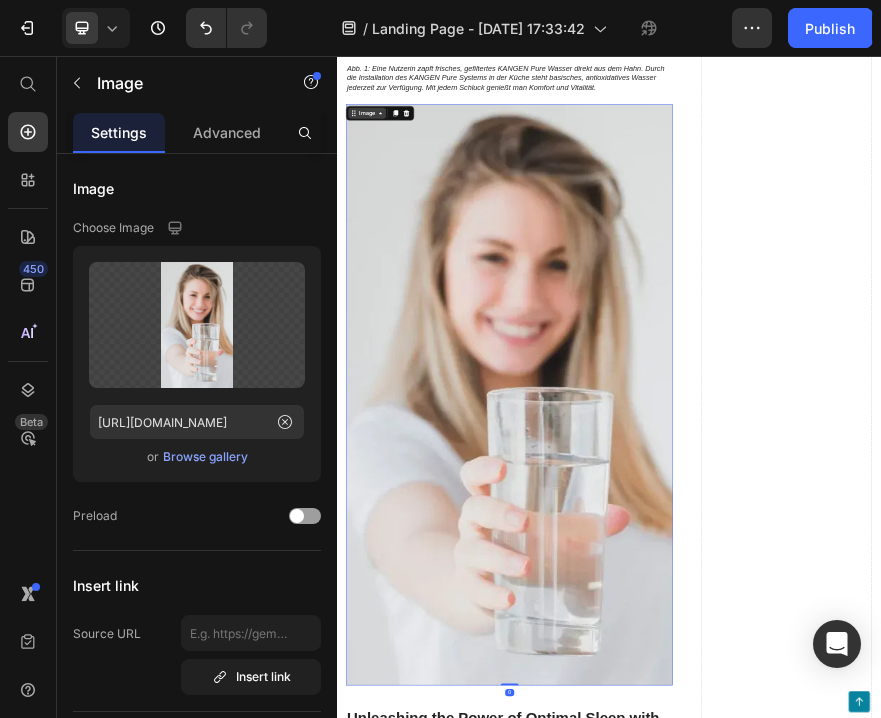 click on "Image" at bounding box center (403, 182) 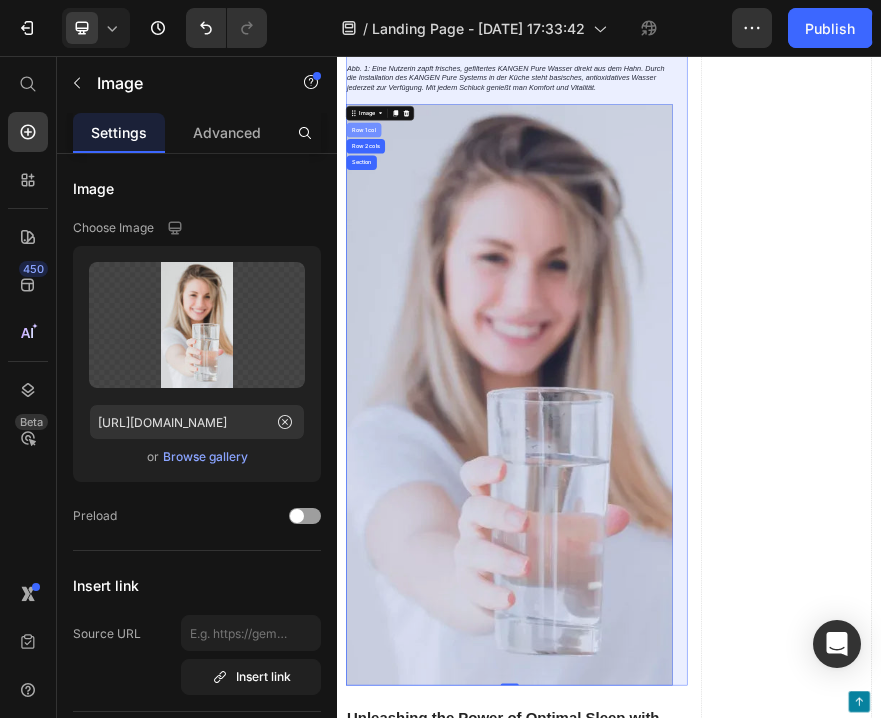click on "Row 1 col" at bounding box center [396, 219] 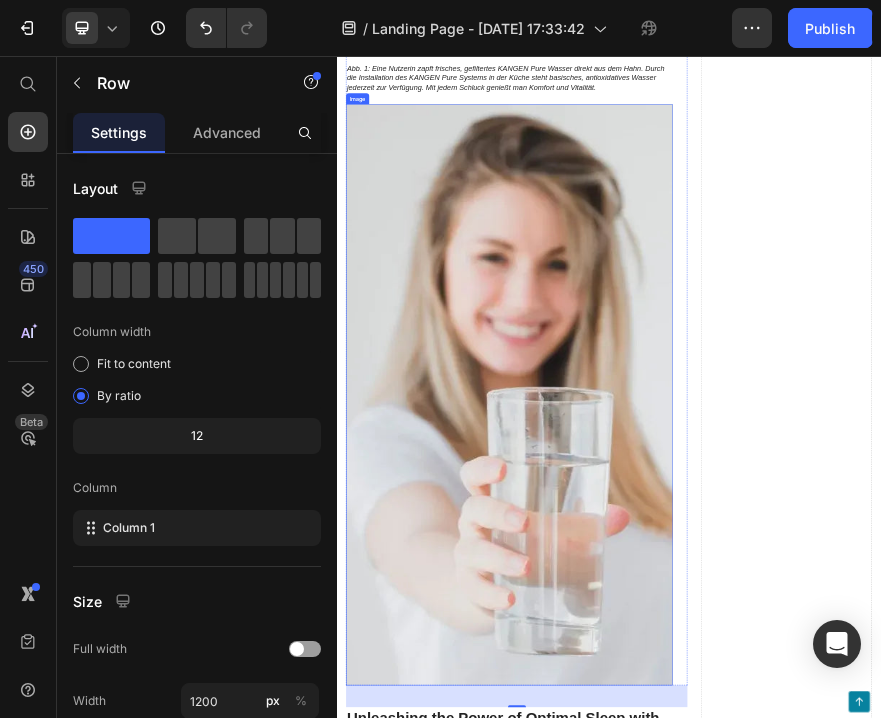click at bounding box center [717, 803] 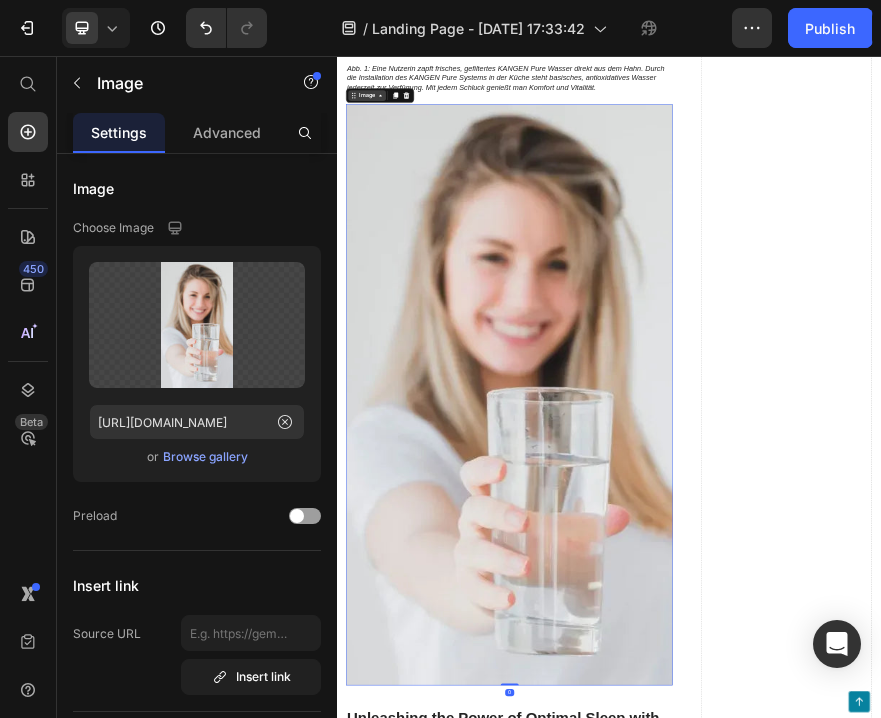 click on "Image" at bounding box center [403, 143] 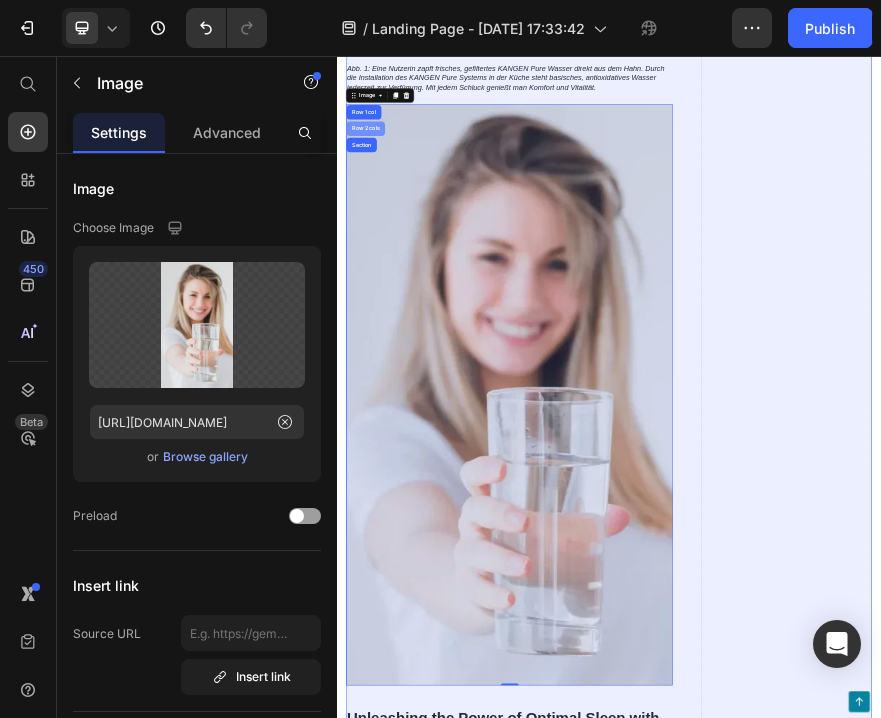click on "Row 2 cols" at bounding box center [400, 216] 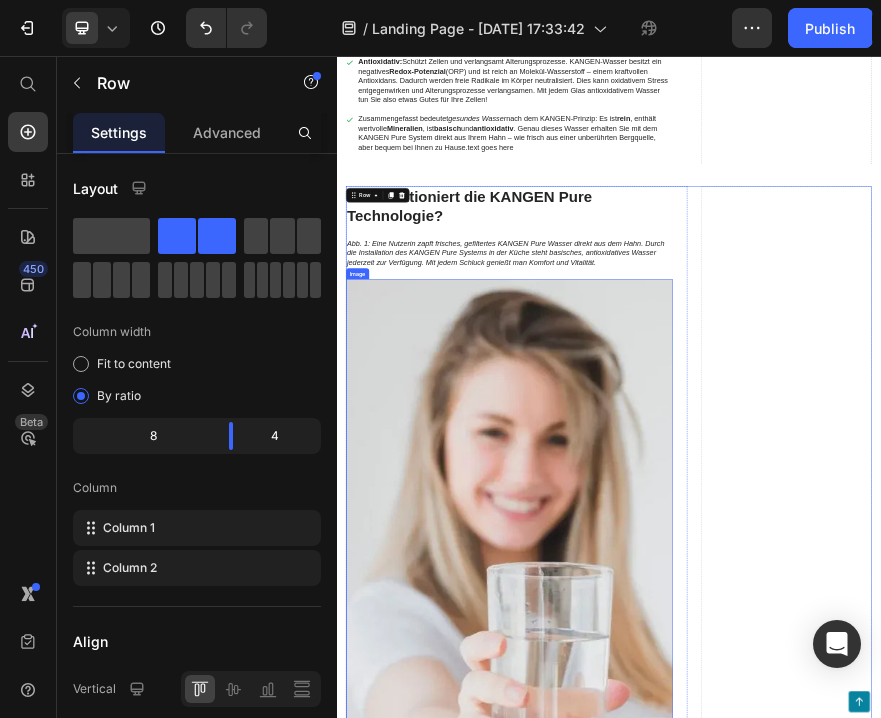 scroll, scrollTop: 1630, scrollLeft: 0, axis: vertical 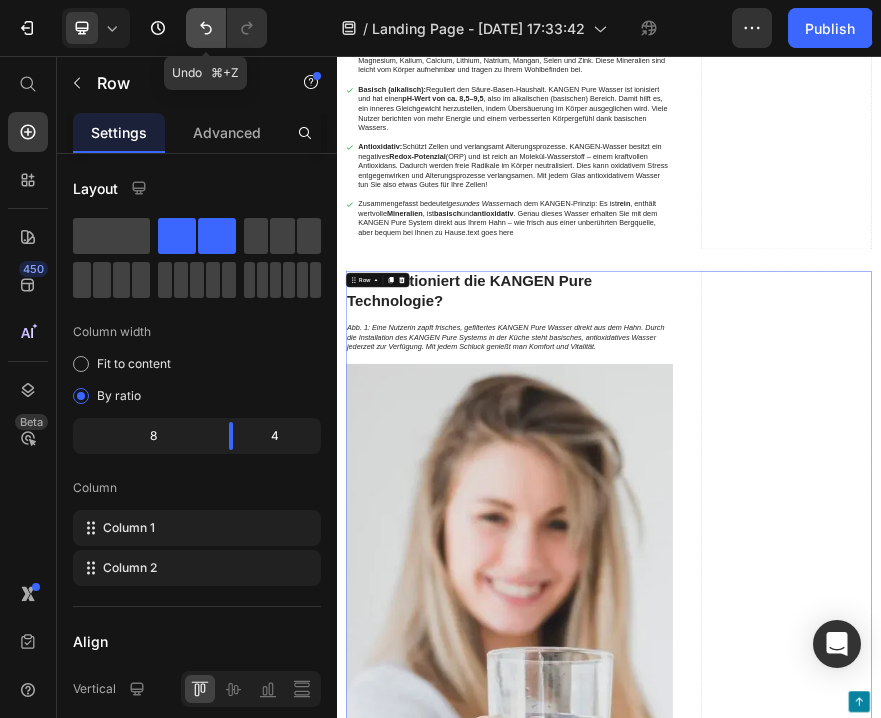 click 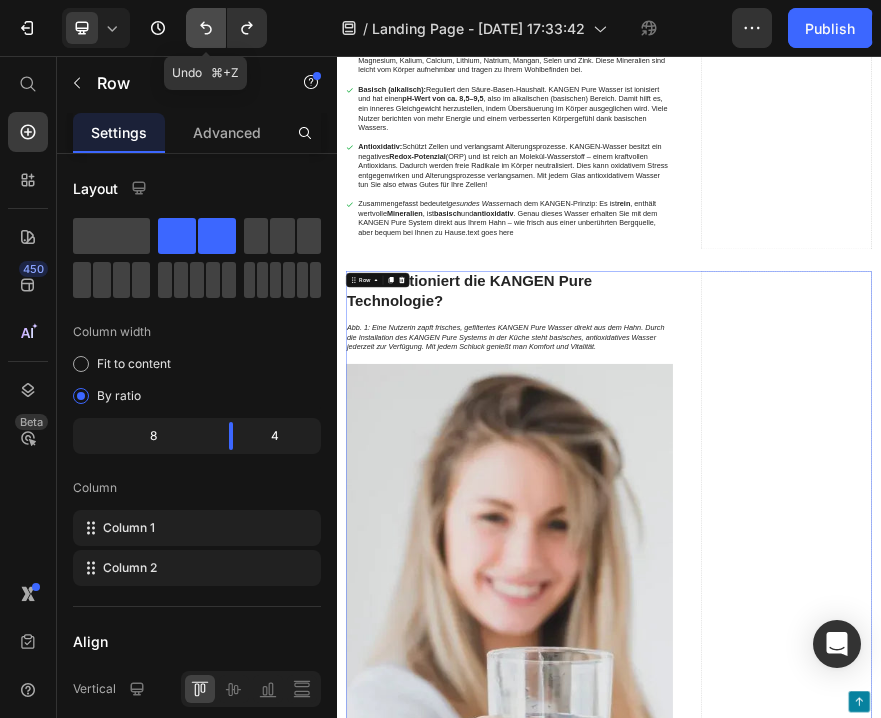 click 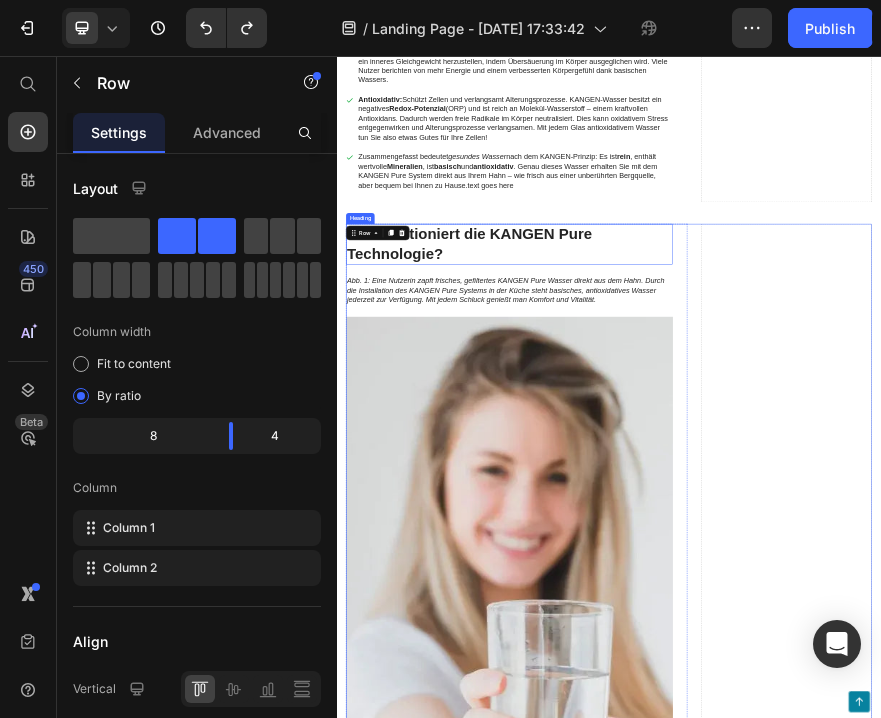 scroll, scrollTop: 1742, scrollLeft: 0, axis: vertical 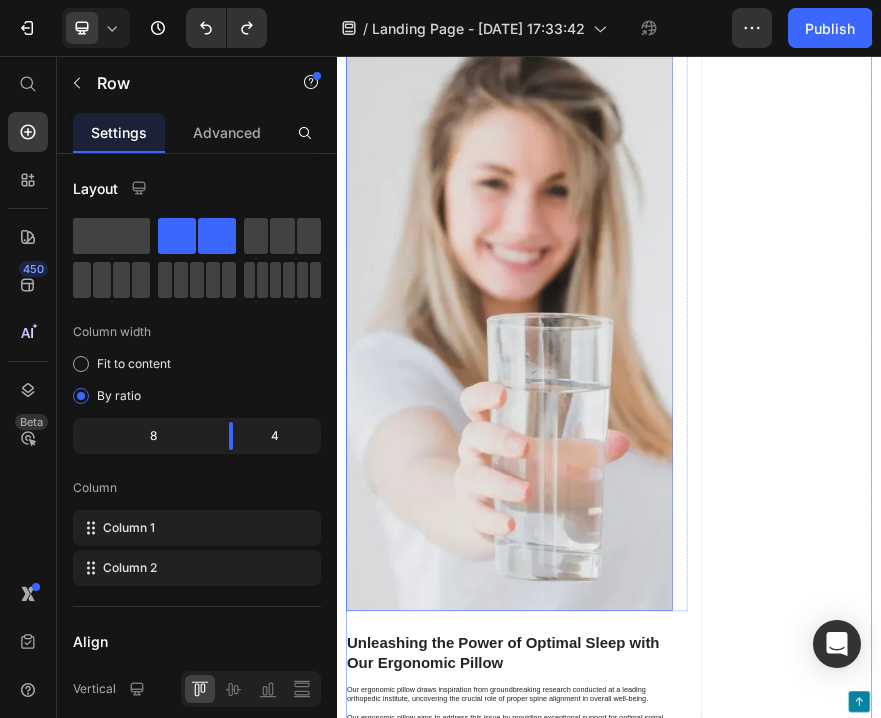 click at bounding box center (717, 639) 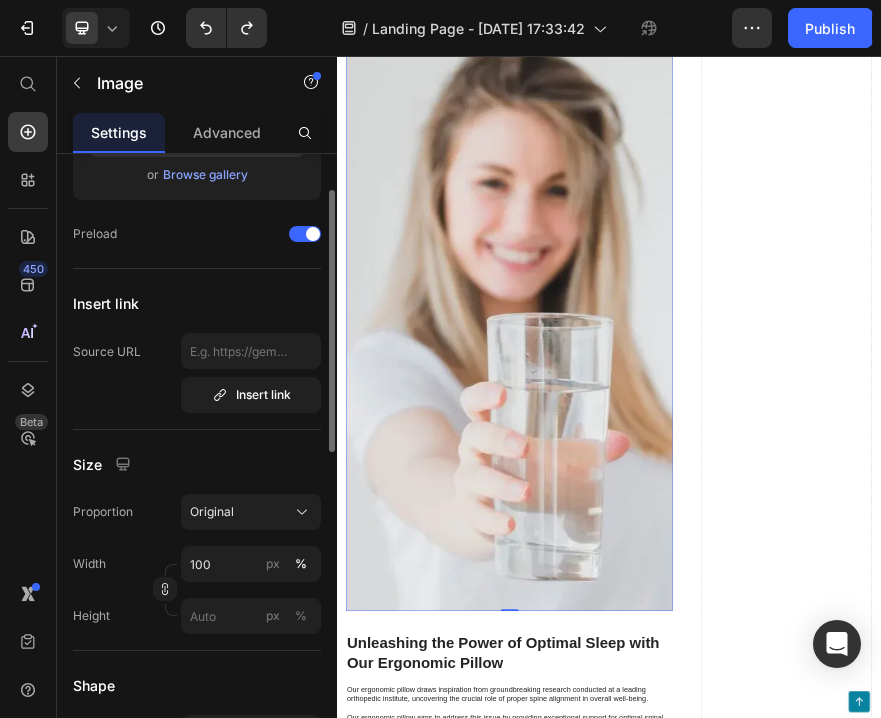 scroll, scrollTop: 295, scrollLeft: 0, axis: vertical 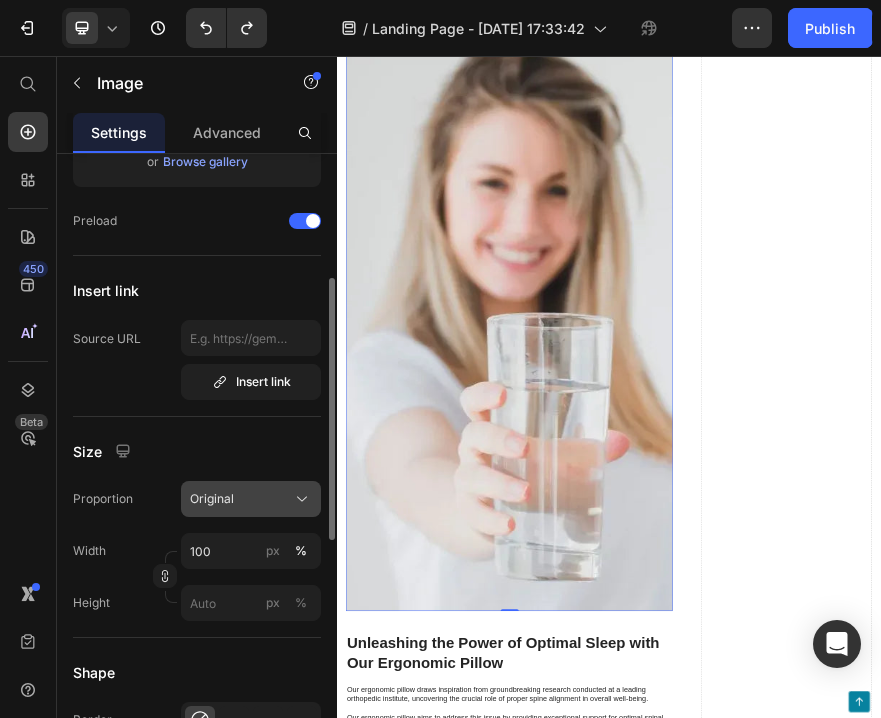 click on "Original" 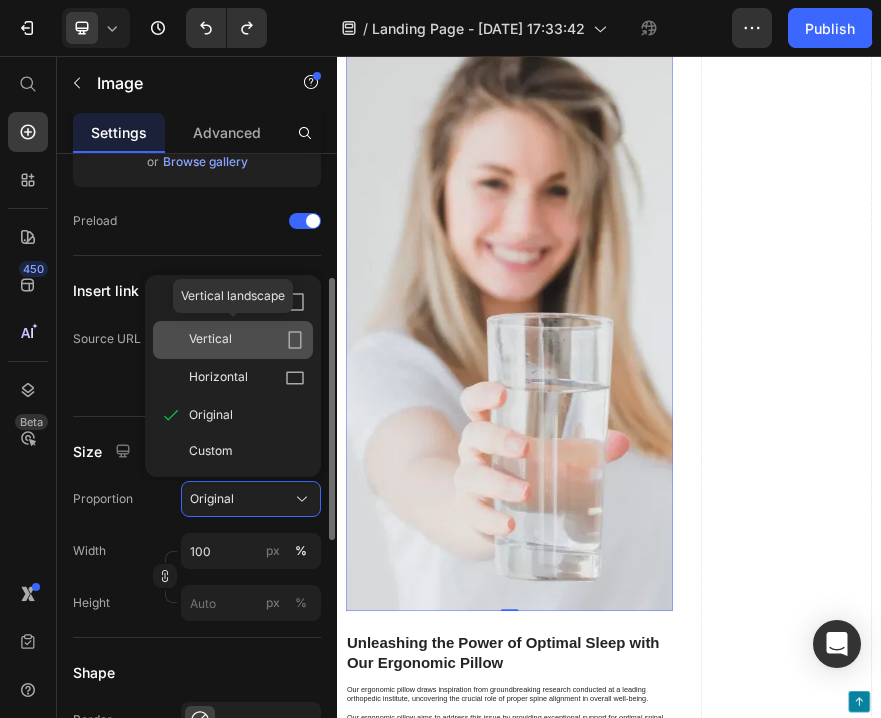 click on "Vertical" at bounding box center [247, 340] 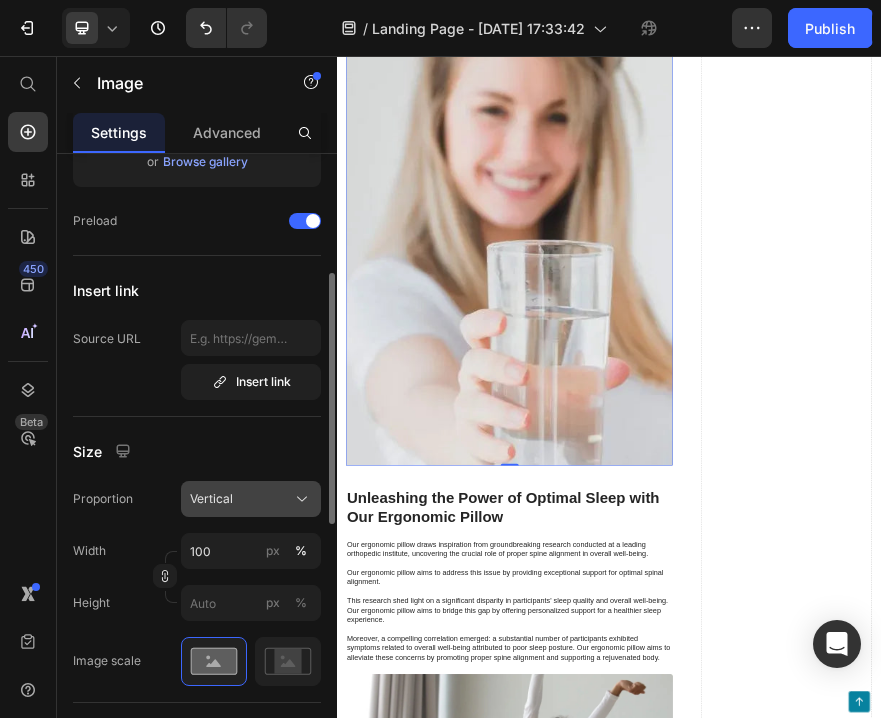 click on "Vertical" at bounding box center (251, 499) 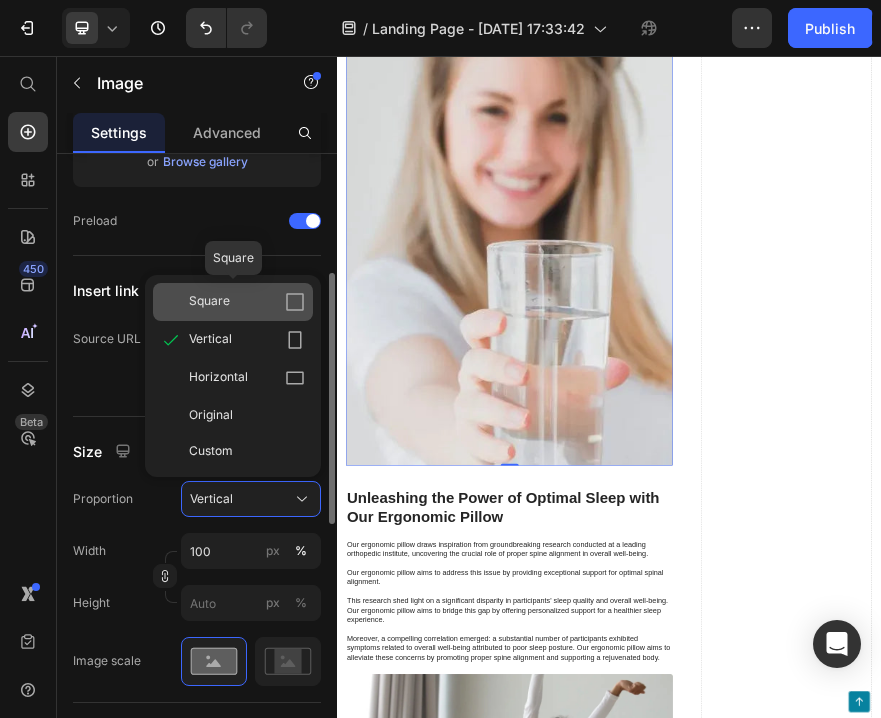 click on "Square" at bounding box center [247, 302] 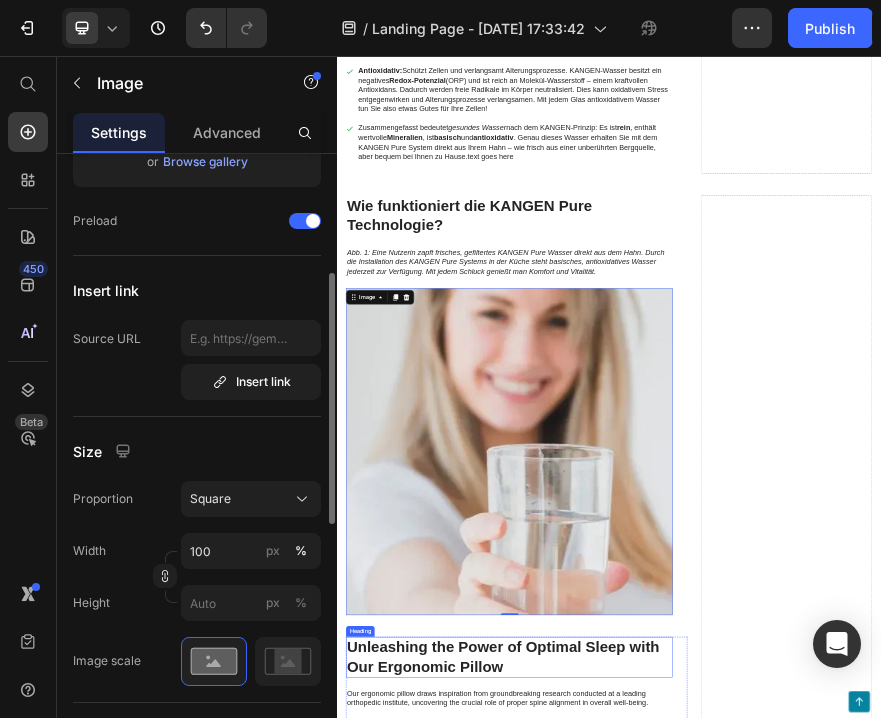 scroll, scrollTop: 1799, scrollLeft: 0, axis: vertical 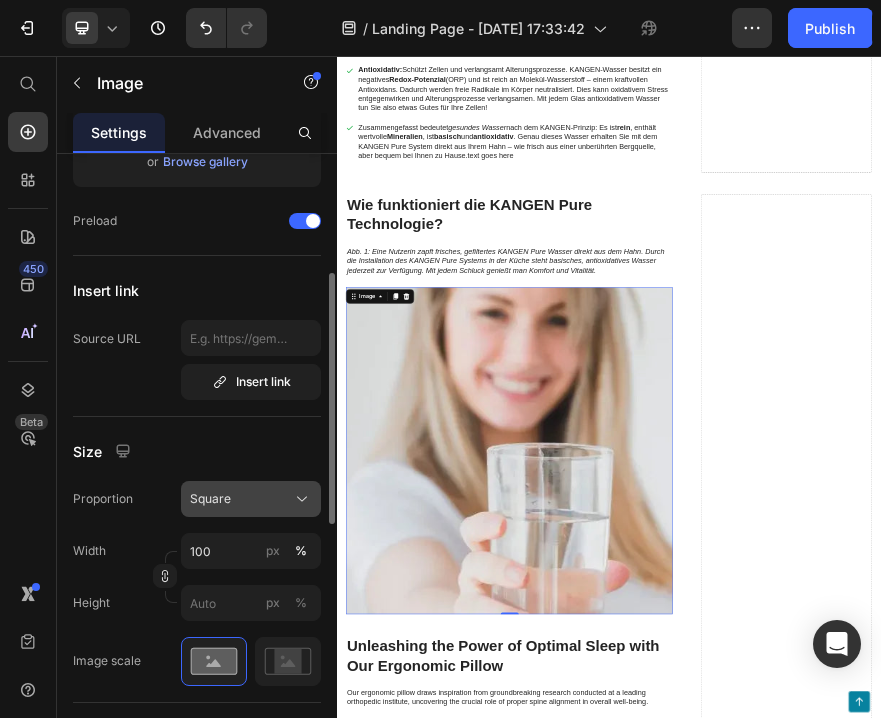 click on "Square" at bounding box center [251, 499] 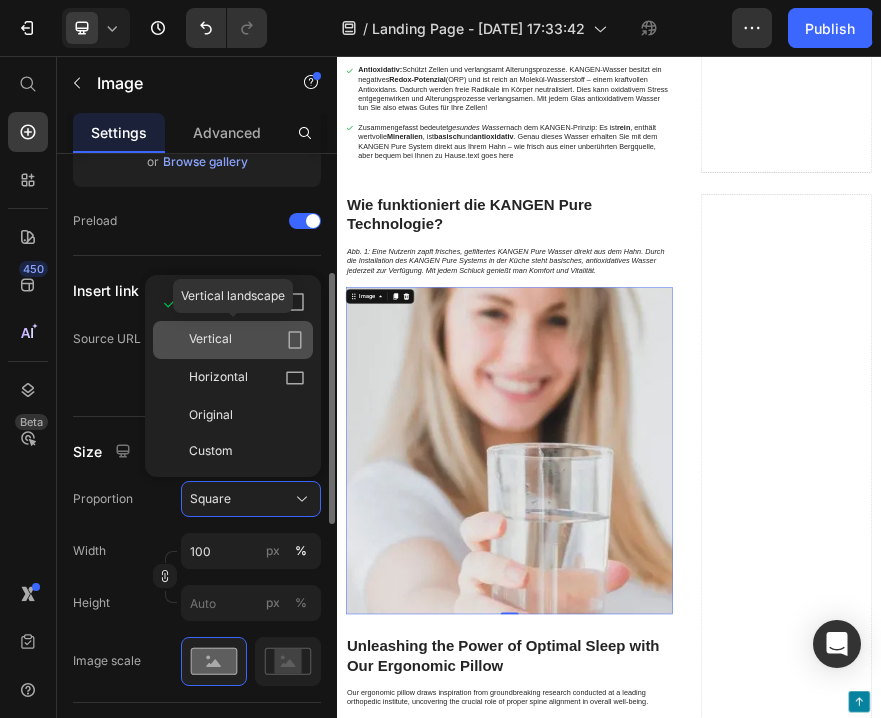 click on "Vertical" at bounding box center [247, 340] 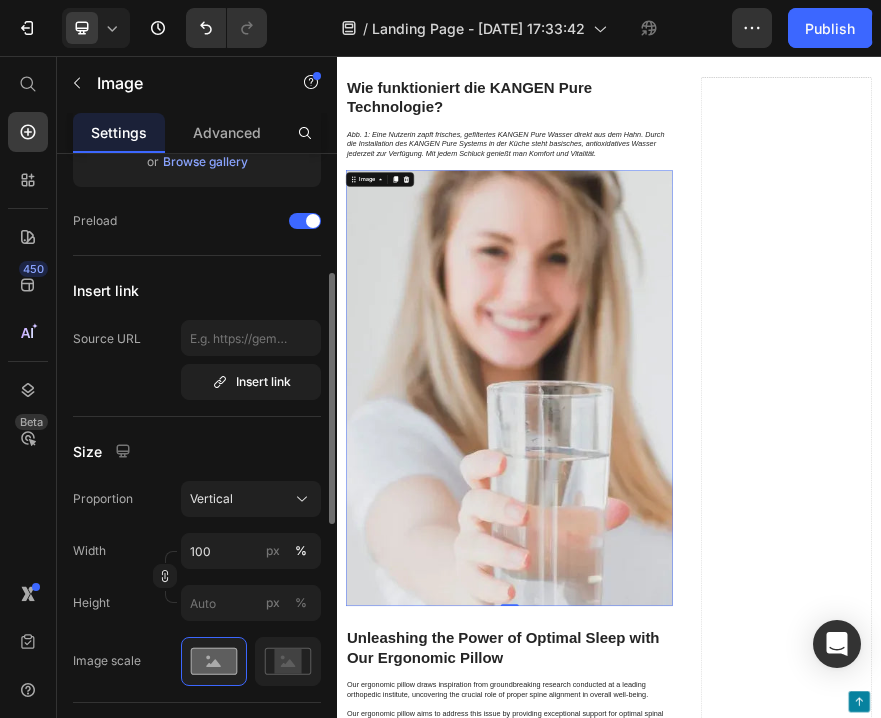 scroll, scrollTop: 2051, scrollLeft: 0, axis: vertical 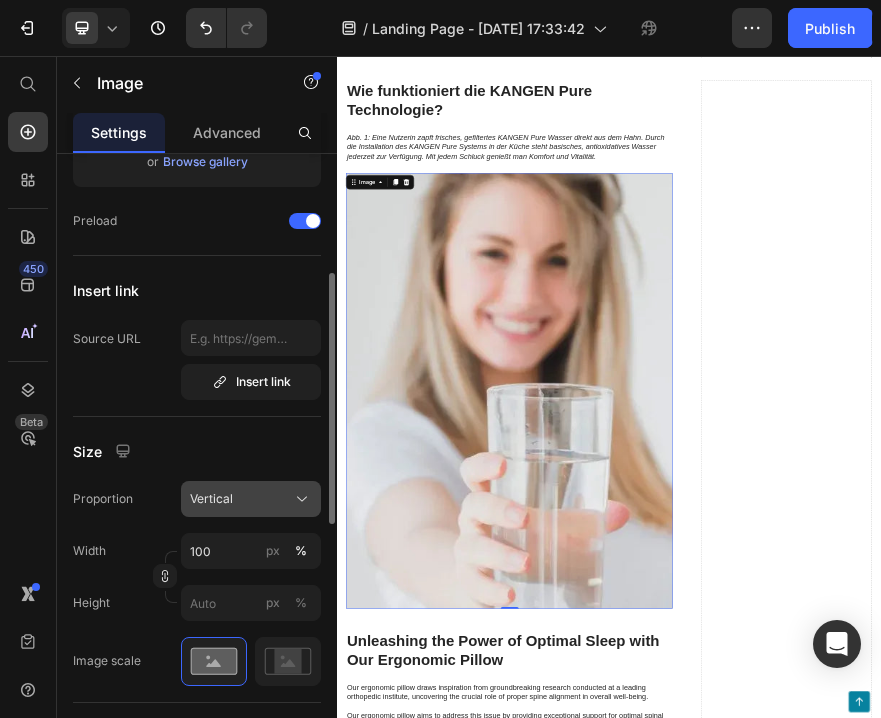 click on "Vertical" at bounding box center [251, 499] 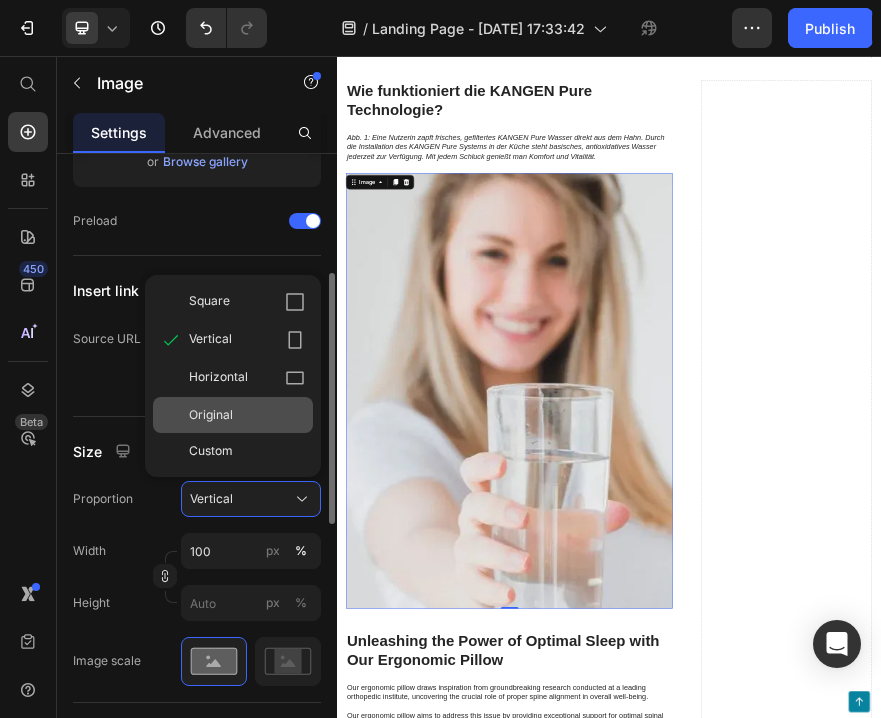 click on "Original" at bounding box center (247, 415) 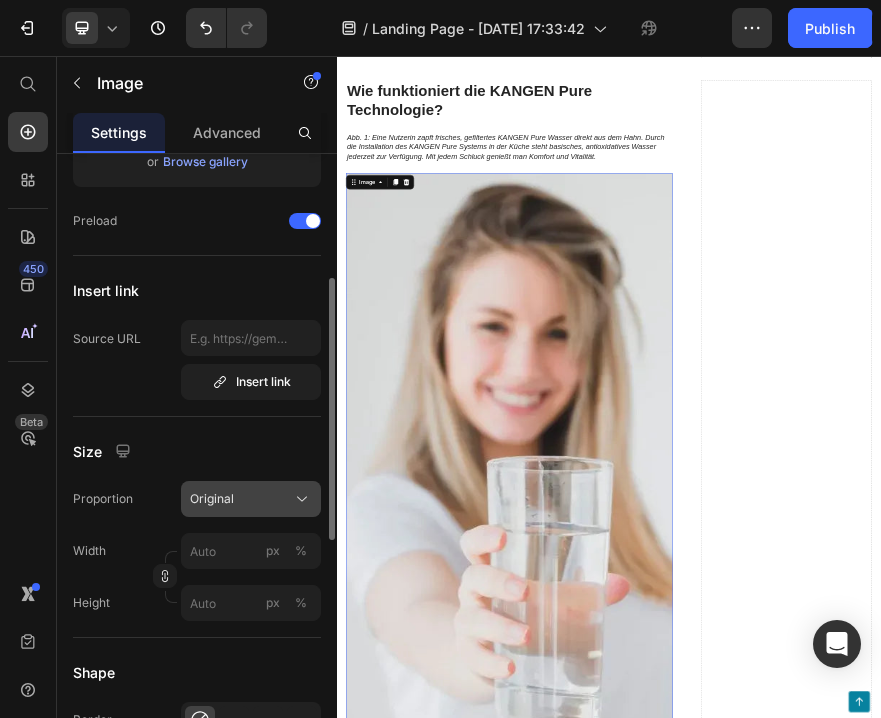 click on "Original" at bounding box center (251, 499) 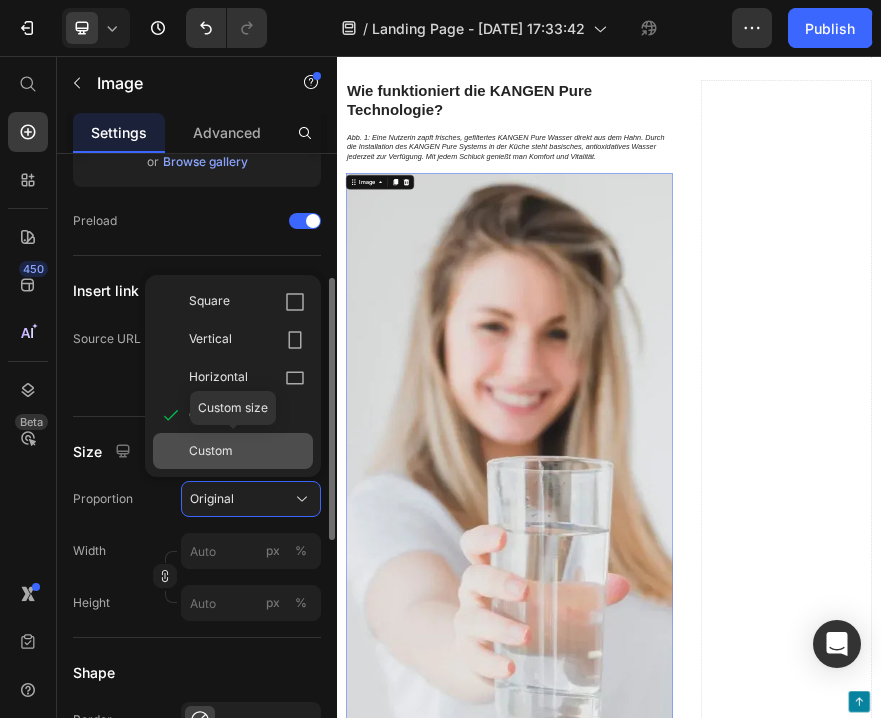 click on "Custom" at bounding box center (211, 451) 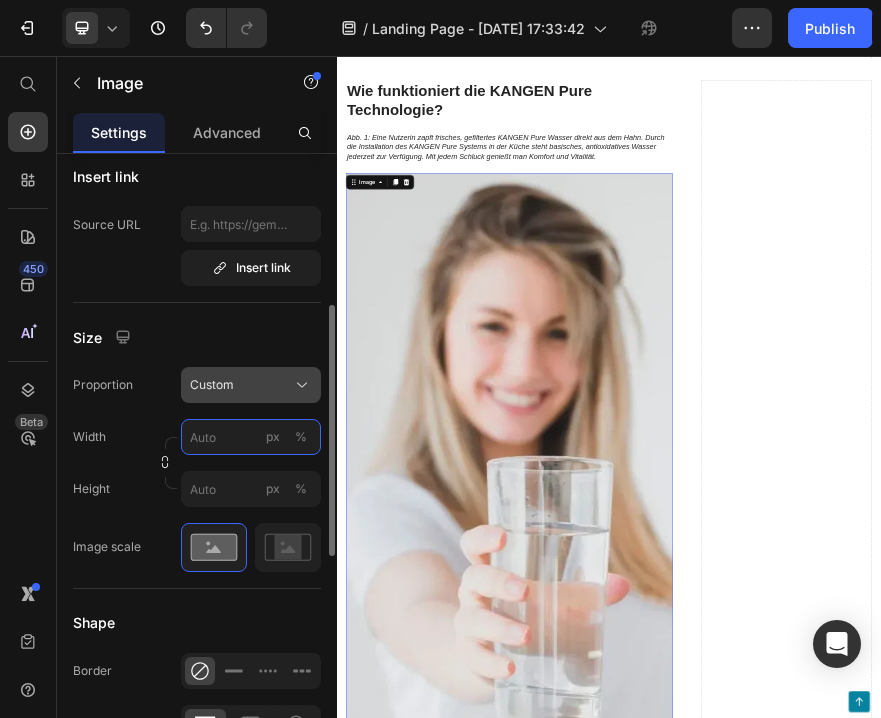 scroll, scrollTop: 411, scrollLeft: 0, axis: vertical 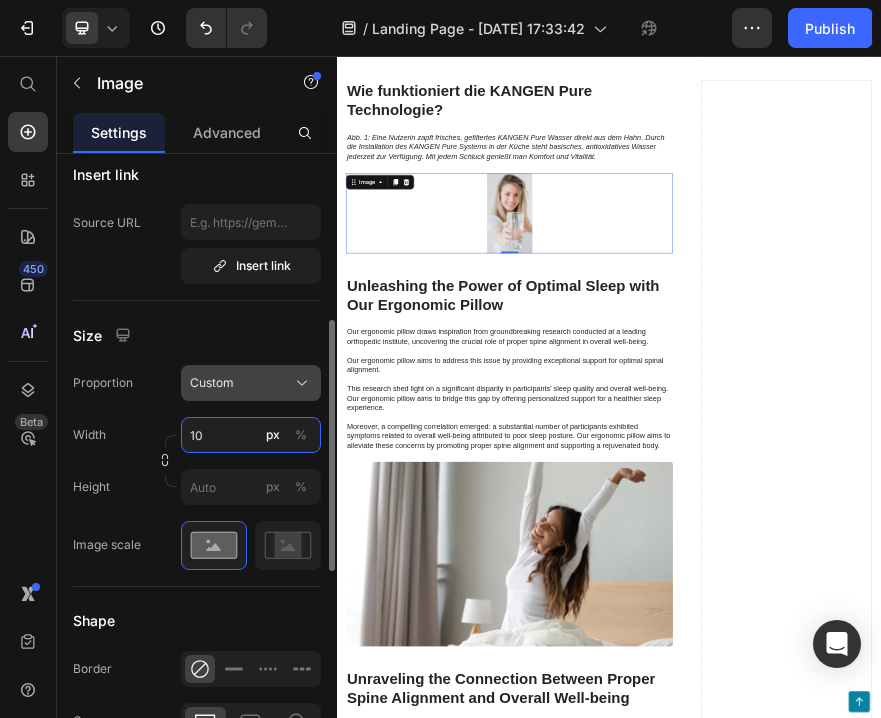 type on "1" 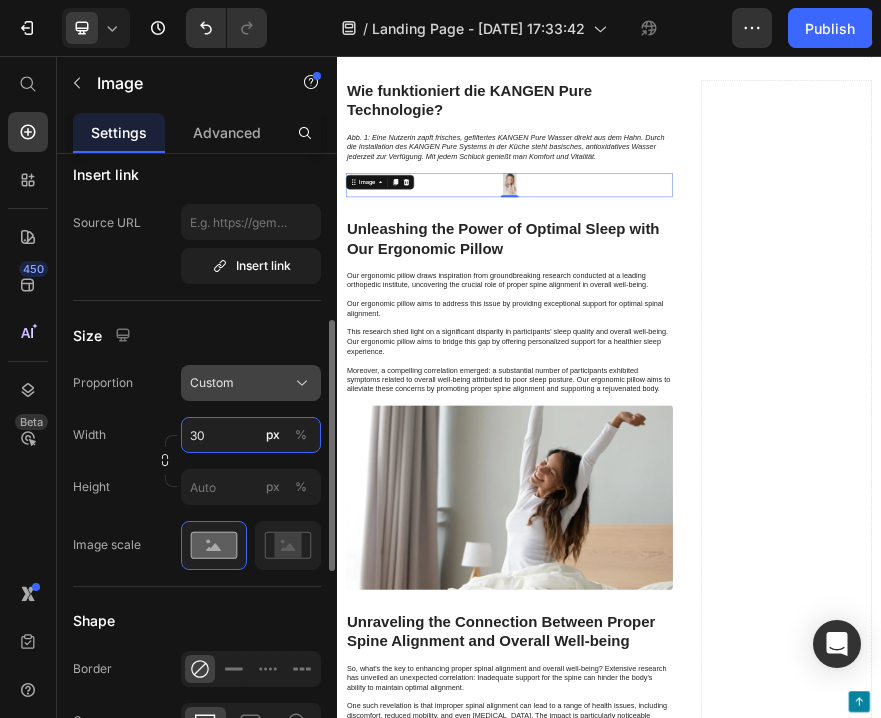 type on "300" 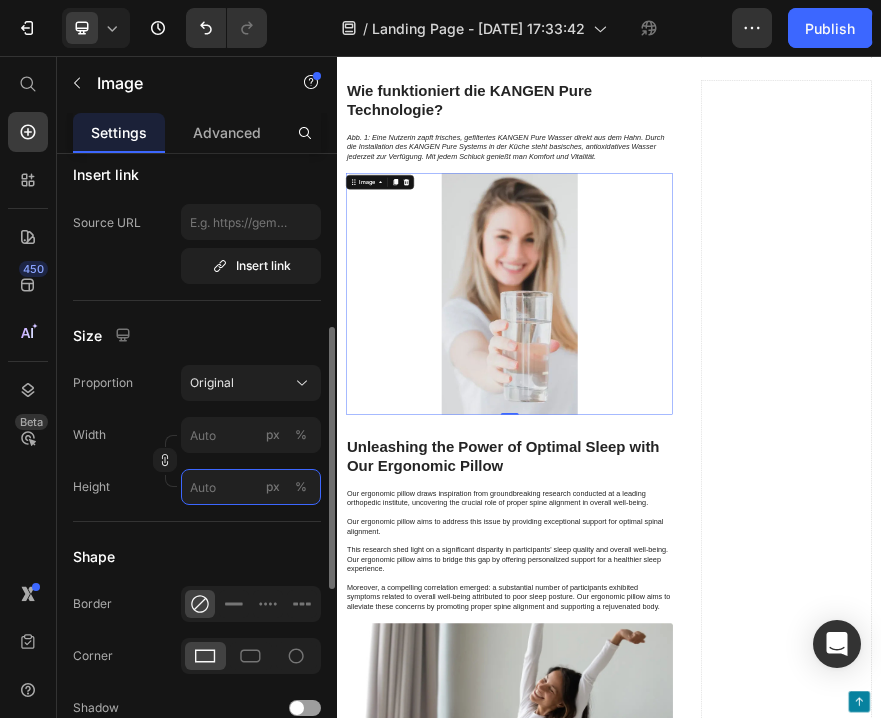click on "px %" at bounding box center [251, 487] 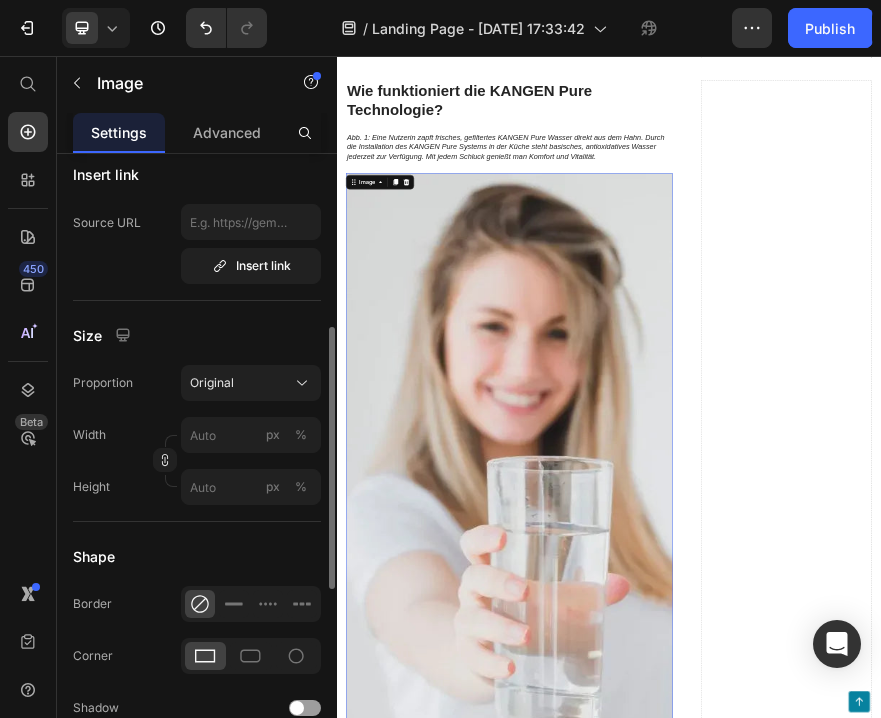 click on "Width px % Height px %" 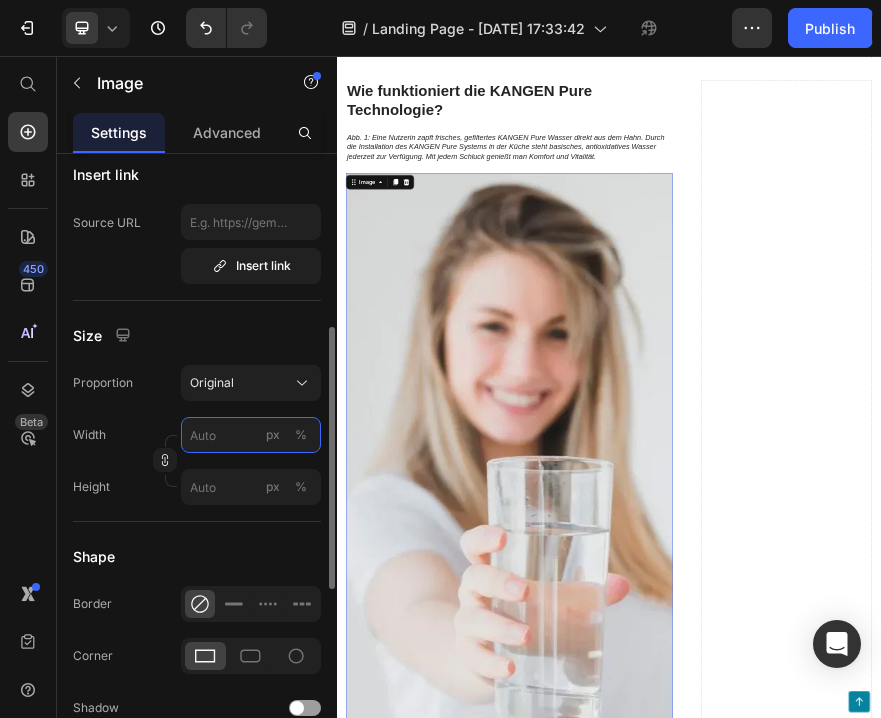 click on "px %" at bounding box center (251, 435) 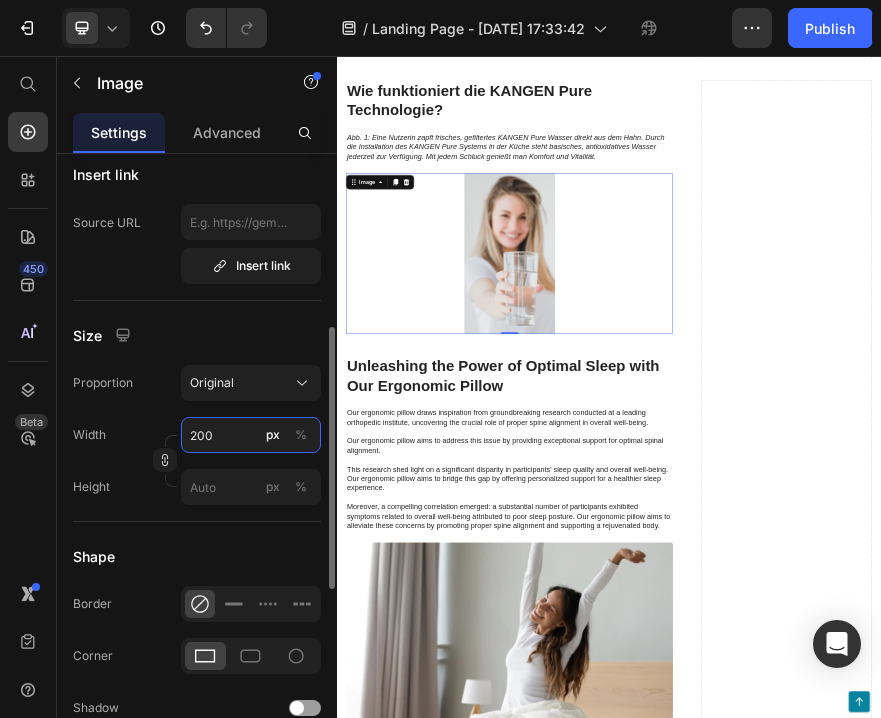 type on "200" 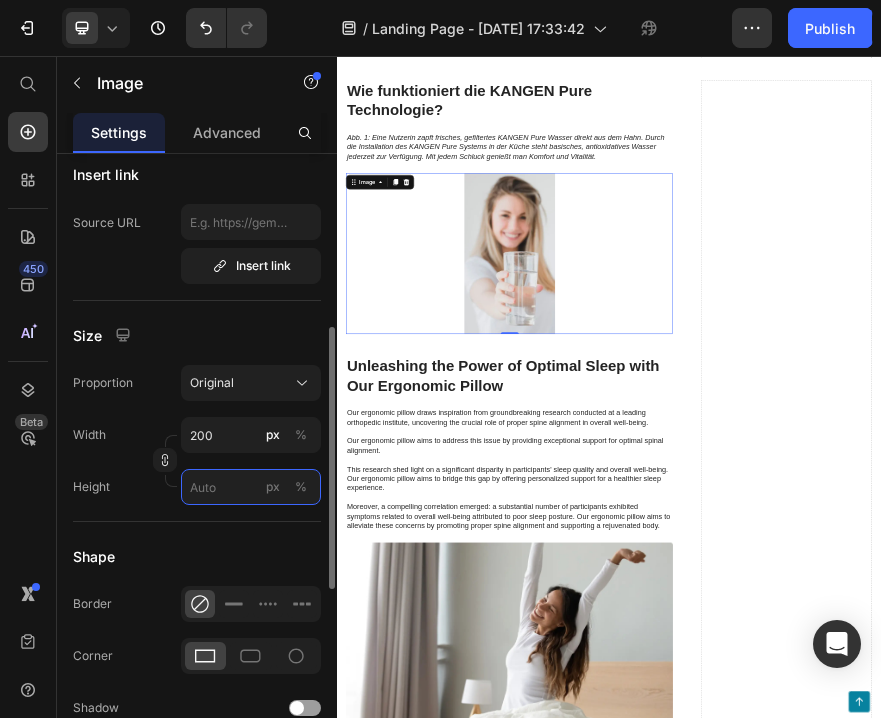 click on "px %" at bounding box center (251, 487) 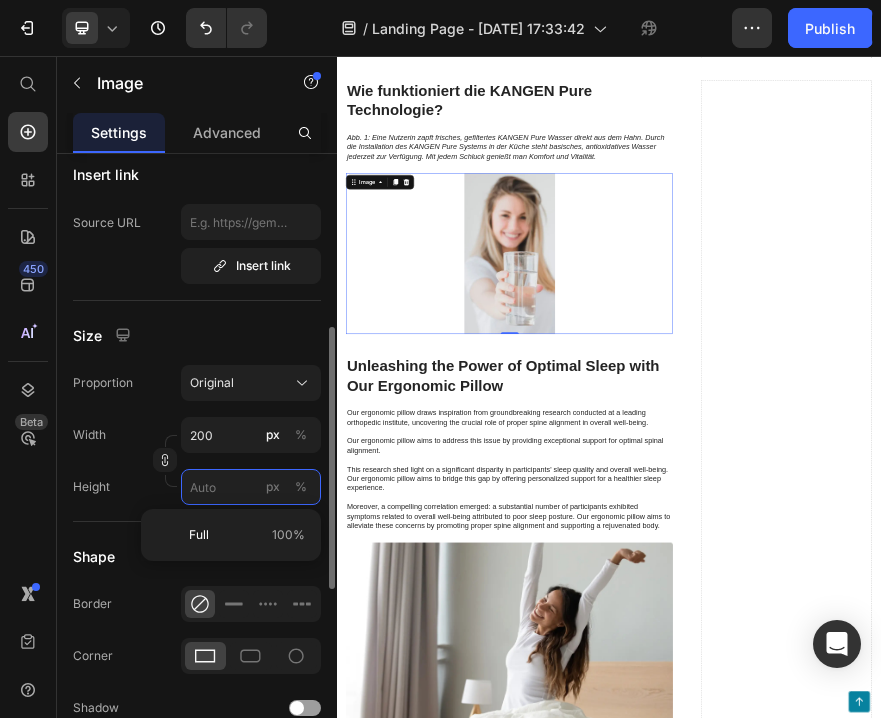 type 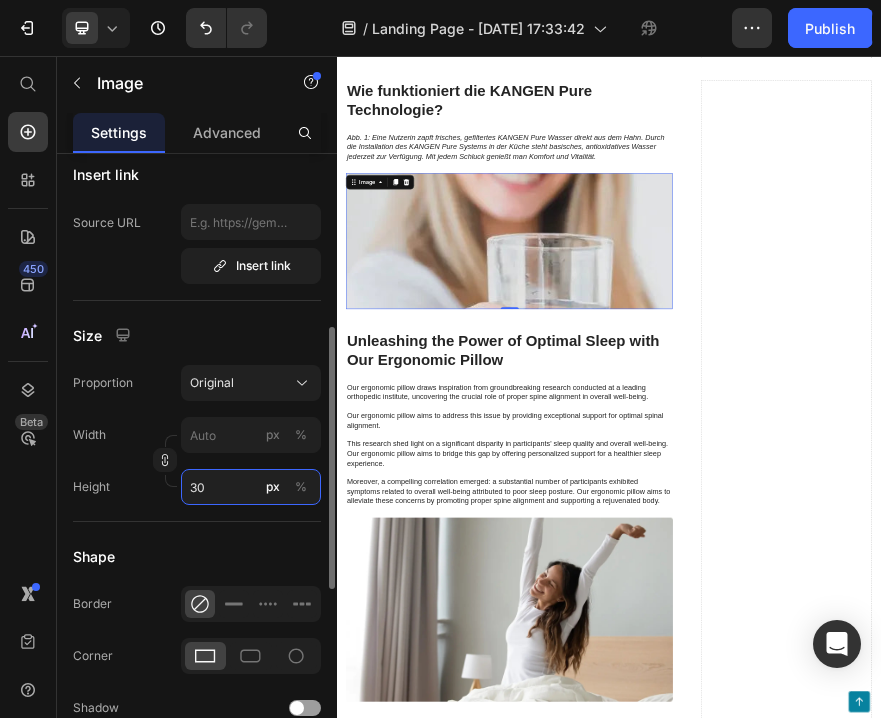 type on "3" 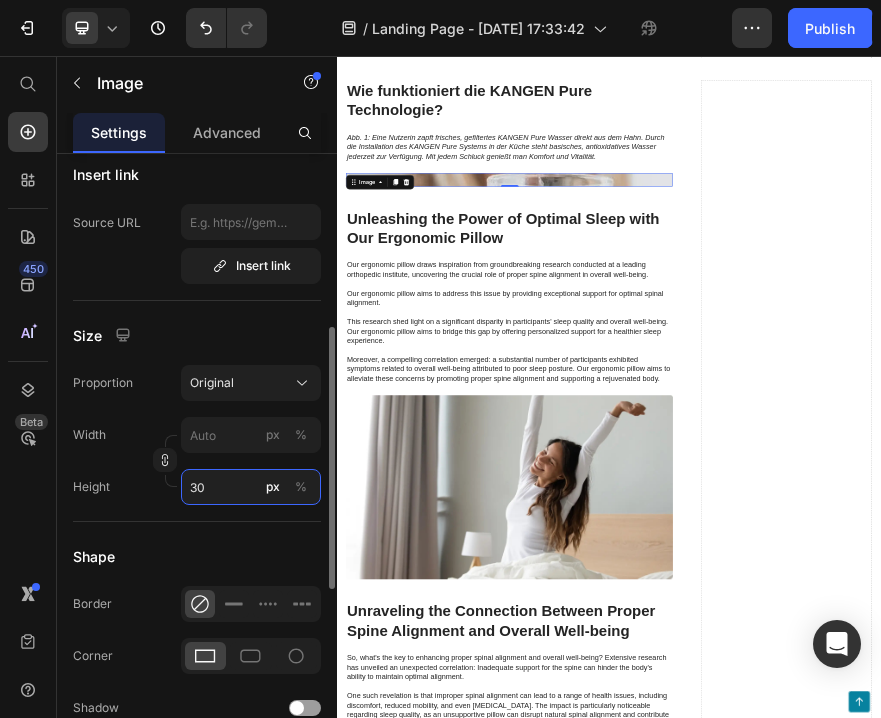 type on "3" 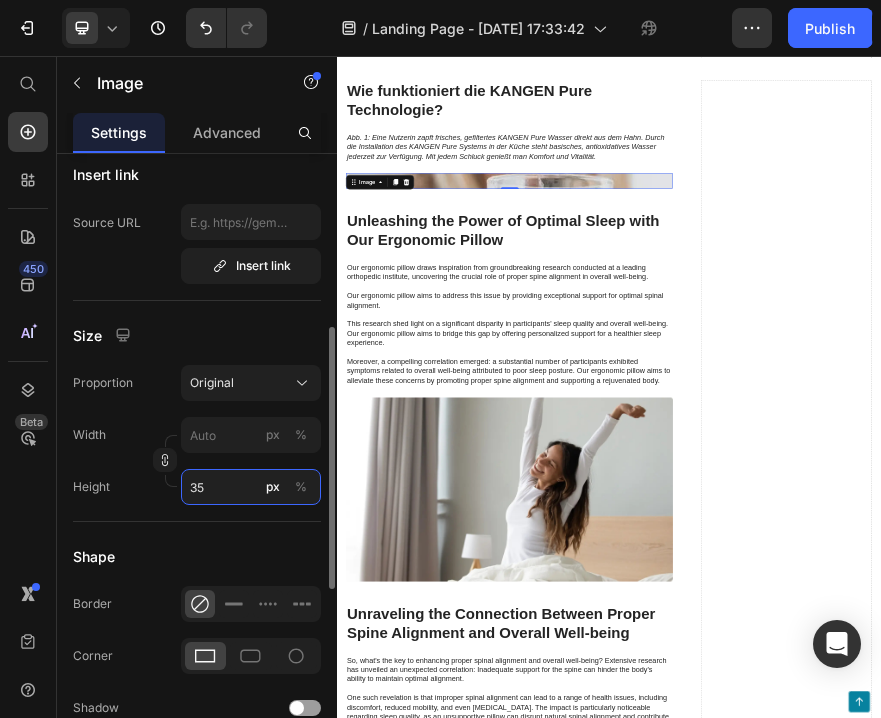 type on "3" 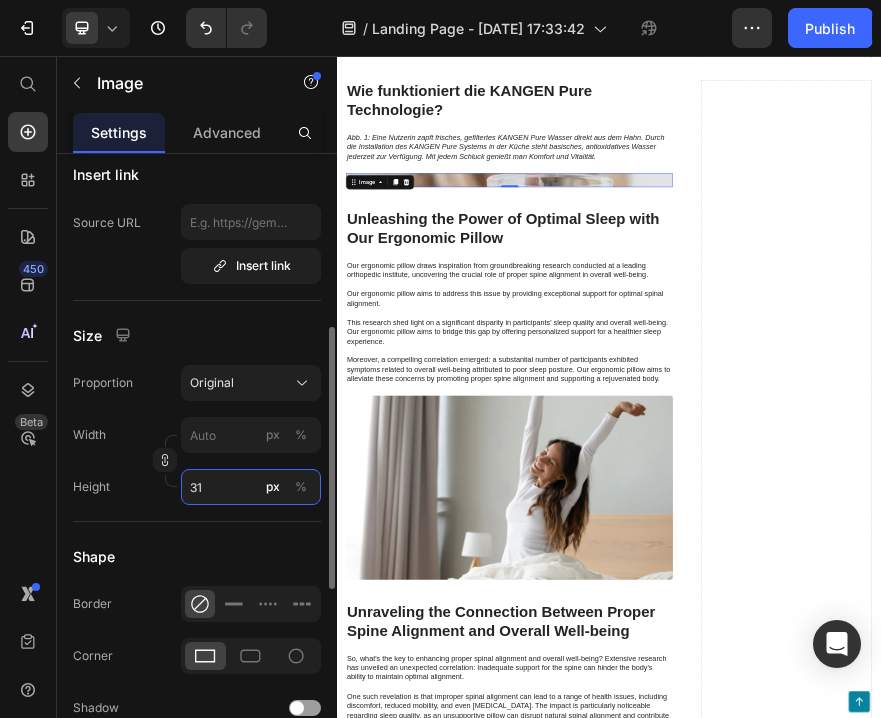 type on "3" 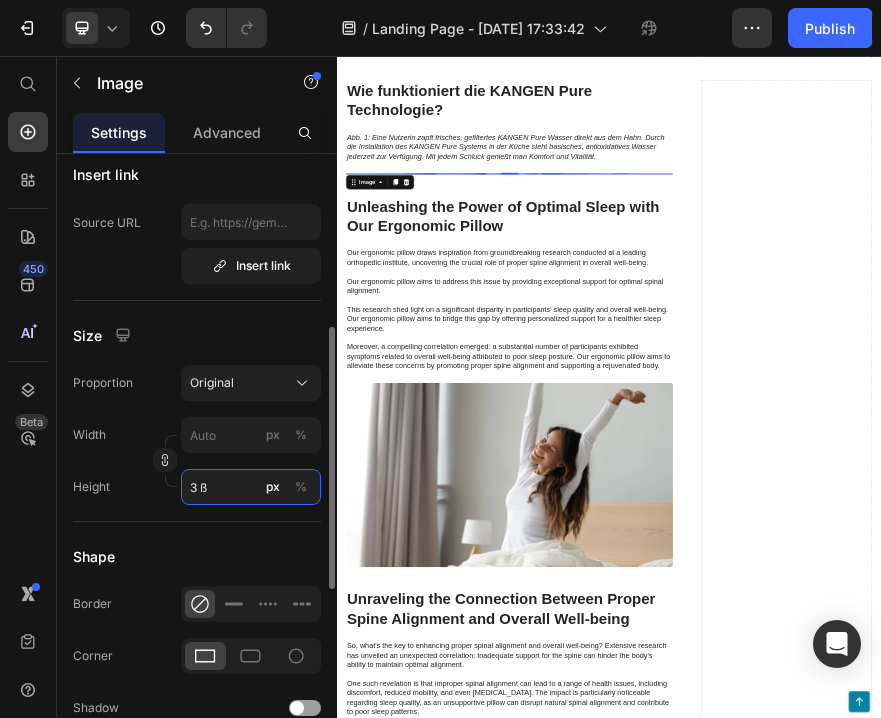 type on "3" 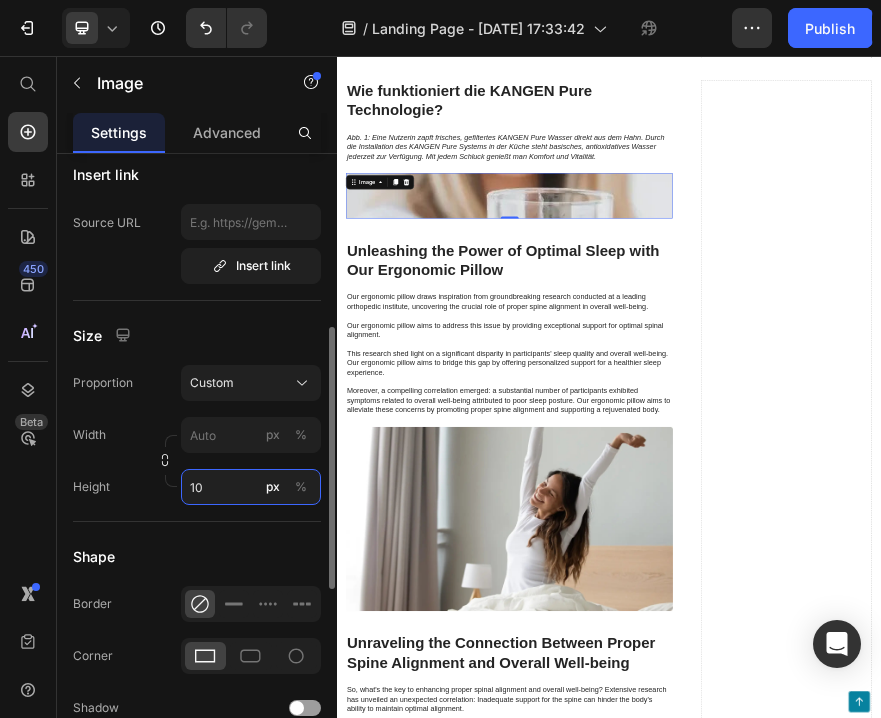 type on "1" 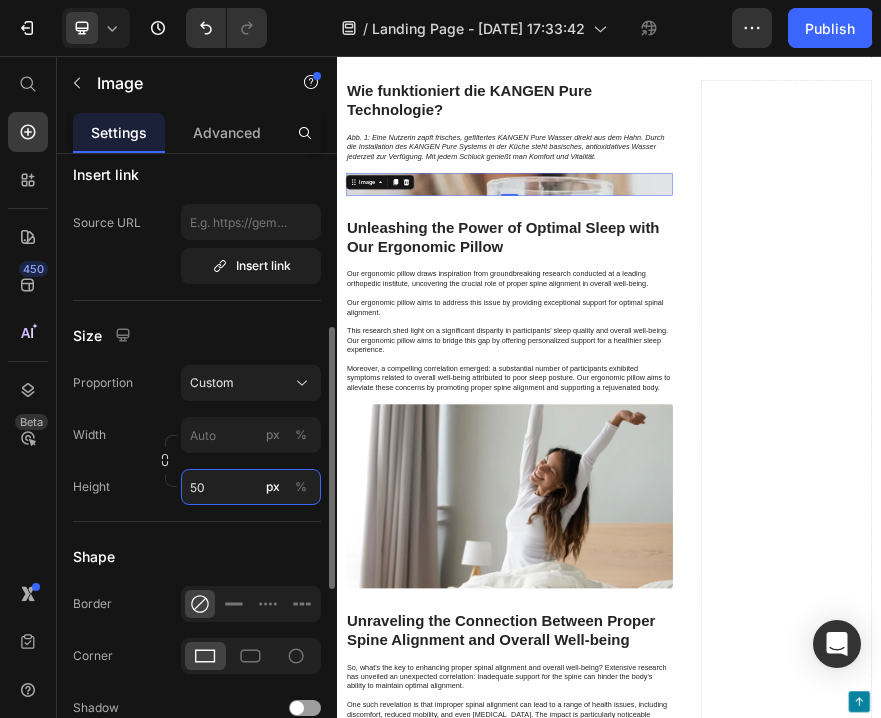 type on "5" 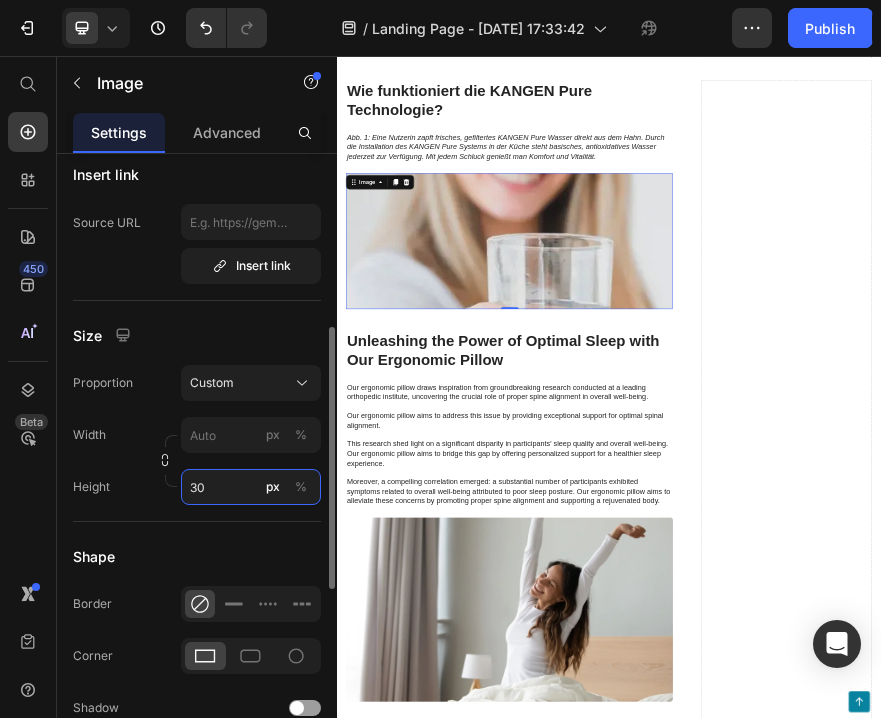 type on "3" 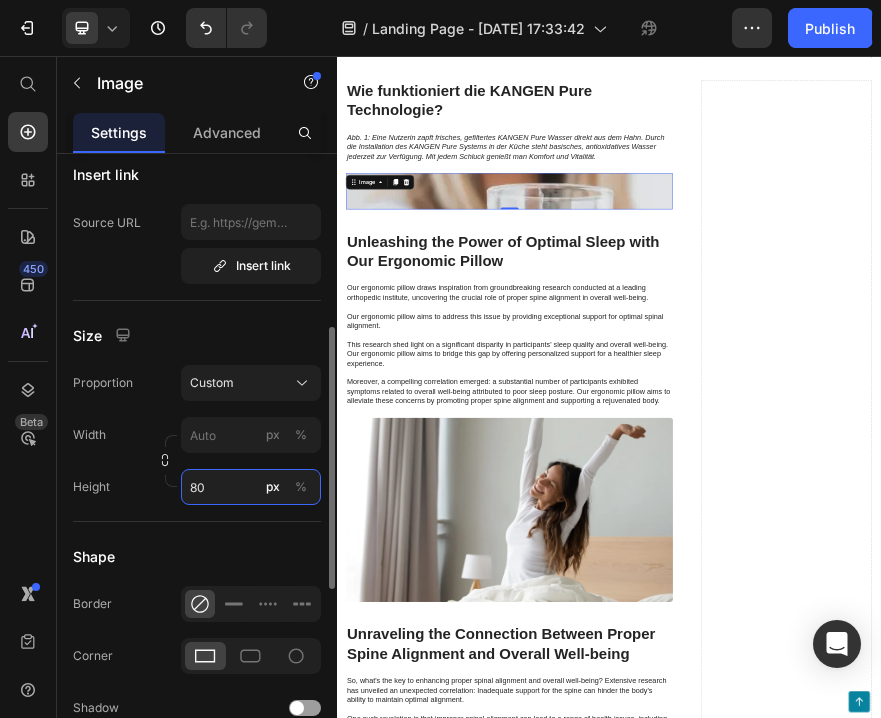 type on "8" 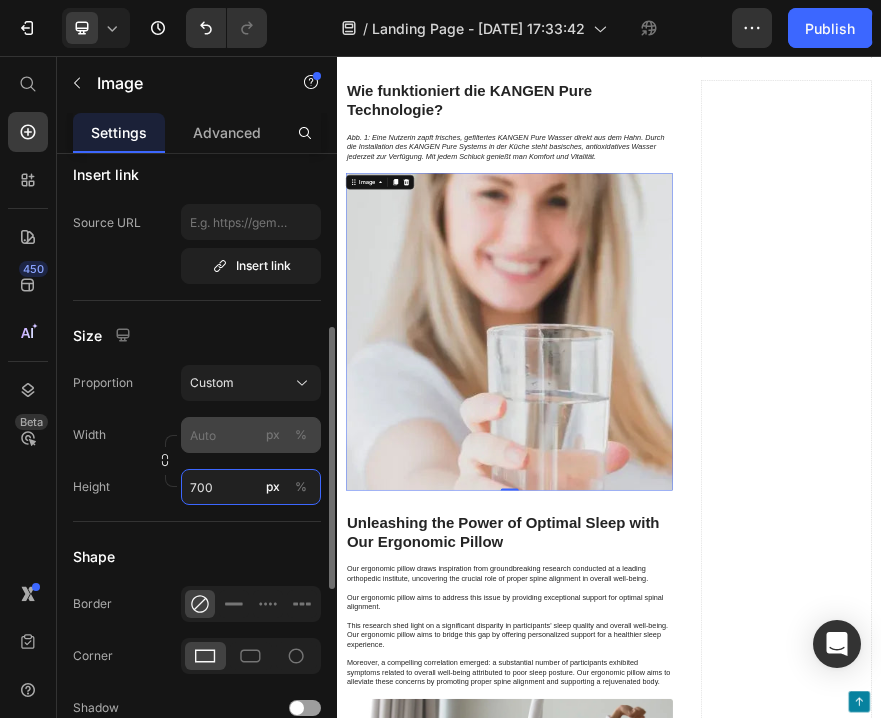 type on "700" 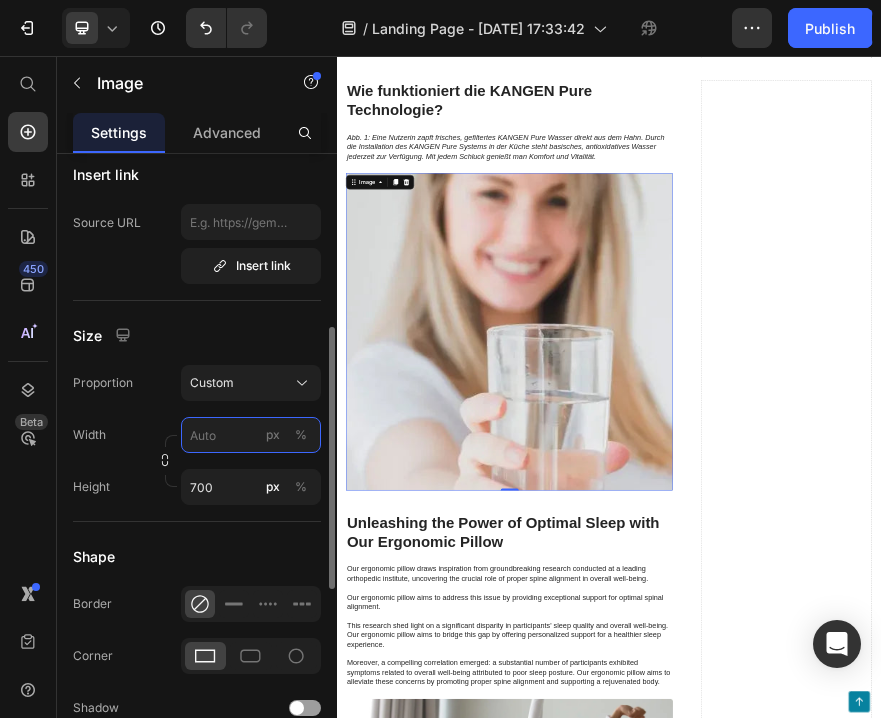 click on "px %" at bounding box center [251, 435] 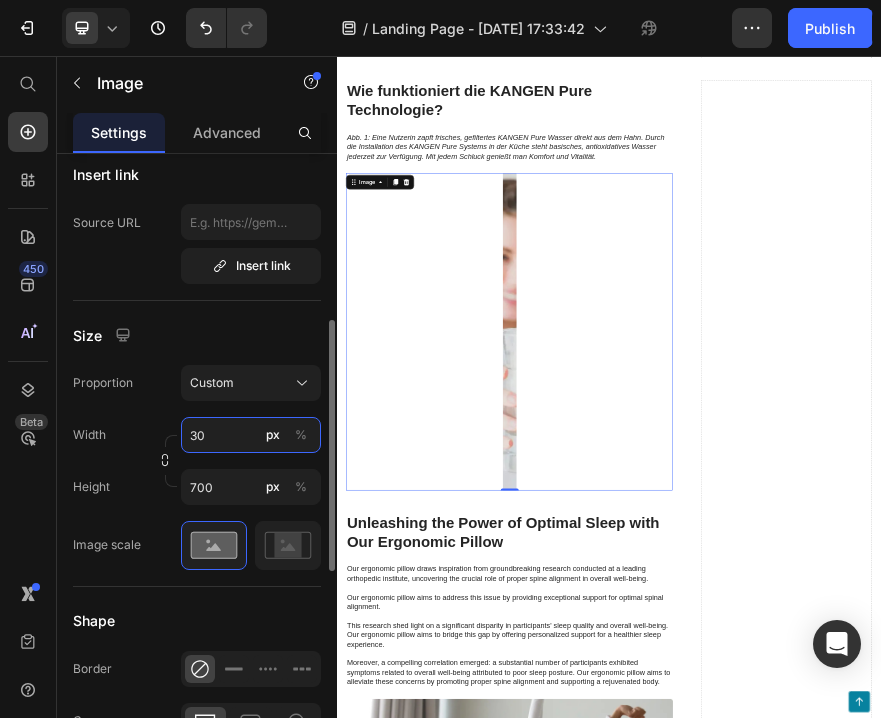 type on "3" 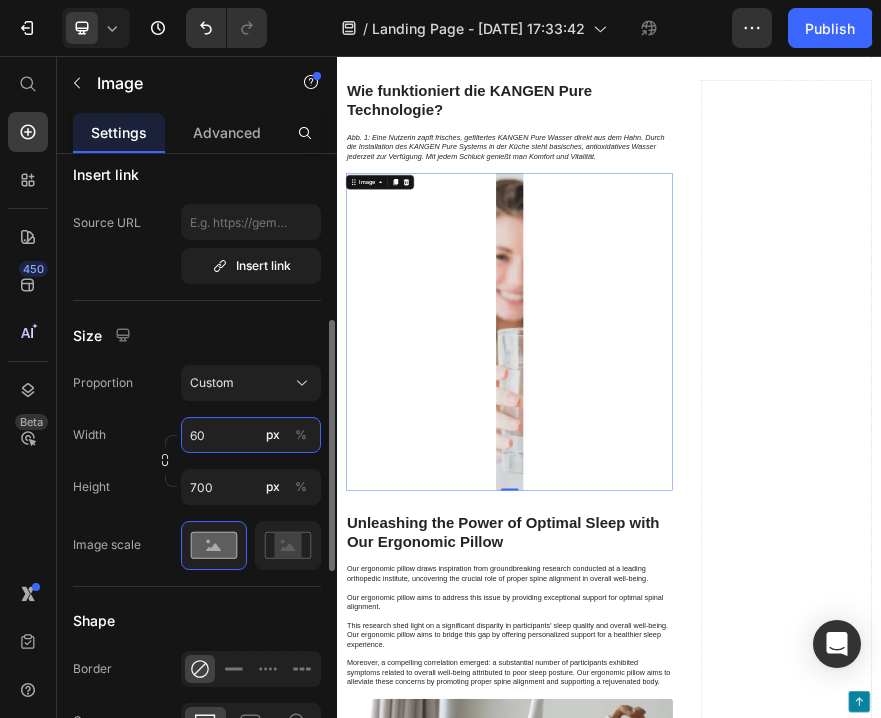 type on "600" 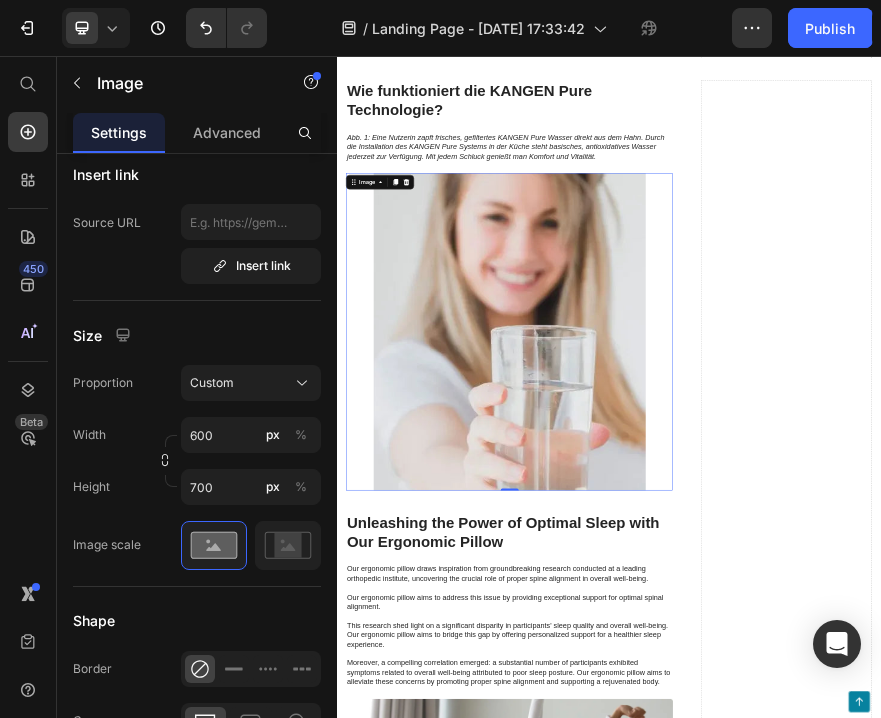 click on "Drop element here" at bounding box center (1328, 1922) 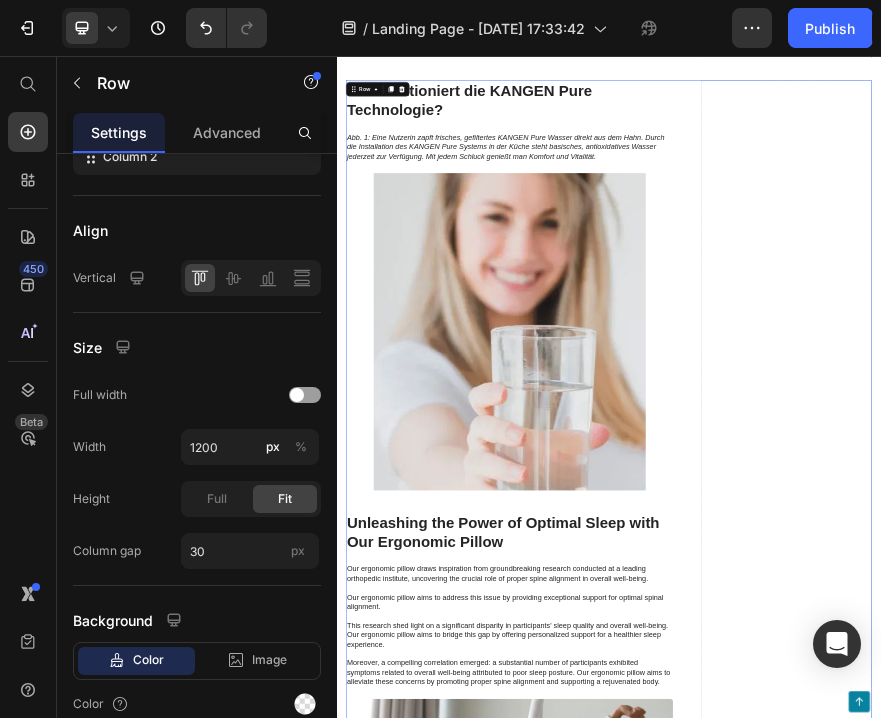 scroll, scrollTop: 0, scrollLeft: 0, axis: both 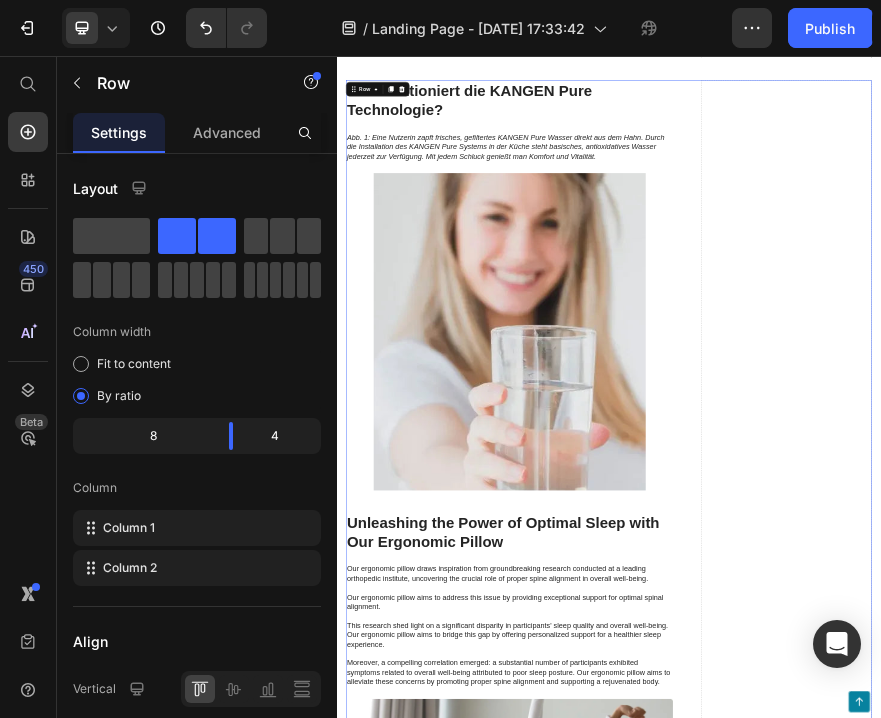 click on "Unleashing the Power of Optimal Sleep with Our Ergonomic Pillow" at bounding box center (717, 1107) 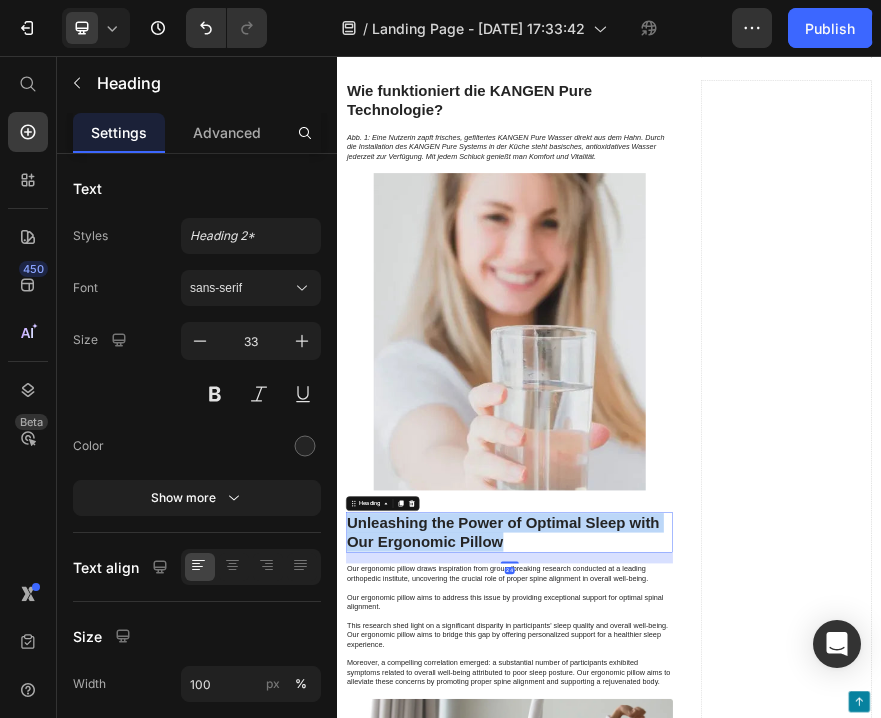 click on "Unleashing the Power of Optimal Sleep with Our Ergonomic Pillow" at bounding box center (717, 1107) 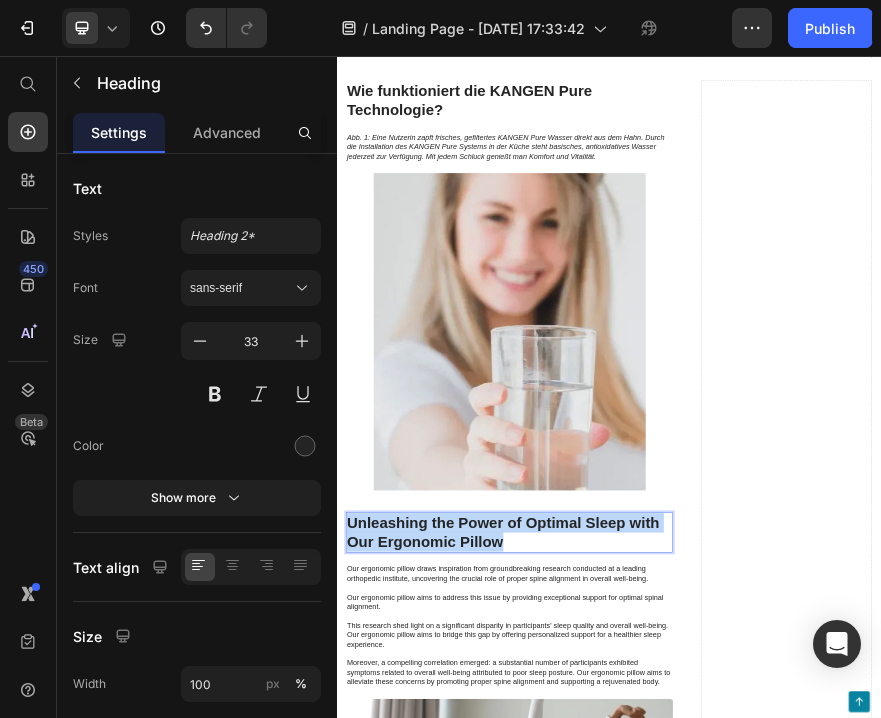 click on "Unleashing the Power of Optimal Sleep with Our Ergonomic Pillow" at bounding box center (717, 1107) 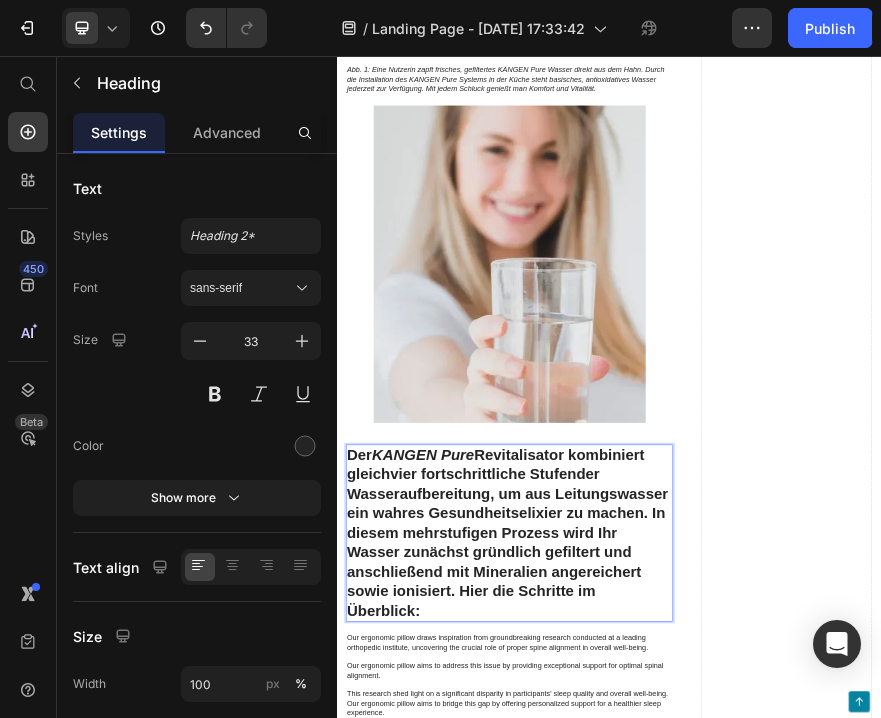 scroll, scrollTop: 2209, scrollLeft: 0, axis: vertical 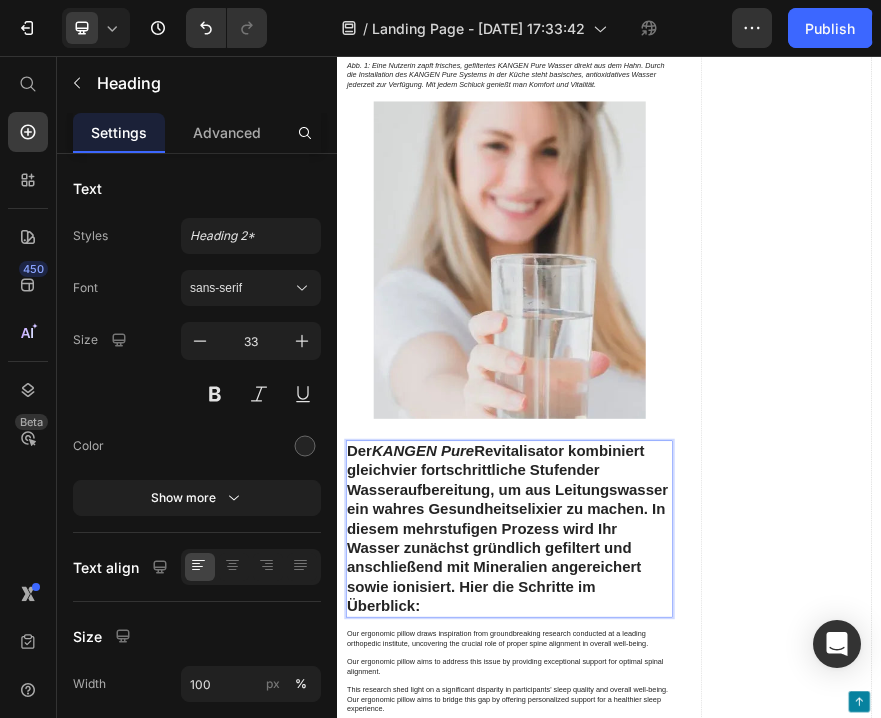 click on "Der  KANGEN Pure  Revitalisator kombiniert gleich  vier fortschrittliche Stufen  der Wasseraufbereitung, um aus Leitungswasser ein wahres Gesundheitselixier zu machen. In diesem mehrstufigen Prozess wird Ihr Wasser zunächst gründlich gefiltert und anschließend mit Mineralien angereichert sowie ionisiert. Hier die Schritte im Überblick:" at bounding box center [717, 1099] 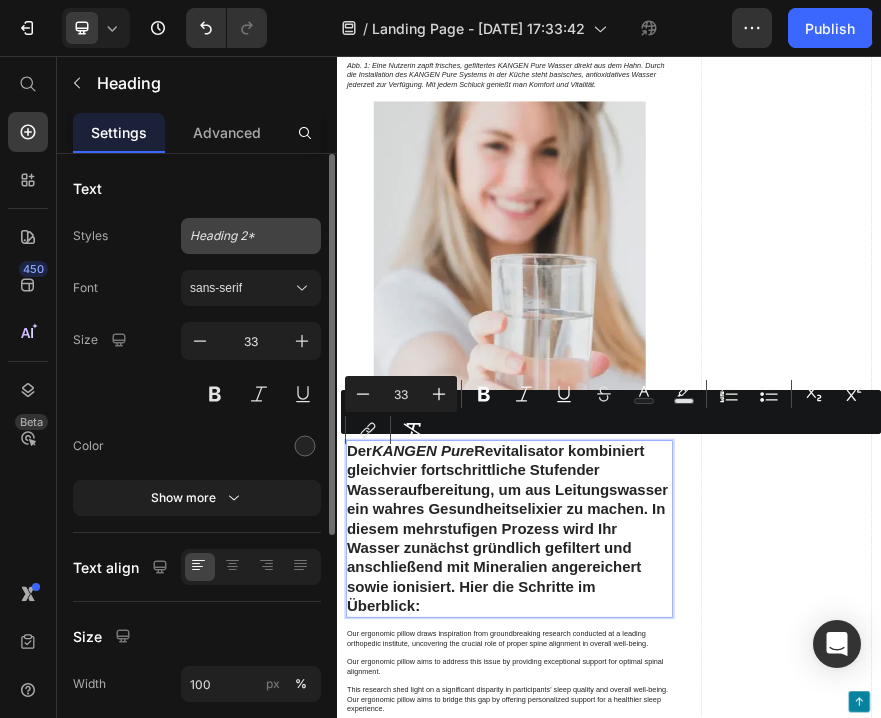 click on "Heading 2*" at bounding box center [251, 236] 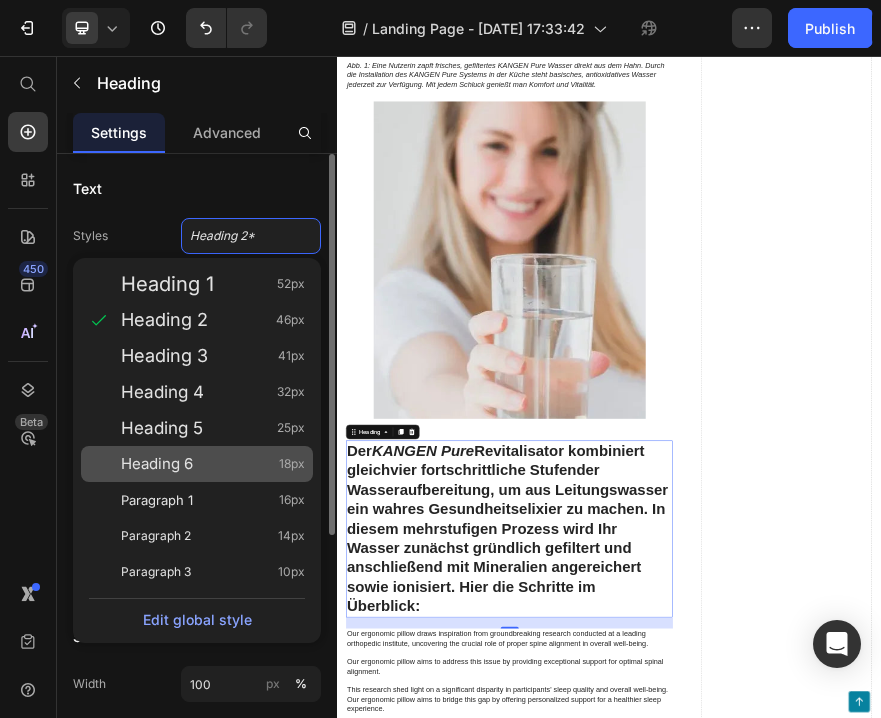 click on "Heading 6" at bounding box center (157, 464) 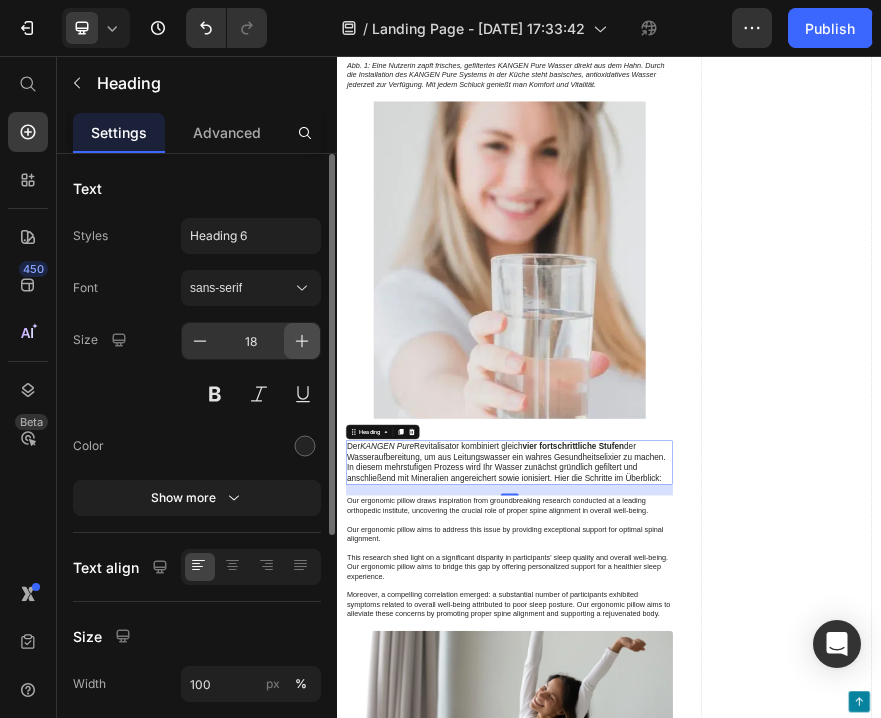 click 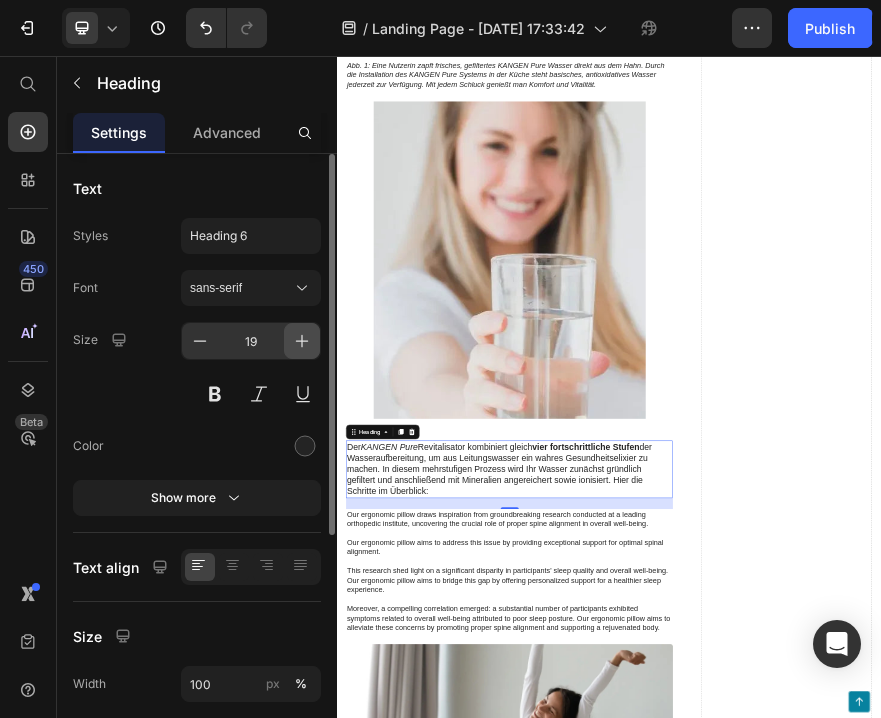 click 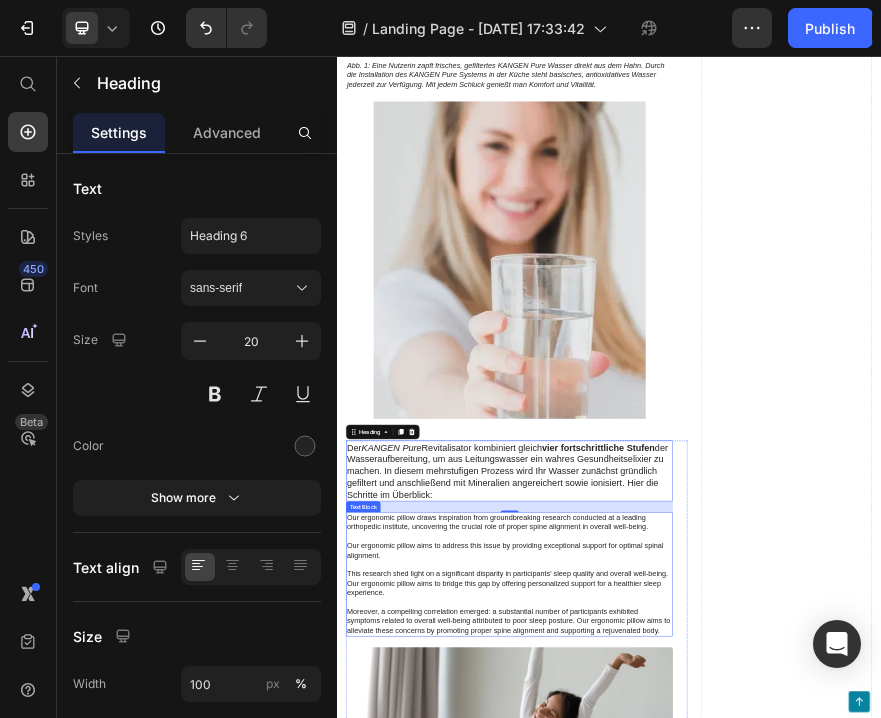 click on "Our ergonomic pillow draws inspiration from groundbreaking research conducted at a leading orthopedic institute, uncovering the crucial role of proper spine alignment in overall well-being. Our ergonomic pillow aims to address this issue by providing exceptional support for optimal spinal alignment. This research shed light on a significant disparity in participants' sleep quality and overall well-being. Our ergonomic pillow aims to bridge this gap by offering personalized support for a healthier sleep experience. Moreover, a compelling correlation emerged: a substantial number of participants exhibited symptoms related to overall well-being attributed to poor sleep posture. Our ergonomic pillow aims to alleviate these concerns by promoting proper spine alignment and supporting a rejuvenated body." at bounding box center [717, 1199] 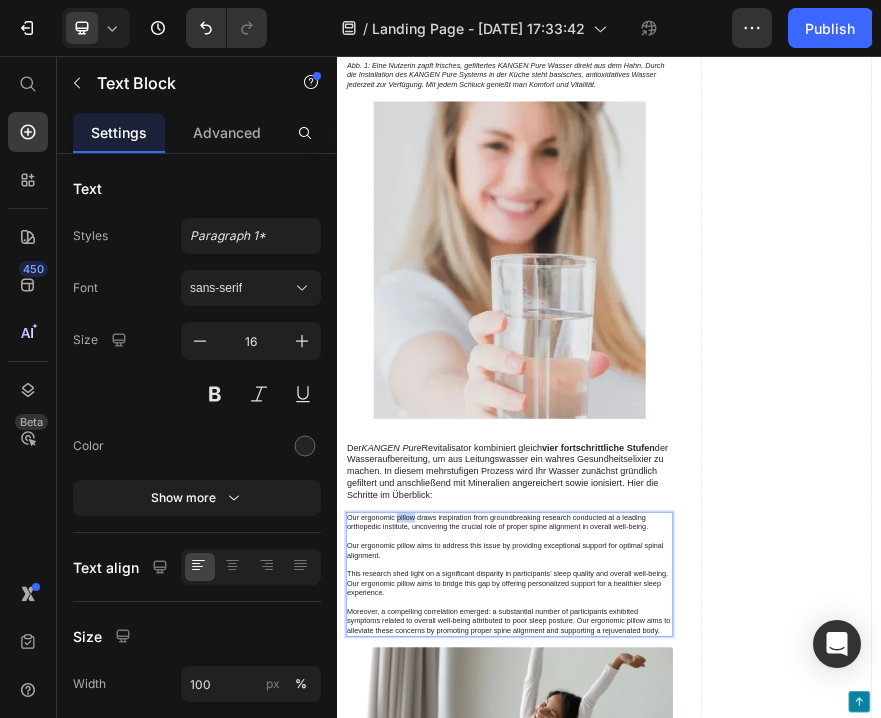 scroll, scrollTop: 0, scrollLeft: 0, axis: both 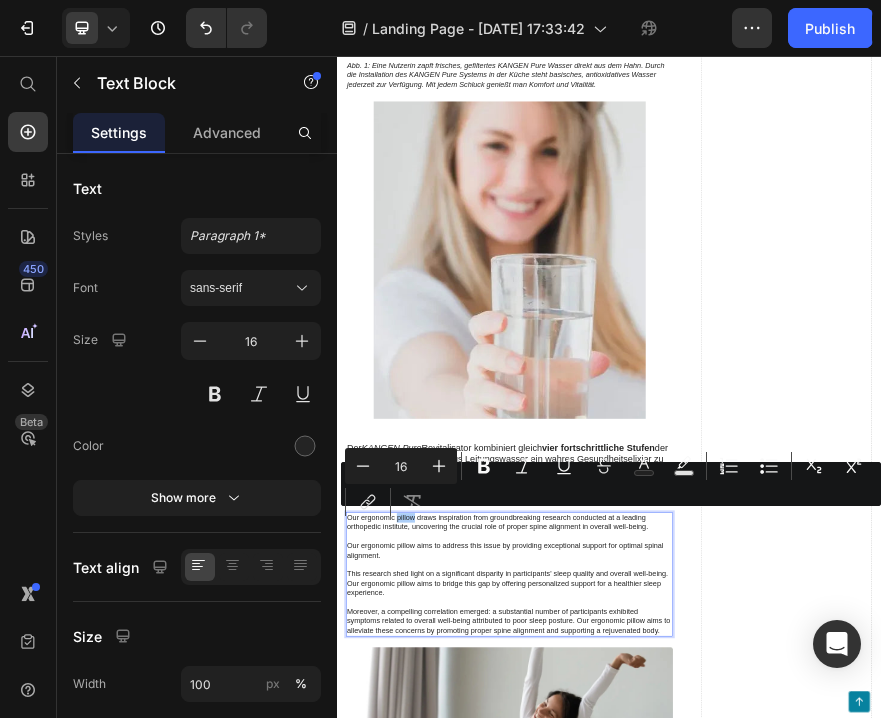 click on "Minus 16 Plus Bold Italic Underline       Strikethrough
Text Color
Text Background Color Numbered List Bulleted List Subscript Superscript       link Remove Format" at bounding box center (611, 484) 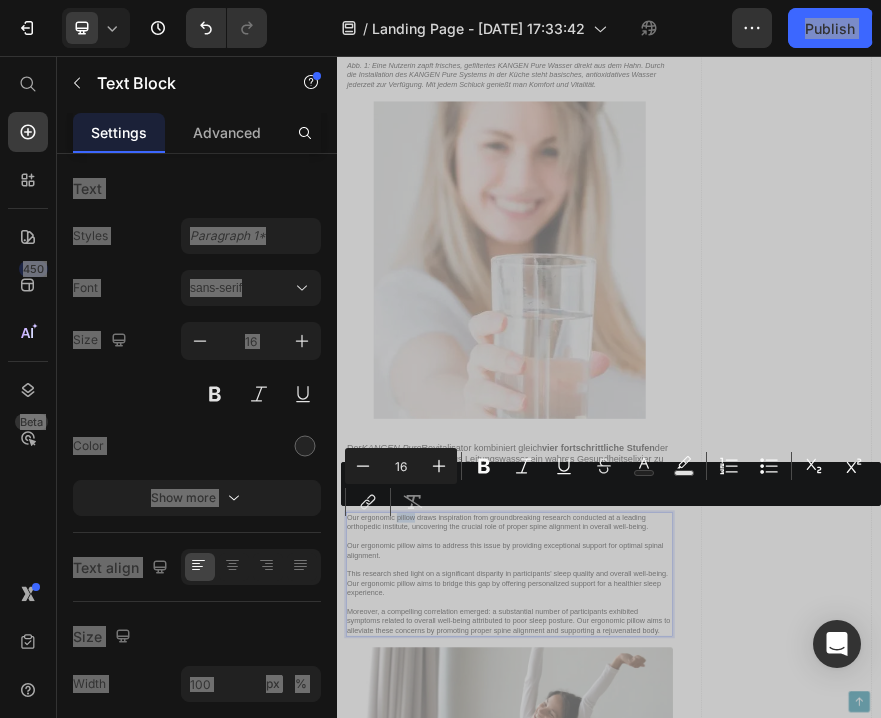 click on "⁠⁠⁠⁠⁠⁠⁠ Wie funktioniert die KANGEN Pure Technologie? Heading Abb. 1: Eine Nutzerin zapft frisches, gefiltertes KANGEN Pure Wasser direkt aus dem Hahn. Durch die Installation des KANGEN Pure Systems in der Küche steht basisches, antioxidatives Wasser jederzeit zur Verfügung. Mit jedem Schluck genießt man Komfort und Vitalität. Text Block Image Row Der  KANGEN Pure  Revitalisator kombiniert gleich  vier fortschrittliche Stufen  der Wasseraufbereitung, um aus Leitungswasser ein wahres Gesundheitselixier zu machen. In diesem mehrstufigen Prozess wird Ihr Wasser zunächst gründlich gefiltert und anschließend mit Mineralien angereichert sowie ionisiert. Hier die Schritte im Überblick: Heading Our ergonomic pillow draws inspiration from groundbreaking research conducted at a leading orthopedic institute, uncovering the crucial role of proper spine alignment in overall well-being. Our ergonomic pillow aims to address this issue by providing exceptional support for optimal spinal alignment.   24" at bounding box center (937, 1786) 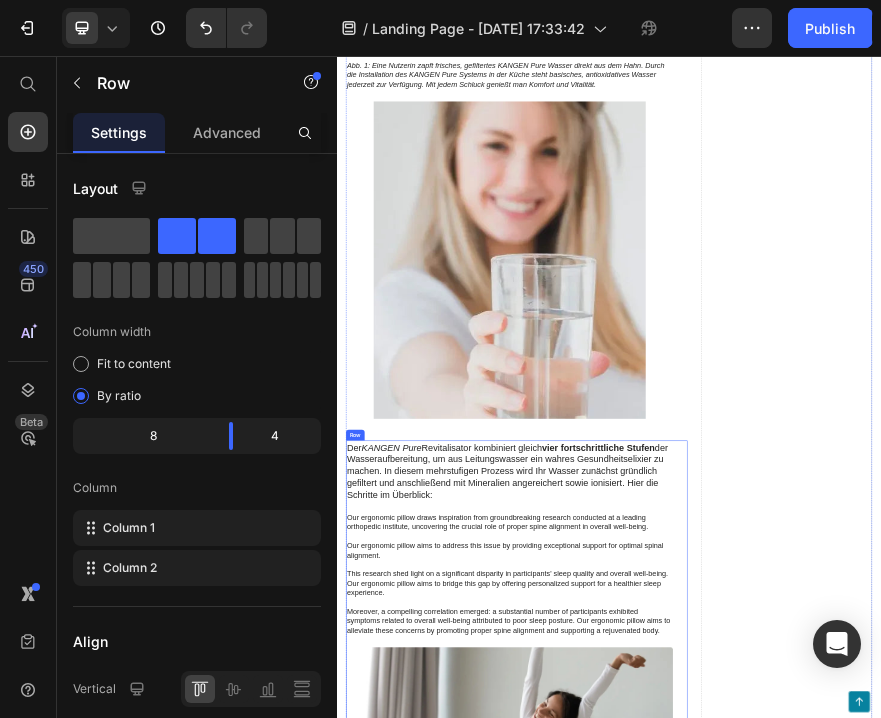 click on "Our ergonomic pillow draws inspiration from groundbreaking research conducted at a leading orthopedic institute, uncovering the crucial role of proper spine alignment in overall well-being. Our ergonomic pillow aims to address this issue by providing exceptional support for optimal spinal alignment. This research shed light on a significant disparity in participants' sleep quality and overall well-being. Our ergonomic pillow aims to bridge this gap by offering personalized support for a healthier sleep experience. Moreover, a compelling correlation emerged: a substantial number of participants exhibited symptoms related to overall well-being attributed to poor sleep posture. Our ergonomic pillow aims to alleviate these concerns by promoting proper spine alignment and supporting a rejuvenated body." at bounding box center (717, 1199) 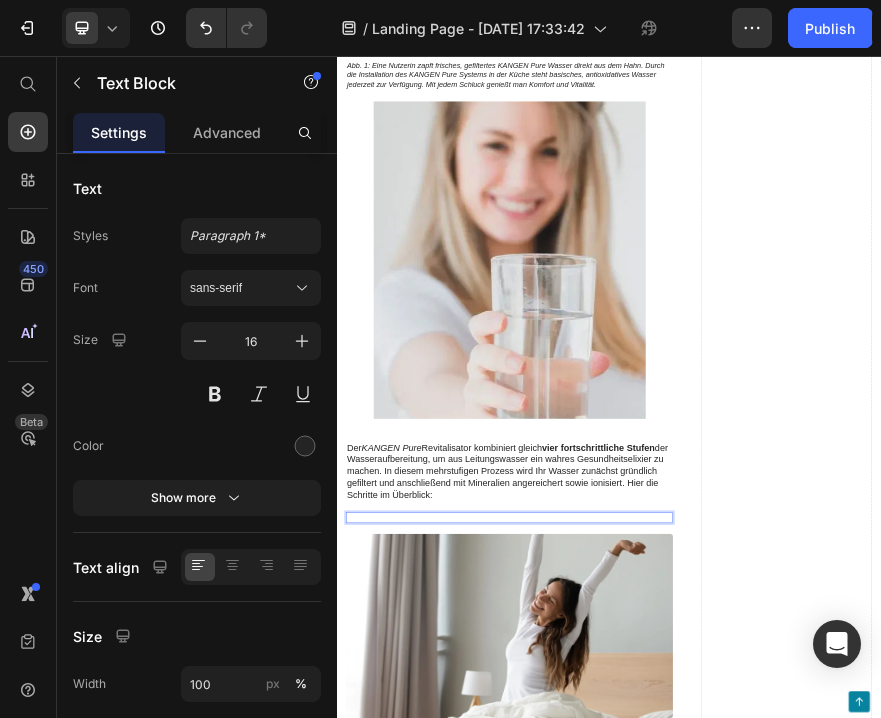 scroll, scrollTop: 60, scrollLeft: 0, axis: vertical 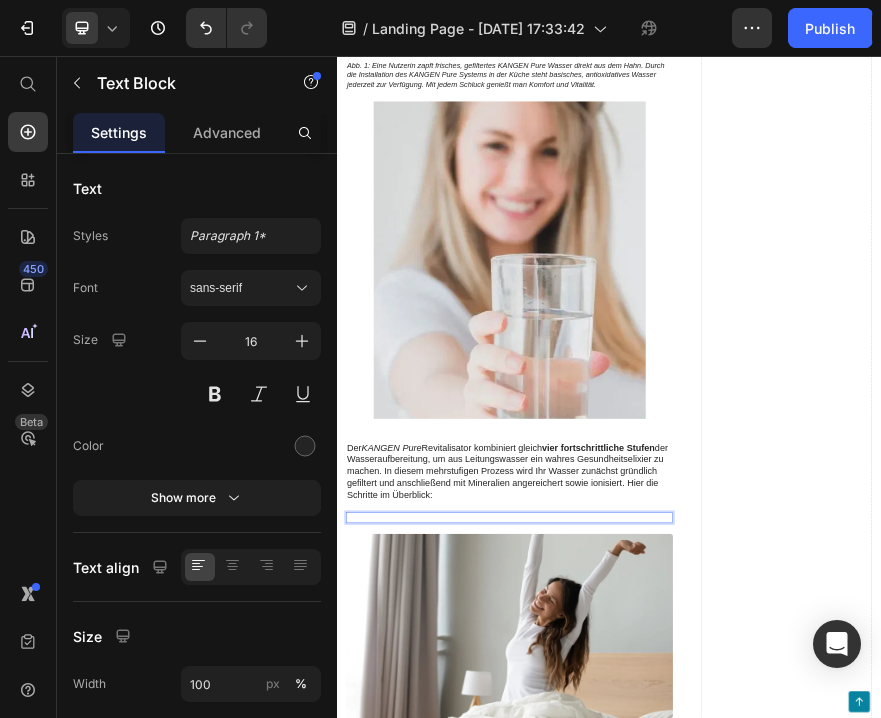 click at bounding box center [717, 1074] 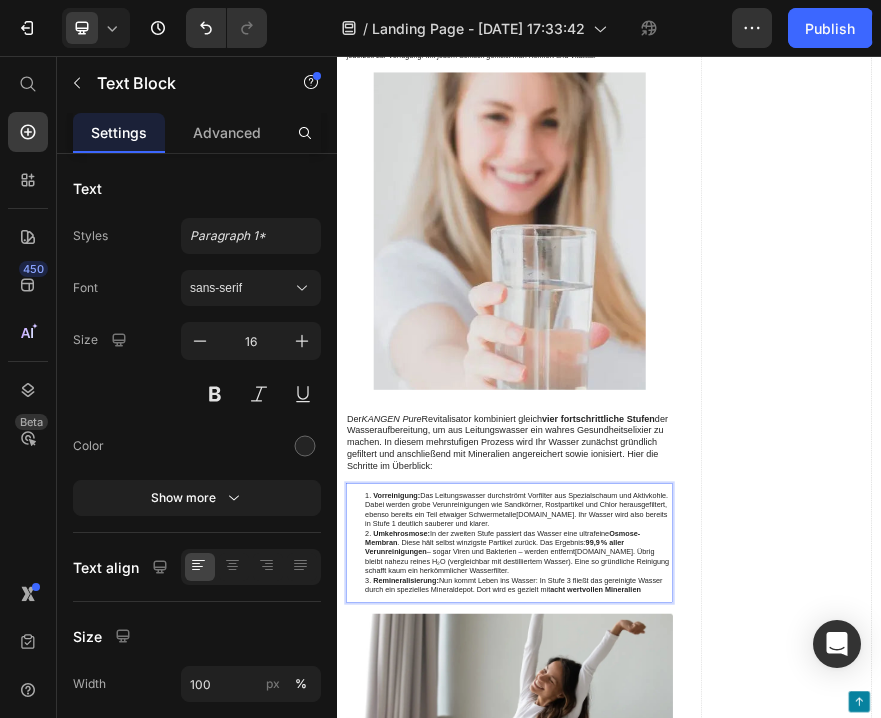 scroll, scrollTop: 2277, scrollLeft: 0, axis: vertical 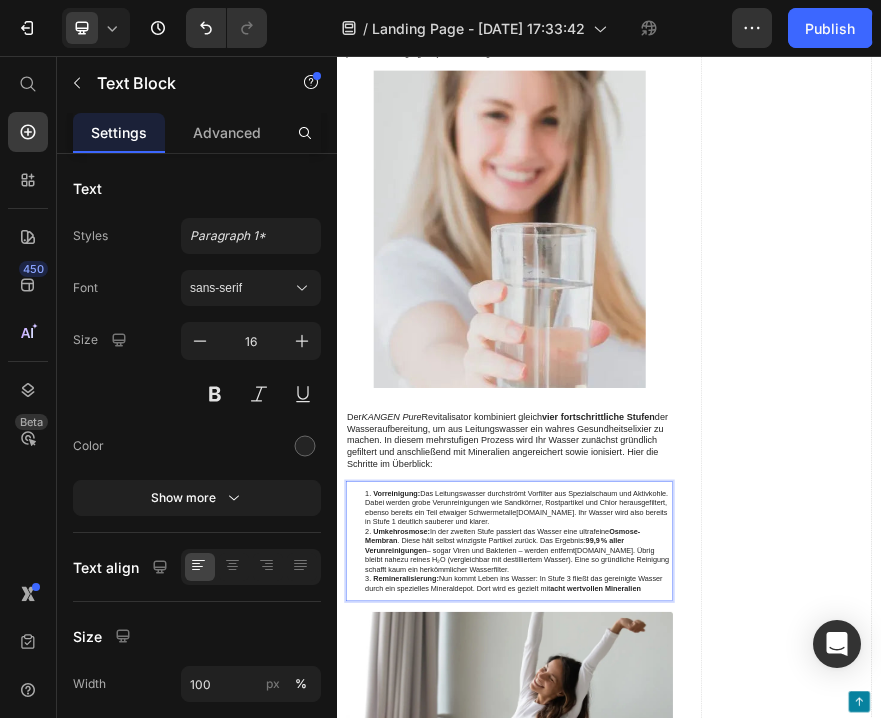 click on "Umkehrosmose:  In der zweiten Stufe passiert das Wasser eine ultrafeine  Osmose-Membran . Diese hält selbst winzigste Partikel zurück. Das Ergebnis:  99,9 % aller Verunreinigungen  – sogar Viren und Bakterien – werden entfernt [DOMAIN_NAME] . Übrig bleibt nahezu reines H₂O (vergleichbar mit destilliertem Wasser). Eine so gründliche Reinigung schafft kaum ein herkömmlicher Wasserfilter." at bounding box center (737, 1147) 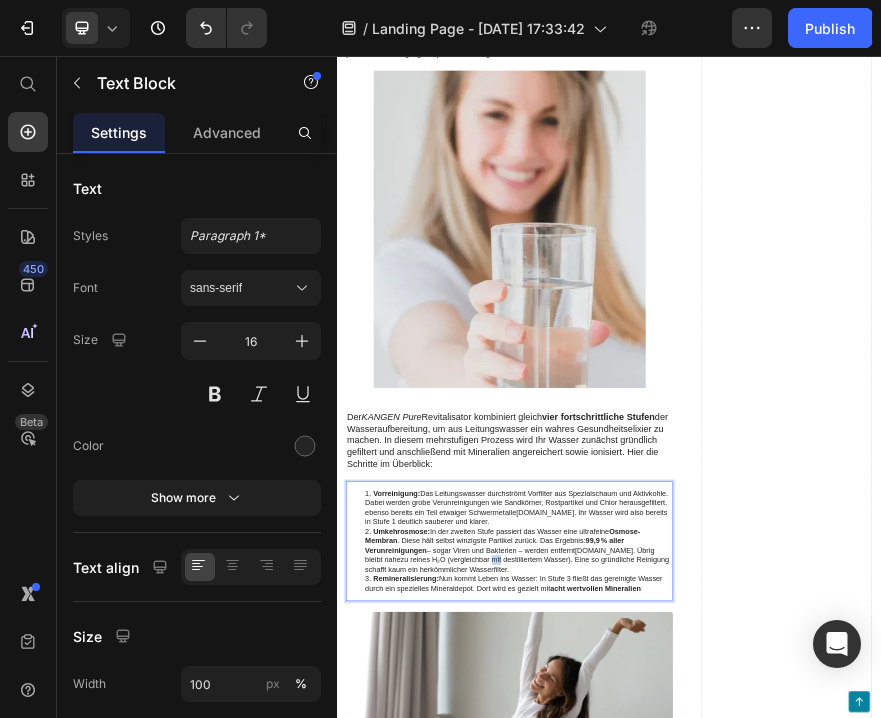 click on "Umkehrosmose:  In der zweiten Stufe passiert das Wasser eine ultrafeine  Osmose-Membran . Diese hält selbst winzigste Partikel zurück. Das Ergebnis:  99,9 % aller Verunreinigungen  – sogar Viren und Bakterien – werden entfernt [DOMAIN_NAME] . Übrig bleibt nahezu reines H₂O (vergleichbar mit destilliertem Wasser). Eine so gründliche Reinigung schafft kaum ein herkömmlicher Wasserfilter." at bounding box center (737, 1147) 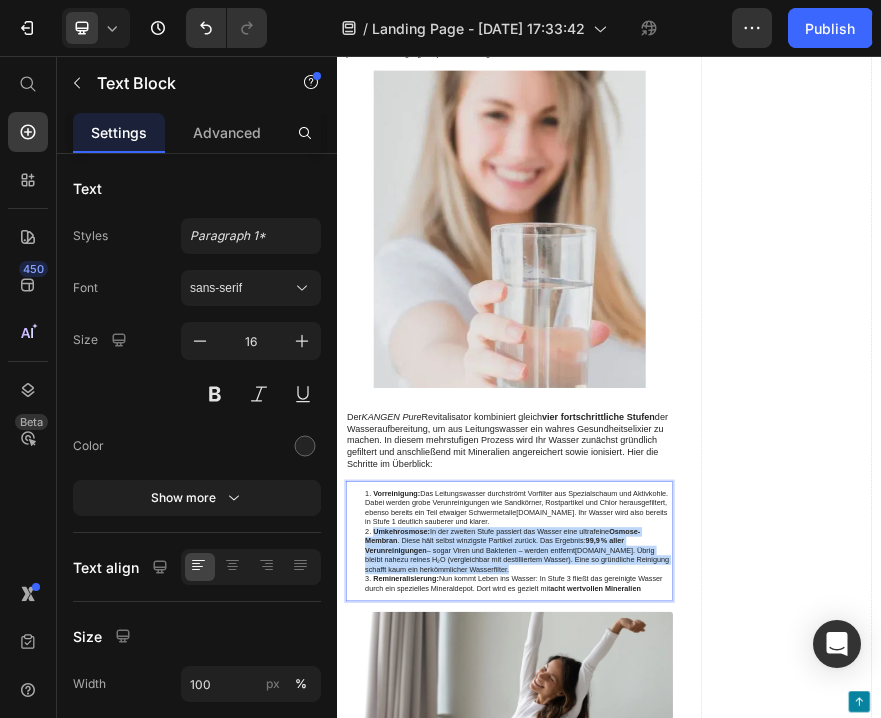 click on "Umkehrosmose:  In der zweiten Stufe passiert das Wasser eine ultrafeine  Osmose-Membran . Diese hält selbst winzigste Partikel zurück. Das Ergebnis:  99,9 % aller Verunreinigungen  – sogar Viren und Bakterien – werden entfernt [DOMAIN_NAME] . Übrig bleibt nahezu reines H₂O (vergleichbar mit destilliertem Wasser). Eine so gründliche Reinigung schafft kaum ein herkömmlicher Wasserfilter." at bounding box center (737, 1147) 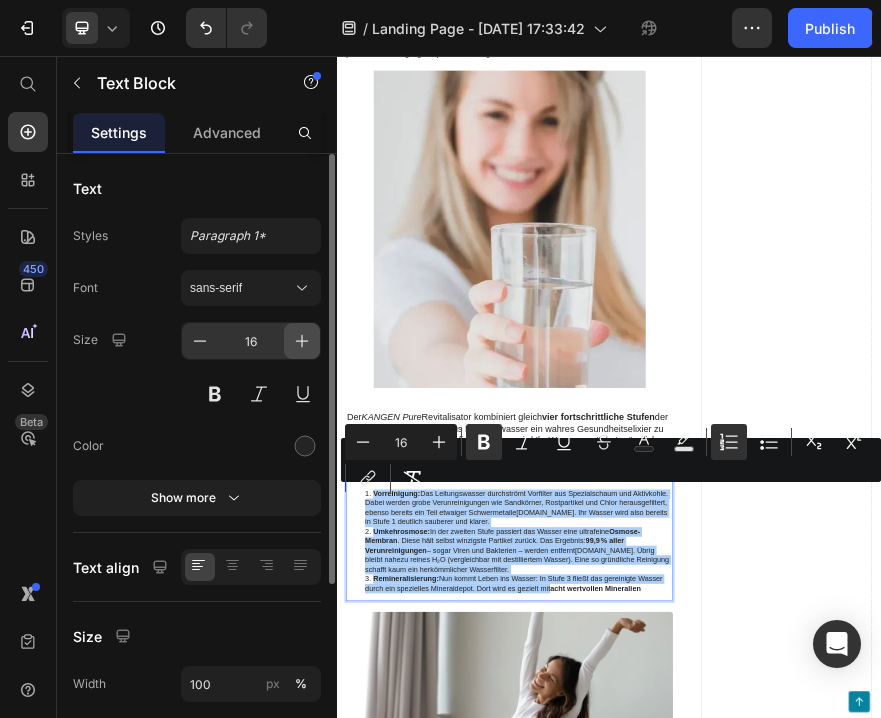 click 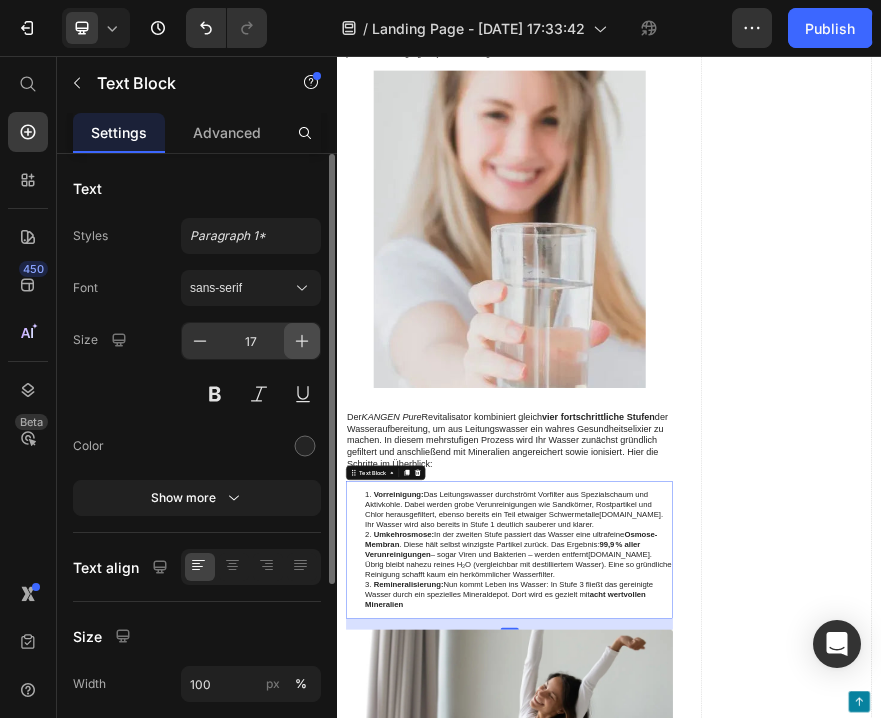 click 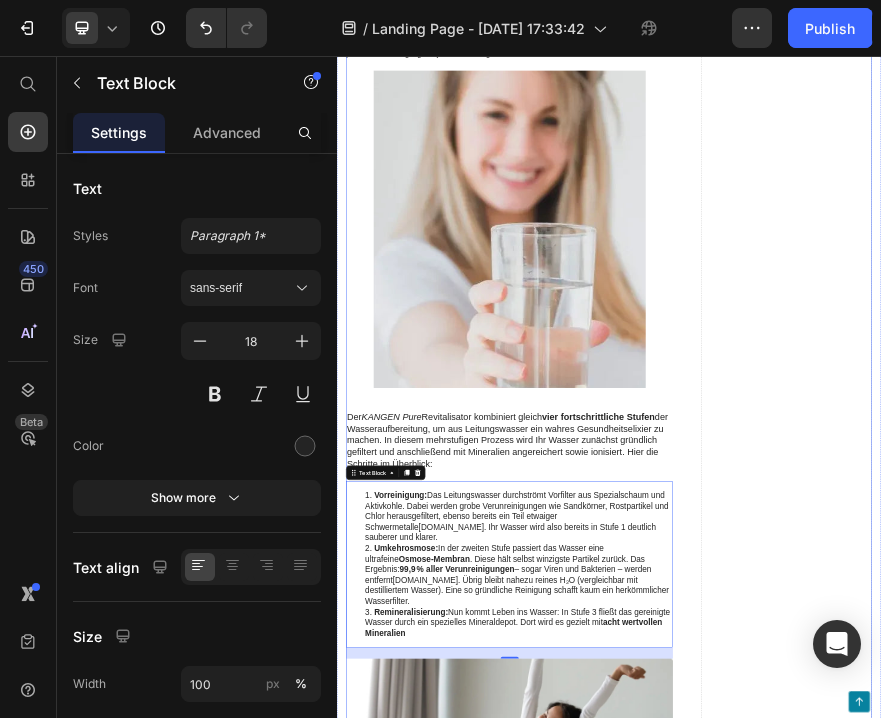 scroll, scrollTop: 0, scrollLeft: 0, axis: both 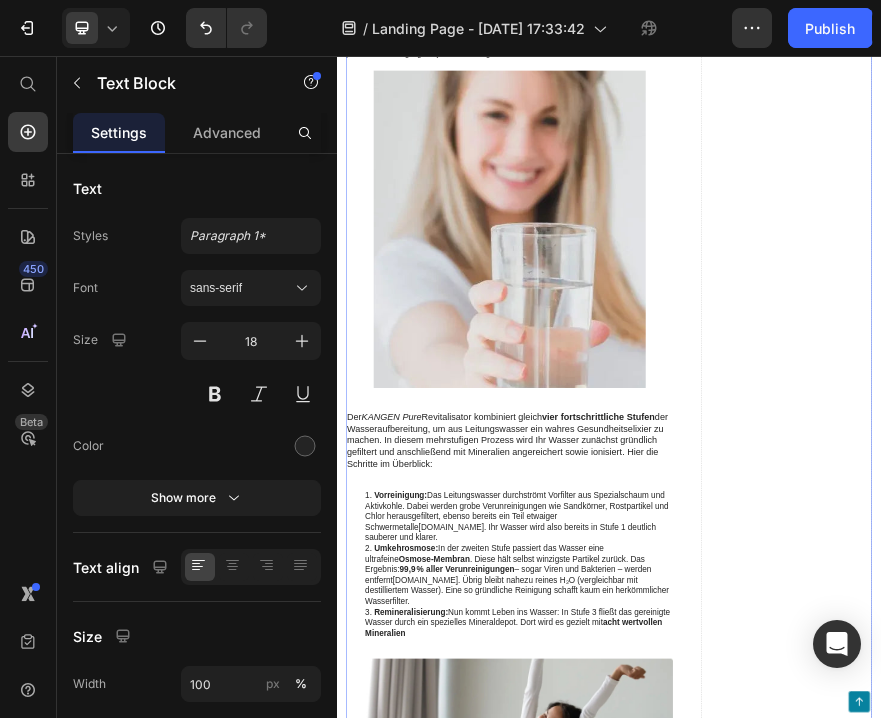click on "Drop element here" at bounding box center (1328, 1765) 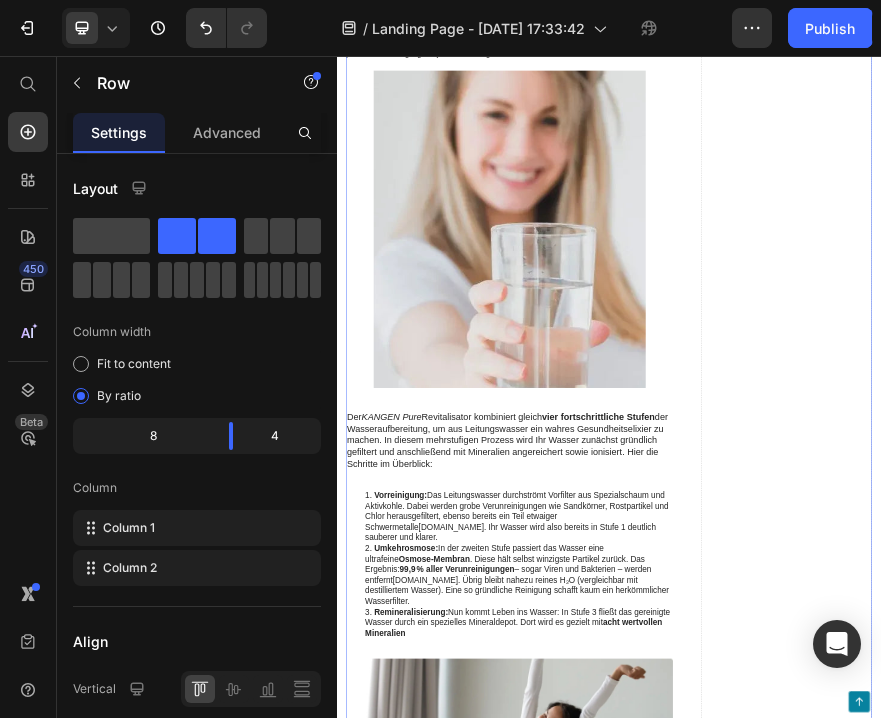 click on "Vorreinigung:  Das Leitungswasser durchströmt Vorfilter aus Spezialschaum und Aktivkohle. Dabei werden grobe Verunreinigungen wie Sandkörner, Rostpartikel und Chlor herausgefiltert, ebenso bereits ein Teil etwaiger Schwermetalle [DOMAIN_NAME] . Ihr Wasser wird also bereits in Stufe 1 deutlich sauberer und klarer." at bounding box center [737, 1072] 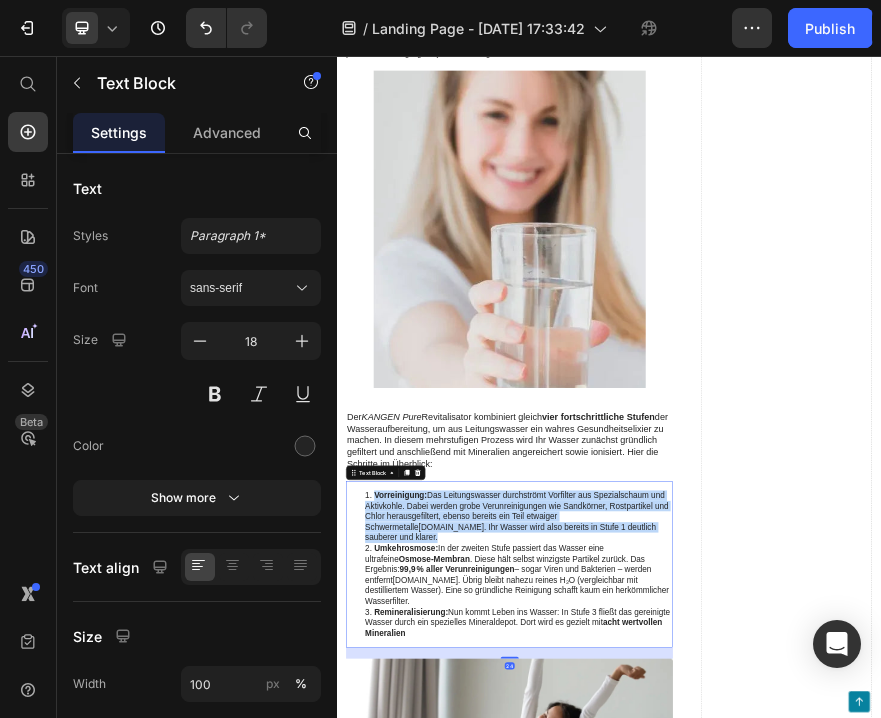 click on "Vorreinigung:  Das Leitungswasser durchströmt Vorfilter aus Spezialschaum und Aktivkohle. Dabei werden grobe Verunreinigungen wie Sandkörner, Rostpartikel und Chlor herausgefiltert, ebenso bereits ein Teil etwaiger Schwermetalle [DOMAIN_NAME] . Ihr Wasser wird also bereits in Stufe 1 deutlich sauberer und klarer." at bounding box center (737, 1072) 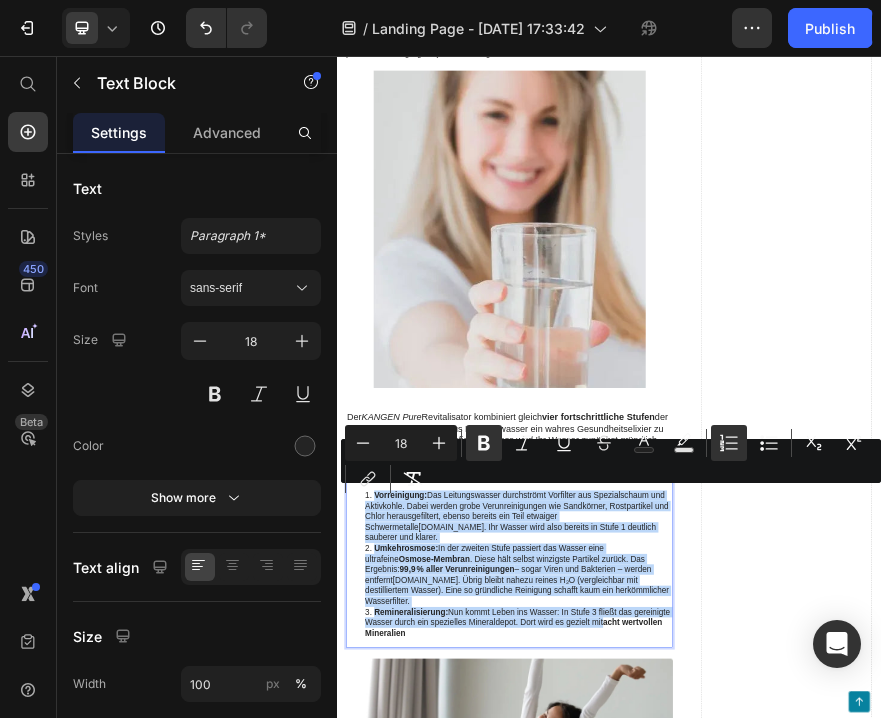 scroll, scrollTop: 60, scrollLeft: 0, axis: vertical 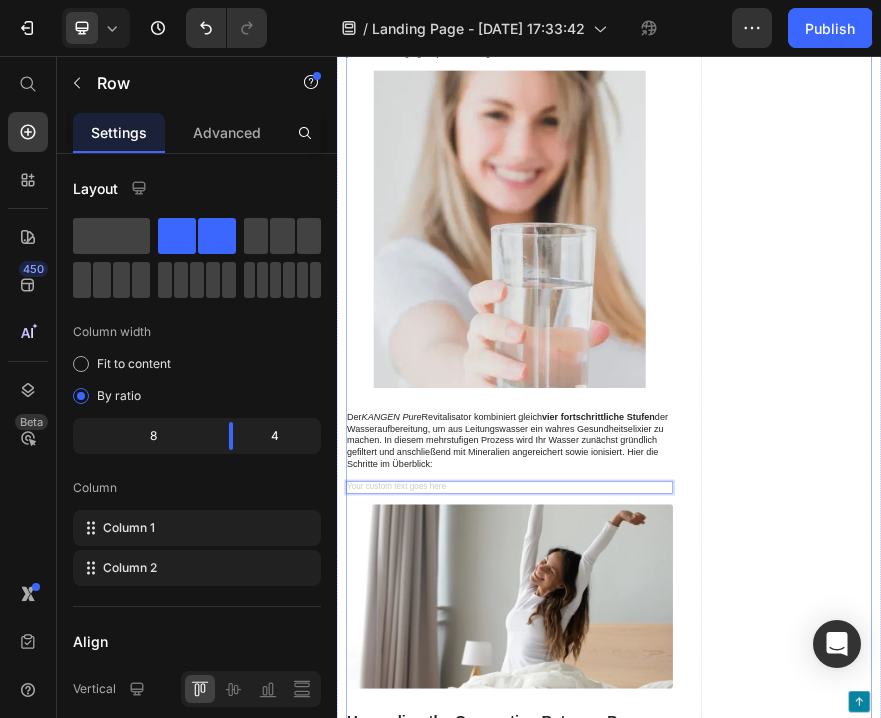 click on "Drop element here" at bounding box center [1328, 1595] 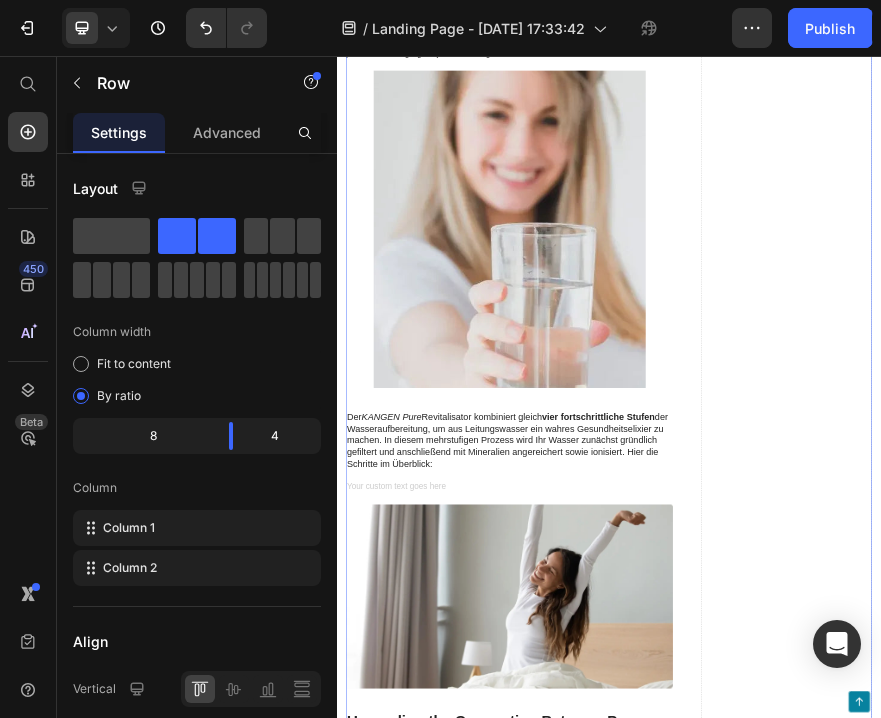 scroll, scrollTop: 0, scrollLeft: 0, axis: both 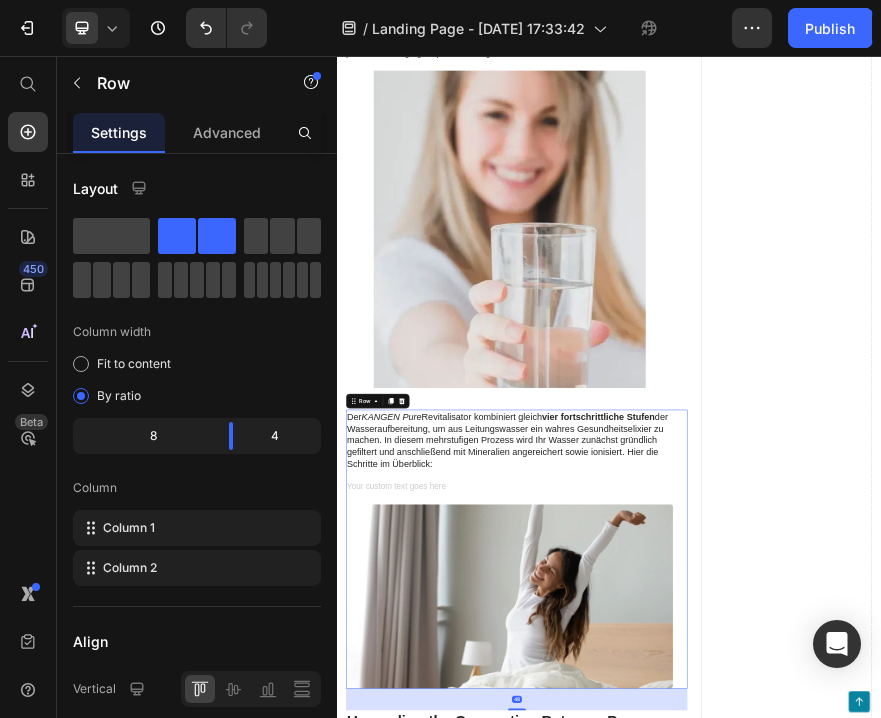 click on "Der  KANGEN Pure  Revitalisator kombiniert gleich  vier fortschrittliche Stufen  der Wasseraufbereitung, um aus Leitungswasser ein wahres Gesundheitselixier zu machen. In diesem mehrstufigen Prozess wird Ihr Wasser zunächst gründlich gefiltert und anschließend mit Mineralien angereichert sowie ionisiert. Hier die Schritte im Überblick: Heading Text Block Image" at bounding box center [717, 1144] 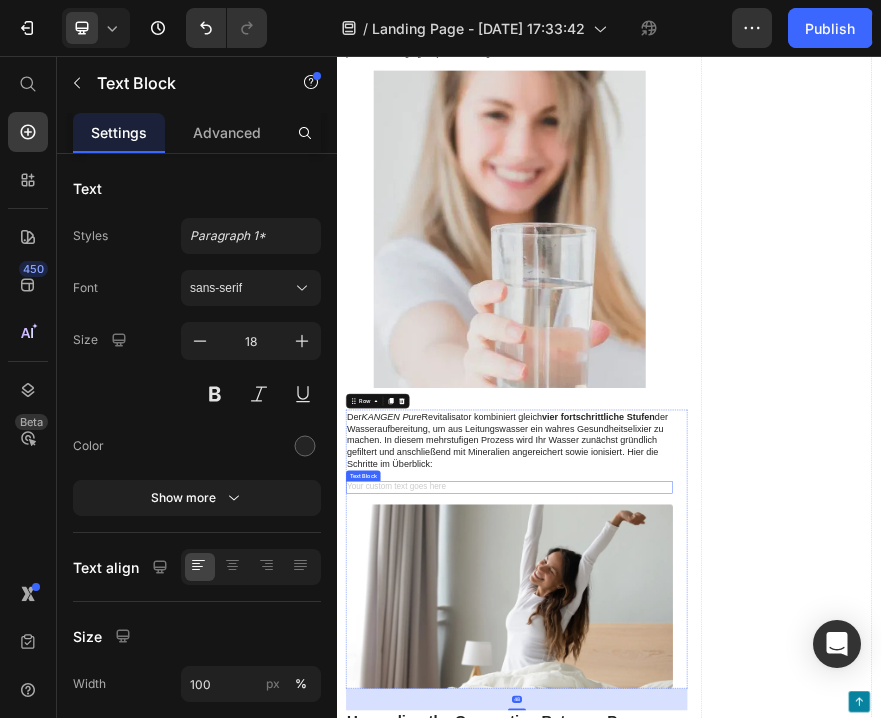 click at bounding box center [717, 1007] 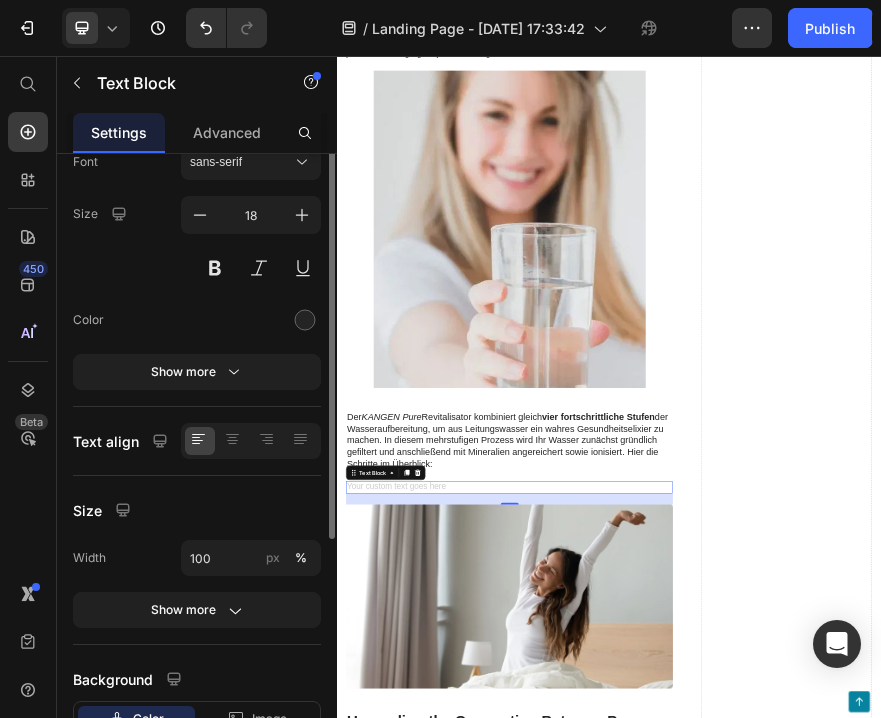 scroll, scrollTop: 274, scrollLeft: 0, axis: vertical 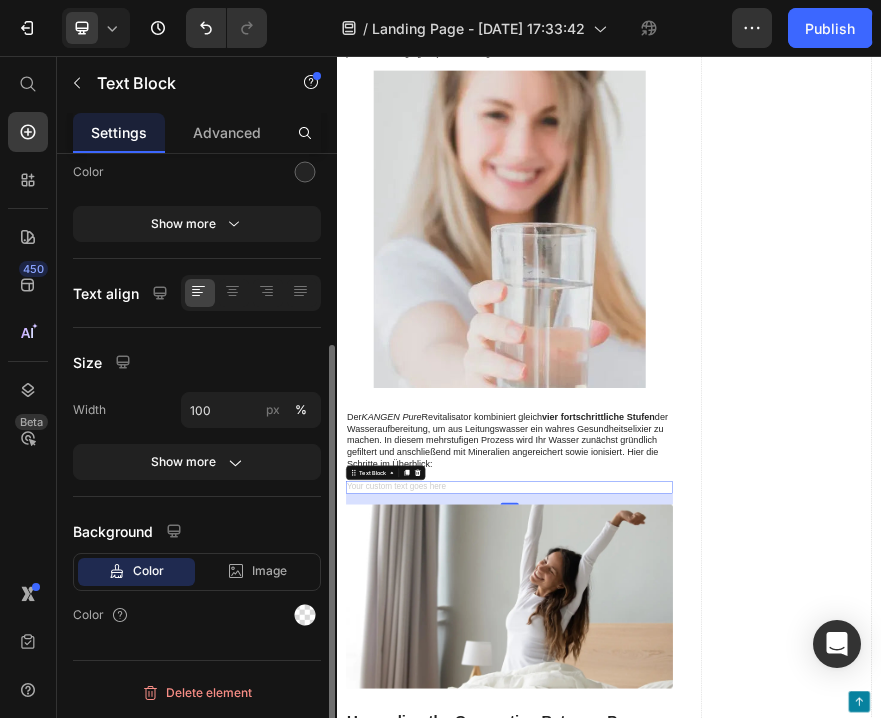 click on "Show more" 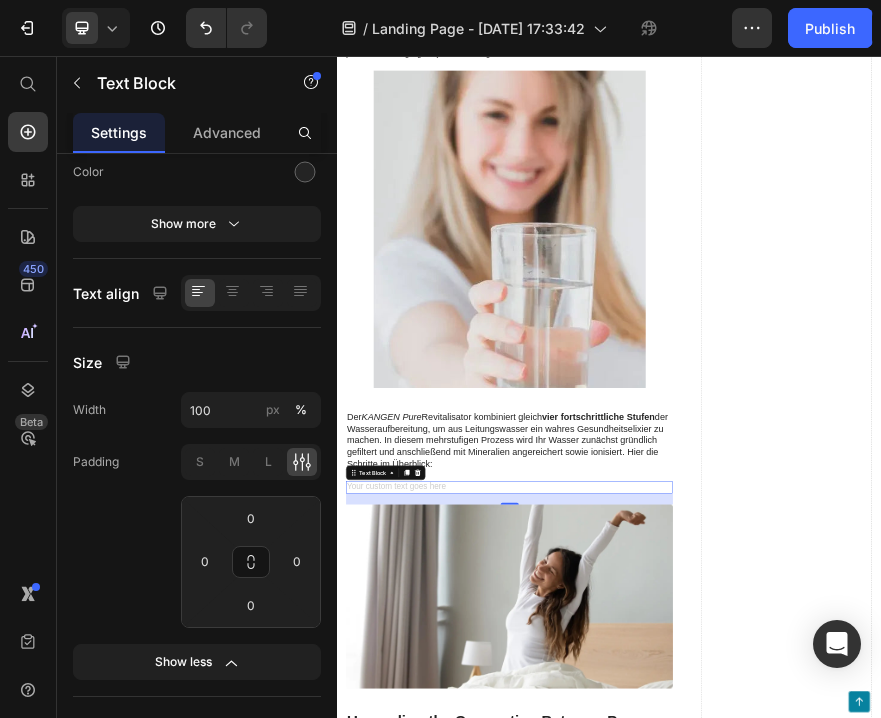 type 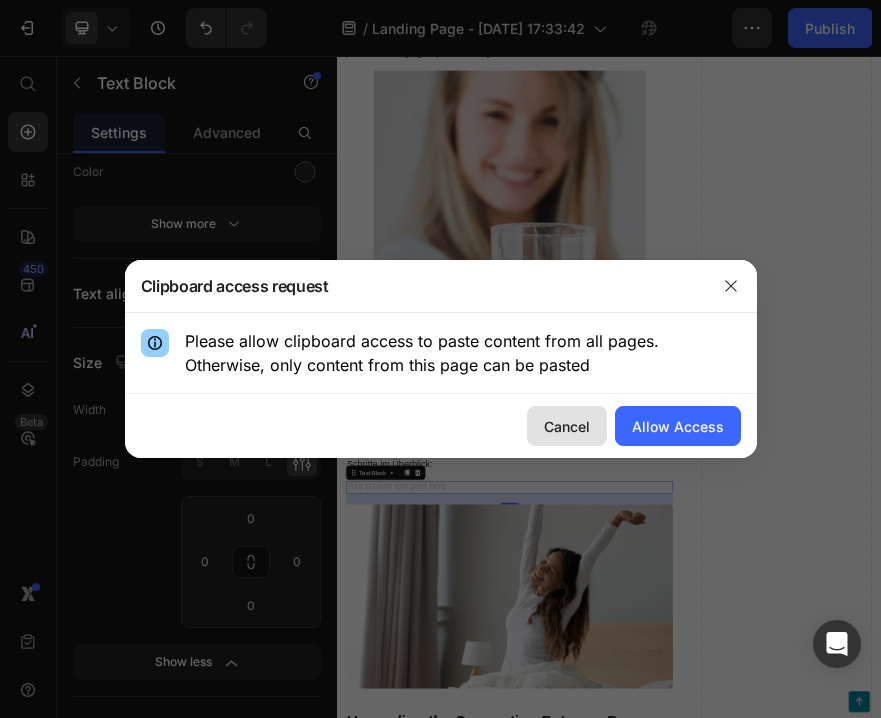 click on "Cancel" at bounding box center [567, 426] 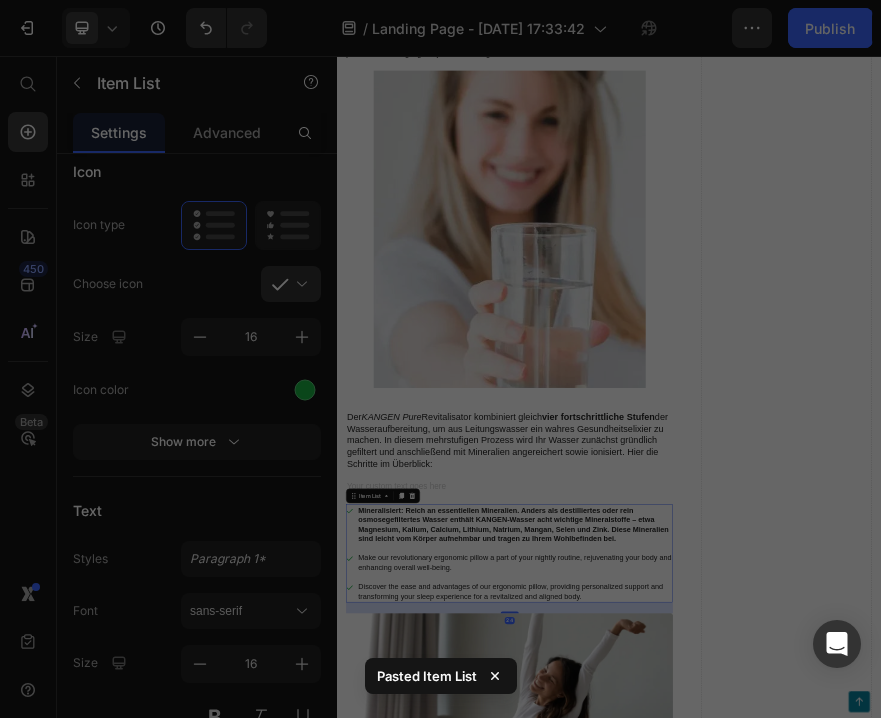 scroll, scrollTop: 0, scrollLeft: 0, axis: both 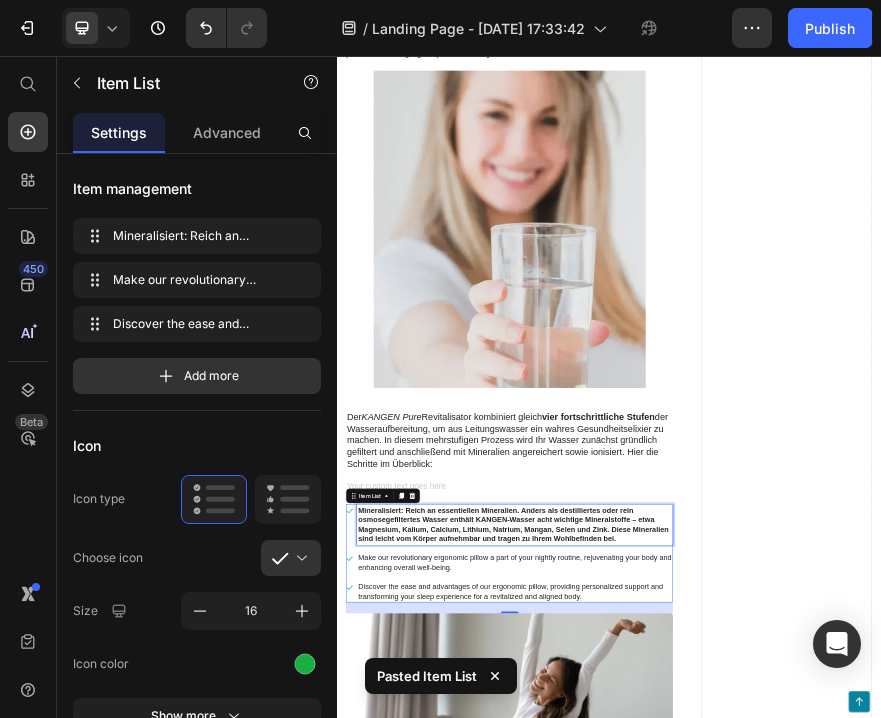 click on "Mineralisiert: Reich an essentiellen Mineralien. Anders als destilliertes oder rein osmosegefiltertes Wasser enthält KANGEN-Wasser acht wichtige Mineralstoffe – etwa Magnesium, Kalium, Calcium, Lithium, Natrium, Mangan, Selen und Zink. Diese Mineralien sind leicht vom Körper aufnehmbar und tragen zu Ihrem Wohlbefinden bei." at bounding box center [729, 1089] 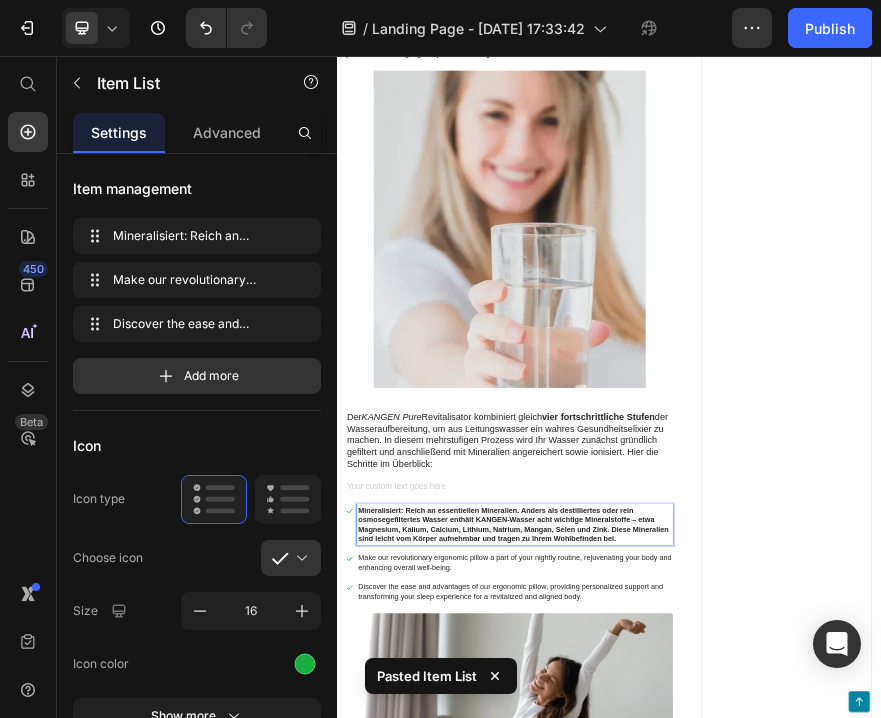 click on "7   /  Landing Page - [DATE] 17:33:42 Draft Preview  Save   Publish" 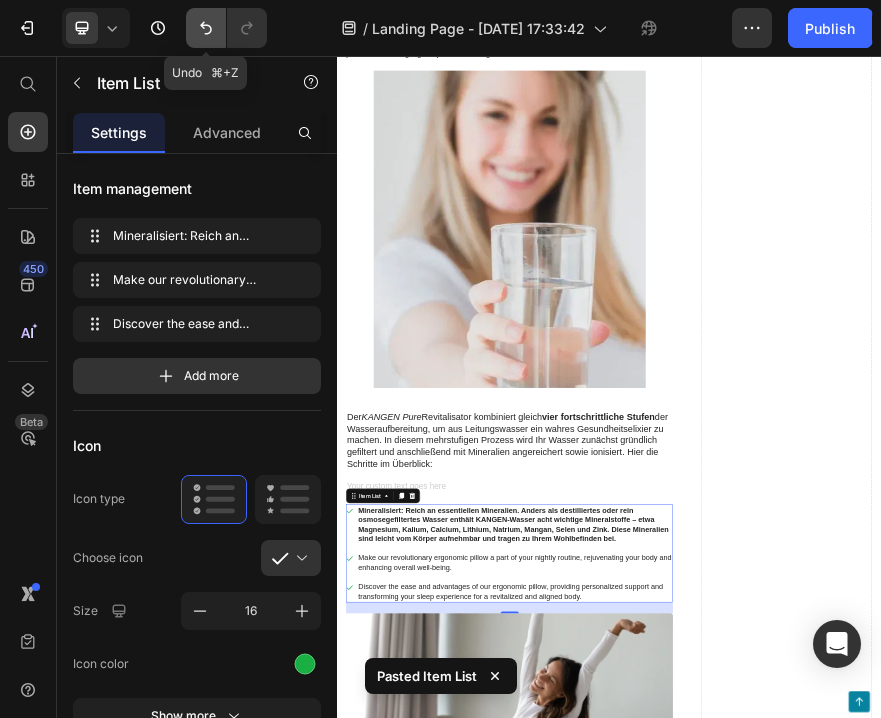 click 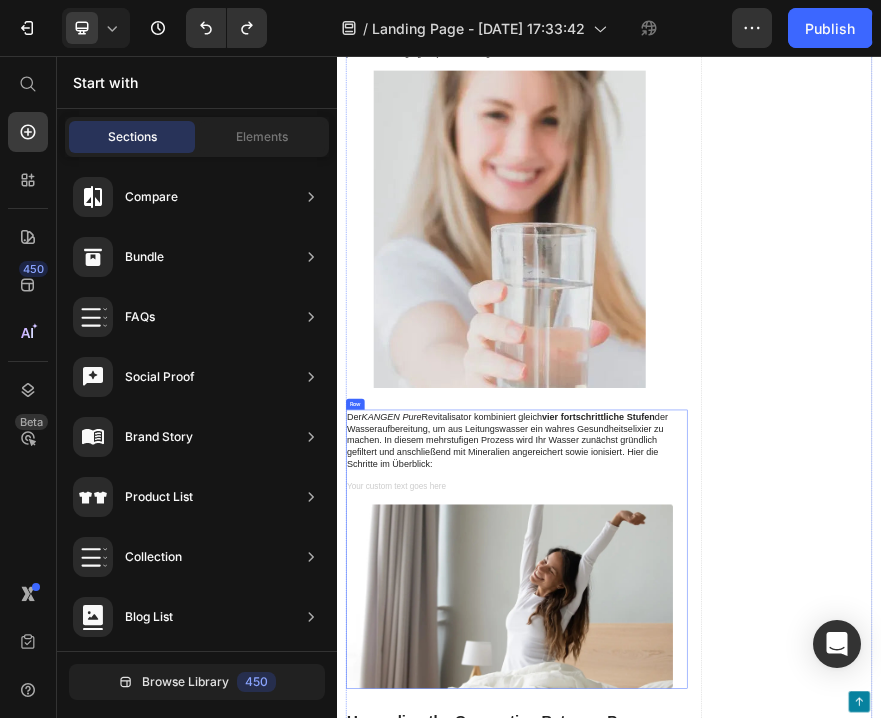 click on "Der  KANGEN Pure  Revitalisator kombiniert gleich  vier fortschrittliche Stufen  der Wasseraufbereitung, um aus Leitungswasser ein wahres Gesundheitselixier zu machen. In diesem mehrstufigen Prozess wird Ihr Wasser zunächst gründlich gefiltert und anschließend mit Mineralien angereichert sowie ionisiert. Hier die Schritte im Überblick: Heading Text Block Image" at bounding box center [717, 1144] 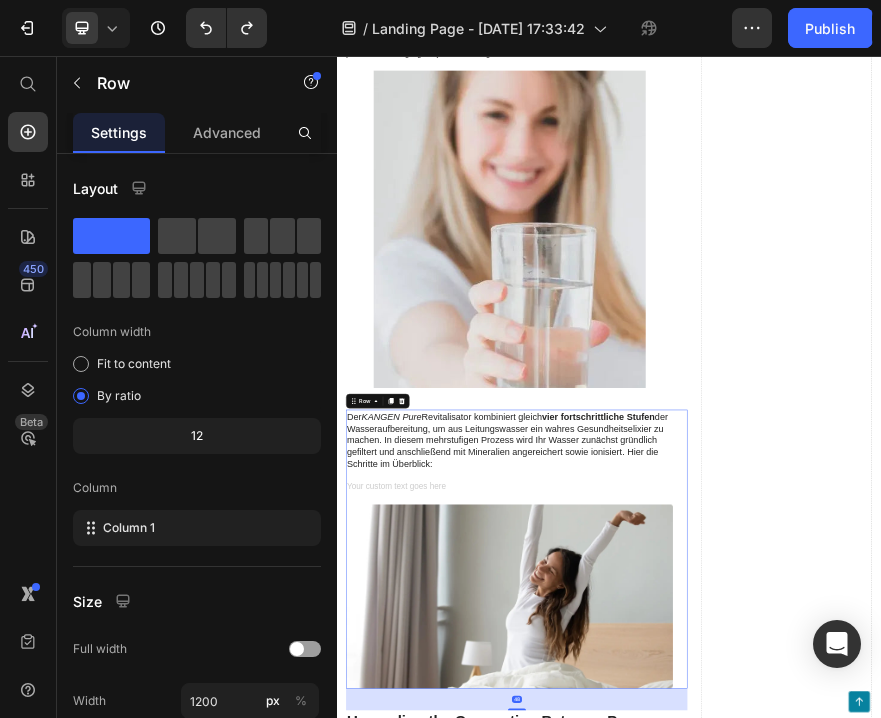 click on "Der  KANGEN Pure  Revitalisator kombiniert gleich  vier fortschrittliche Stufen  der Wasseraufbereitung, um aus Leitungswasser ein wahres Gesundheitselixier zu machen. In diesem mehrstufigen Prozess wird Ihr Wasser zunächst gründlich gefiltert und anschließend mit Mineralien angereichert sowie ionisiert. Hier die Schritte im Überblick: Heading Text Block Image" at bounding box center [717, 1144] 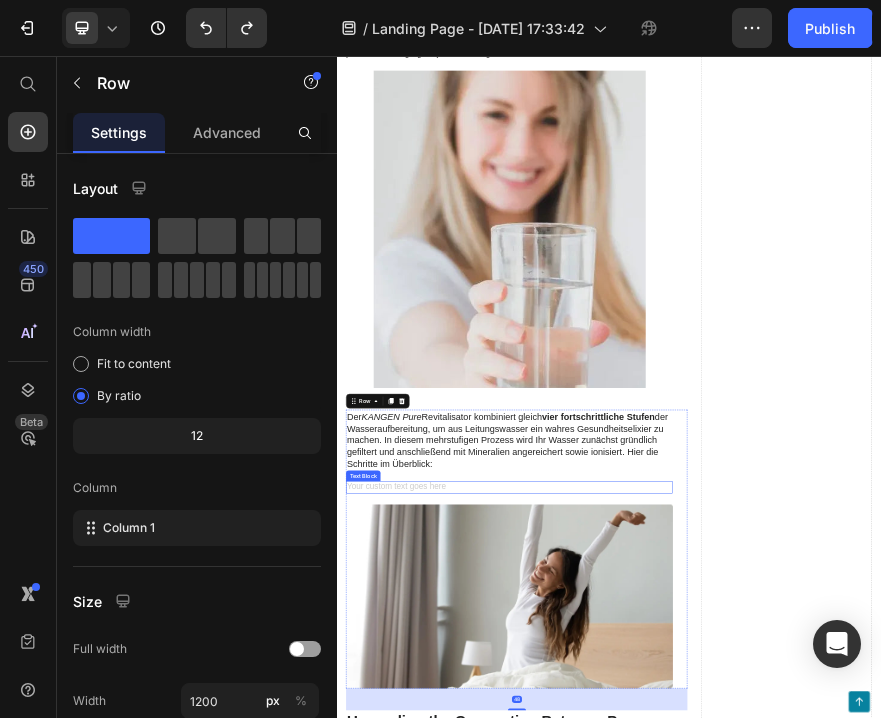 click at bounding box center [717, 1007] 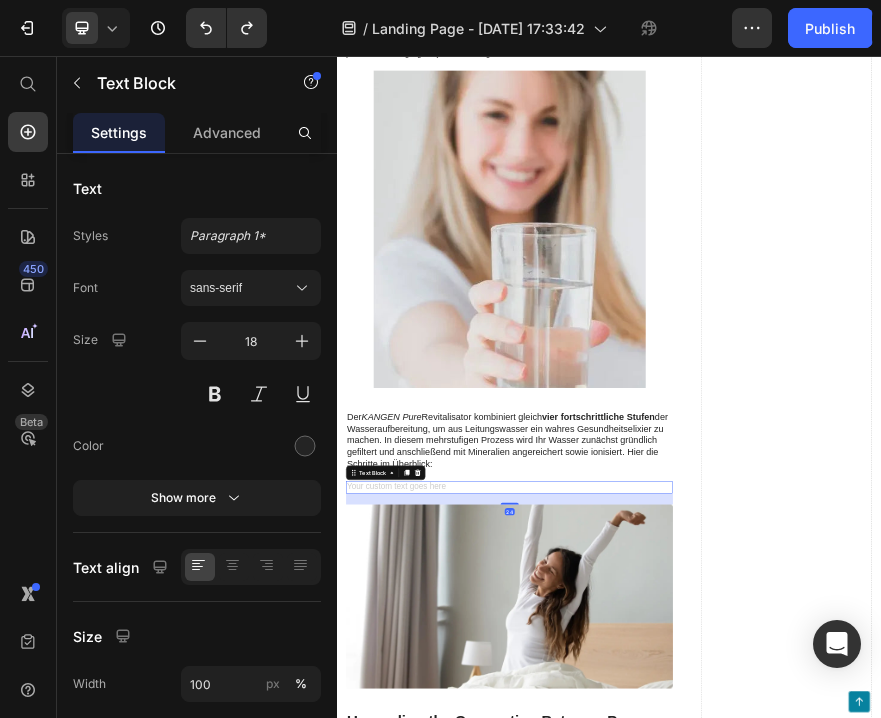 click at bounding box center [717, 1007] 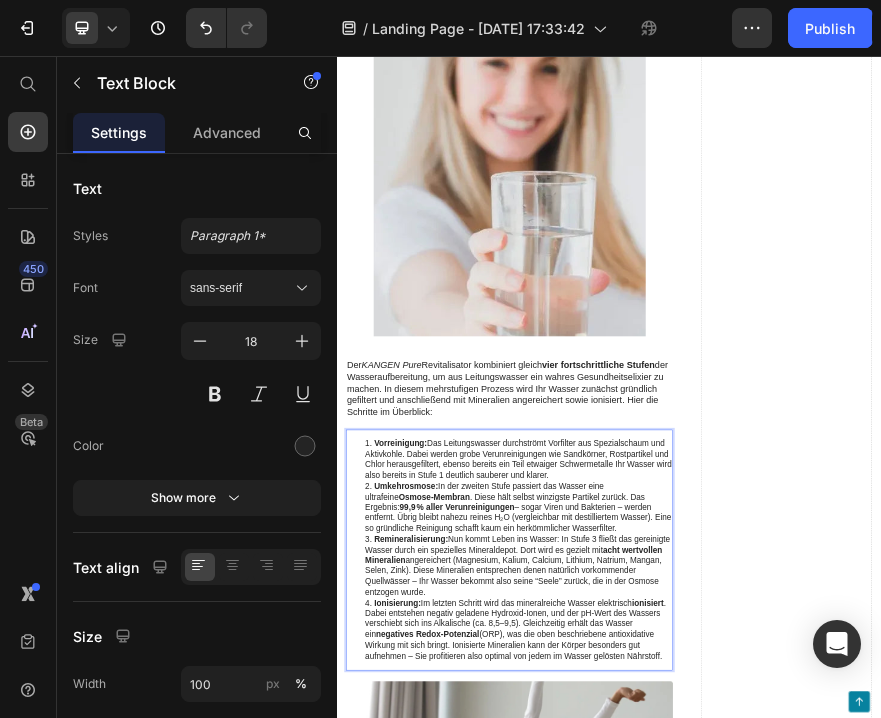 scroll, scrollTop: 2395, scrollLeft: 0, axis: vertical 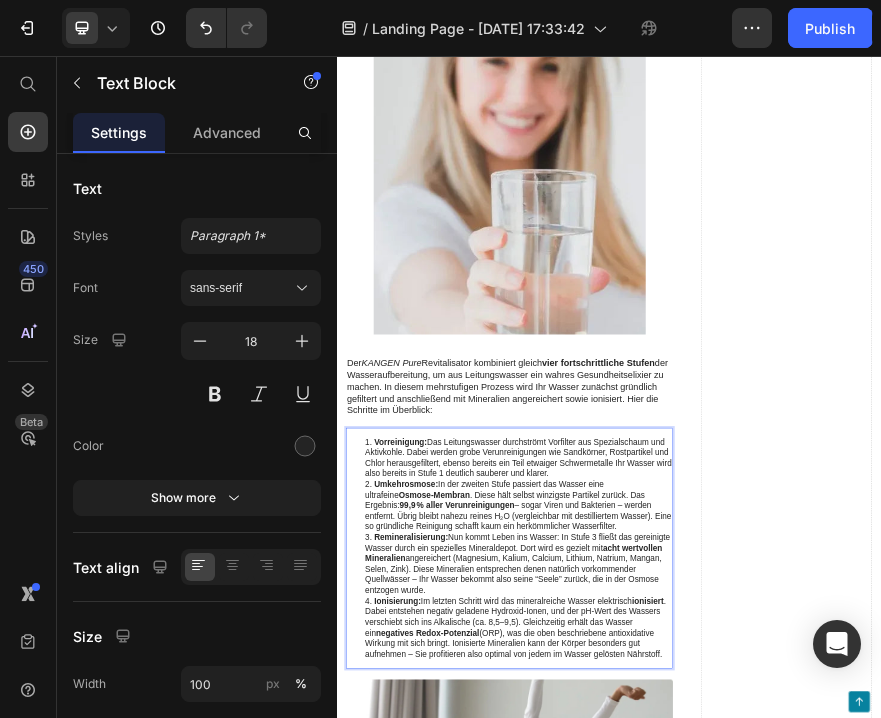 click on "Vorreinigung:  Das Leitungswasser durchströmt Vorfilter aus Spezialschaum und Aktivkohle. Dabei werden grobe Verunreinigungen wie Sandkörner, Rostpartikel und Chlor herausgefiltert, ebenso bereits ein Teil etwaiger Schwermetalle Ihr Wasser wird also bereits in Stufe 1 deutlich sauberer und klarer." at bounding box center (737, 943) 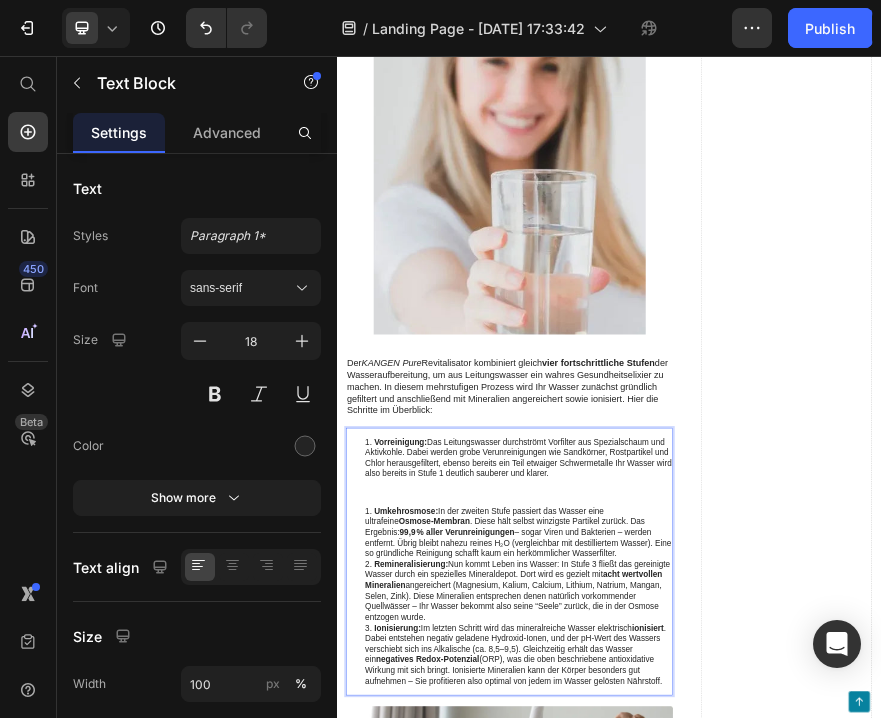 scroll, scrollTop: 300, scrollLeft: 0, axis: vertical 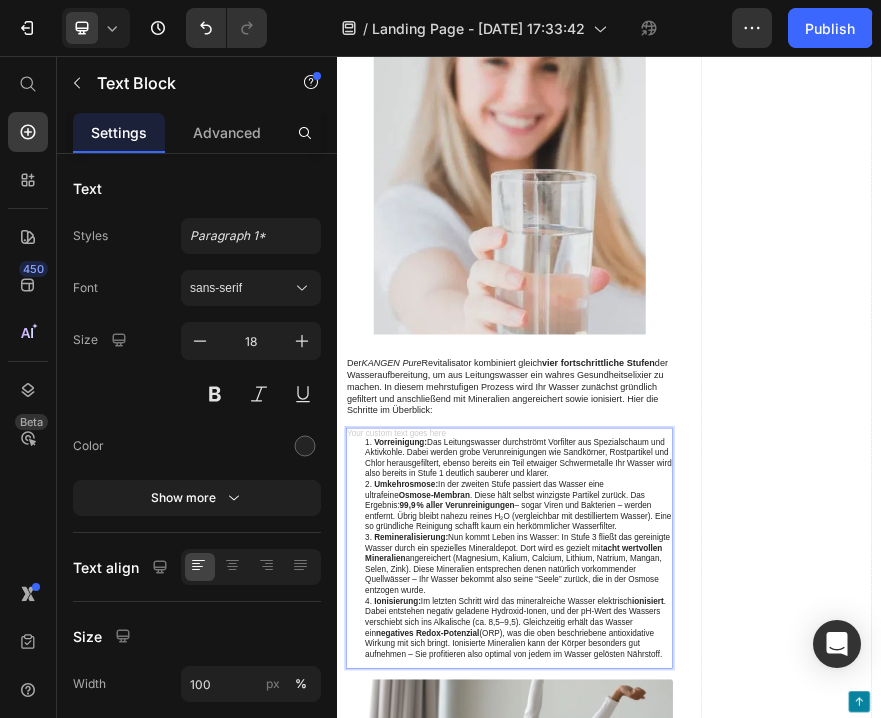 click on "Vorreinigung:  Das Leitungswasser durchströmt Vorfilter aus Spezialschaum und Aktivkohle. Dabei werden grobe Verunreinigungen wie Sandkörner, Rostpartikel und Chlor herausgefiltert, ebenso bereits ein Teil etwaiger Schwermetalle Ihr Wasser wird also bereits in Stufe 1 deutlich sauberer und klarer. Umkehrosmose:  In der zweiten Stufe passiert das Wasser eine ultrafeine  Osmose-Membran . Diese hält selbst winzigste Partikel zurück. Das Ergebnis:  99,9 % aller Verunreinigungen  – sogar Viren und Bakterien – werden entfernt. Übrig bleibt nahezu reines H₂O (vergleichbar mit destilliertem Wasser). Eine so gründliche Reinigung schafft kaum ein herkömmlicher Wasserfilter. Remineralisierung:  Nun kommt Leben ins Wasser: In Stufe 3 fließt das gereinigte Wasser durch ein spezielles Mineraldepot. Dort wird es gezielt mit  acht wertvollen Mineralien Ionisierung:  Im letzten Schritt wird das mineralreiche Wasser elektrisch  ionisiert negatives Redox-Potenzial" at bounding box center (717, 1142) 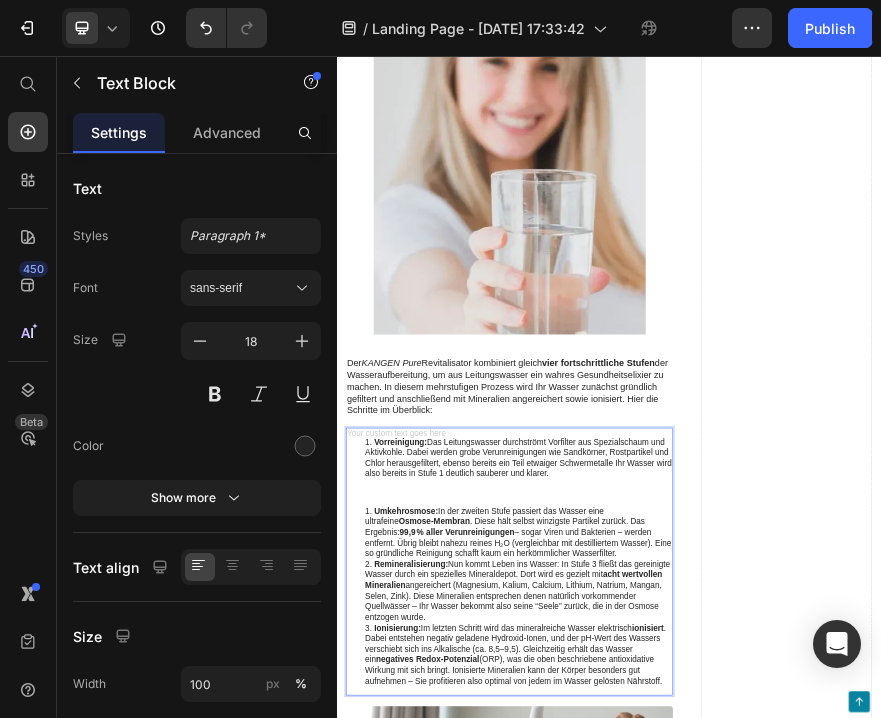 scroll, scrollTop: 420, scrollLeft: 0, axis: vertical 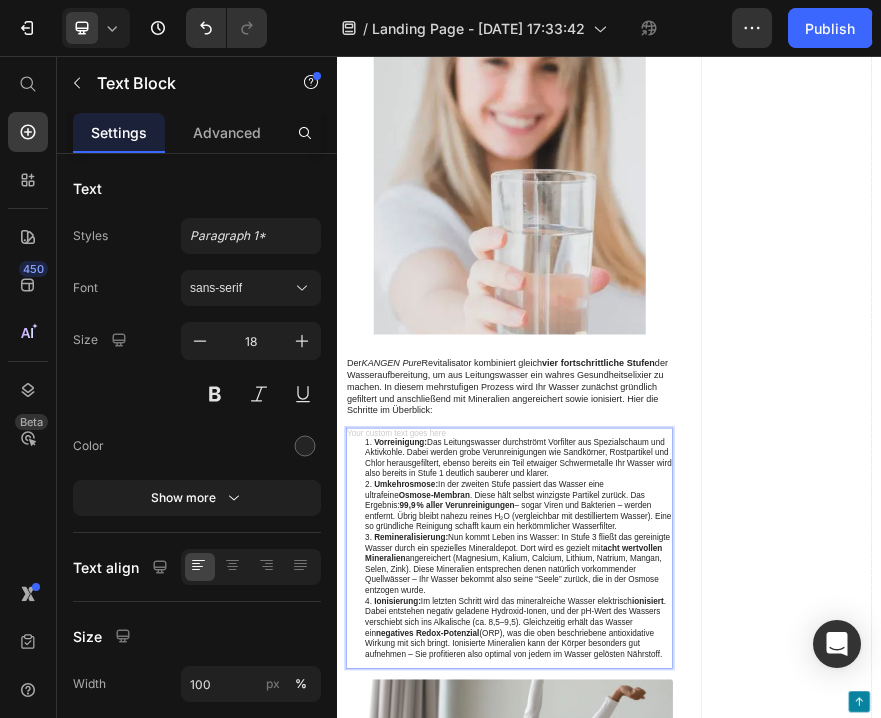 click on "Umkehrosmose:  In der zweiten Stufe passiert das Wasser eine ultrafeine  Osmose-Membran . Diese hält selbst winzigste Partikel zurück. Das Ergebnis:  99,9 % aller Verunreinigungen  – sogar Viren und Bakterien – werden entfernt. Übrig bleibt nahezu reines H₂O (vergleichbar mit destilliertem Wasser). Eine so gründliche Reinigung schafft kaum ein herkömmlicher Wasserfilter." at bounding box center (737, 1047) 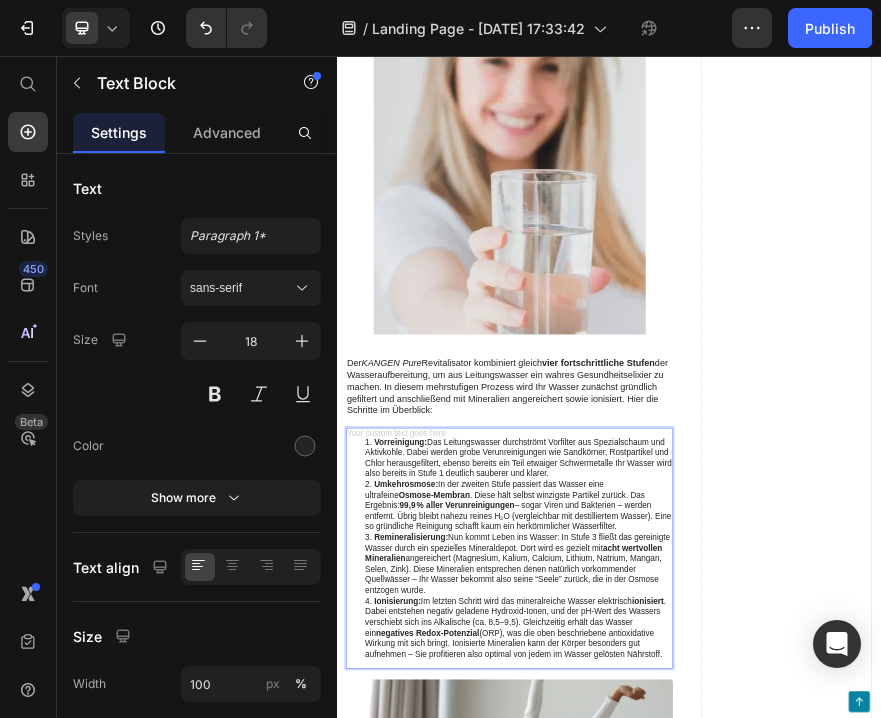 click on "Vorreinigung:  Das Leitungswasser durchströmt Vorfilter aus Spezialschaum und Aktivkohle. Dabei werden grobe Verunreinigungen wie Sandkörner, Rostpartikel und Chlor herausgefiltert, ebenso bereits ein Teil etwaiger Schwermetalle Ihr Wasser wird also bereits in Stufe 1 deutlich sauberer und klarer.                                                         Umkehrosmose:  In der zweiten Stufe passiert das Wasser eine ultrafeine  Osmose-Membran . Diese hält selbst winzigste Partikel zurück. Das Ergebnis:  99,9 % aller Verunreinigungen  – sogar Viren und Bakterien – werden entfernt. Übrig bleibt nahezu reines H₂O (vergleichbar mit destilliertem Wasser). Eine so gründliche Reinigung schafft kaum ein herkömmlicher Wasserfilter.                               Remineralisierung:  Nun kommt Leben ins Wasser: In Stufe 3 fließt das gereinigte Wasser durch ein spezielles Mineraldepot. Dort wird es gezielt mit  acht wertvollen Mineralien Ionisierung: ionisiert" at bounding box center (717, 1142) 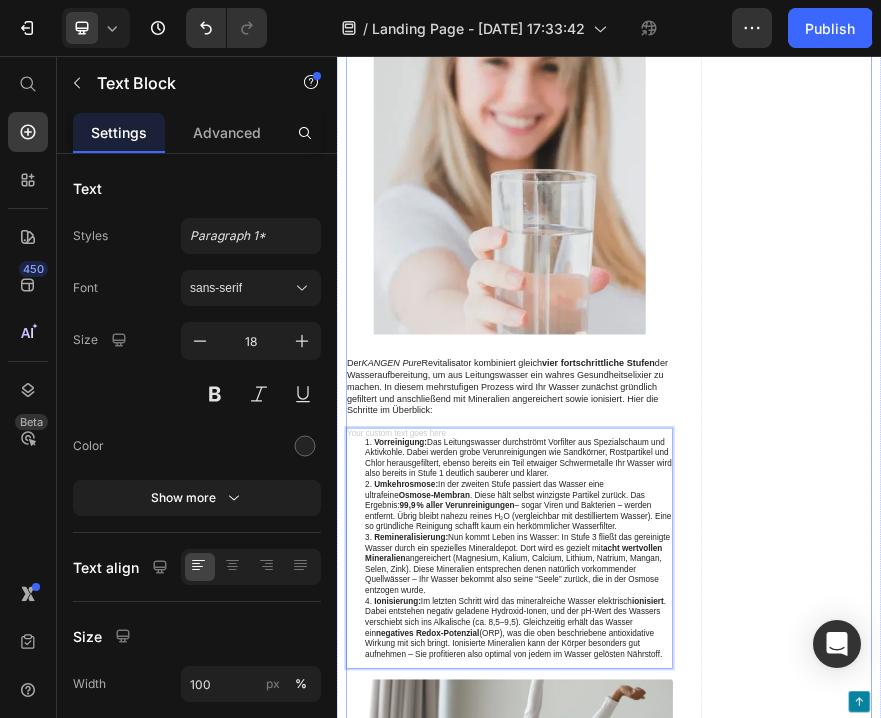 click on "Drop element here" at bounding box center [1328, 1729] 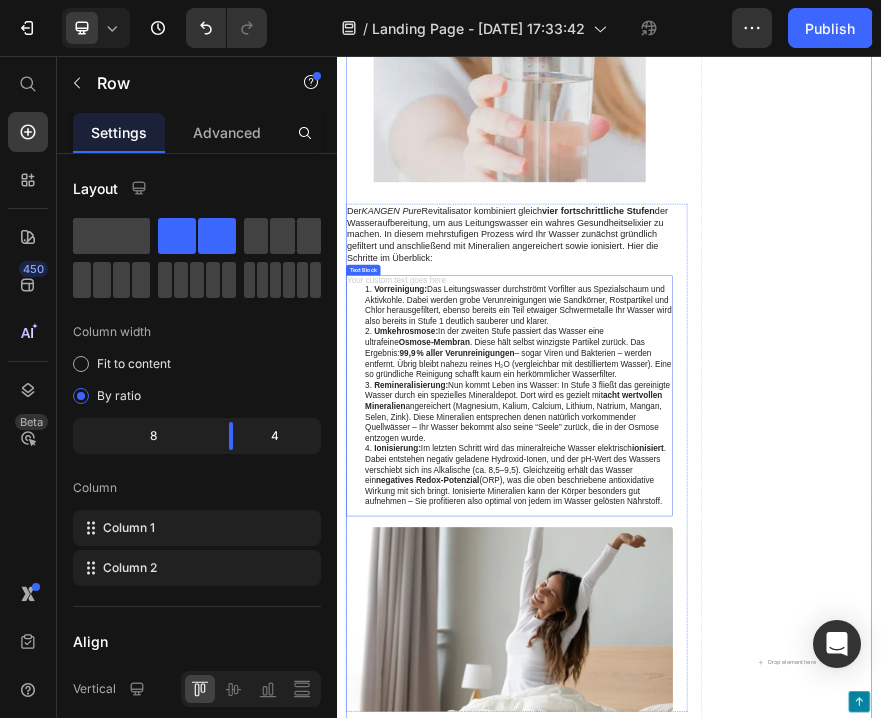 scroll, scrollTop: 2750, scrollLeft: 0, axis: vertical 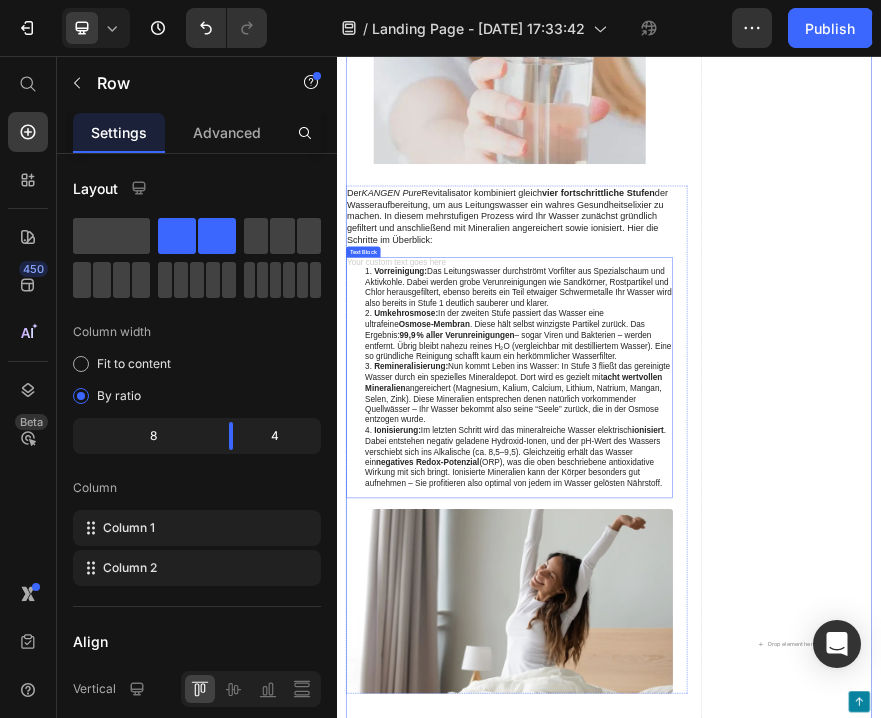 click on "Vorreinigung:  Das Leitungswasser durchströmt Vorfilter aus Spezialschaum und Aktivkohle. Dabei werden grobe Verunreinigungen wie Sandkörner, Rostpartikel und Chlor herausgefiltert, ebenso bereits ein Teil etwaiger Schwermetalle Ihr Wasser wird also bereits in Stufe 1 deutlich sauberer und klarer.                                                         Umkehrosmose:  In der zweiten Stufe passiert das Wasser eine ultrafeine  Osmose-Membran . Diese hält selbst winzigste Partikel zurück. Das Ergebnis:  99,9 % aller Verunreinigungen  – sogar Viren und Bakterien – werden entfernt. Übrig bleibt nahezu reines H₂O (vergleichbar mit destilliertem Wasser). Eine so gründliche Reinigung schafft kaum ein herkömmlicher Wasserfilter.                               Remineralisierung:  Nun kommt Leben ins Wasser: In Stufe 3 fließt das gereinigte Wasser durch ein spezielles Mineraldepot. Dort wird es gezielt mit  acht wertvollen Mineralien Ionisierung: ionisiert" at bounding box center (717, 766) 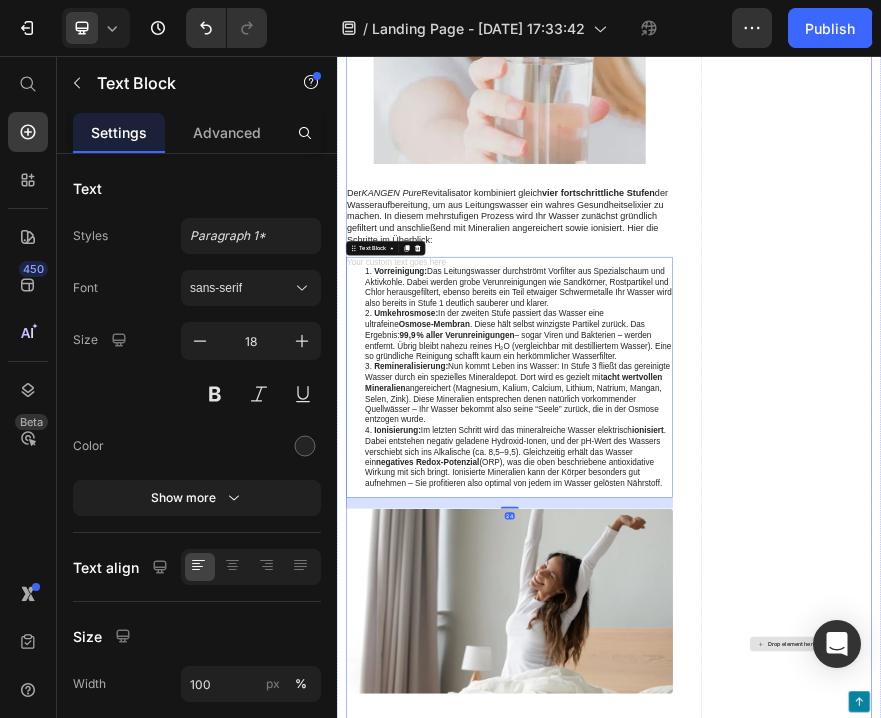 click on "Drop element here" at bounding box center (1328, 1353) 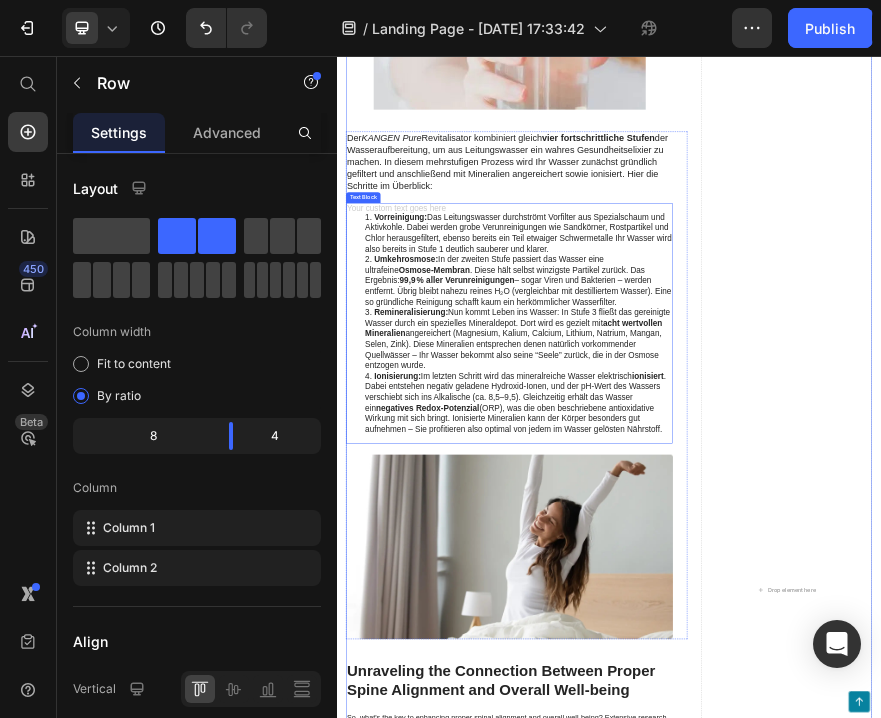 scroll, scrollTop: 2879, scrollLeft: 0, axis: vertical 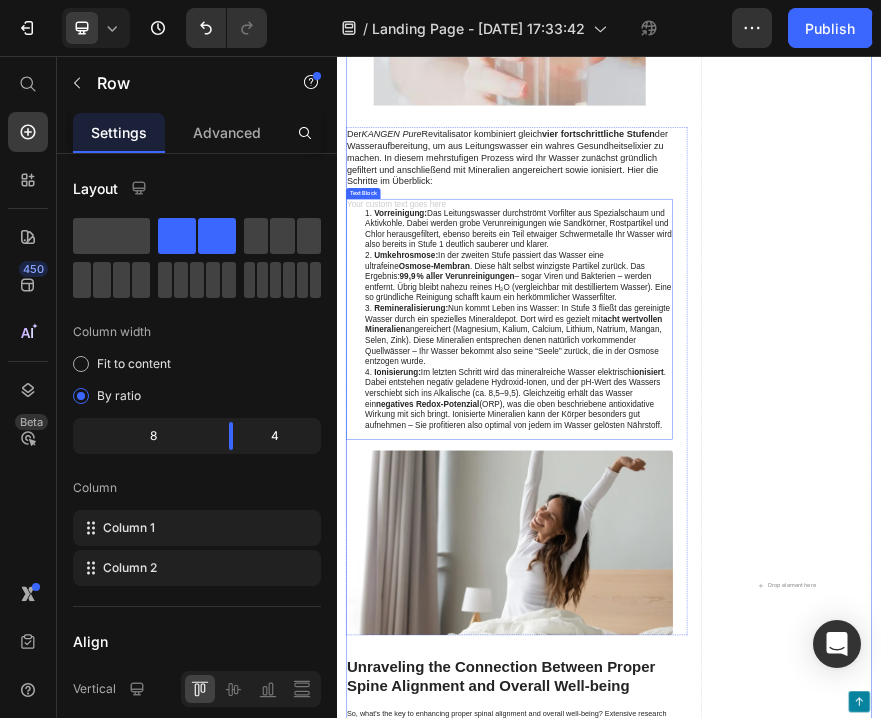 click on "Ionisierung:  Im letzten Schritt wird das mineralreiche Wasser elektrisch  ionisiert . Dabei entstehen negativ geladene Hydroxid-Ionen, und der pH-Wert des Wassers verschiebt sich ins Alkalische (ca. 8,5–9,5). Gleichzeitig erhält das Wasser ein  negatives Redox-Potenzial  (ORP), was die oben beschriebene antioxidative Wirkung mit sich bringt. Ionisierte Mineralien kann der Körper besonders gut aufnehmen – Sie profitieren also optimal von jedem im Wasser gelösten Nährstoff." at bounding box center (737, 812) 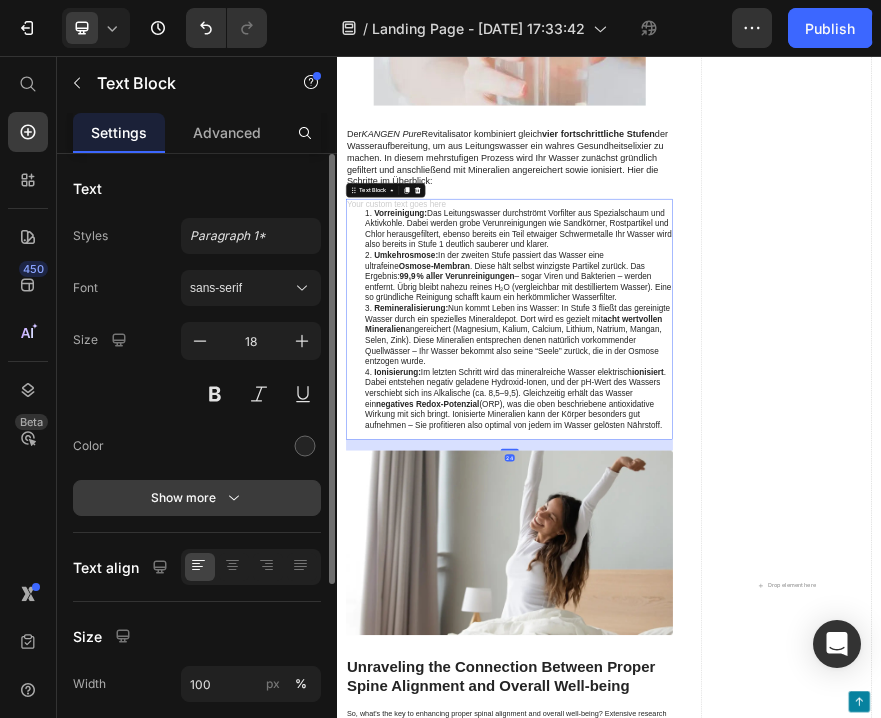click on "Show more" at bounding box center [197, 498] 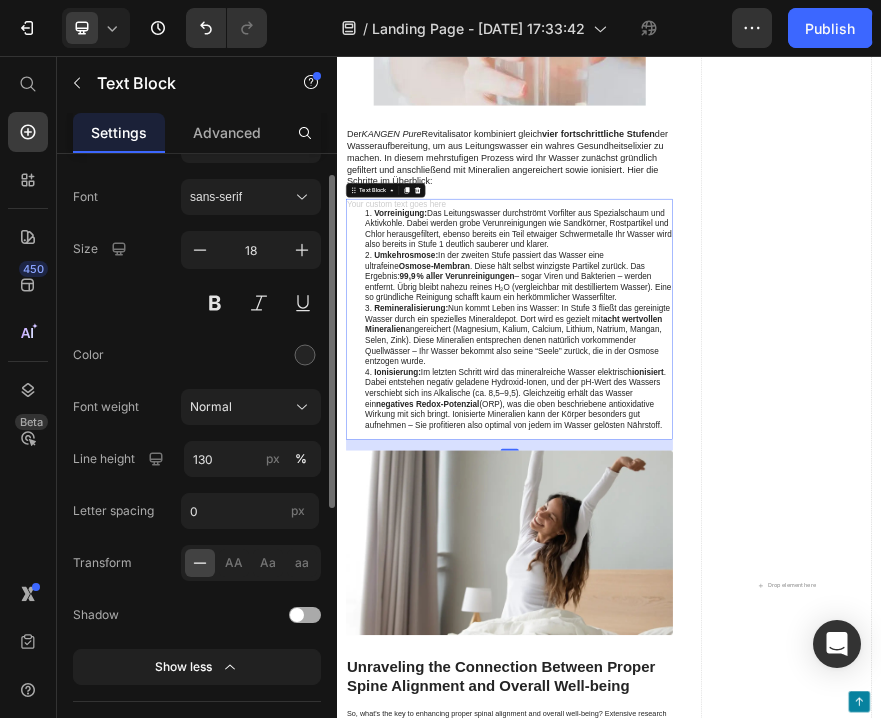 scroll, scrollTop: 90, scrollLeft: 0, axis: vertical 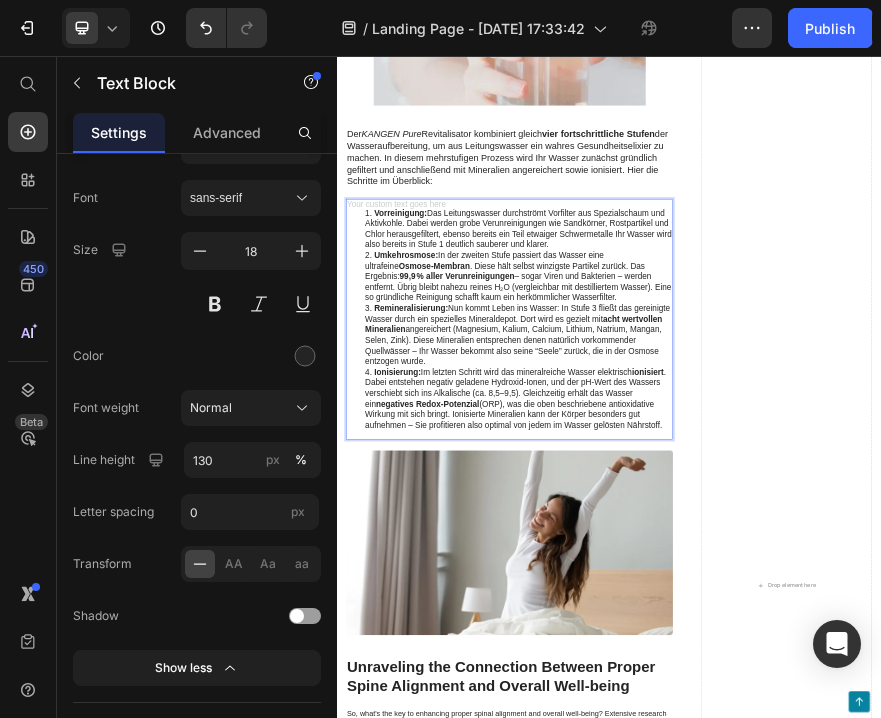 click on "Ionisierung:  Im letzten Schritt wird das mineralreiche Wasser elektrisch  ionisiert . Dabei entstehen negativ geladene Hydroxid-Ionen, und der pH-Wert des Wassers verschiebt sich ins Alkalische (ca. 8,5–9,5). Gleichzeitig erhält das Wasser ein  negatives Redox-Potenzial  (ORP), was die oben beschriebene antioxidative Wirkung mit sich bringt. Ionisierte Mineralien kann der Körper besonders gut aufnehmen – Sie profitieren also optimal von jedem im Wasser gelösten Nährstoff." at bounding box center [737, 812] 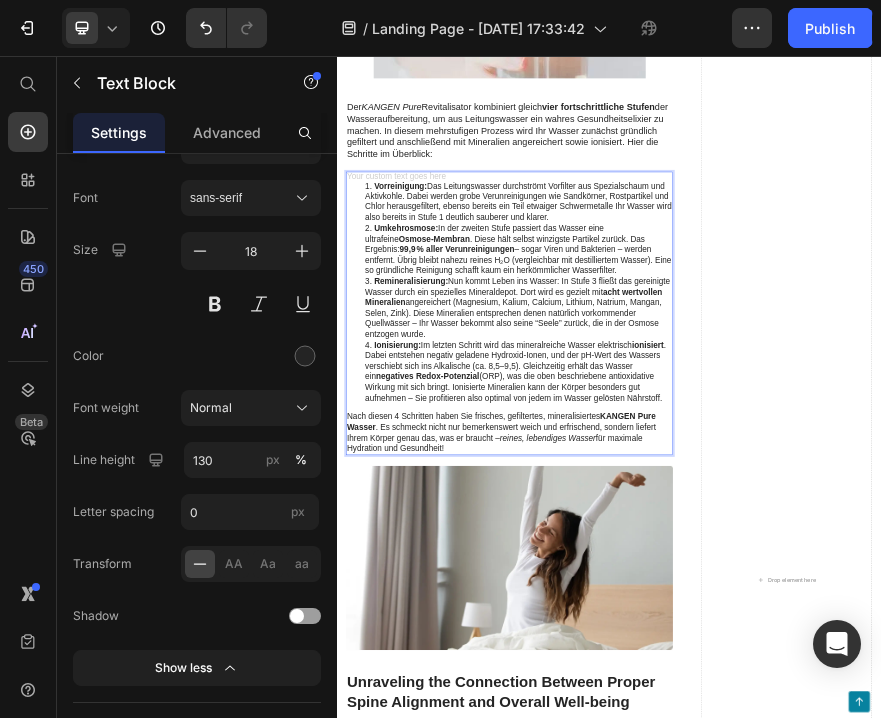 scroll, scrollTop: 2940, scrollLeft: 0, axis: vertical 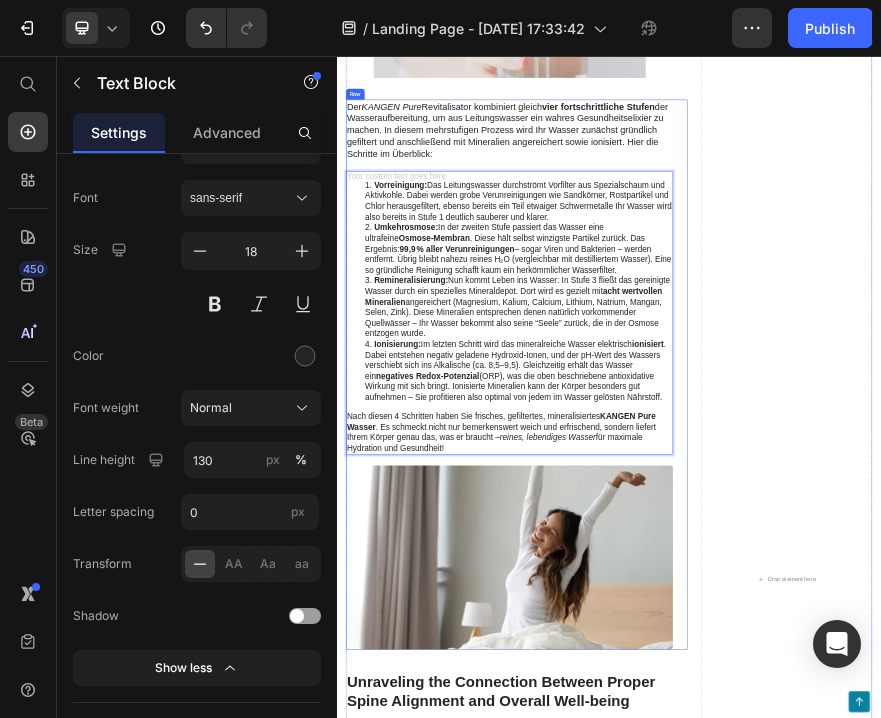 click on "⁠⁠⁠⁠⁠⁠⁠ Wie funktioniert die KANGEN Pure Technologie? Heading Abb. 1: Eine Nutzerin zapft frisches, gefiltertes KANGEN Pure Wasser direkt aus dem Hahn. Durch die Installation des KANGEN Pure Systems in der Küche steht basisches, antioxidatives Wasser jederzeit zur Verfügung. Mit jedem Schluck genießt man Komfort und Vitalität. Text Block Image Row Der  KANGEN Pure  Revitalisator kombiniert gleich  vier fortschrittliche Stufen  der Wasseraufbereitung, um aus Leitungswasser ein wahres Gesundheitselixier zu machen. In diesem mehrstufigen Prozess wird Ihr Wasser zunächst gründlich gefiltert und anschließend mit Mineralien angereichert sowie ionisiert. Hier die Schritte im Überblick: Heading Vorreinigung: Umkehrosmose:  In der zweiten Stufe passiert das Wasser eine ultrafeine  Osmose-Membran . Diese hält selbst winzigste Partikel zurück. Das Ergebnis:  99,9 % aller Verunreinigungen Remineralisierung: acht wertvollen Mineralien Ionisierung: ionisiert negatives Redox-Potenzial Text Block" at bounding box center (937, 1209) 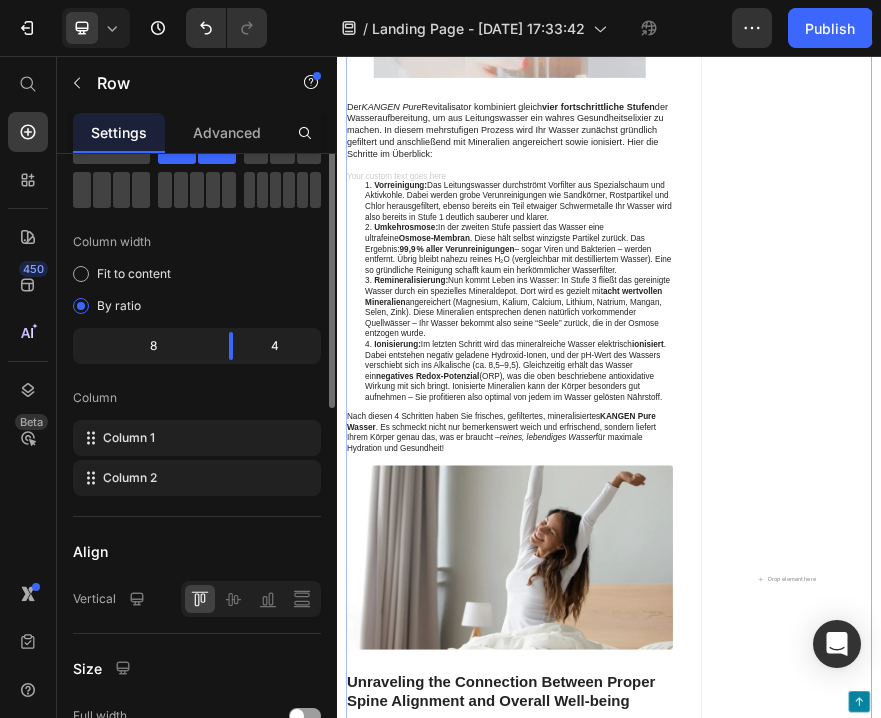 scroll, scrollTop: 0, scrollLeft: 0, axis: both 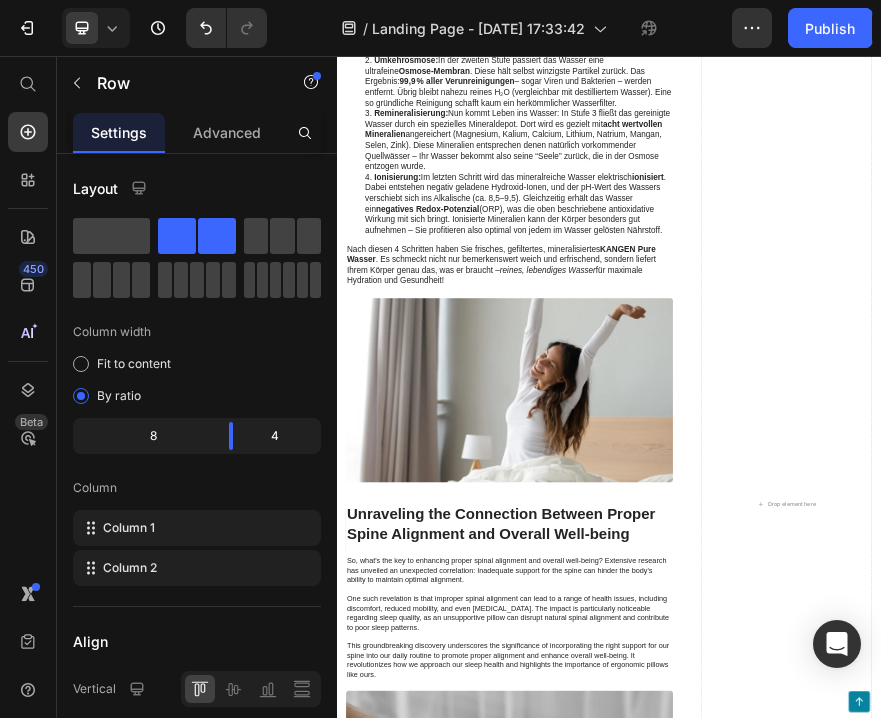 click on "Unraveling the Connection Between Proper Spine Alignment and Overall Well-being" at bounding box center (717, 1089) 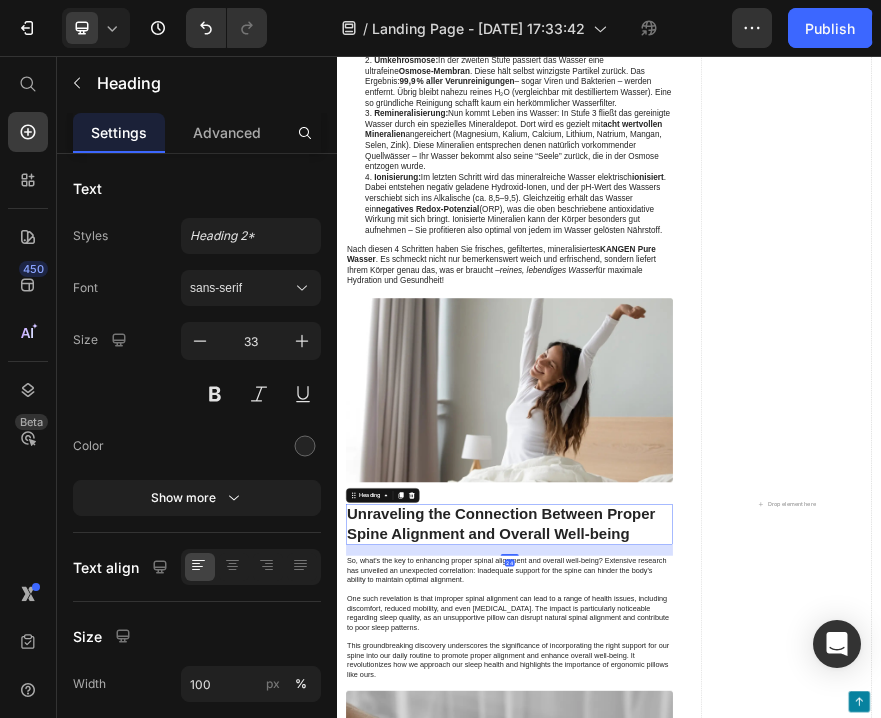 click on "Unraveling the Connection Between Proper Spine Alignment and Overall Well-being" at bounding box center (717, 1089) 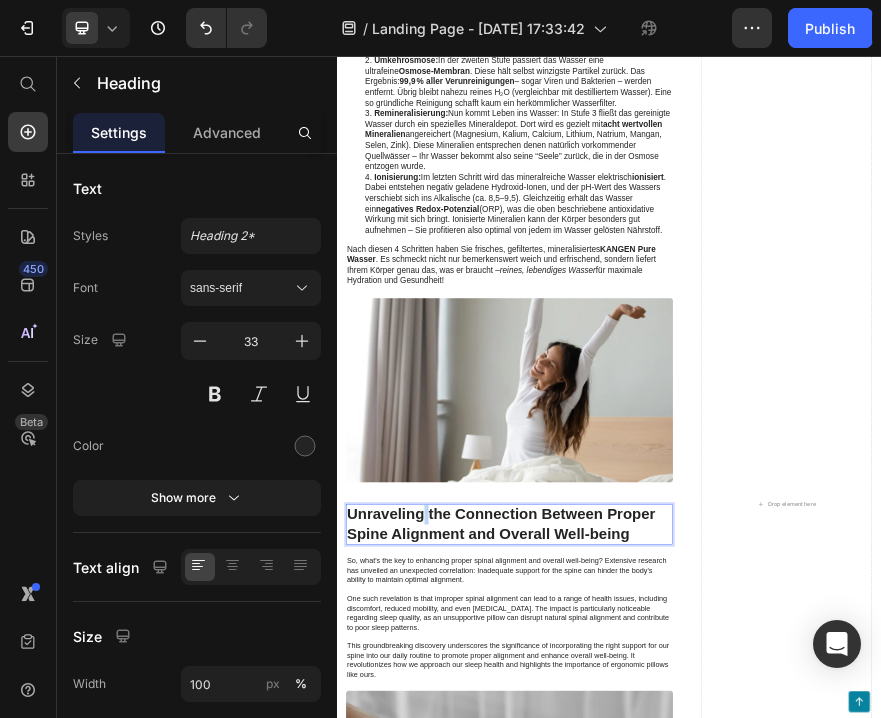 click on "Unraveling the Connection Between Proper Spine Alignment and Overall Well-being" at bounding box center [717, 1089] 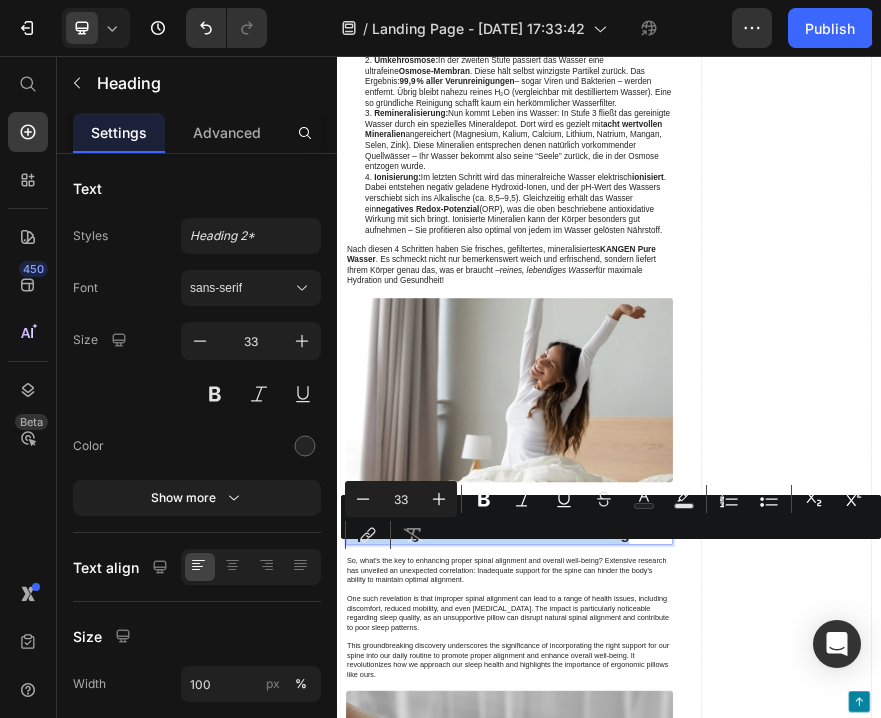 scroll, scrollTop: 60, scrollLeft: 0, axis: vertical 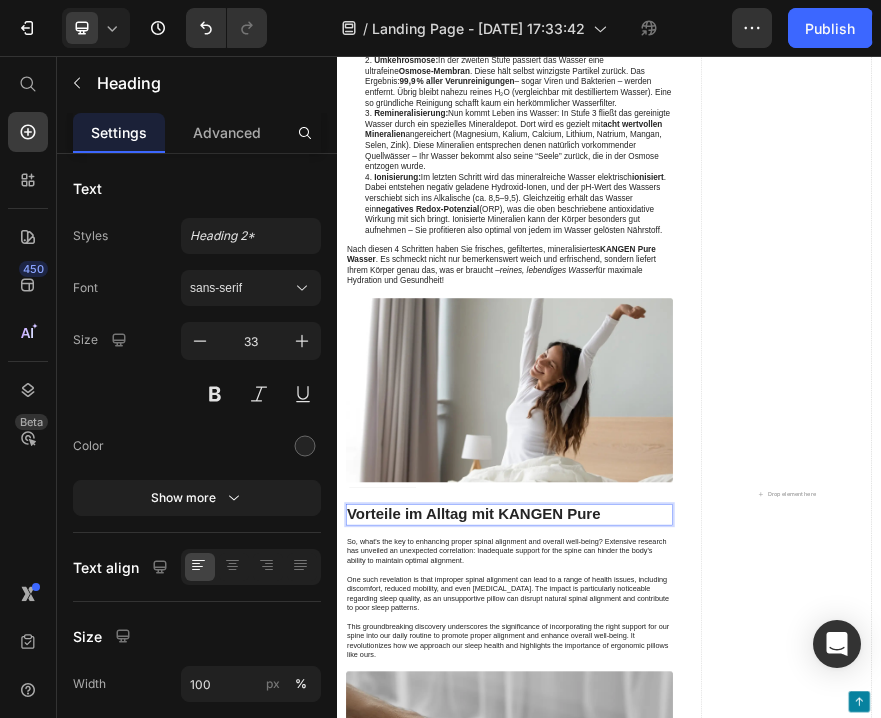 click at bounding box center (717, 793) 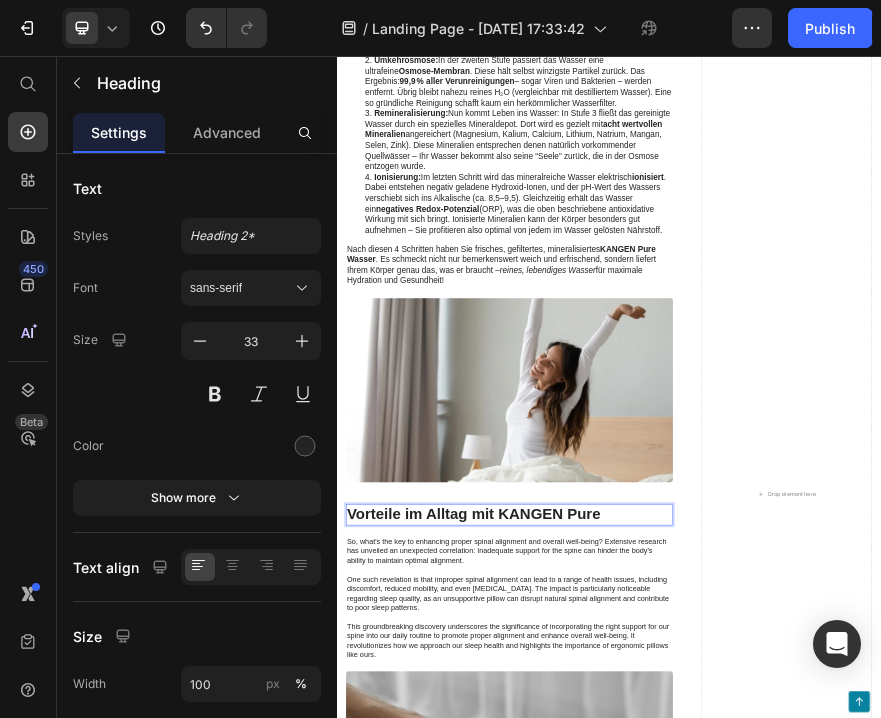 scroll, scrollTop: 0, scrollLeft: 0, axis: both 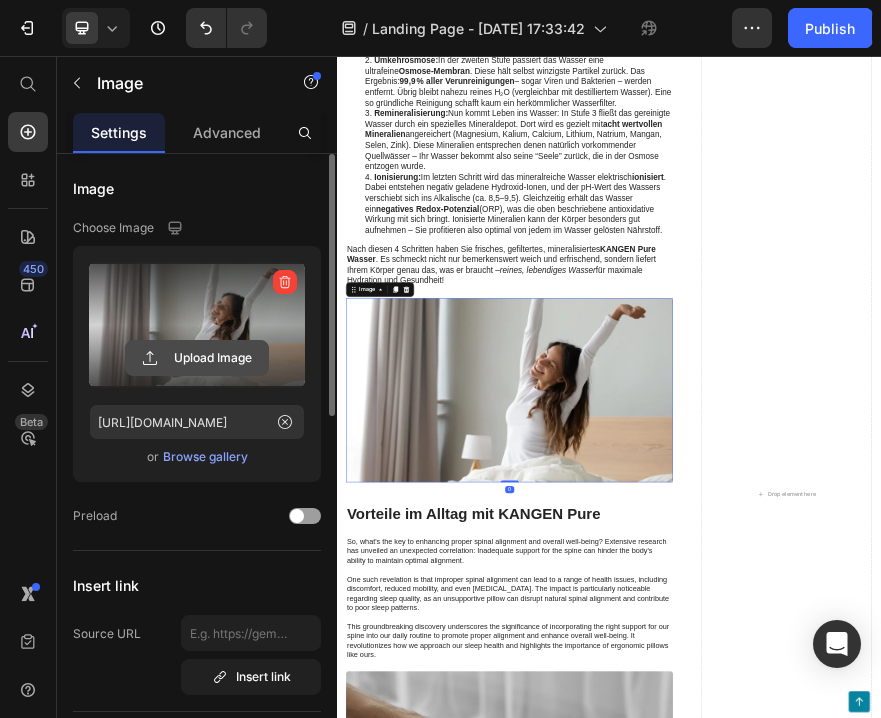 click 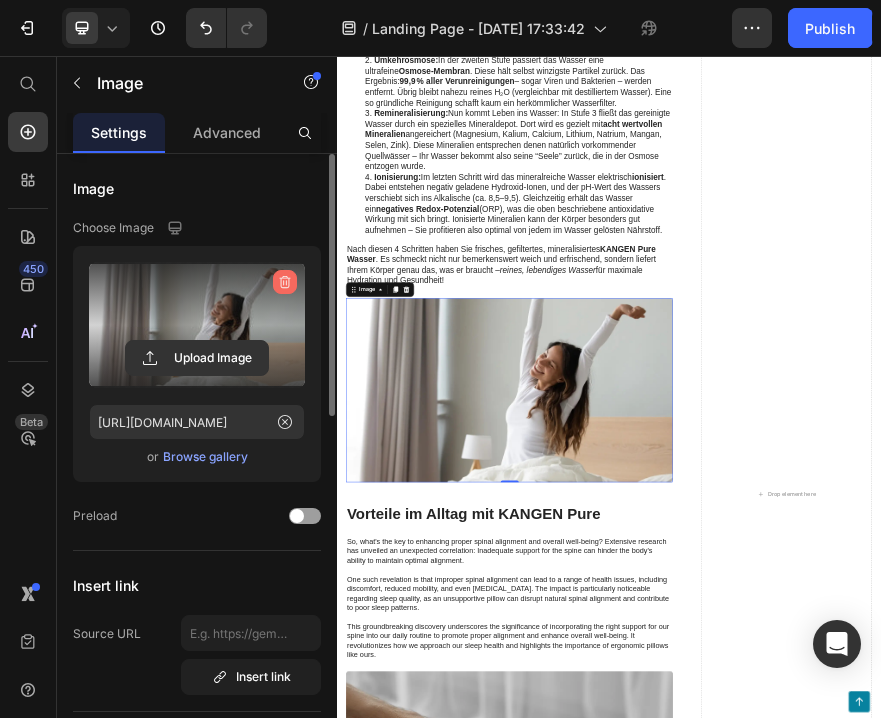 click 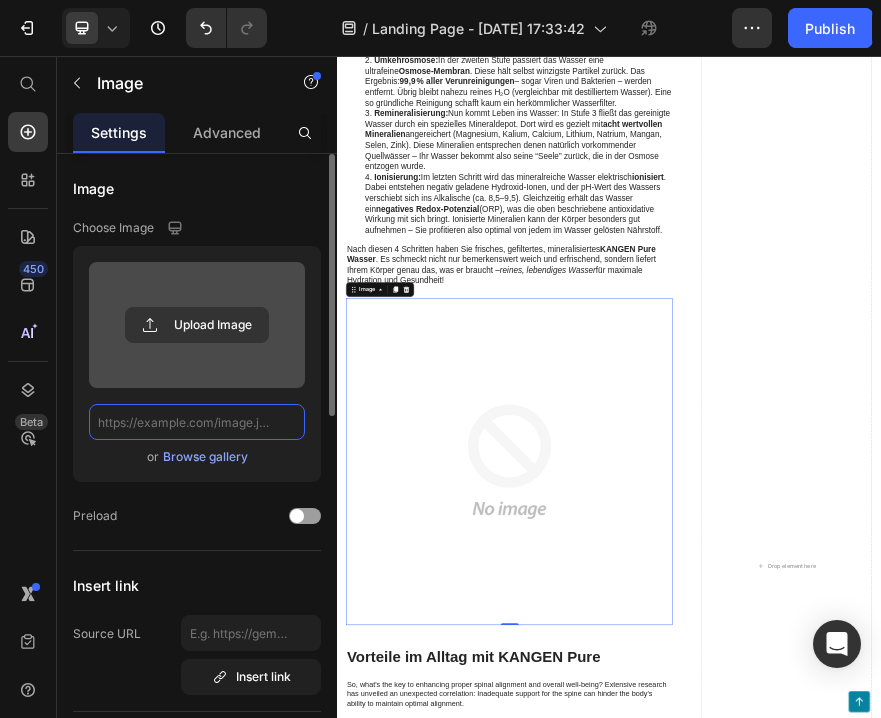 scroll, scrollTop: 0, scrollLeft: 0, axis: both 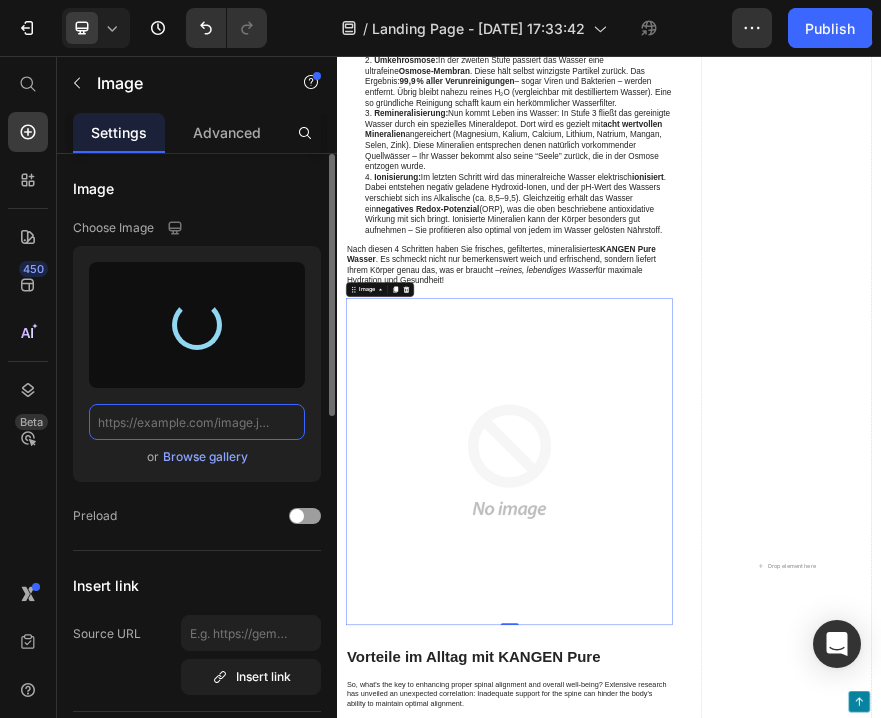 type on "[URL][DOMAIN_NAME]" 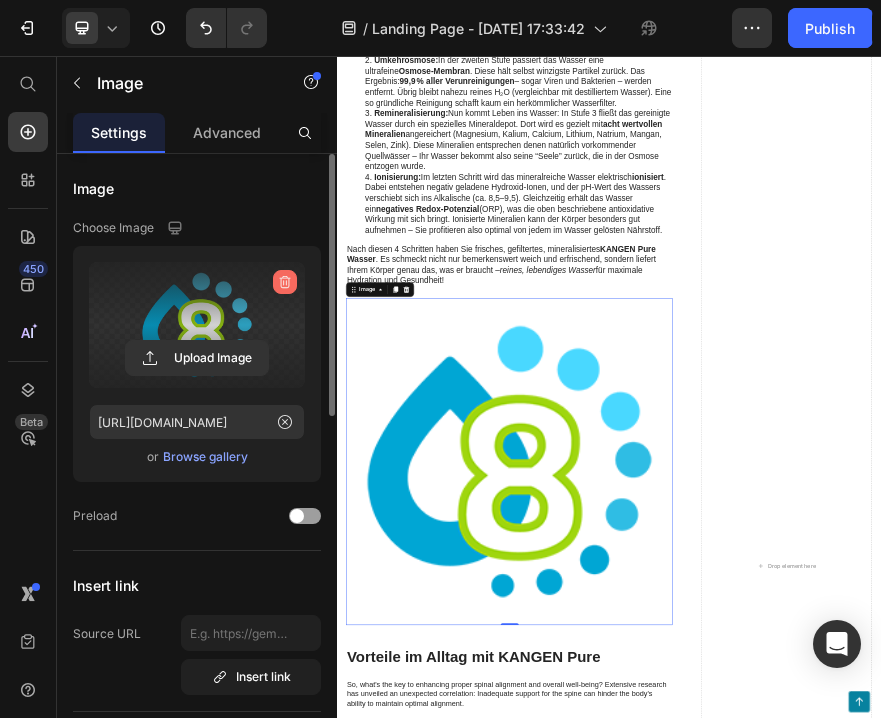 click 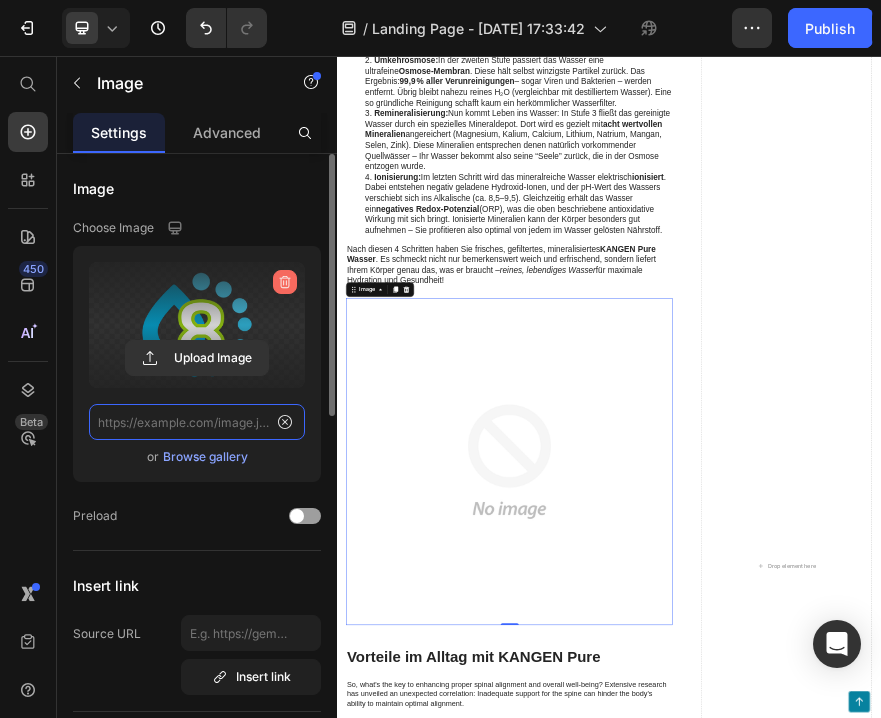 scroll, scrollTop: 0, scrollLeft: 0, axis: both 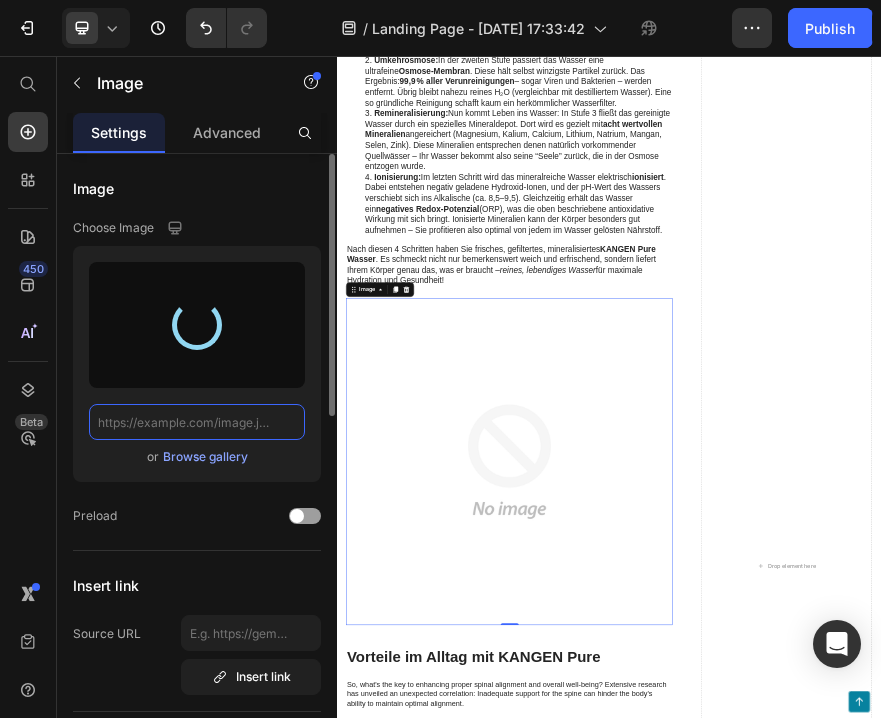 type on "[URL][DOMAIN_NAME]" 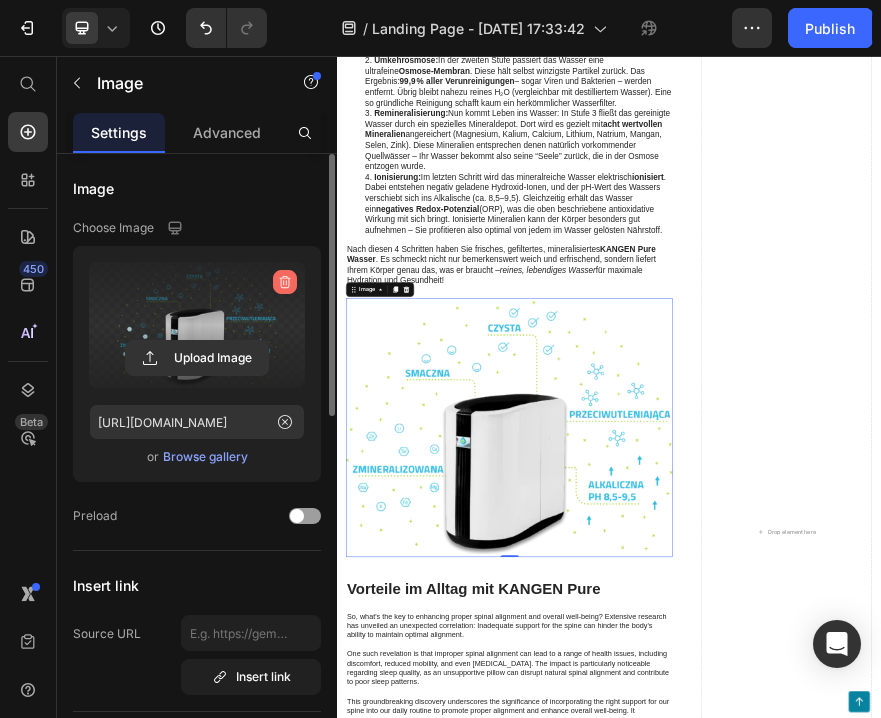 click 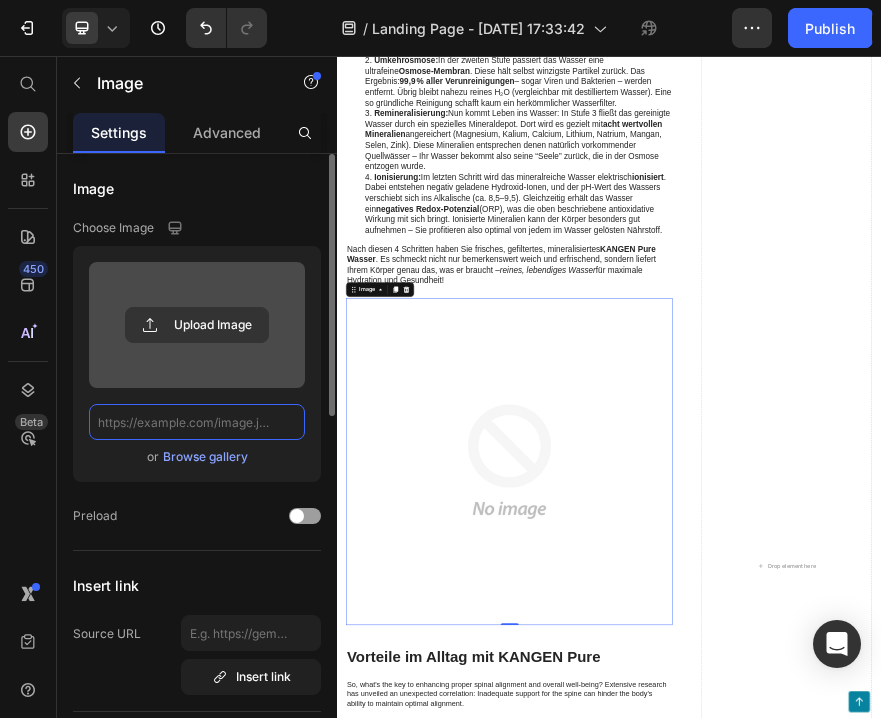 scroll, scrollTop: 0, scrollLeft: 0, axis: both 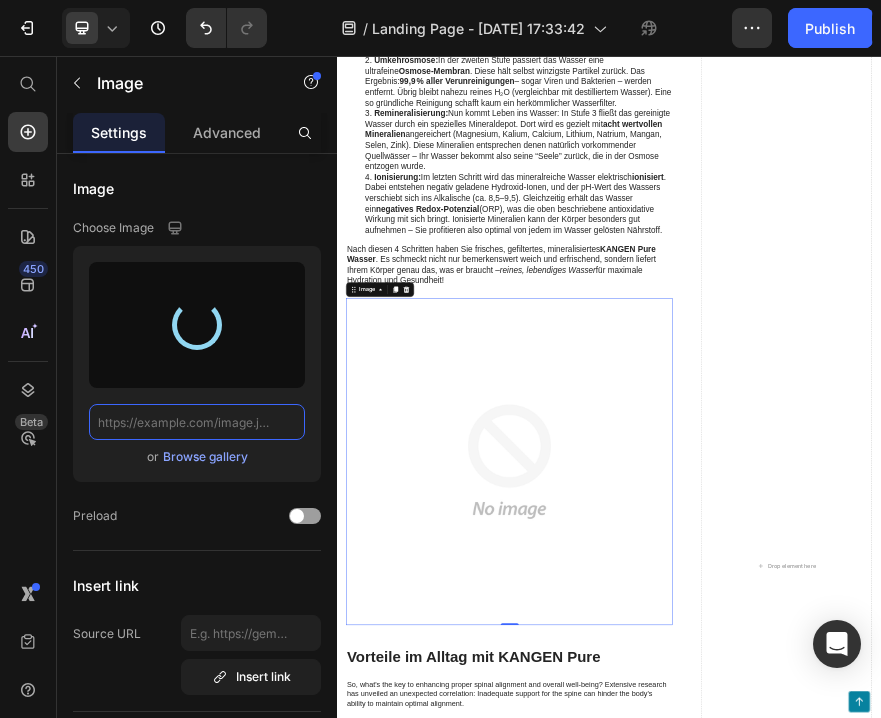 type on "[URL][DOMAIN_NAME]" 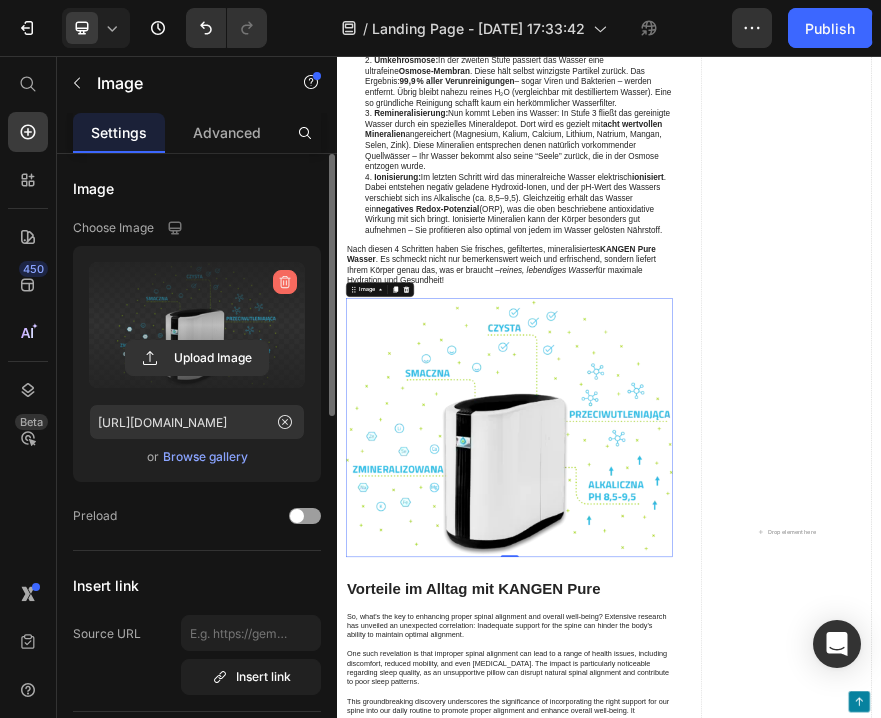 click at bounding box center (285, 282) 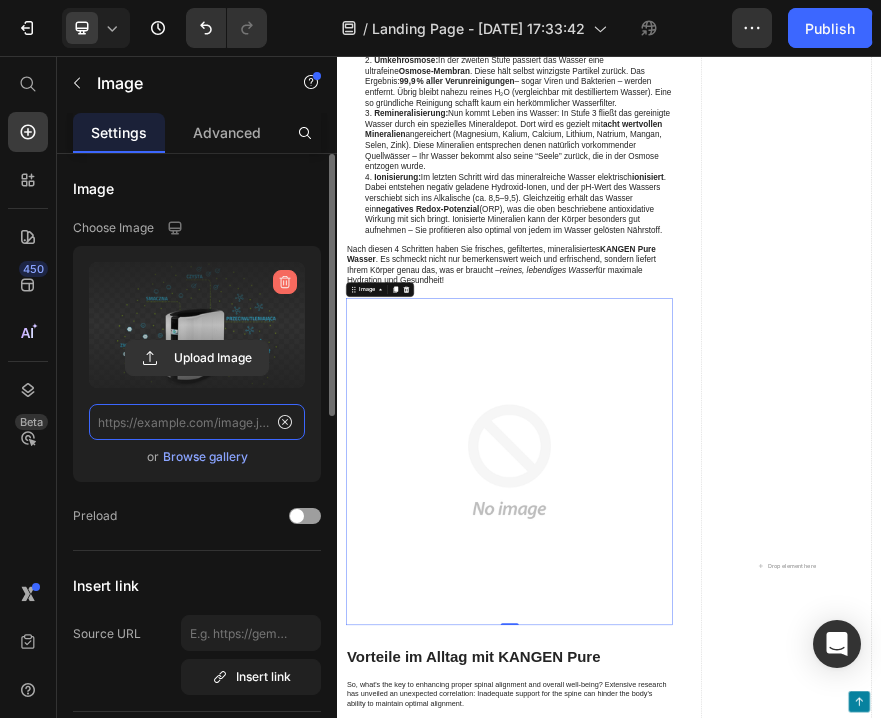 scroll, scrollTop: 0, scrollLeft: 0, axis: both 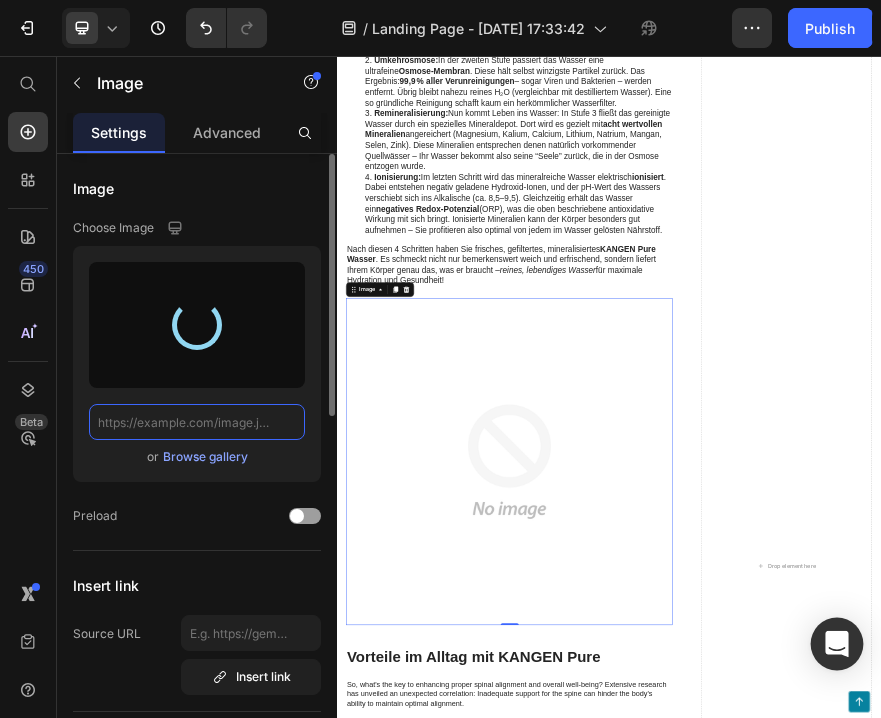 type on "[URL][DOMAIN_NAME]" 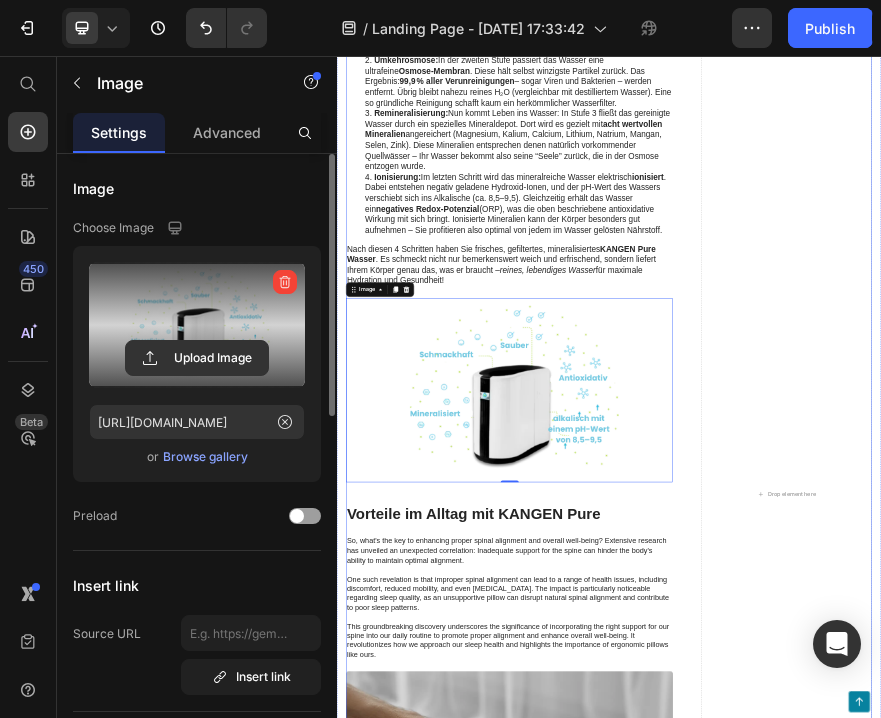 click on "Wie funktioniert die KANGEN Pure Technologie? Heading Abb. 1: Eine Nutzerin zapft frisches, gefiltertes KANGEN Pure Wasser direkt aus dem Hahn. Durch die Installation des KANGEN Pure Systems in der Küche steht basisches, antioxidatives Wasser jederzeit zur Verfügung. Mit jedem Schluck genießt man Komfort und Vitalität. Text Block Image Row Der  KANGEN Pure  Revitalisator kombiniert gleich  vier fortschrittliche Stufen  der Wasseraufbereitung, um aus Leitungswasser ein wahres Gesundheitselixier zu machen. In diesem mehrstufigen Prozess wird Ihr Wasser zunächst gründlich gefiltert und anschließend mit Mineralien angereichert sowie ionisiert. Hier die Schritte im Überblick: Heading Vorreinigung: Umkehrosmose:  In der zweiten Stufe passiert das Wasser eine ultrafeine  Osmose-Membran . Diese hält selbst winzigste Partikel zurück. Das Ergebnis:  99,9 % aller Verunreinigungen Remineralisierung: acht wertvollen Mineralien Ionisierung:  Im letzten Schritt wird das mineralreiche Wasser elektrisch  ionisiert" at bounding box center [733, 1022] 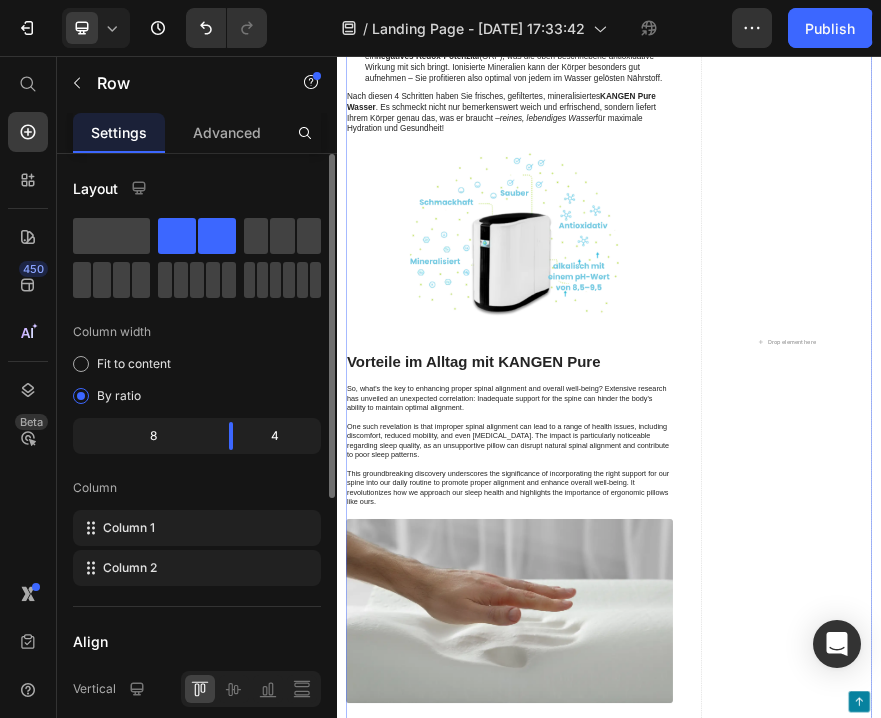 scroll, scrollTop: 3647, scrollLeft: 0, axis: vertical 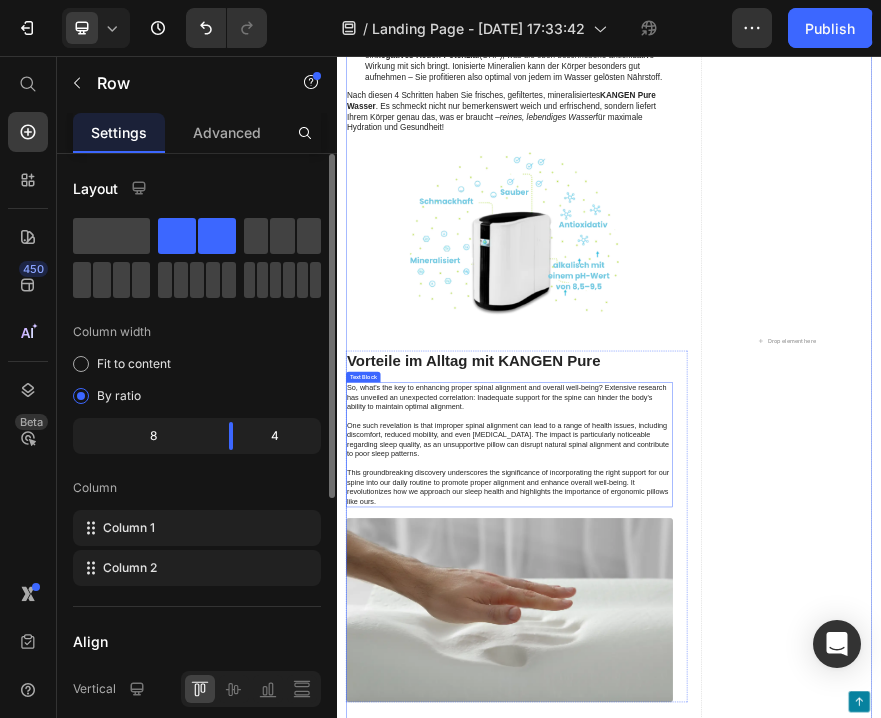 click on "So, what's the key to enhancing proper spinal alignment and overall well-being? Extensive research has unveiled an unexpected correlation: Inadequate support for the spine can hinder the body's ability to maintain optimal alignment.  One such revelation is that improper spinal alignment can lead to a range of health issues, including discomfort, reduced mobility, and even [MEDICAL_DATA]. The impact is particularly noticeable regarding sleep quality, as an unsupportive pillow can disrupt natural spinal alignment and contribute to poor sleep patterns.  This groundbreaking discovery underscores the significance of incorporating the right support for our spine into our daily routine to promote proper alignment and enhance overall well-being. It revolutionizes how we approach our sleep health and highlights the importance of ergonomic pillows like ours." at bounding box center [717, 913] 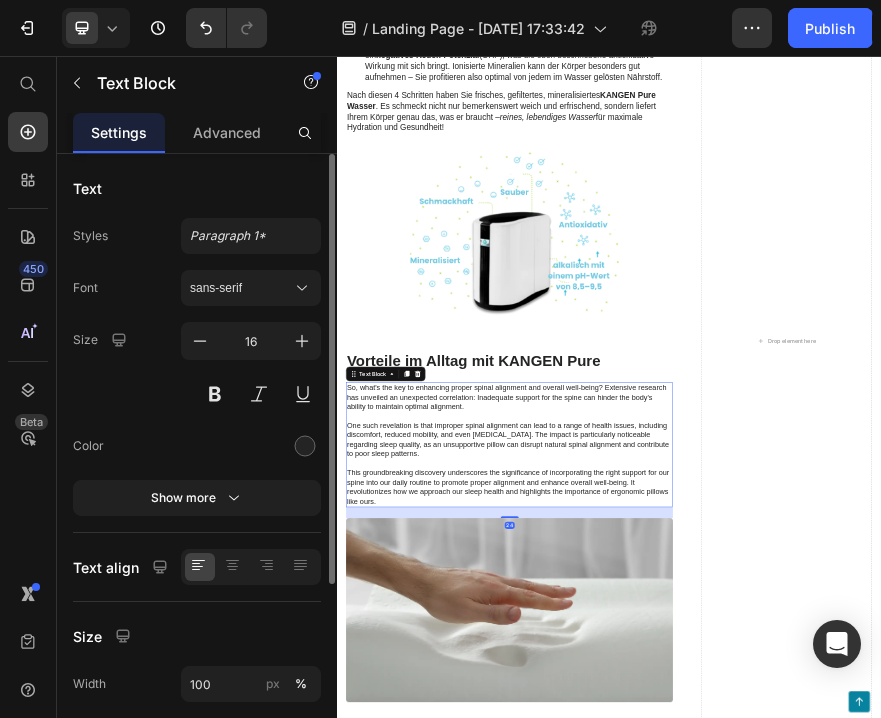 click on "So, what's the key to enhancing proper spinal alignment and overall well-being? Extensive research has unveiled an unexpected correlation: Inadequate support for the spine can hinder the body's ability to maintain optimal alignment.  One such revelation is that improper spinal alignment can lead to a range of health issues, including discomfort, reduced mobility, and even [MEDICAL_DATA]. The impact is particularly noticeable regarding sleep quality, as an unsupportive pillow can disrupt natural spinal alignment and contribute to poor sleep patterns.  This groundbreaking discovery underscores the significance of incorporating the right support for our spine into our daily routine to promote proper alignment and enhance overall well-being. It revolutionizes how we approach our sleep health and highlights the importance of ergonomic pillows like ours." at bounding box center [717, 913] 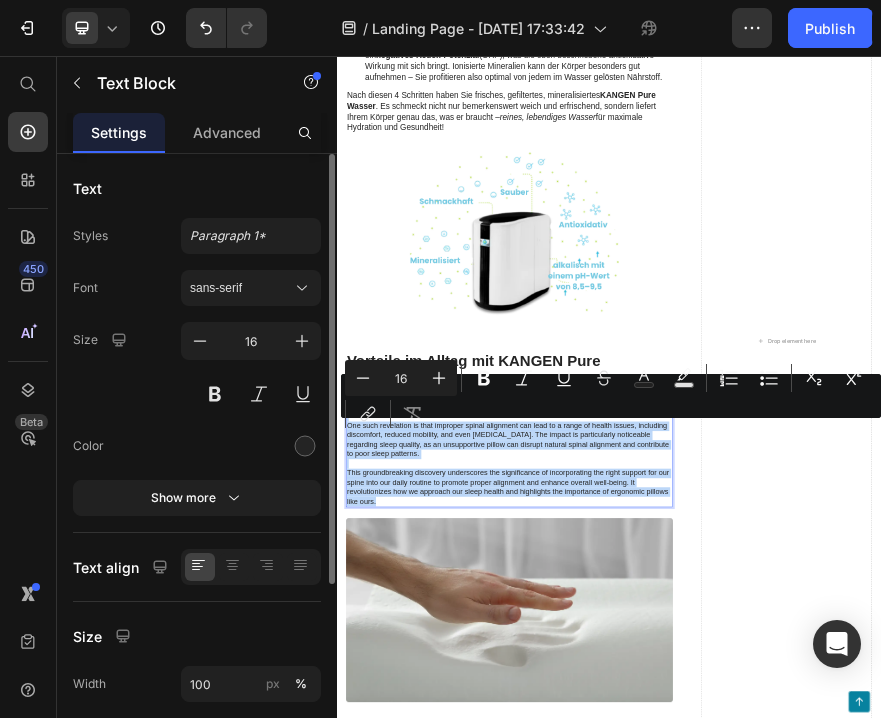 scroll, scrollTop: 60, scrollLeft: 0, axis: vertical 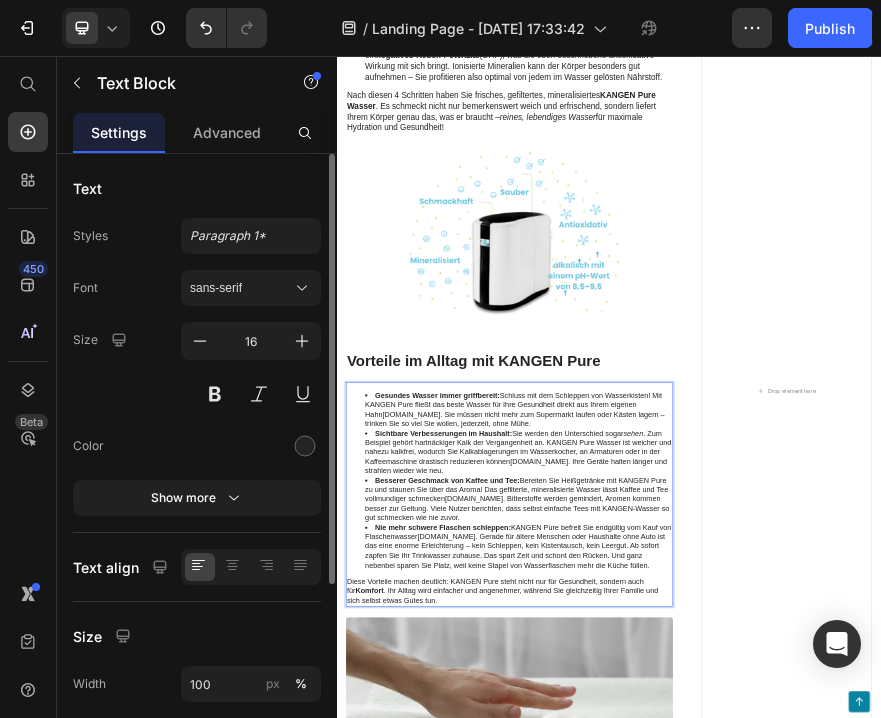 click on "Gesundes Wasser immer griffbereit:  Schluss mit dem Schleppen von Wasserkisten! Mit KANGEN Pure fließt das beste Wasser für Ihre Gesundheit direkt aus Ihrem eigenen Hahn [DOMAIN_NAME] . Sie müssen nicht mehr zum Supermarkt laufen oder Kästen lagern – trinken Sie so viel Sie wollen, jederzeit, ohne Mühe." at bounding box center (737, 835) 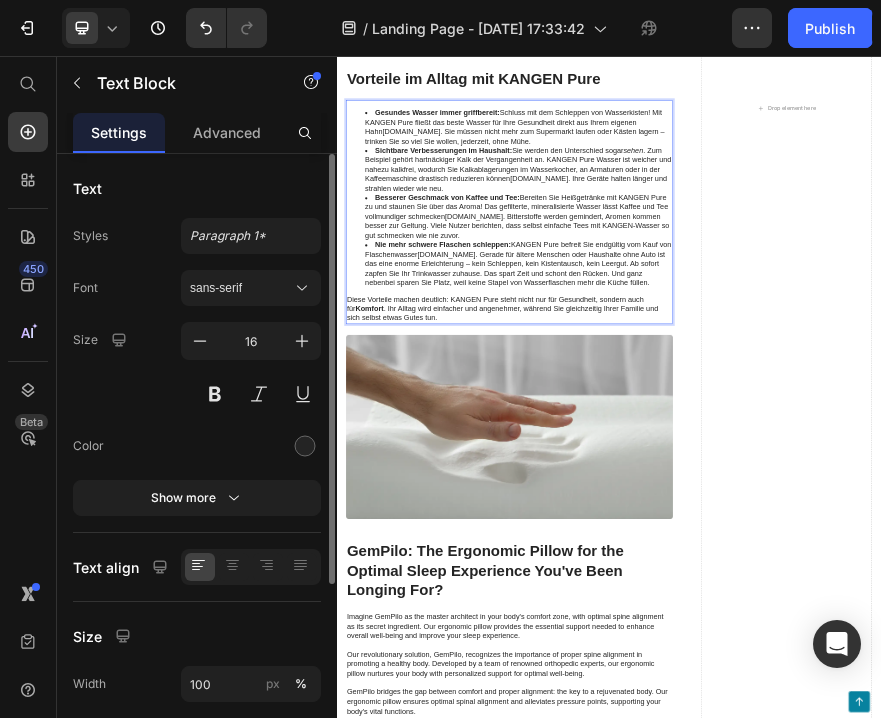 scroll, scrollTop: 4272, scrollLeft: 0, axis: vertical 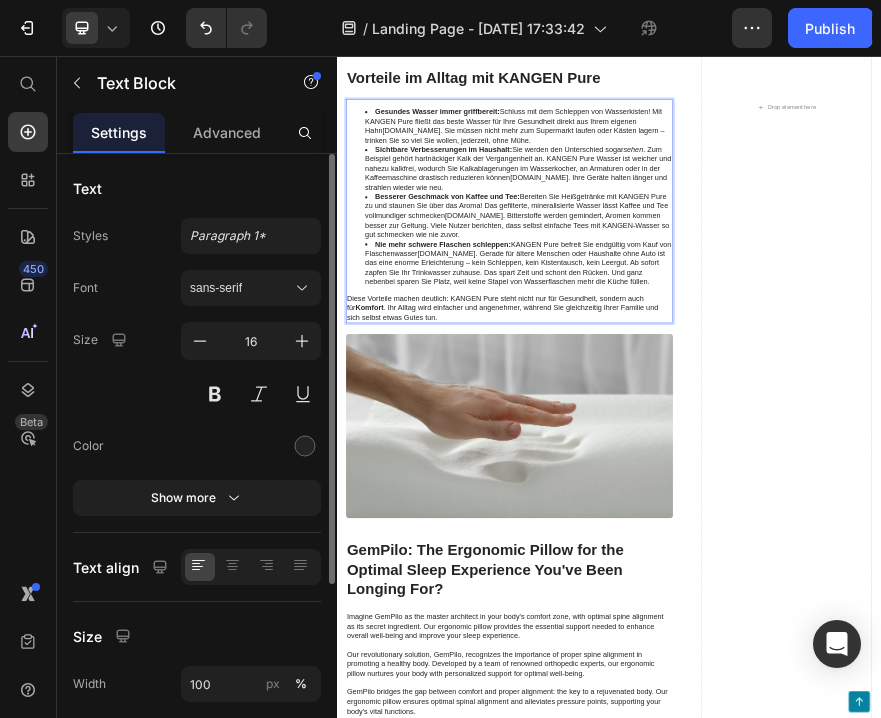 click at bounding box center [717, 872] 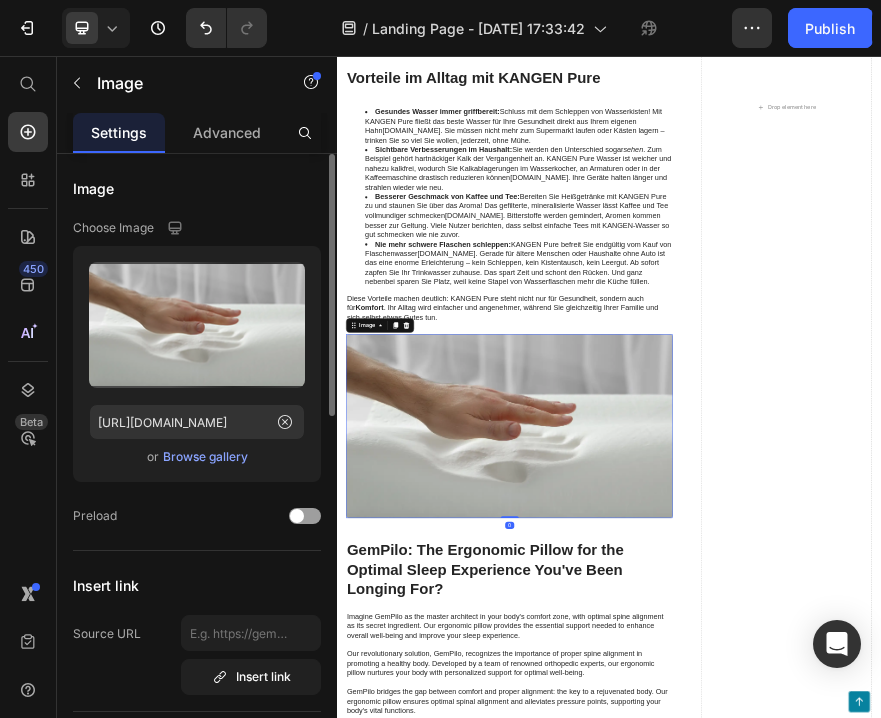 scroll, scrollTop: 0, scrollLeft: 0, axis: both 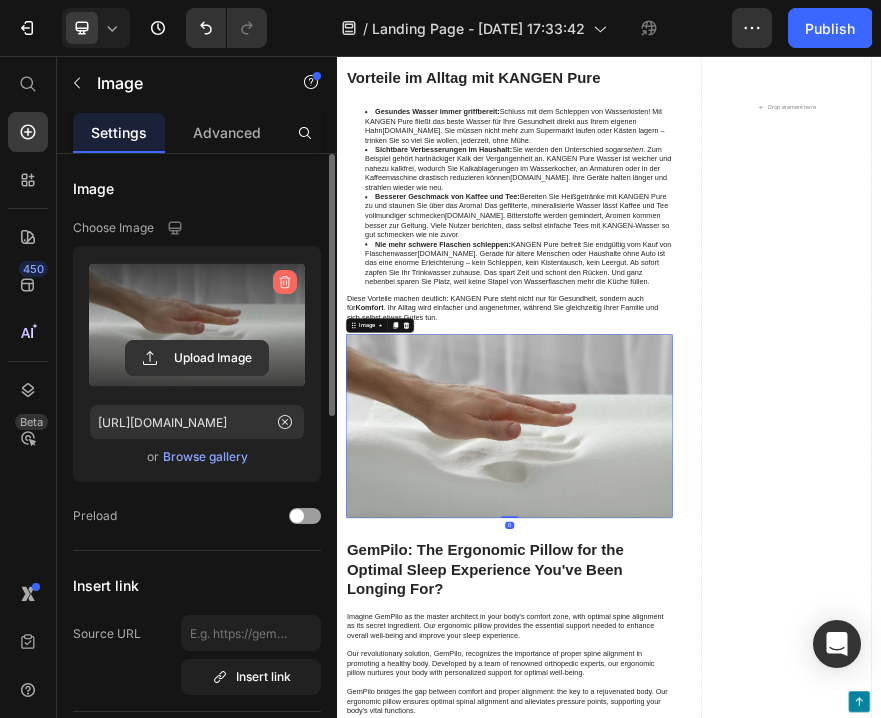 click 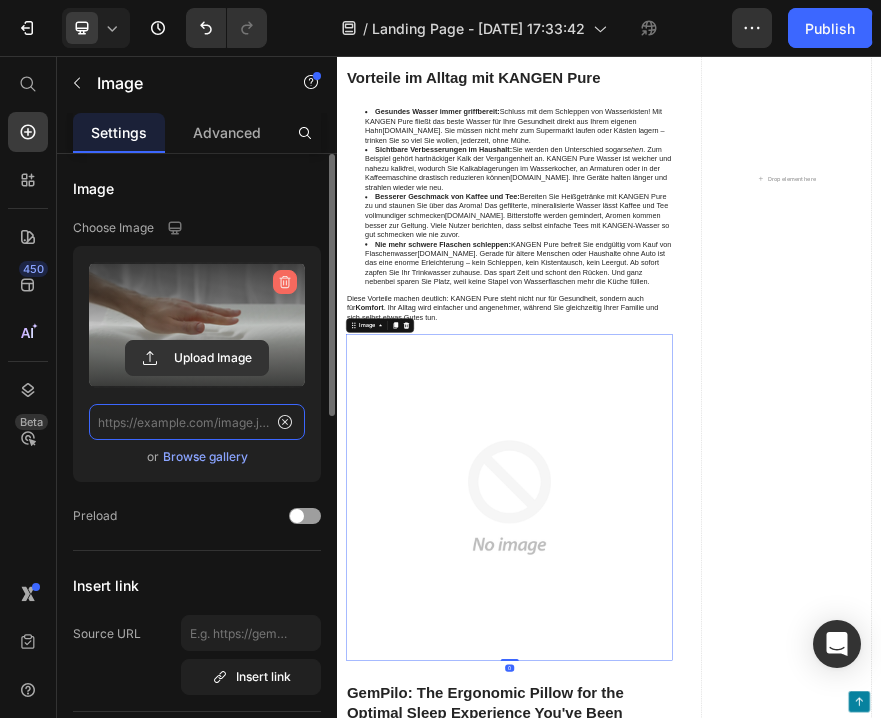 scroll, scrollTop: 0, scrollLeft: 0, axis: both 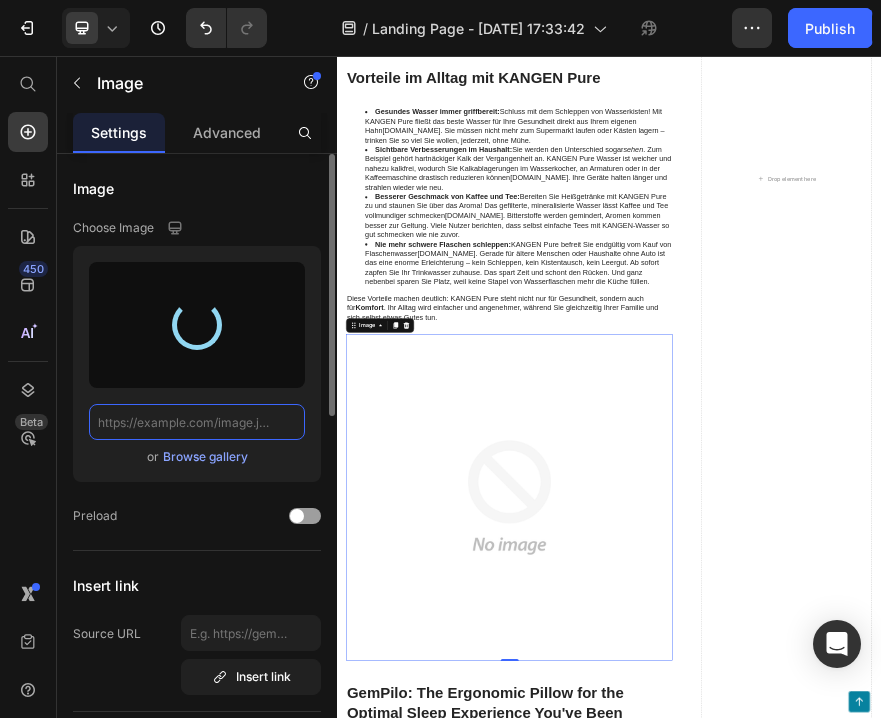 type on "[URL][DOMAIN_NAME]" 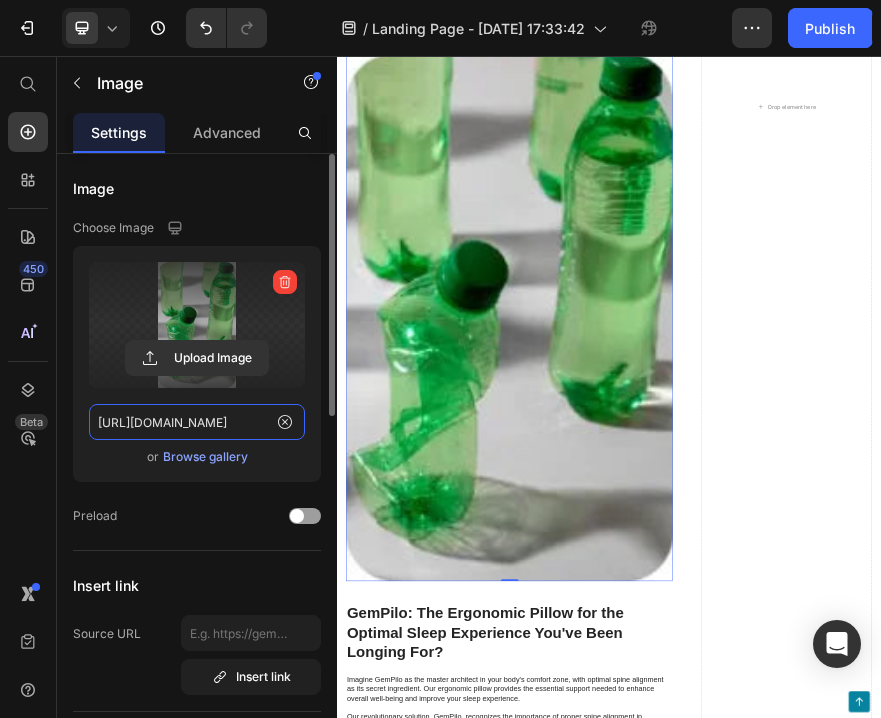 scroll, scrollTop: 4927, scrollLeft: 0, axis: vertical 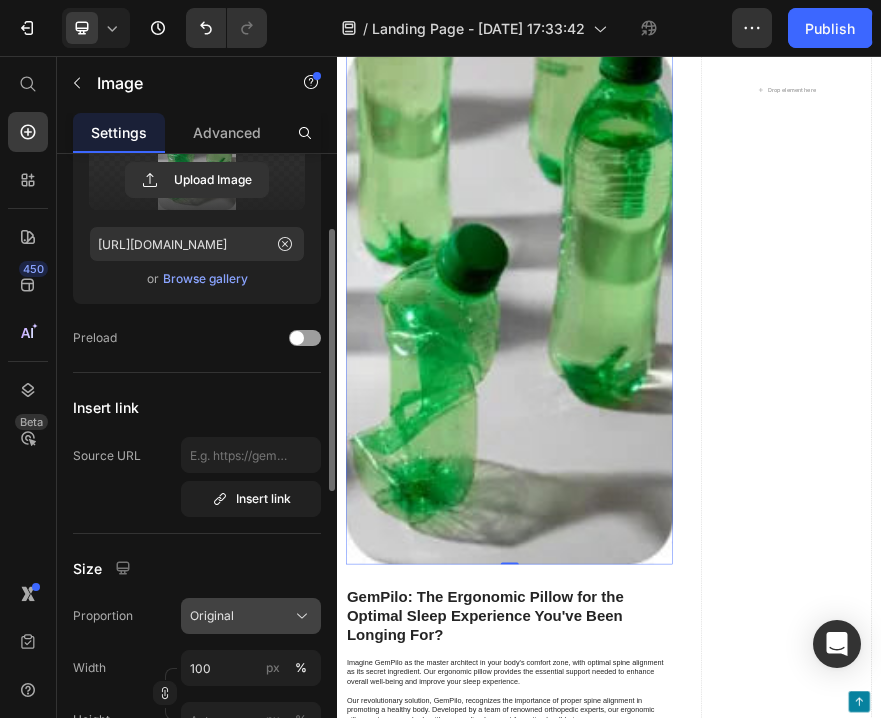click on "Original" at bounding box center [251, 616] 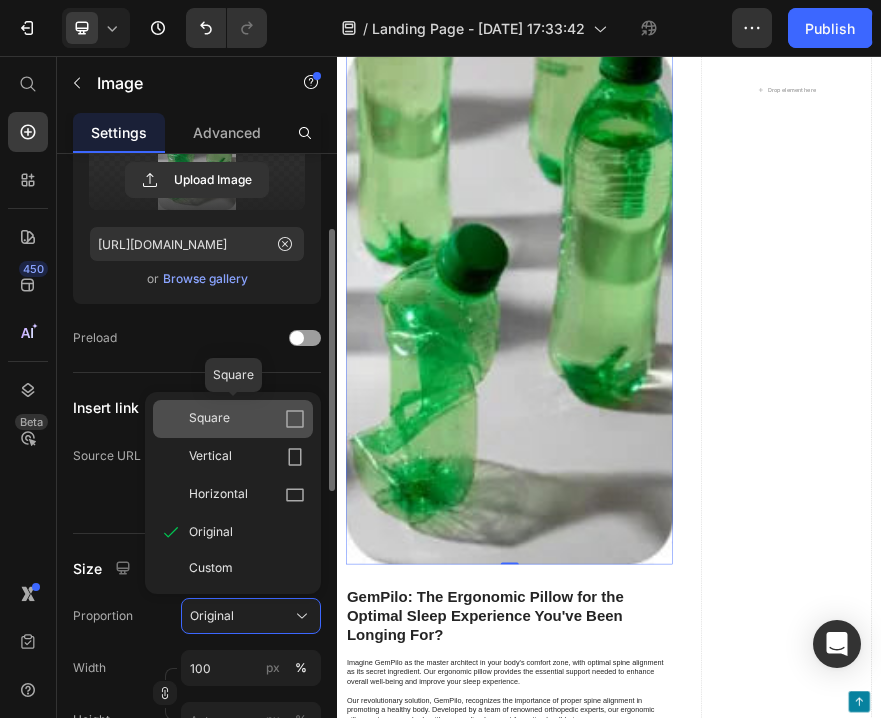 click on "Square" at bounding box center [247, 419] 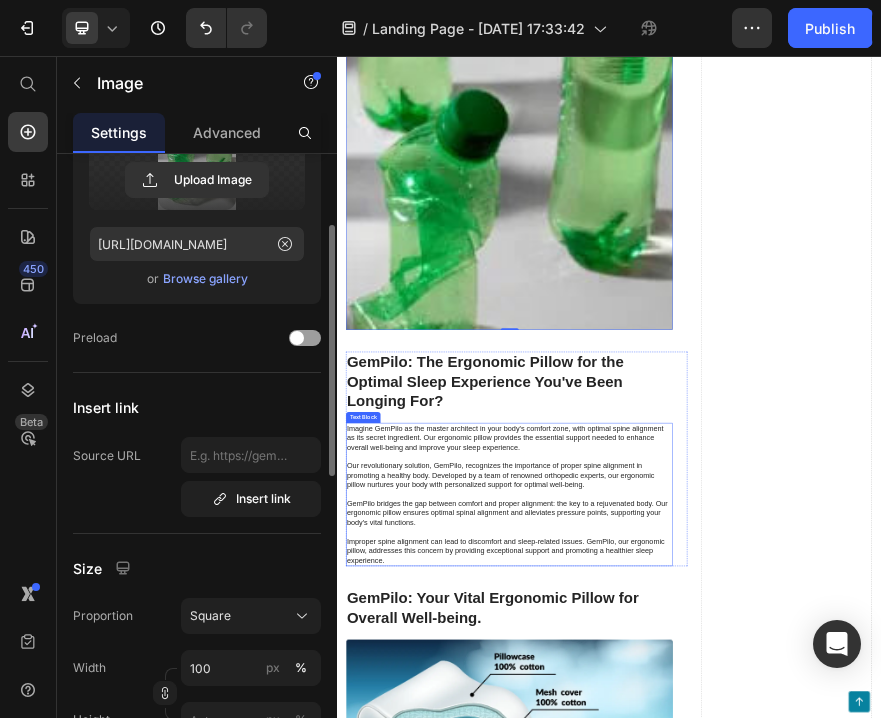 scroll, scrollTop: 5006, scrollLeft: 0, axis: vertical 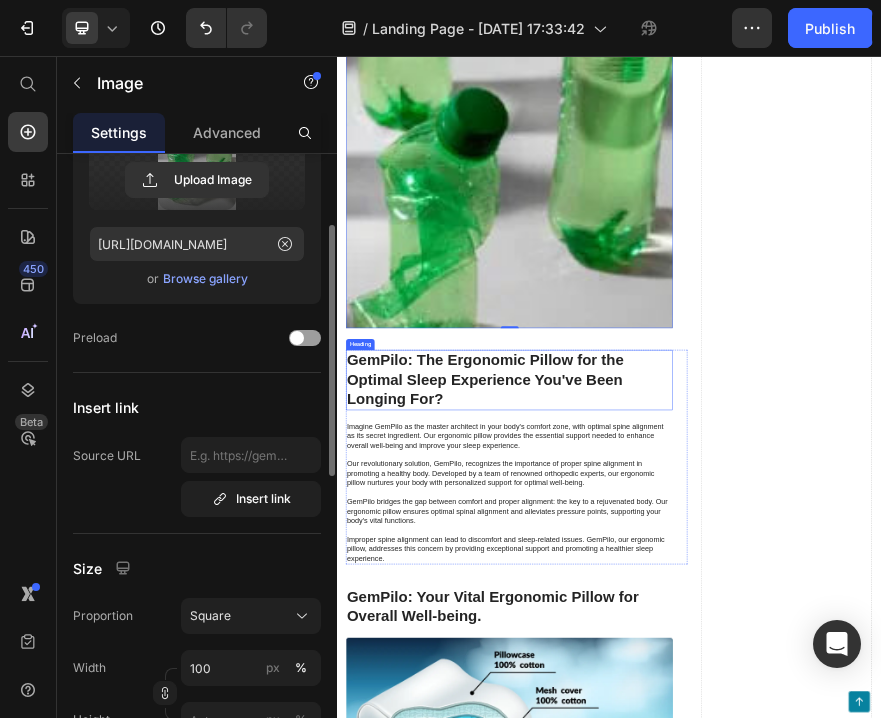 click on "GemPilo: The Ergonomic Pillow for the Optimal Sleep Experience You've Been Longing For?" at bounding box center (717, 770) 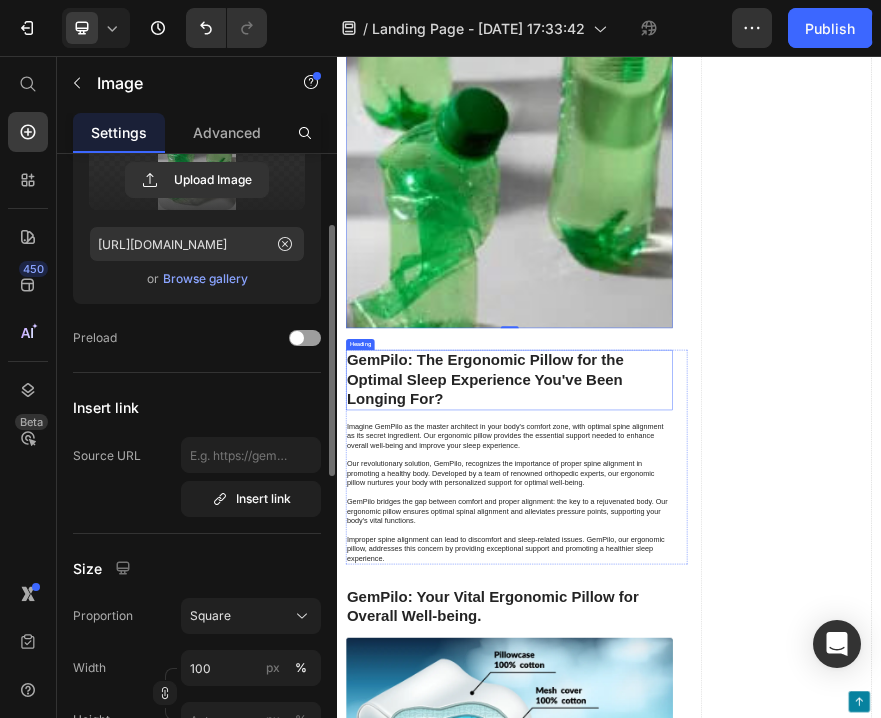 click on "GemPilo: The Ergonomic Pillow for the Optimal Sleep Experience You've Been Longing For?" at bounding box center (717, 770) 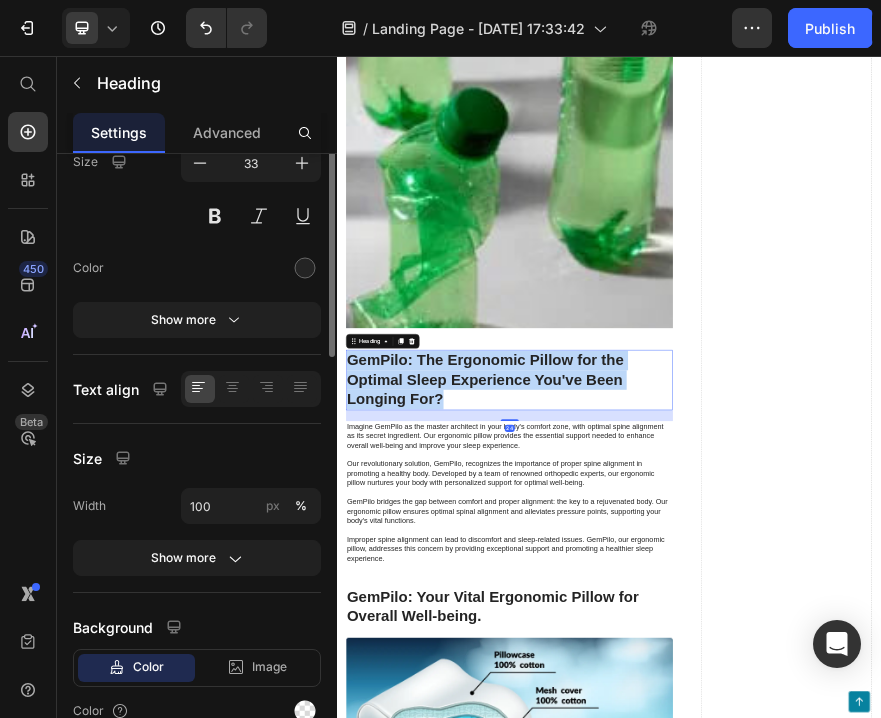click on "GemPilo: The Ergonomic Pillow for the Optimal Sleep Experience You've Been Longing For?" at bounding box center [717, 770] 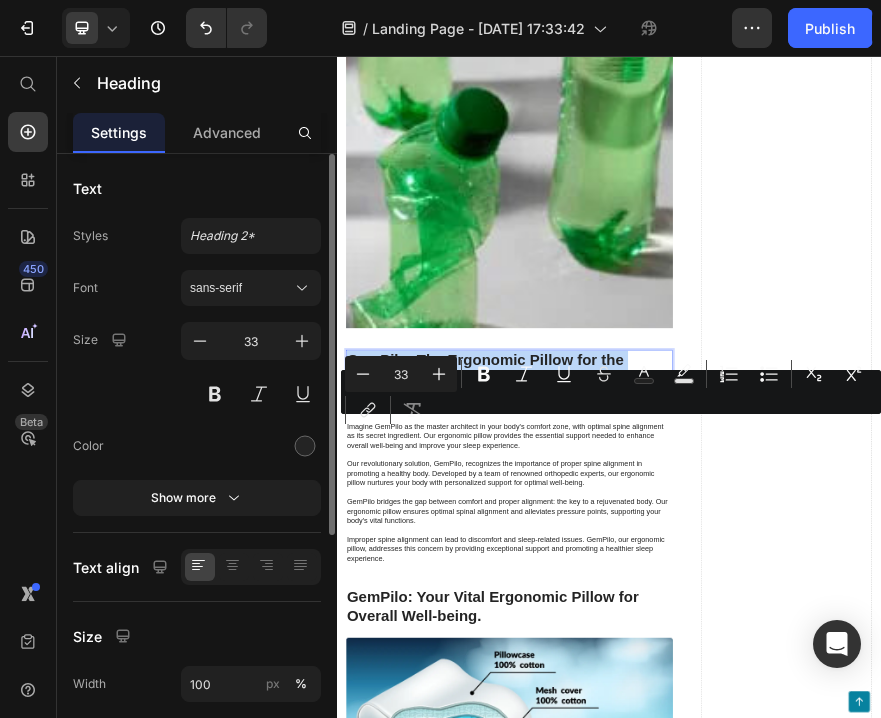 scroll, scrollTop: 60, scrollLeft: 0, axis: vertical 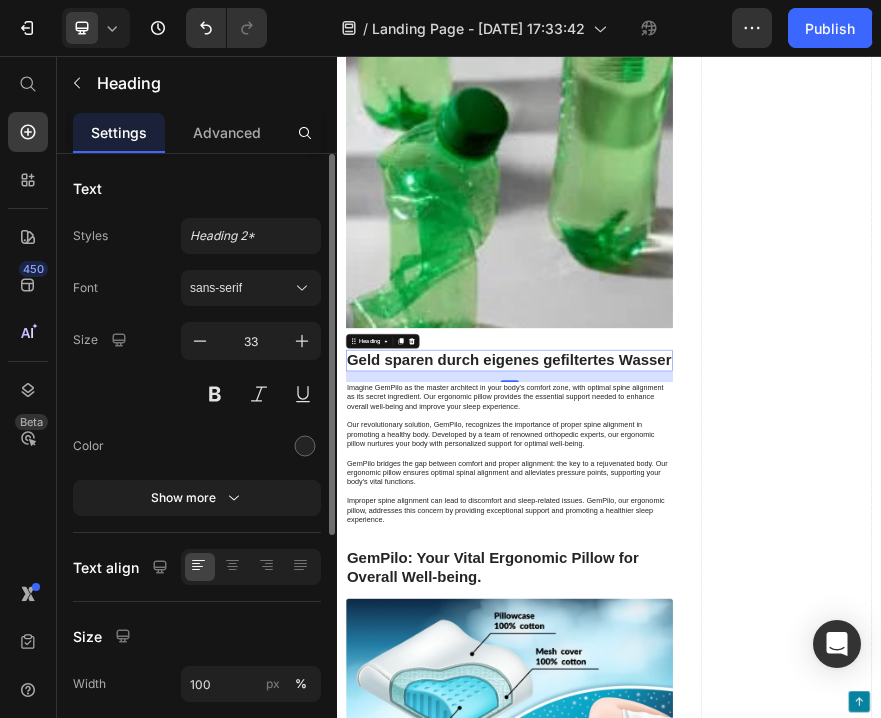 click on "Imagine GemPilo as the master architect in your body's comfort zone, with optimal spine alignment as its secret ingredient. Our ergonomic pillow provides the essential support needed to enhance overall well-being and improve your sleep experience.  Our revolutionary solution, GemPilo, recognizes the importance of proper spine alignment in promoting a healthy body. Developed by a team of renowned orthopedic experts, our ergonomic pillow nurtures your body with personalized support for optimal well-being.  GemPilo bridges the gap between comfort and proper alignment: the key to a rejuvenated body. Our ergonomic pillow ensures optimal spinal alignment and alleviates pressure points, supporting your body's vital functions.  Improper spine alignment can lead to discomfort and sleep-related issues. GemPilo, our ergonomic pillow, addresses this concern by providing exceptional support and promoting a healthier sleep experience." at bounding box center (717, 933) 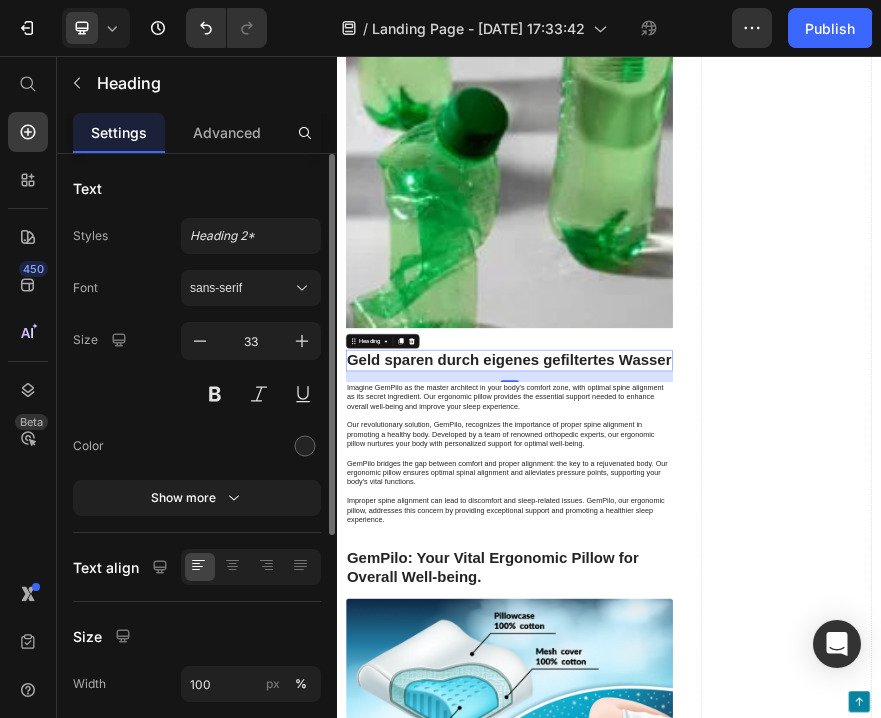 click on "Imagine GemPilo as the master architect in your body's comfort zone, with optimal spine alignment as its secret ingredient. Our ergonomic pillow provides the essential support needed to enhance overall well-being and improve your sleep experience.  Our revolutionary solution, GemPilo, recognizes the importance of proper spine alignment in promoting a healthy body. Developed by a team of renowned orthopedic experts, our ergonomic pillow nurtures your body with personalized support for optimal well-being.  GemPilo bridges the gap between comfort and proper alignment: the key to a rejuvenated body. Our ergonomic pillow ensures optimal spinal alignment and alleviates pressure points, supporting your body's vital functions.  Improper spine alignment can lead to discomfort and sleep-related issues. GemPilo, our ergonomic pillow, addresses this concern by providing exceptional support and promoting a healthier sleep experience." at bounding box center (717, 933) 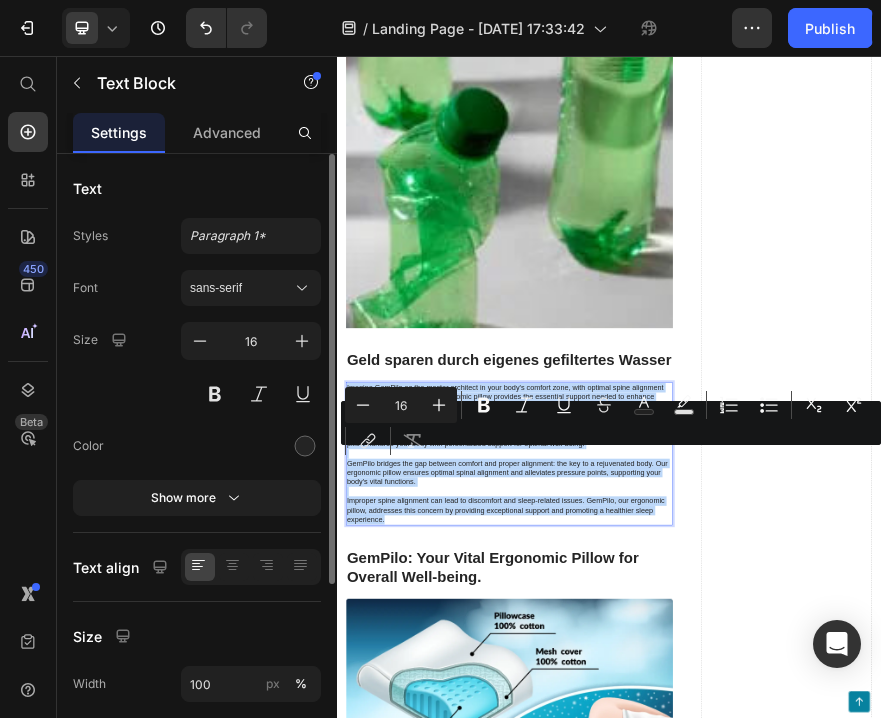 scroll, scrollTop: 60, scrollLeft: 0, axis: vertical 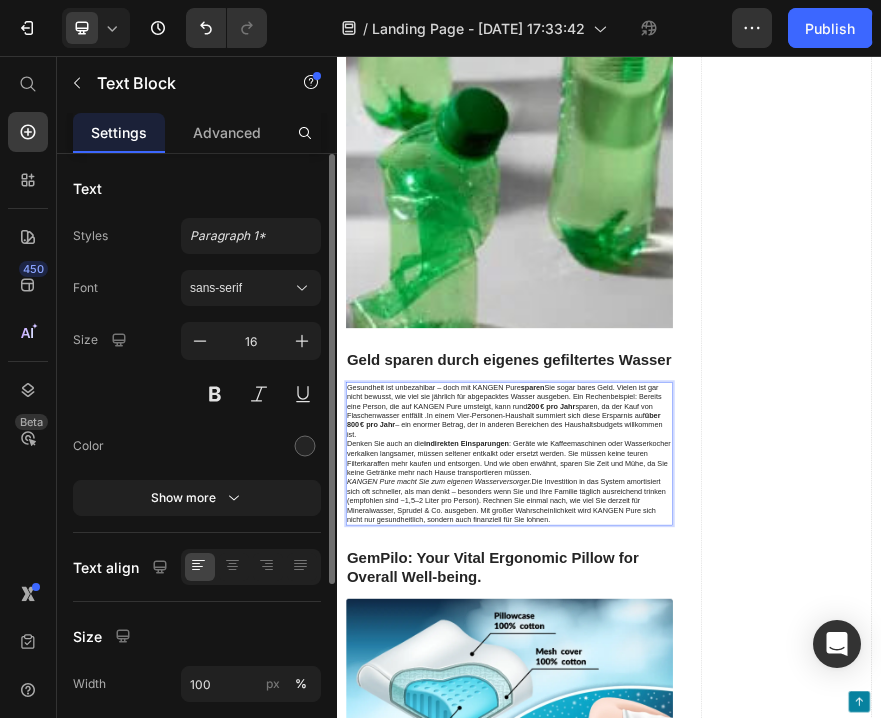 click on "Gesundheit ist unbezahlbar – doch mit KANGEN Pure  sparen  Sie sogar bares Geld. Vielen ist gar nicht bewusst, wie viel sie jährlich für abgepacktes Wasser ausgeben. Ein Rechenbeispiel: Bereits eine Person, die auf KANGEN Pure umsteigt, kann rund  200 € pro Jahr  sparen, da der Kauf von Flaschenwasser entfällt .In einem Vier-Personen-Haushalt summiert sich diese Ersparnis auf  über 800 € pro Jahr – ein enormer Betrag, der in anderen Bereichen des Haushaltsbudgets willkommen ist." at bounding box center [717, 839] 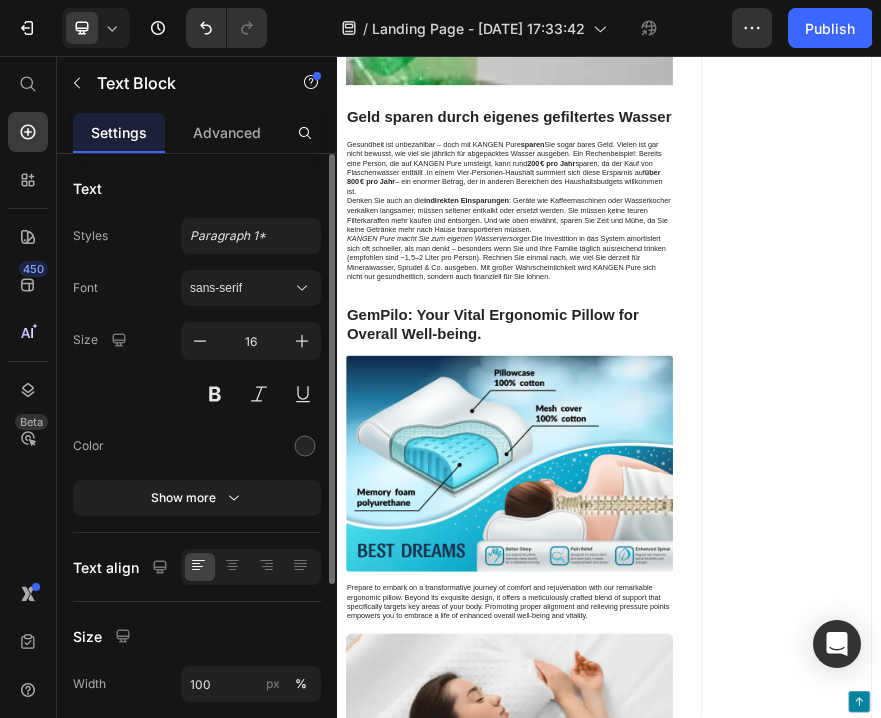 scroll, scrollTop: 5476, scrollLeft: 0, axis: vertical 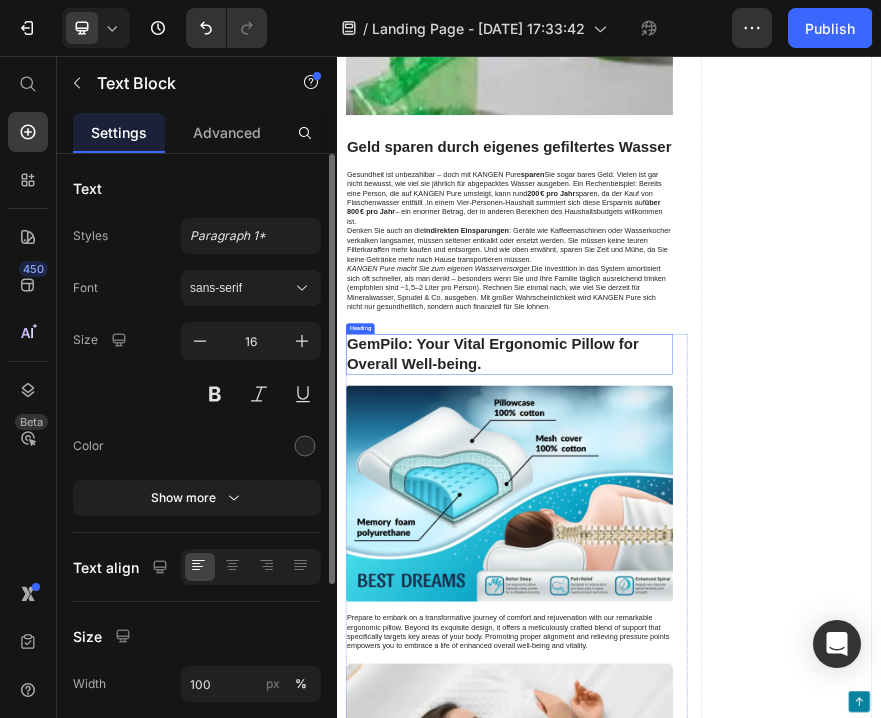 click on "GemPilo: Your Vital Ergonomic Pillow for Overall Well-being." at bounding box center (717, 714) 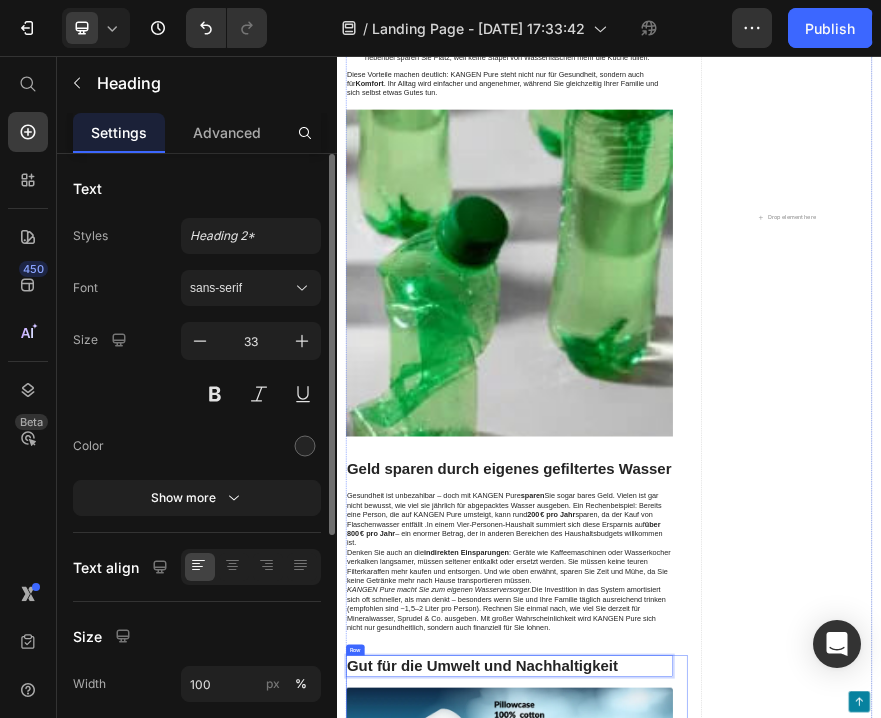 scroll, scrollTop: 4769, scrollLeft: 0, axis: vertical 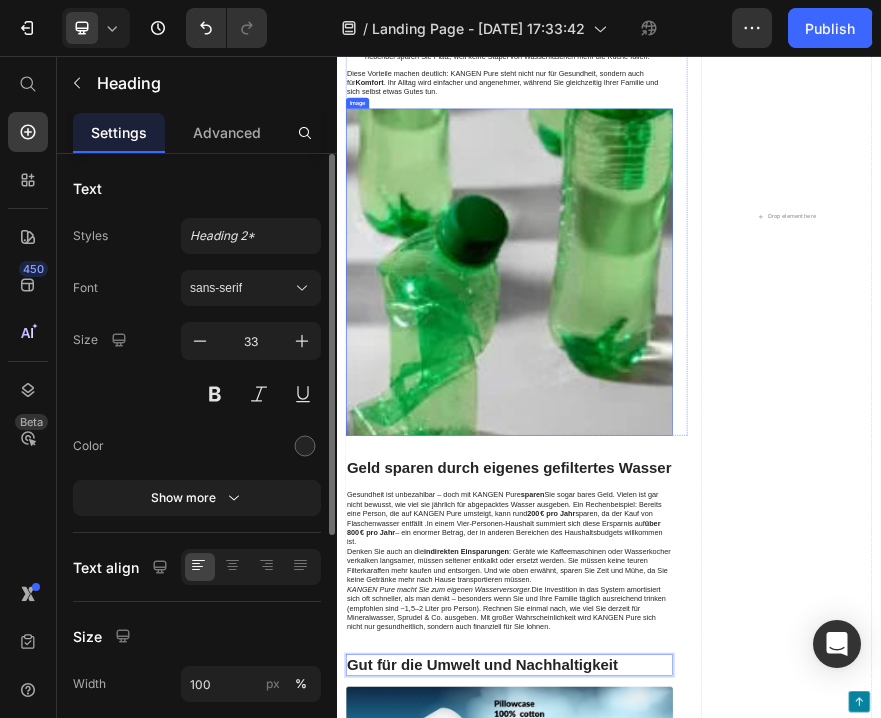 click at bounding box center [717, 532] 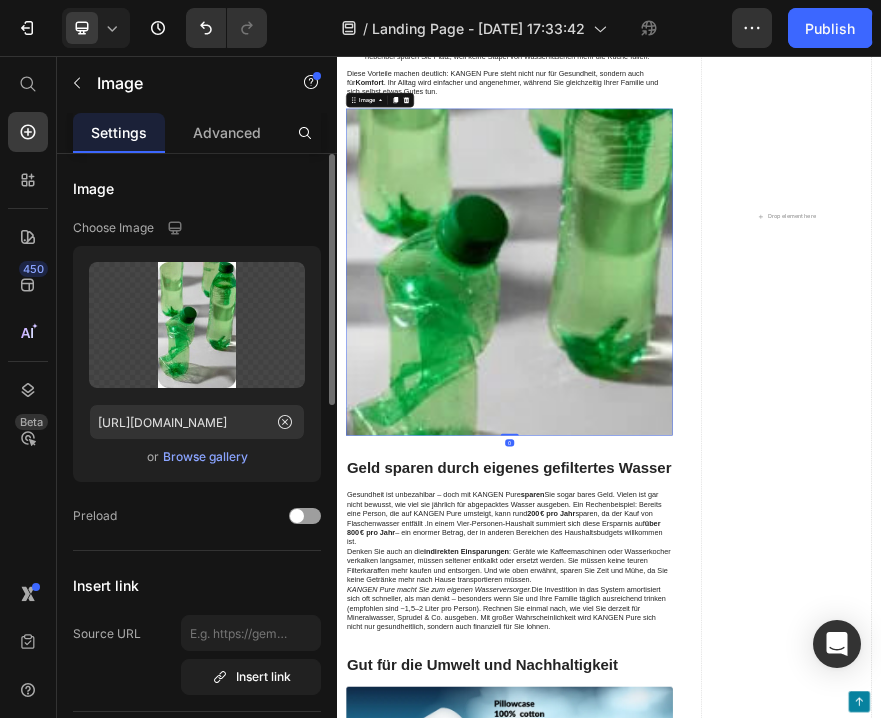scroll, scrollTop: 0, scrollLeft: 0, axis: both 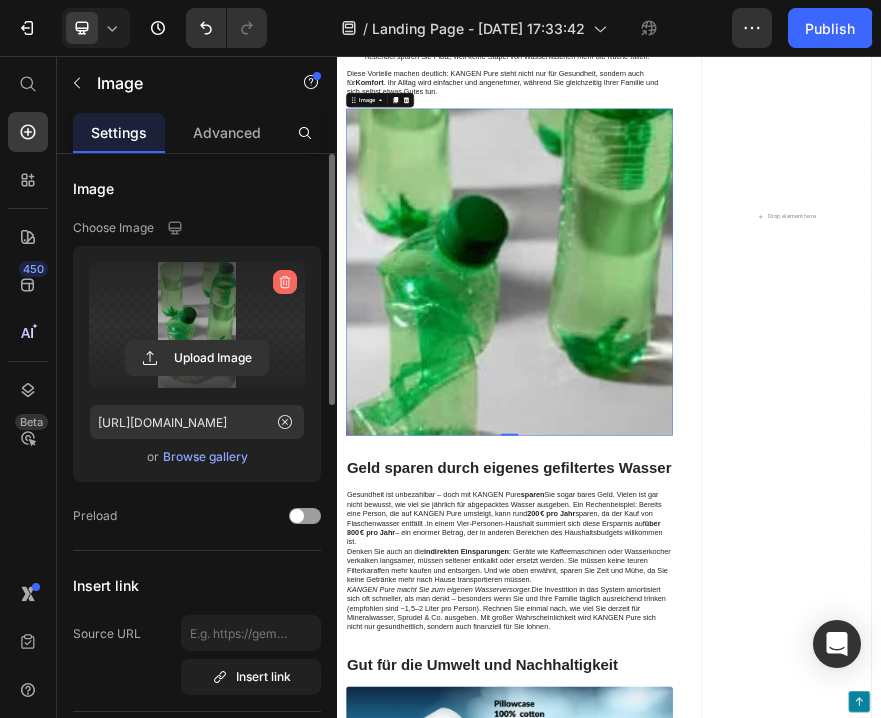 click 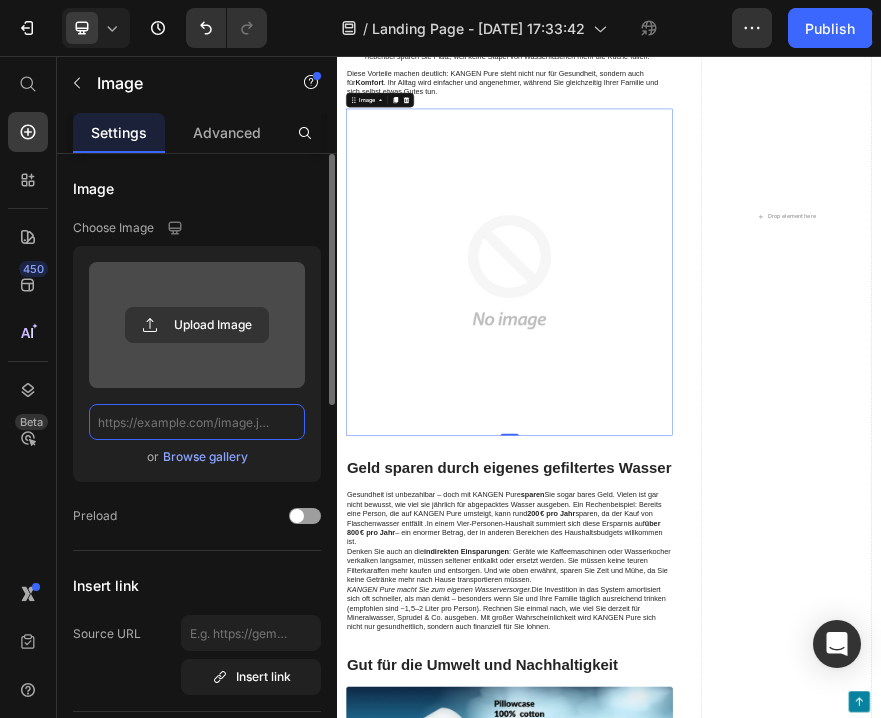 scroll, scrollTop: 0, scrollLeft: 0, axis: both 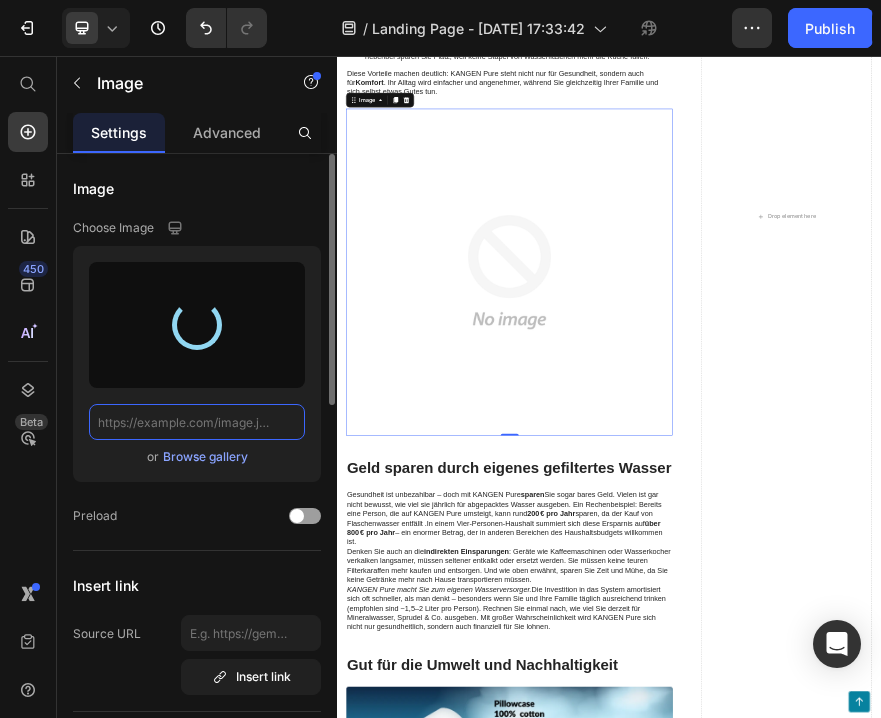 type on "[URL][DOMAIN_NAME]" 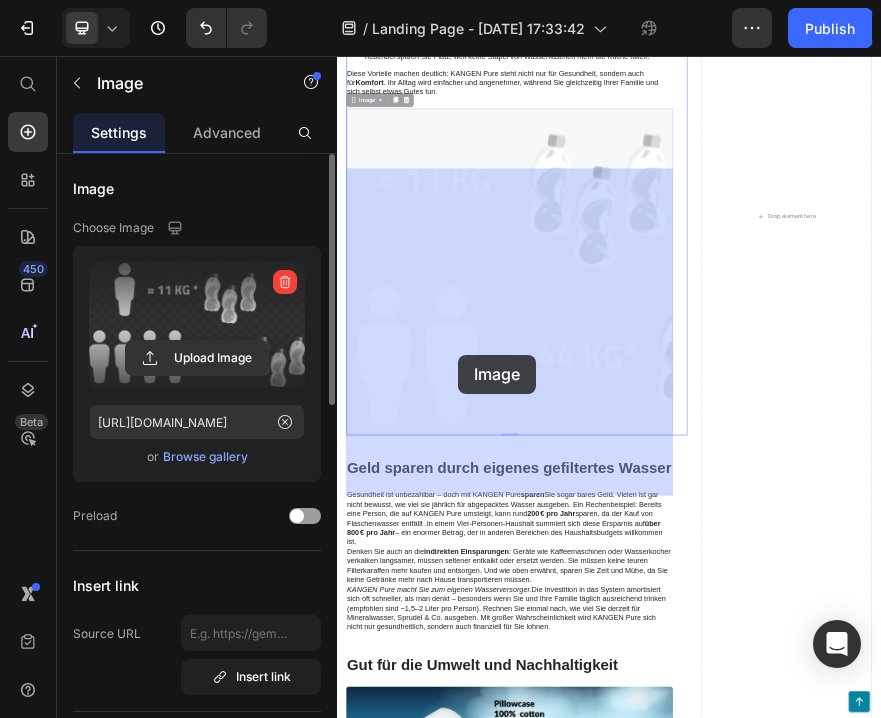 drag, startPoint x: 792, startPoint y: 714, endPoint x: 589, endPoint y: 718, distance: 203.0394 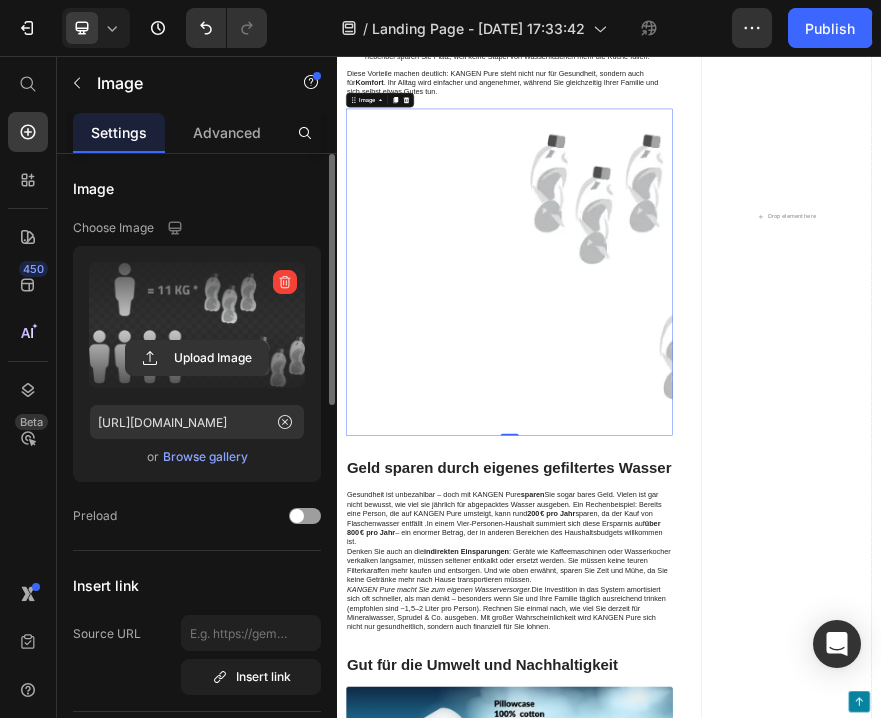 click at bounding box center (197, 325) 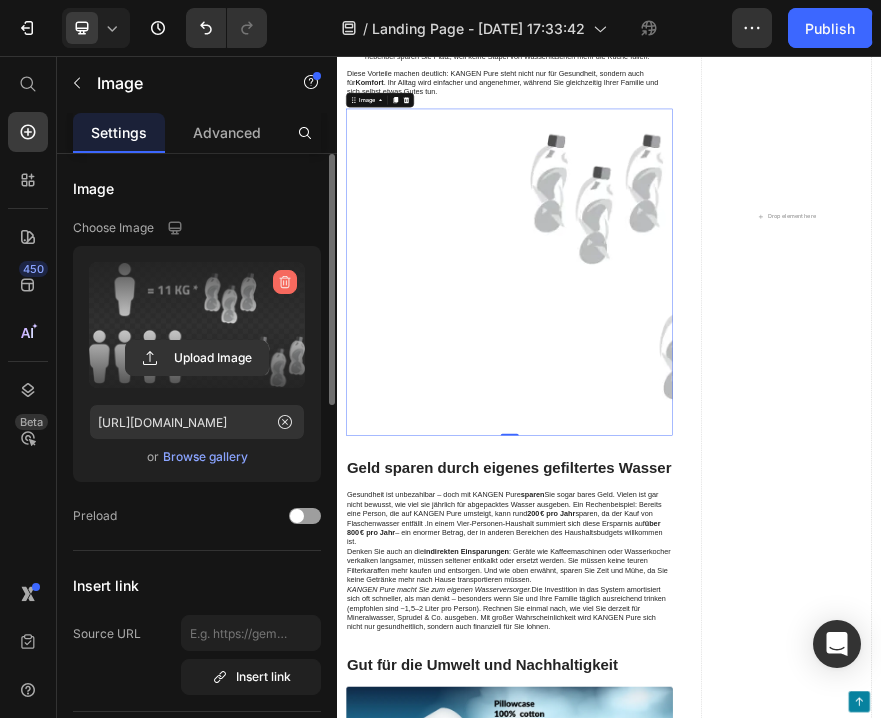 click 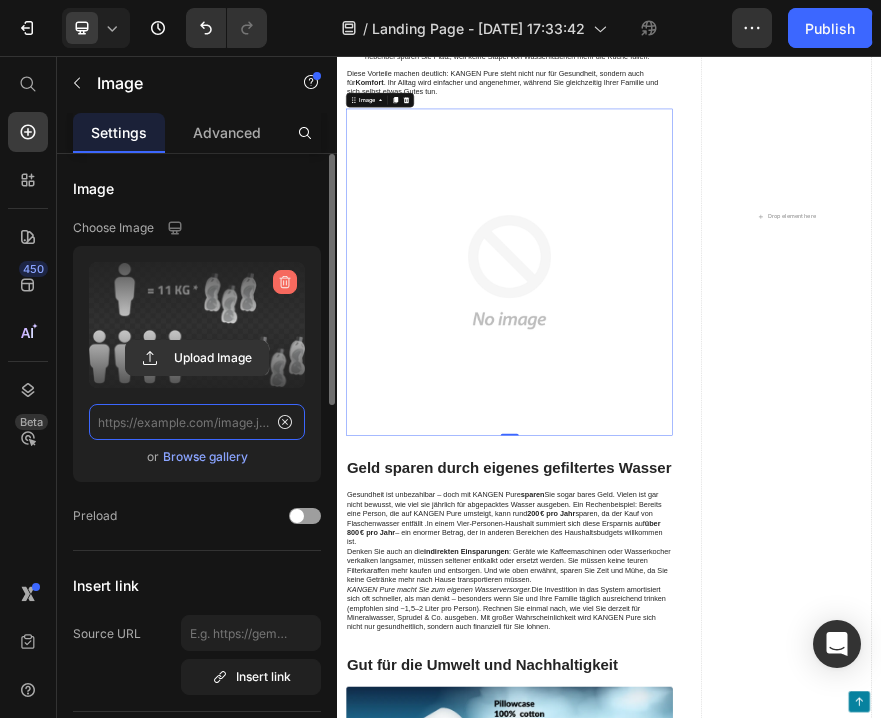 scroll, scrollTop: 0, scrollLeft: 0, axis: both 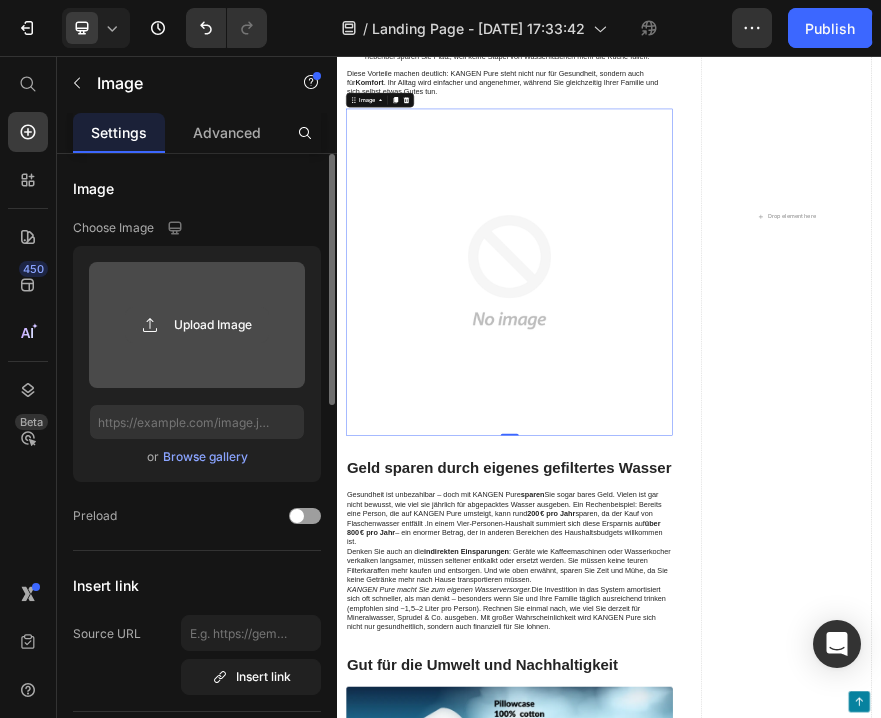 click 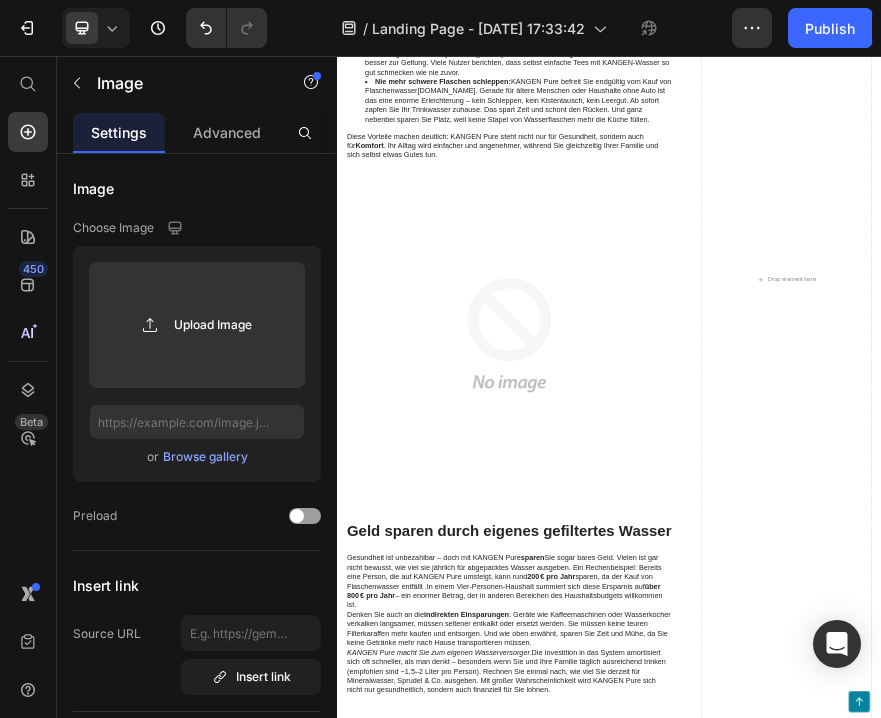 scroll, scrollTop: 4631, scrollLeft: 0, axis: vertical 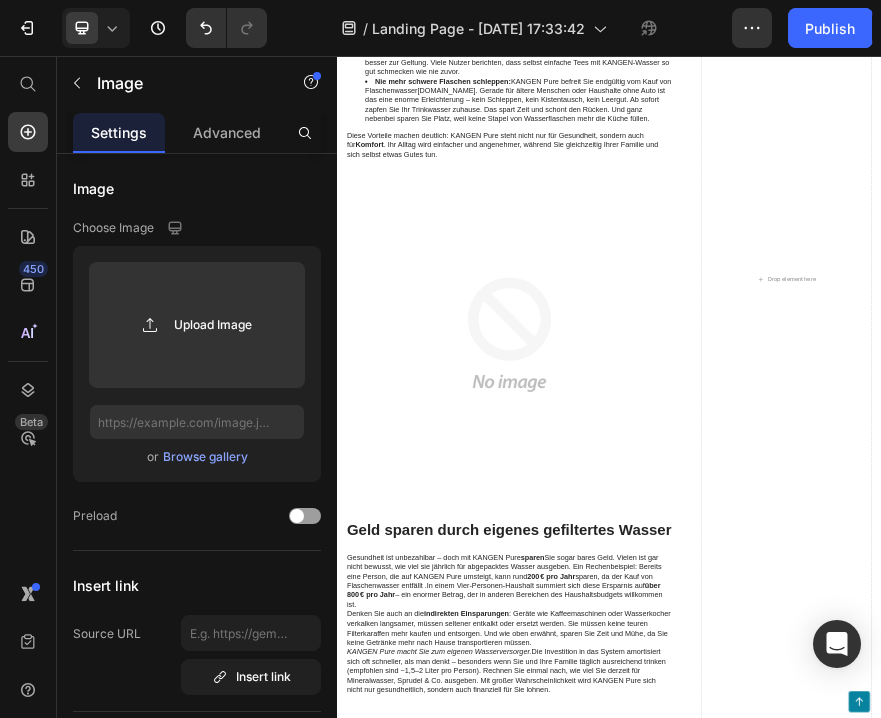 click at bounding box center (717, 670) 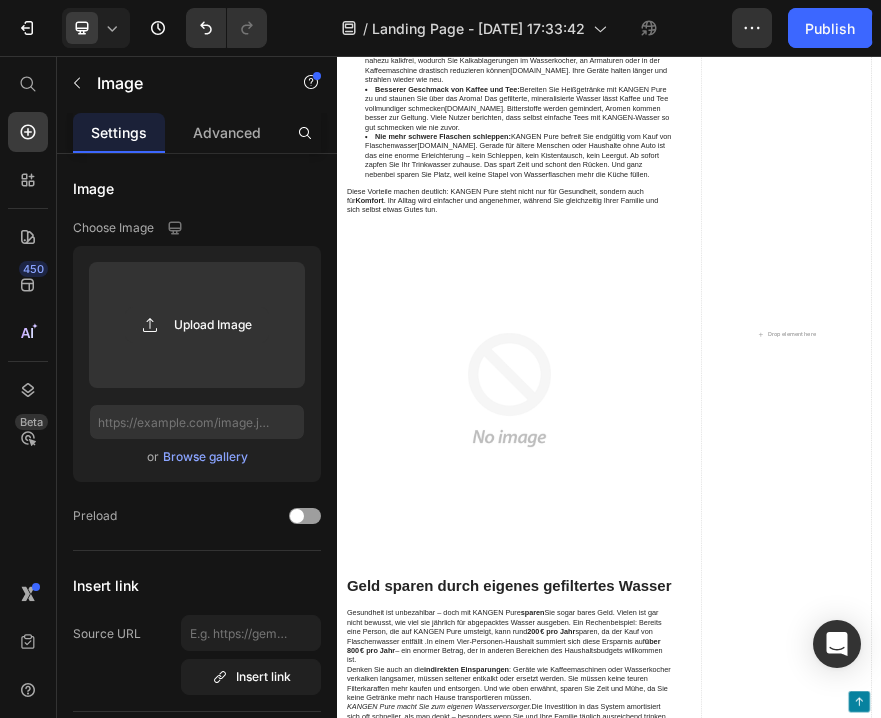 scroll, scrollTop: 4505, scrollLeft: 0, axis: vertical 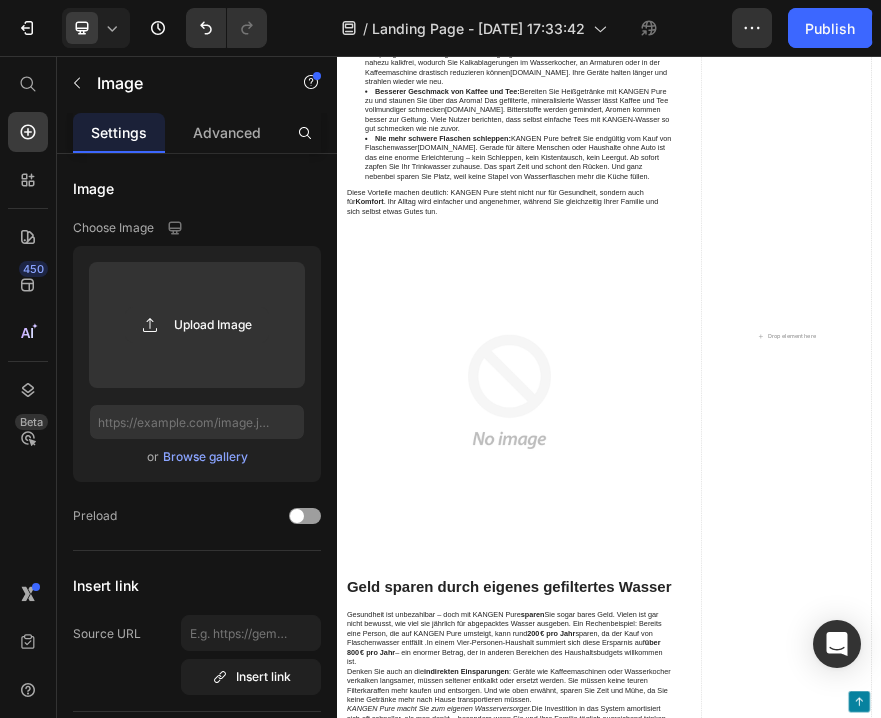 click at bounding box center [717, 796] 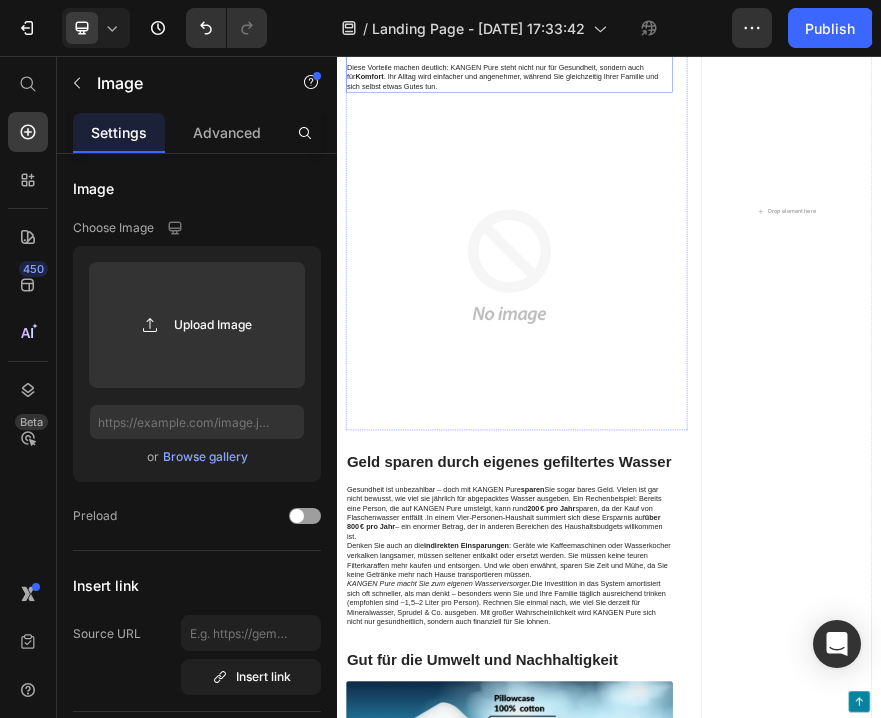 scroll, scrollTop: 4797, scrollLeft: 0, axis: vertical 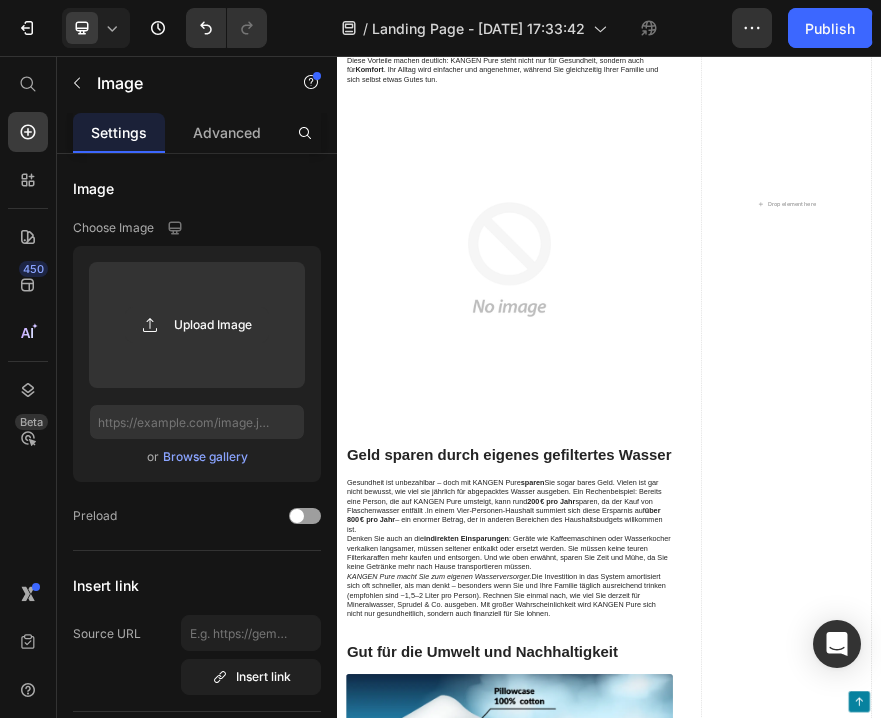 click at bounding box center [717, 504] 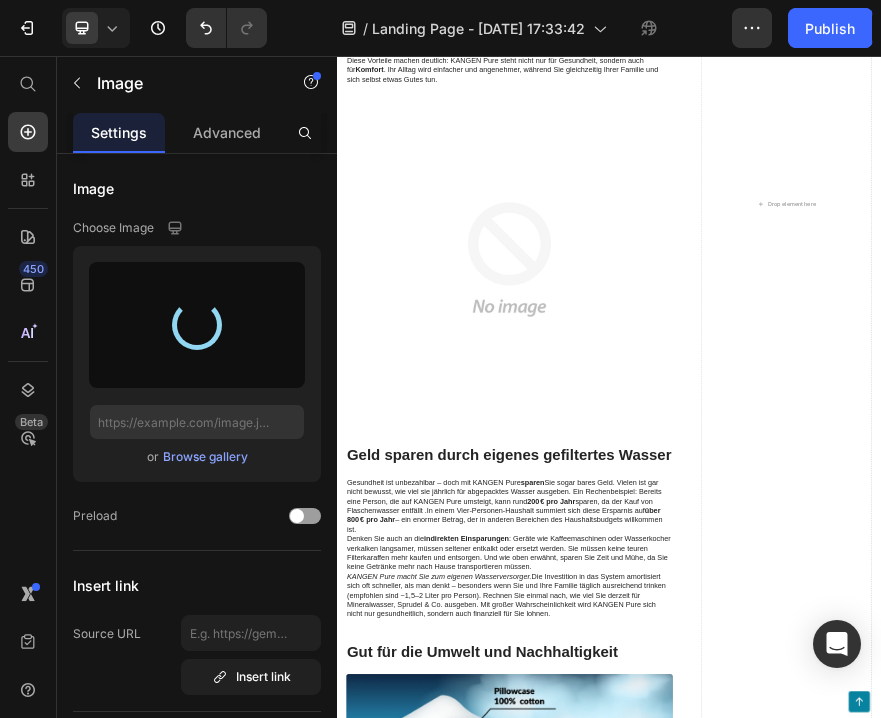 type on "[URL][DOMAIN_NAME]" 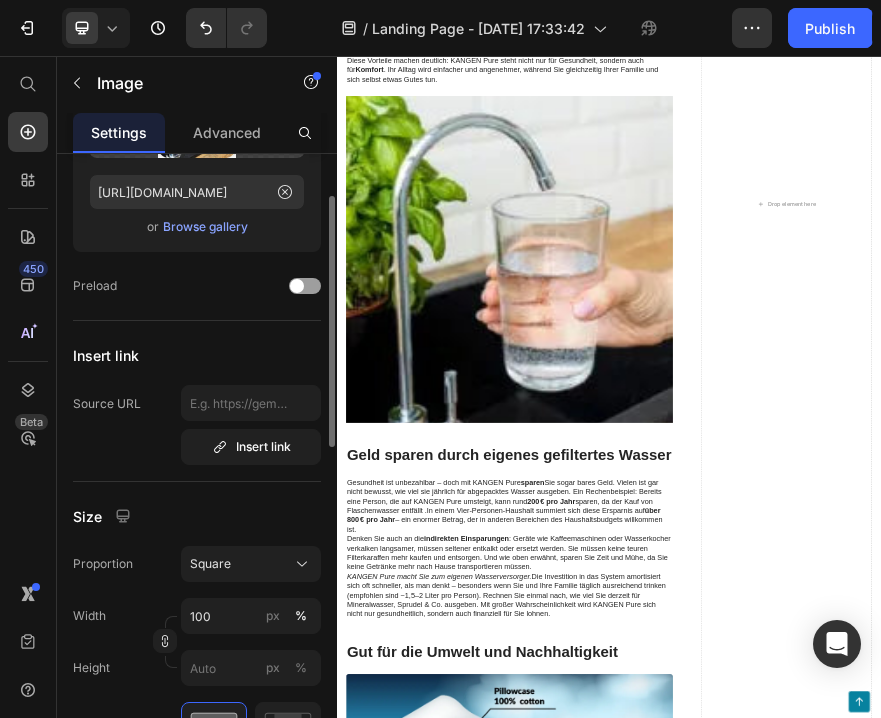 scroll, scrollTop: 236, scrollLeft: 0, axis: vertical 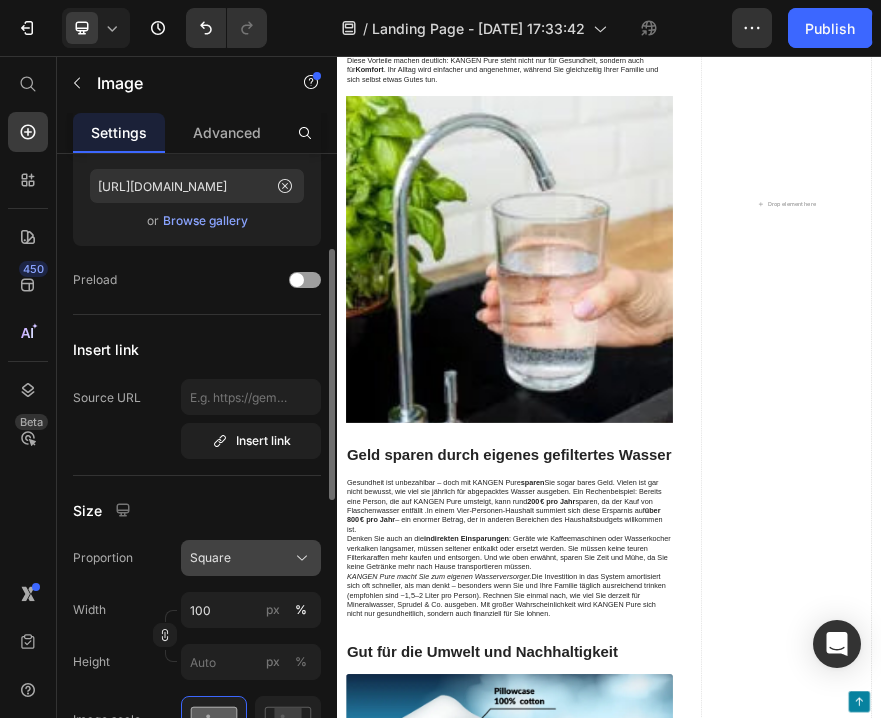 click on "Square" 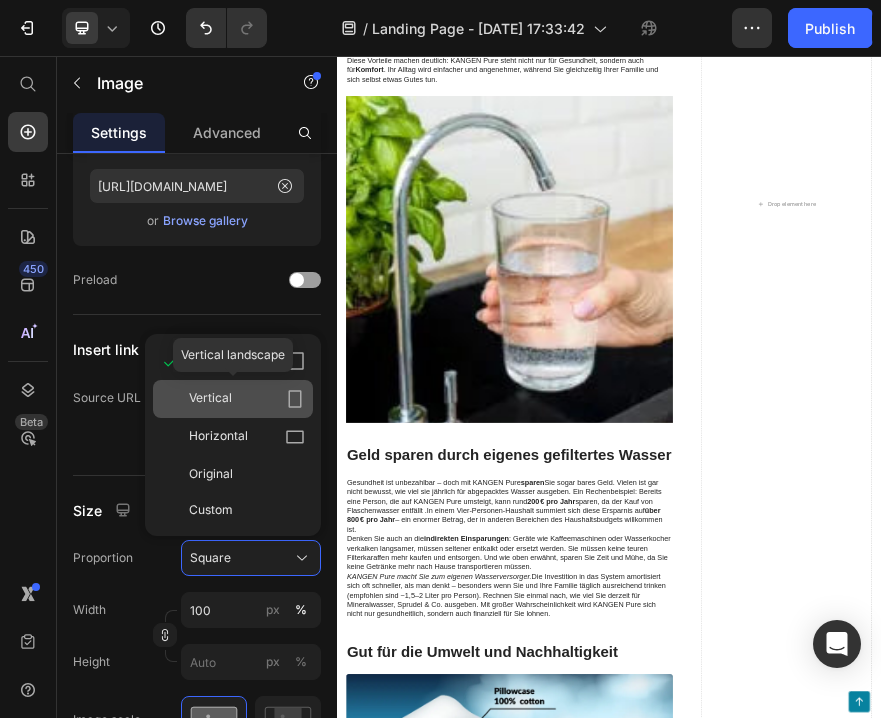 click on "Vertical" at bounding box center (247, 399) 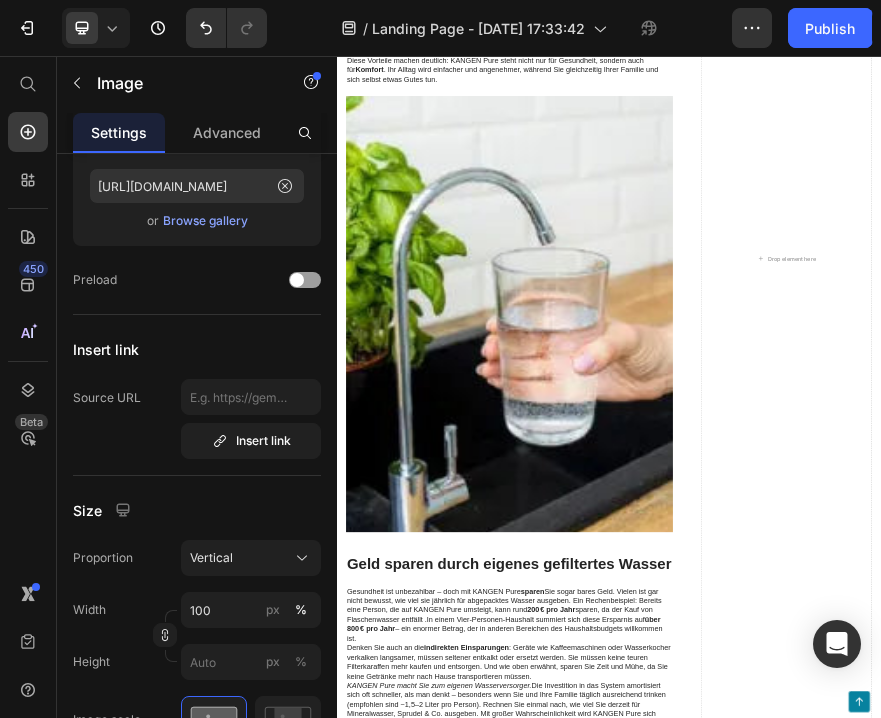 click on "Proportion Vertical Width 100 px % Height px %" at bounding box center [197, 610] 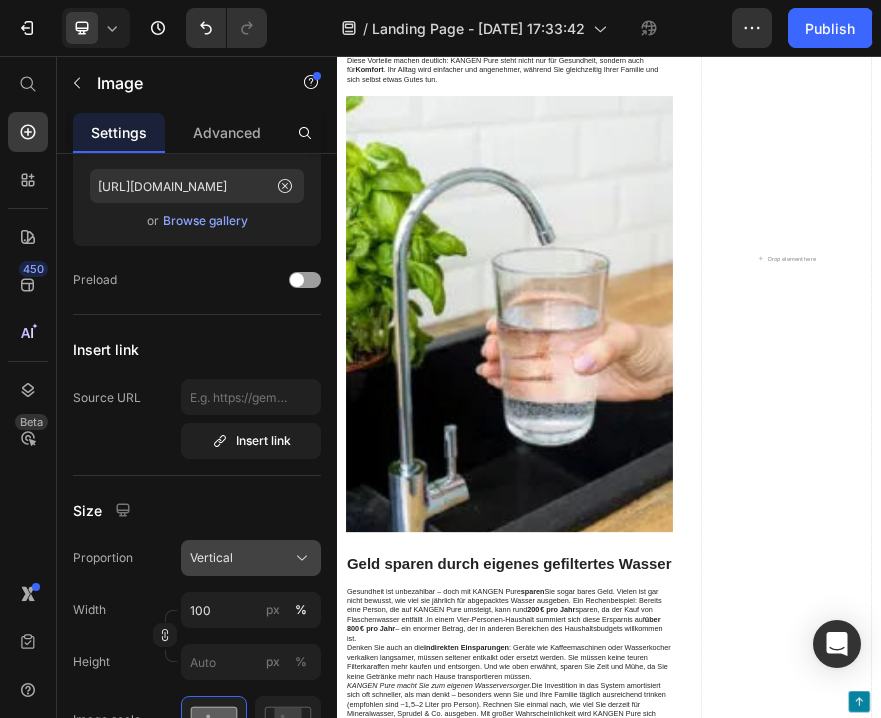 click on "Vertical" 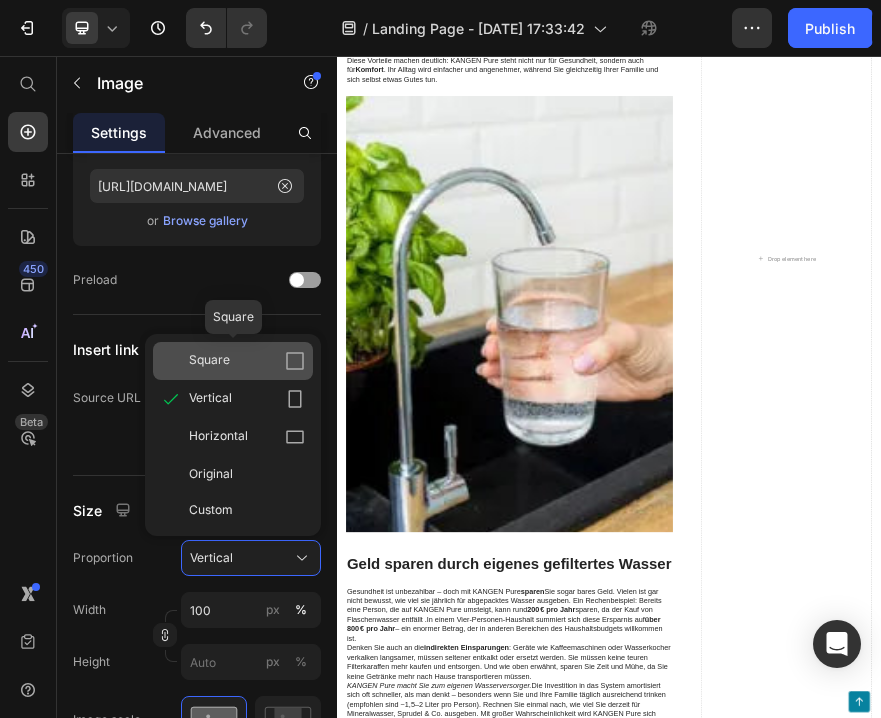 click on "Square" 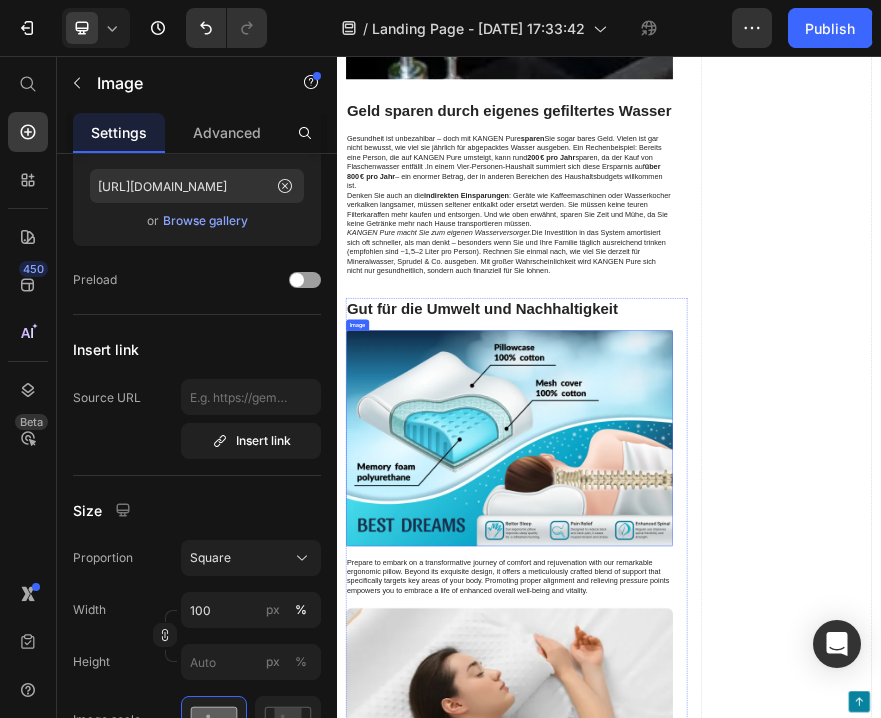 scroll, scrollTop: 5554, scrollLeft: 0, axis: vertical 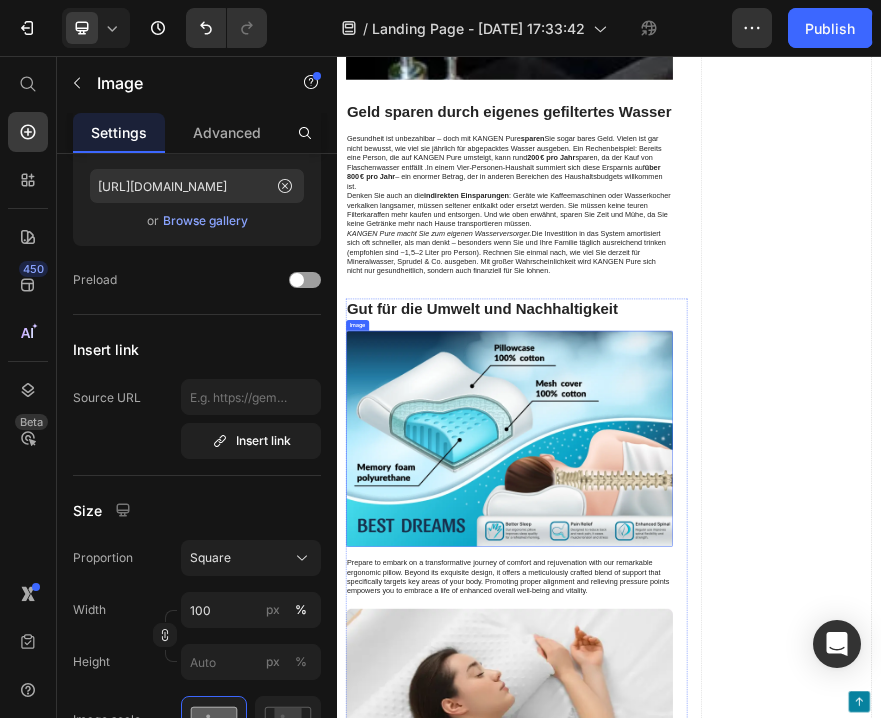 click at bounding box center (717, 900) 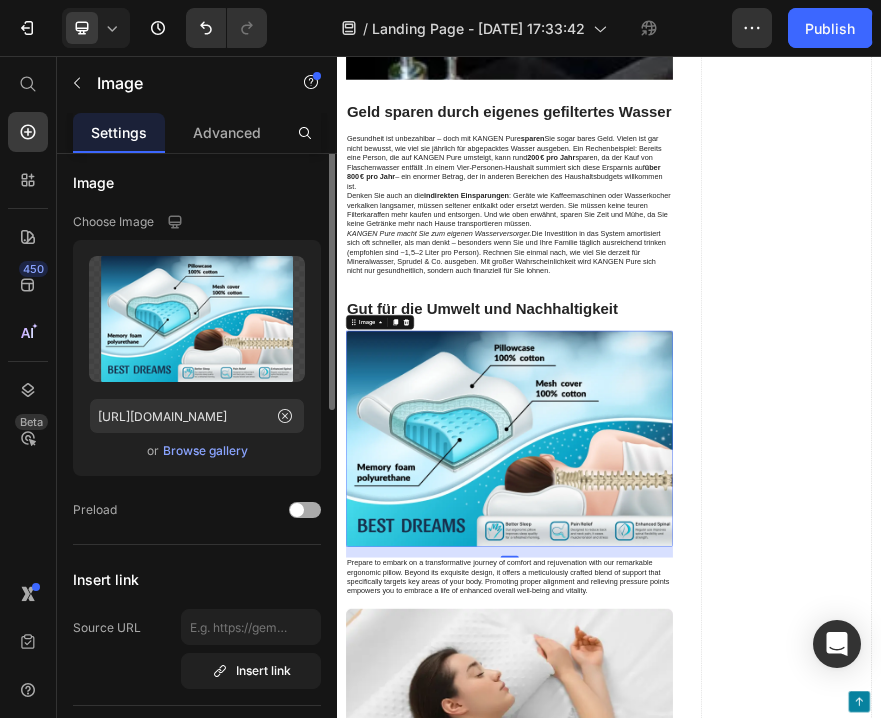 scroll, scrollTop: 0, scrollLeft: 0, axis: both 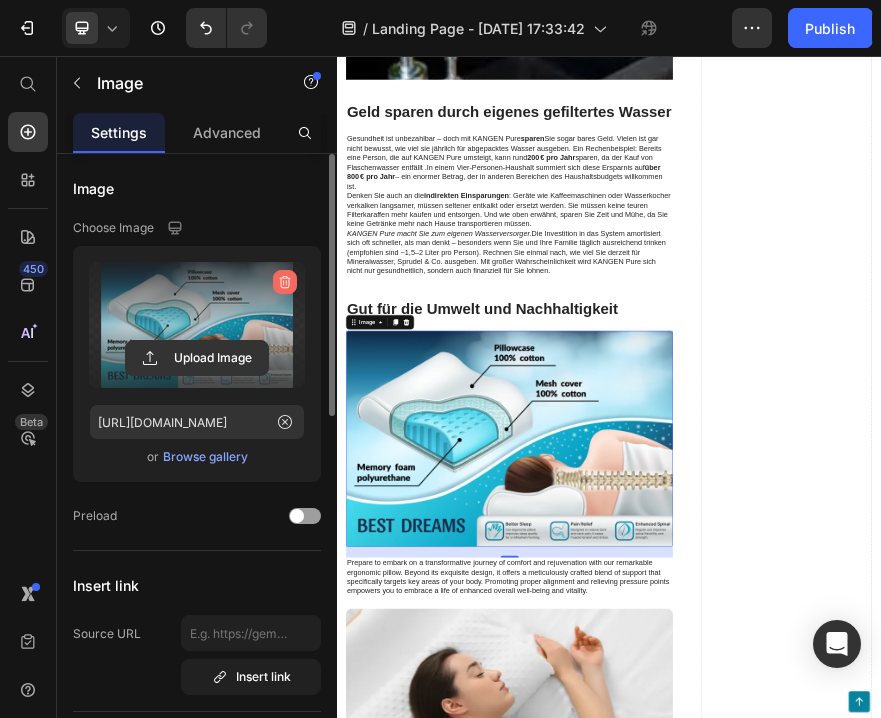 click 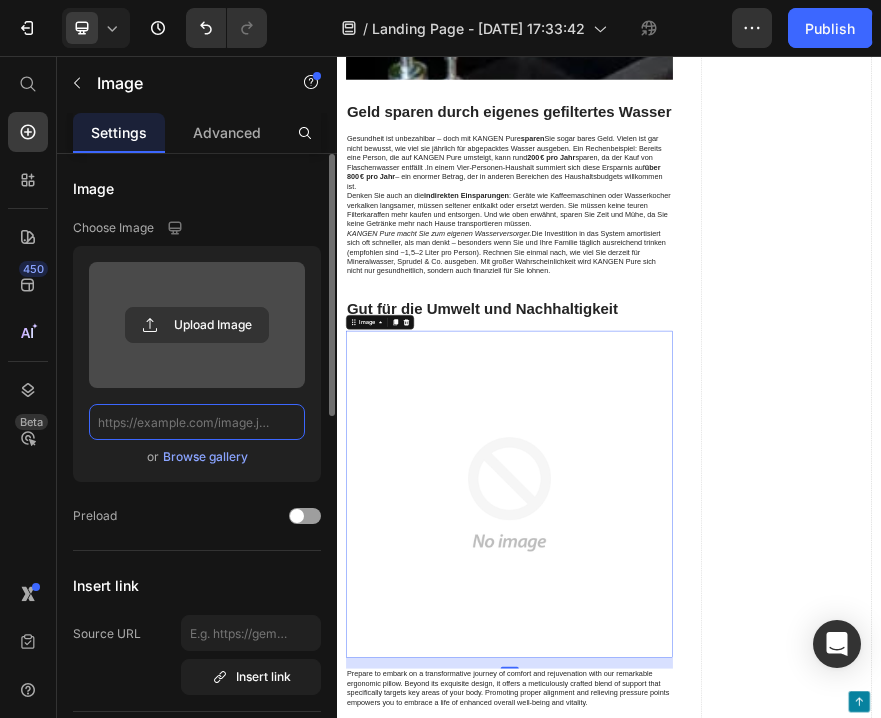 scroll, scrollTop: 0, scrollLeft: 0, axis: both 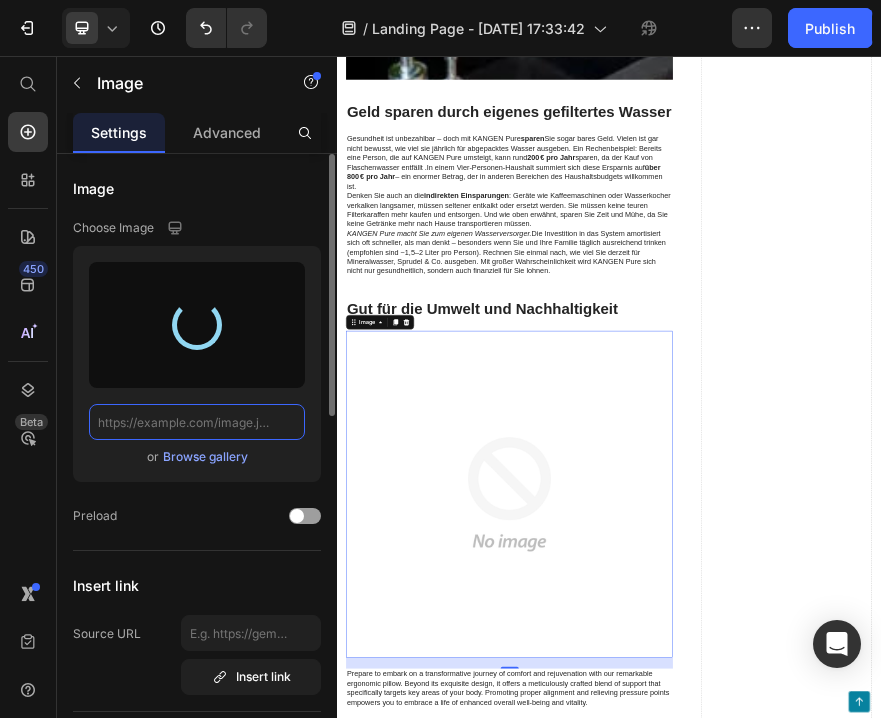 type on "[URL][DOMAIN_NAME]" 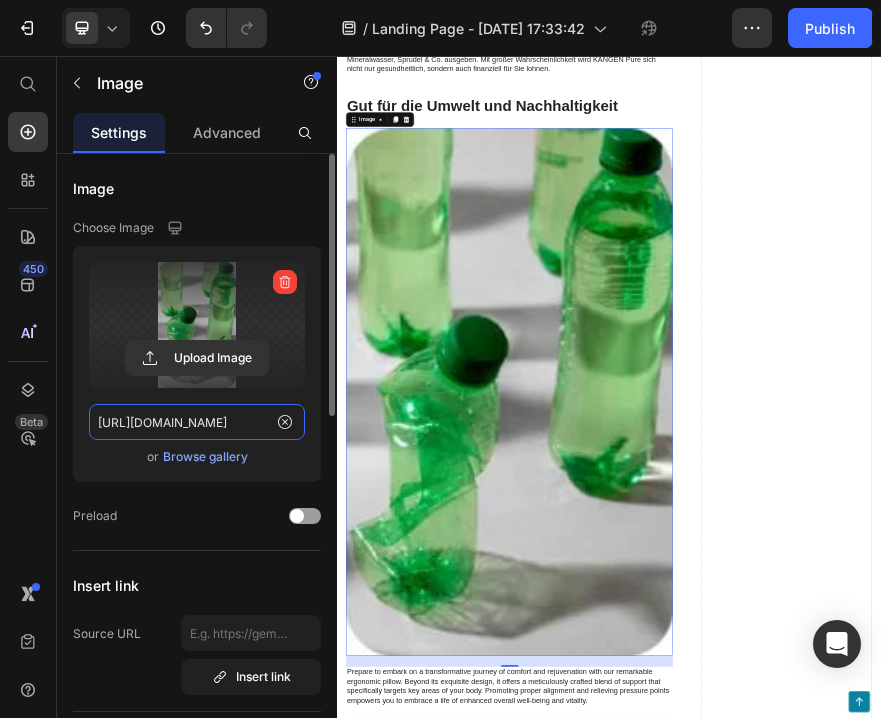 scroll, scrollTop: 6084, scrollLeft: 0, axis: vertical 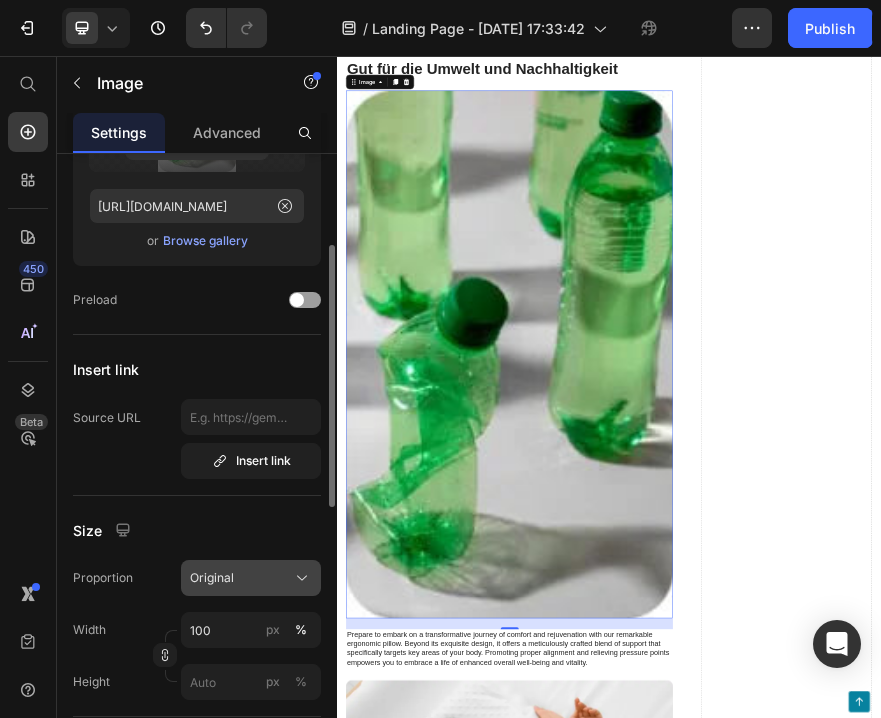 click on "Original" at bounding box center (212, 578) 